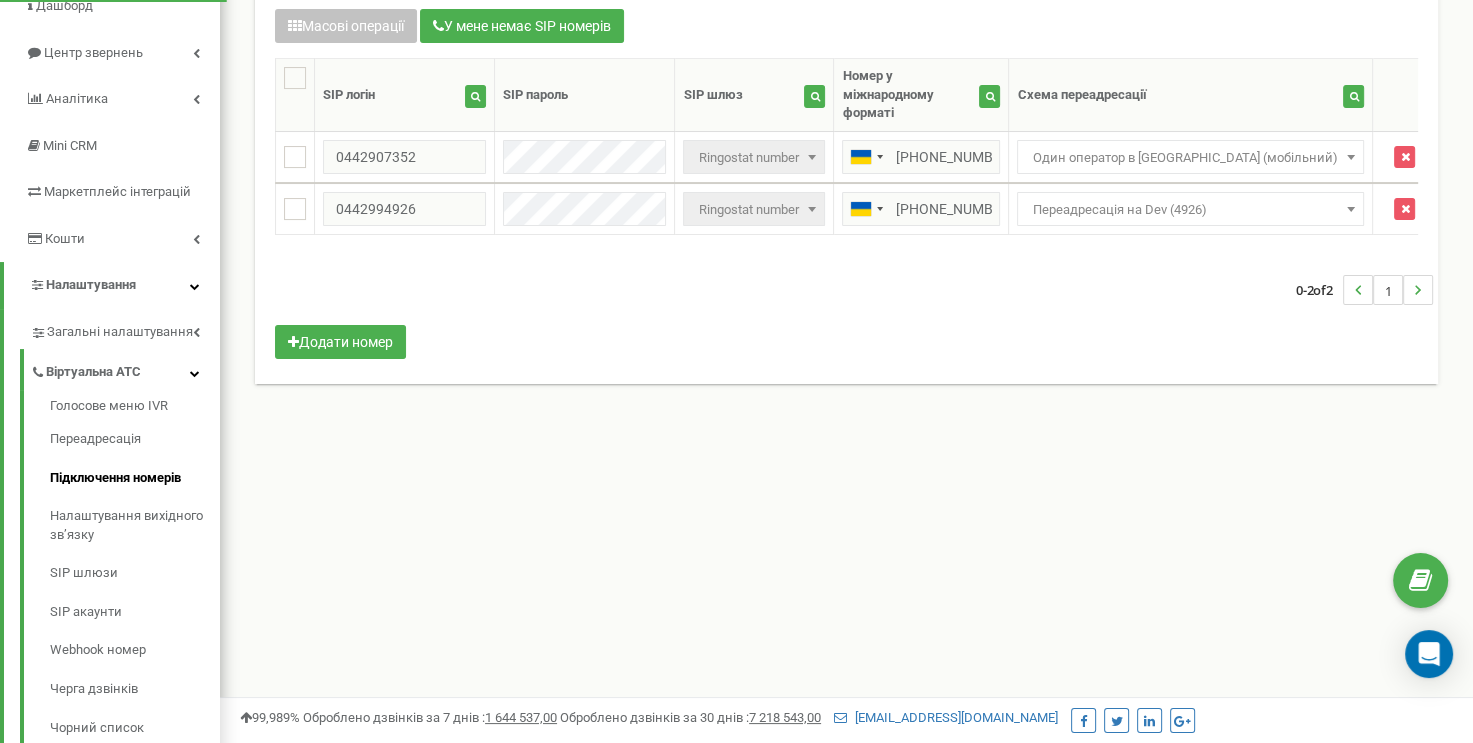 scroll, scrollTop: 166, scrollLeft: 0, axis: vertical 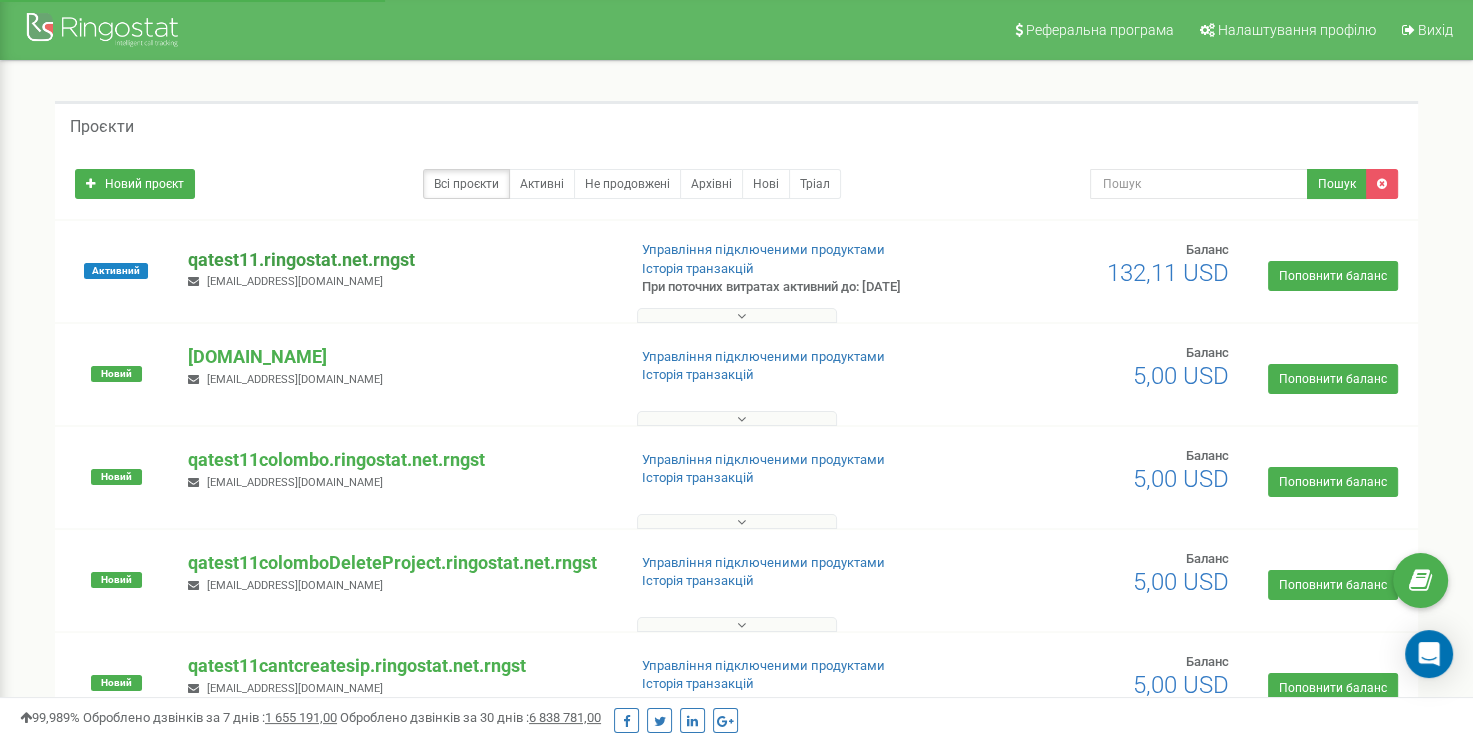 click on "qatest11.ringostat.net.rngst" at bounding box center [398, 260] 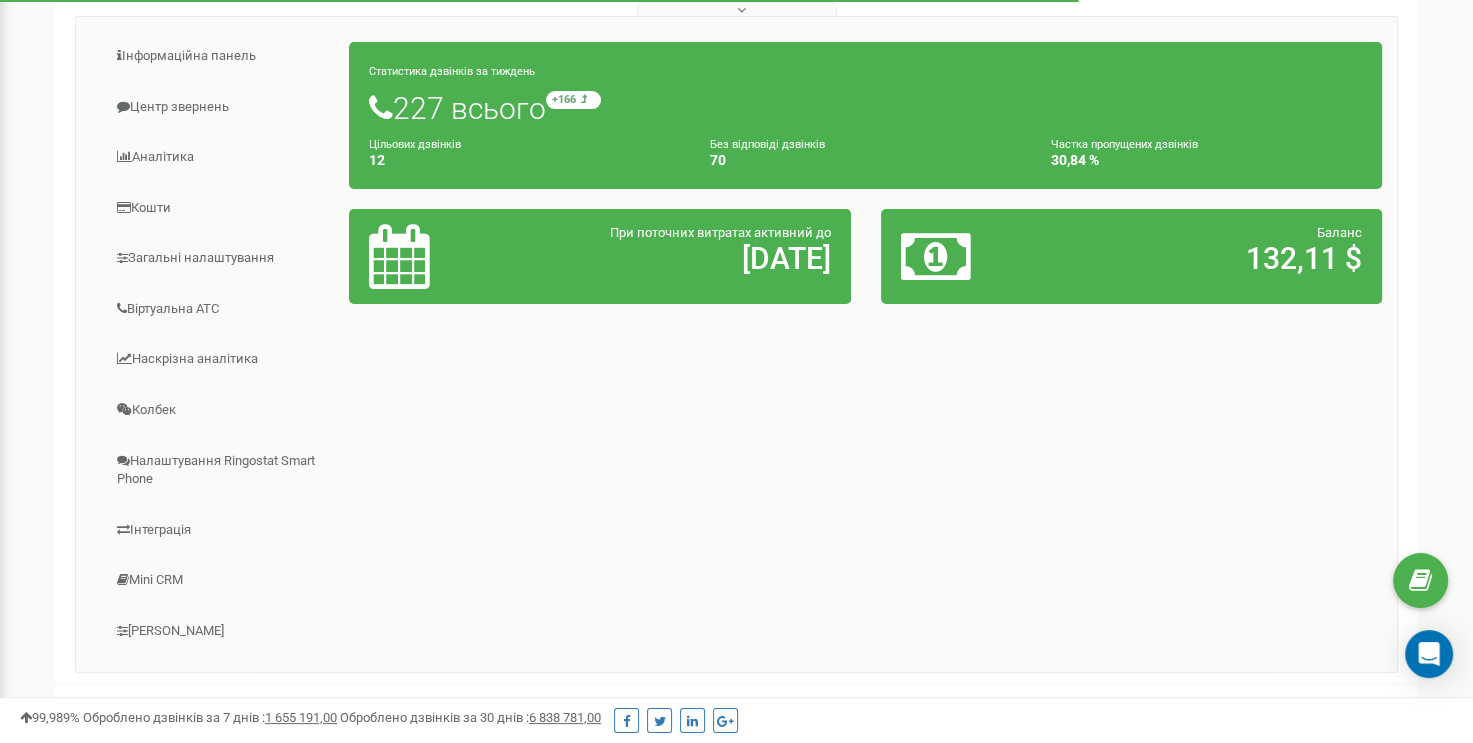scroll, scrollTop: 500, scrollLeft: 0, axis: vertical 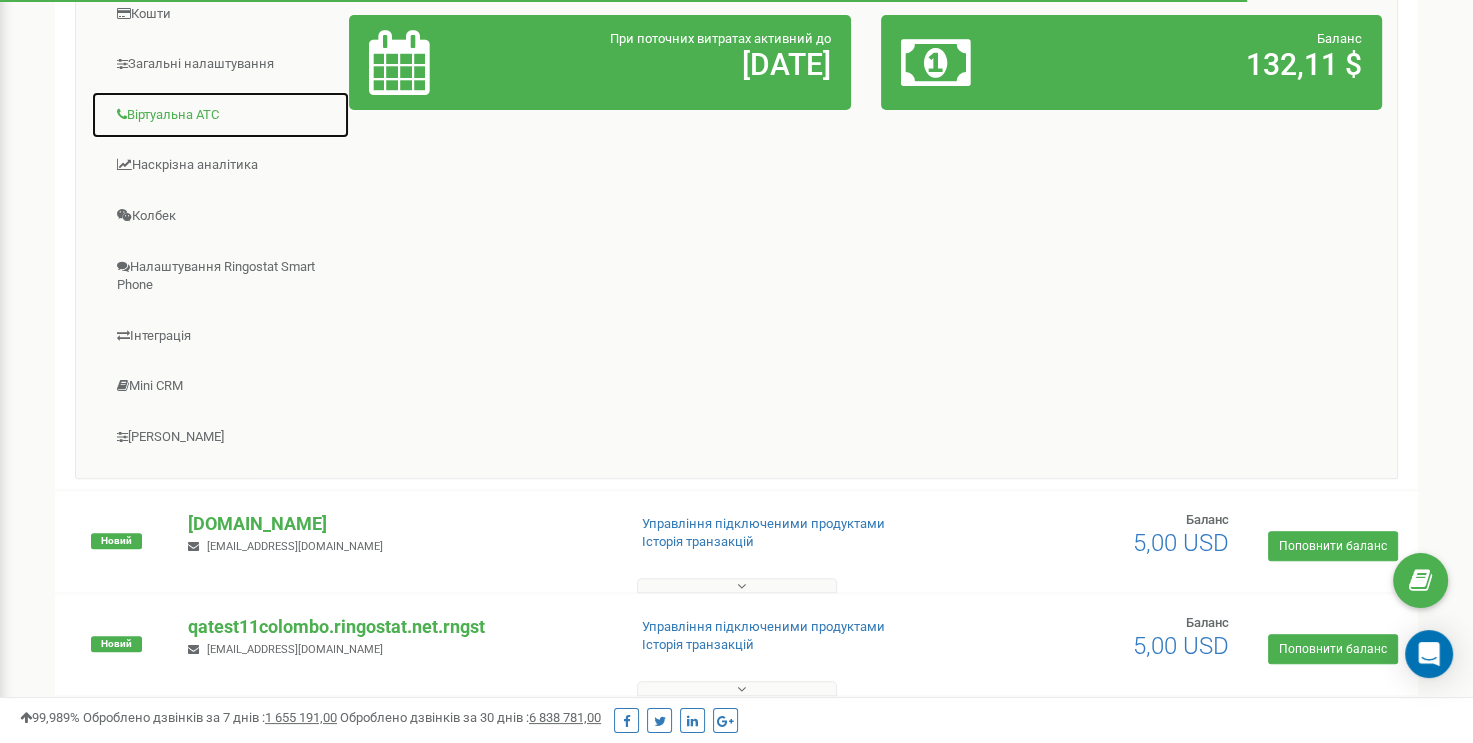 click on "Віртуальна АТС" at bounding box center (220, 115) 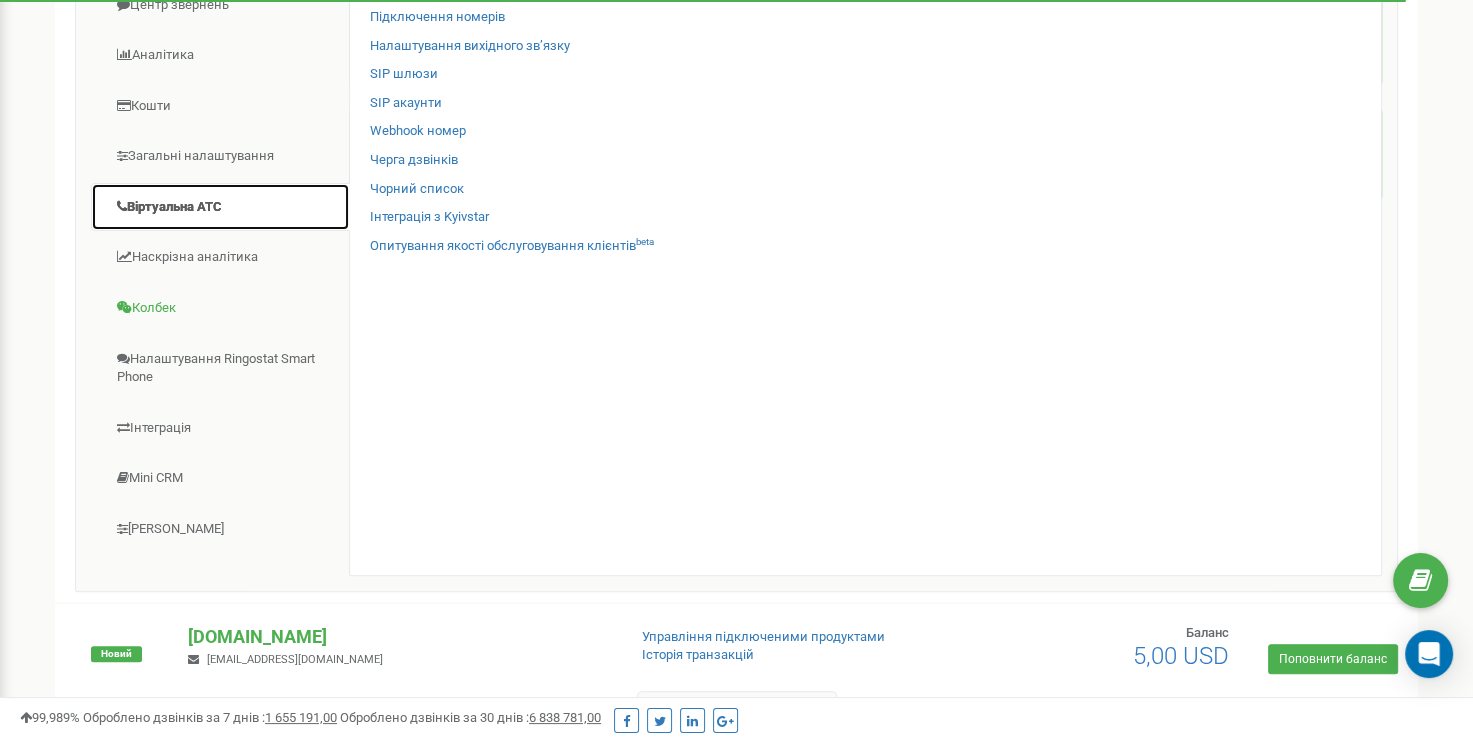scroll, scrollTop: 300, scrollLeft: 0, axis: vertical 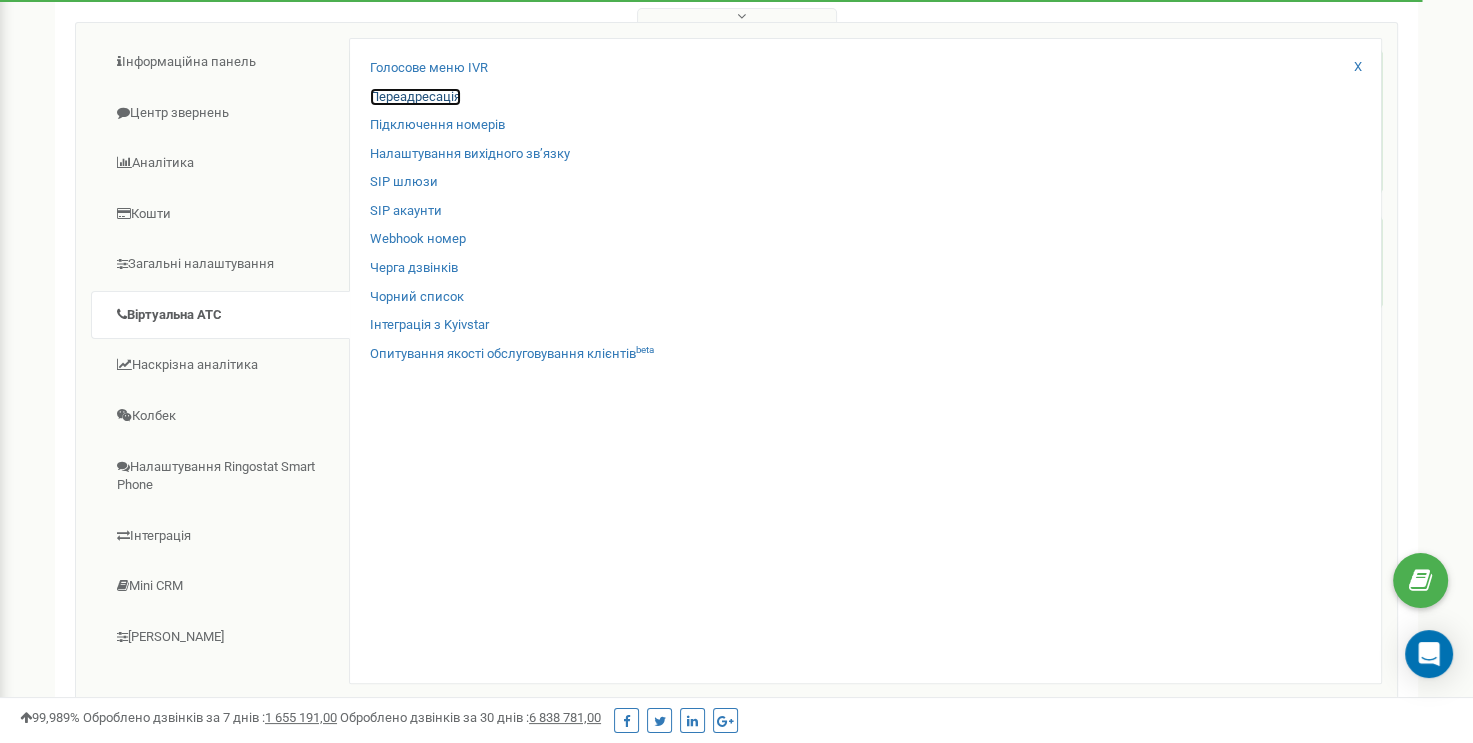 click on "Переадресація" at bounding box center [415, 97] 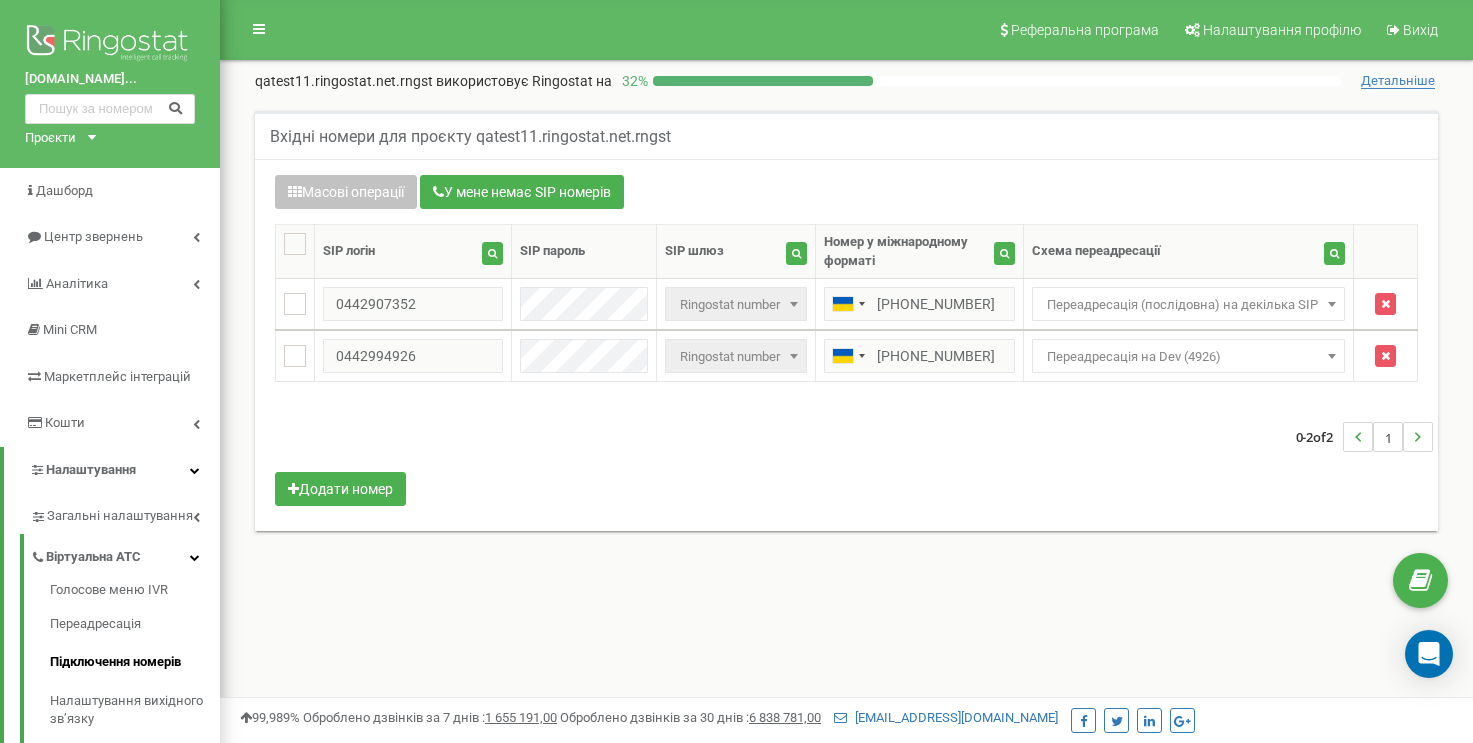 scroll, scrollTop: 166, scrollLeft: 0, axis: vertical 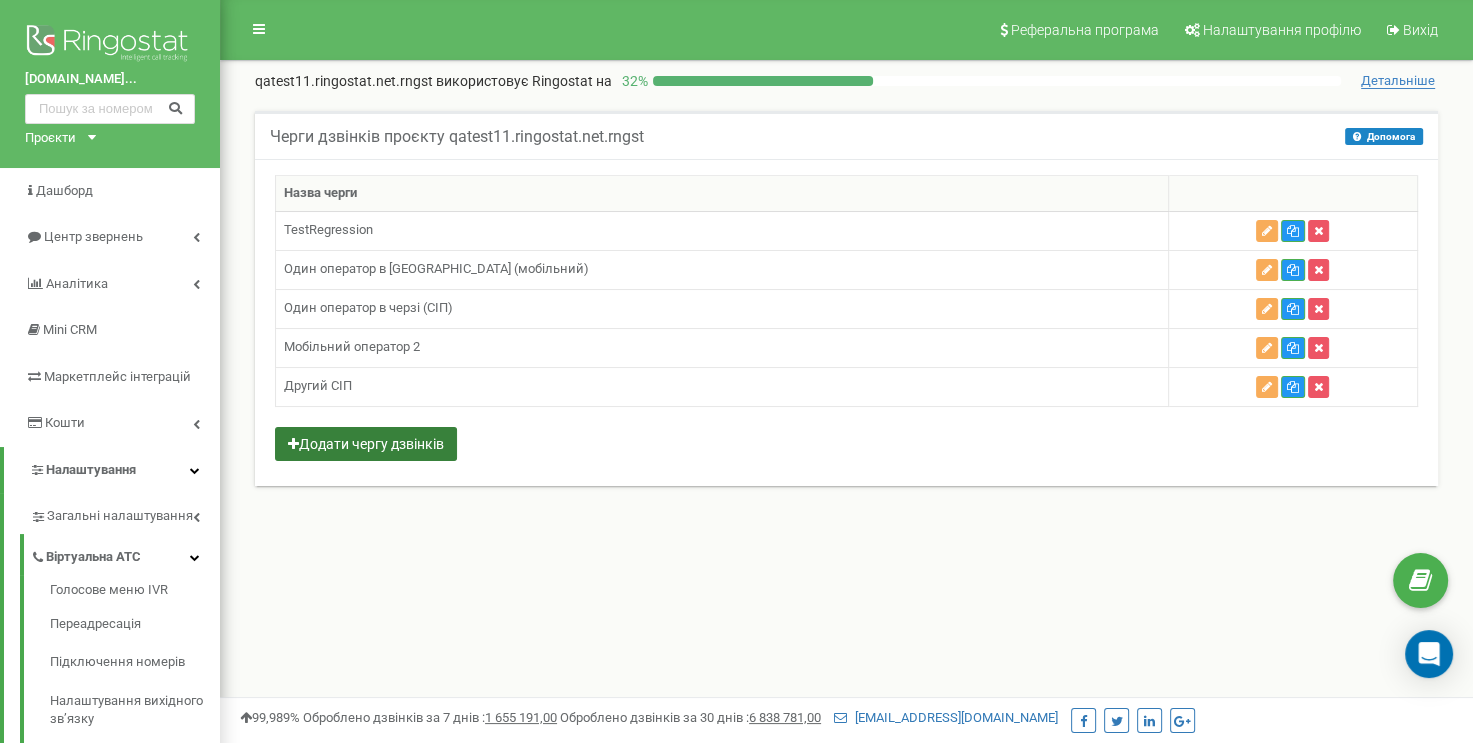 click on "Додати чергу дзвінків" at bounding box center (366, 444) 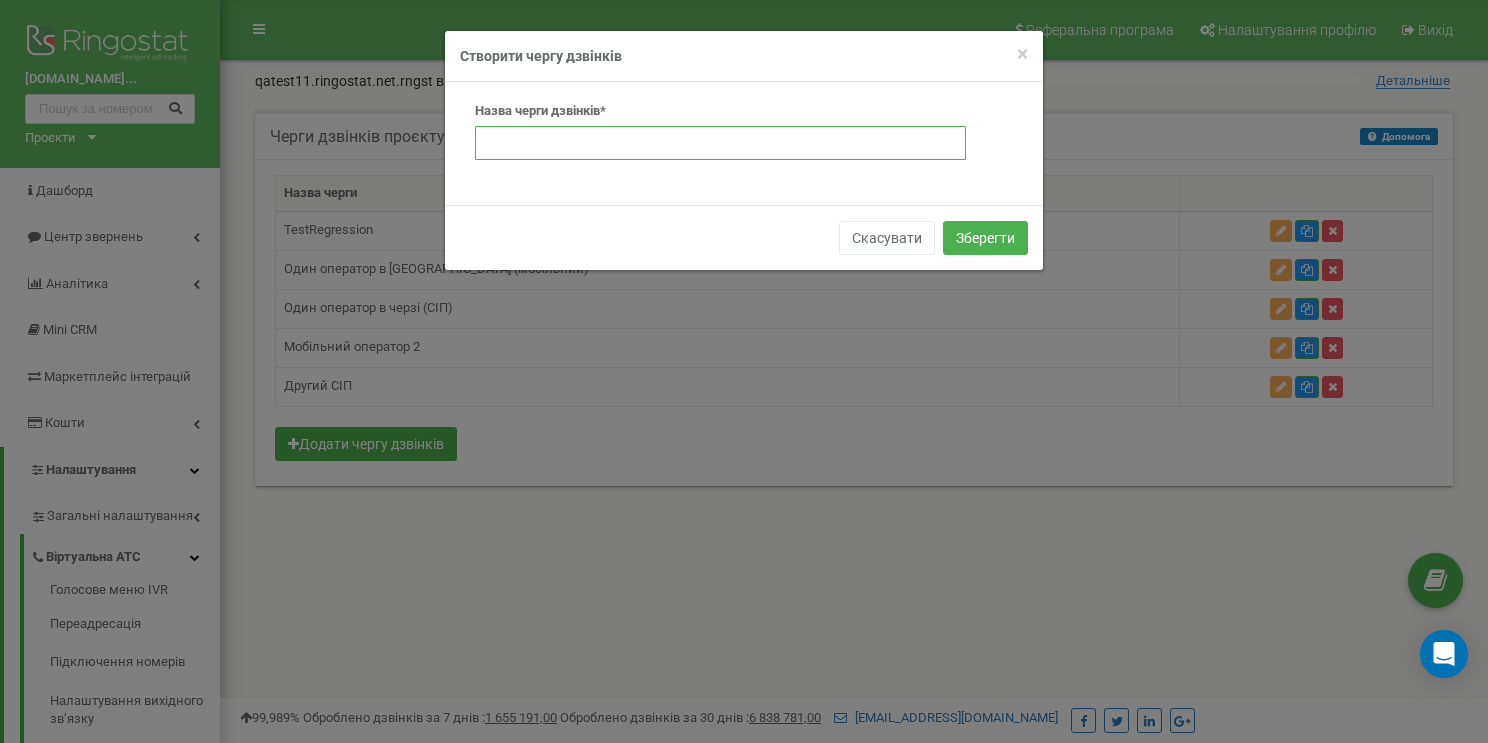 click at bounding box center (720, 143) 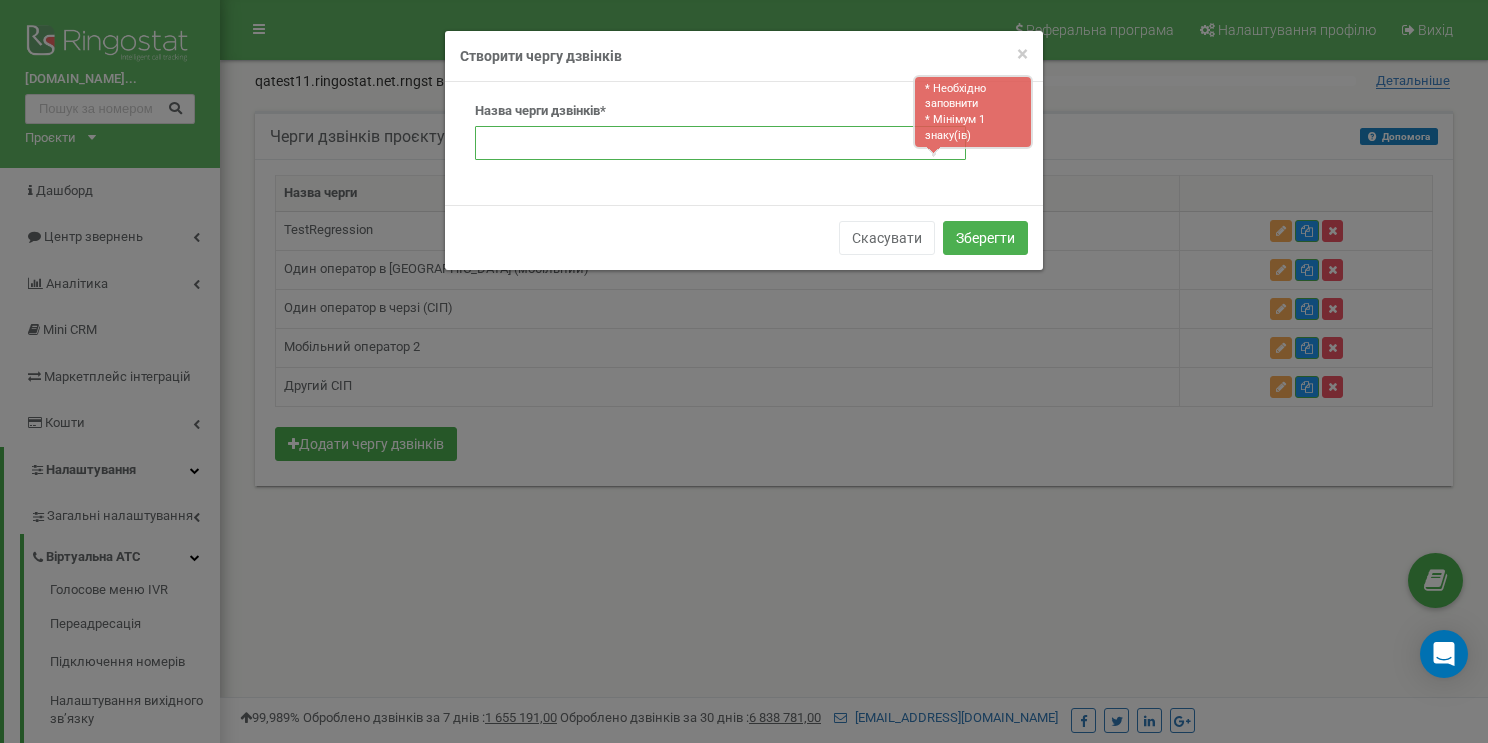 paste on "ringall" 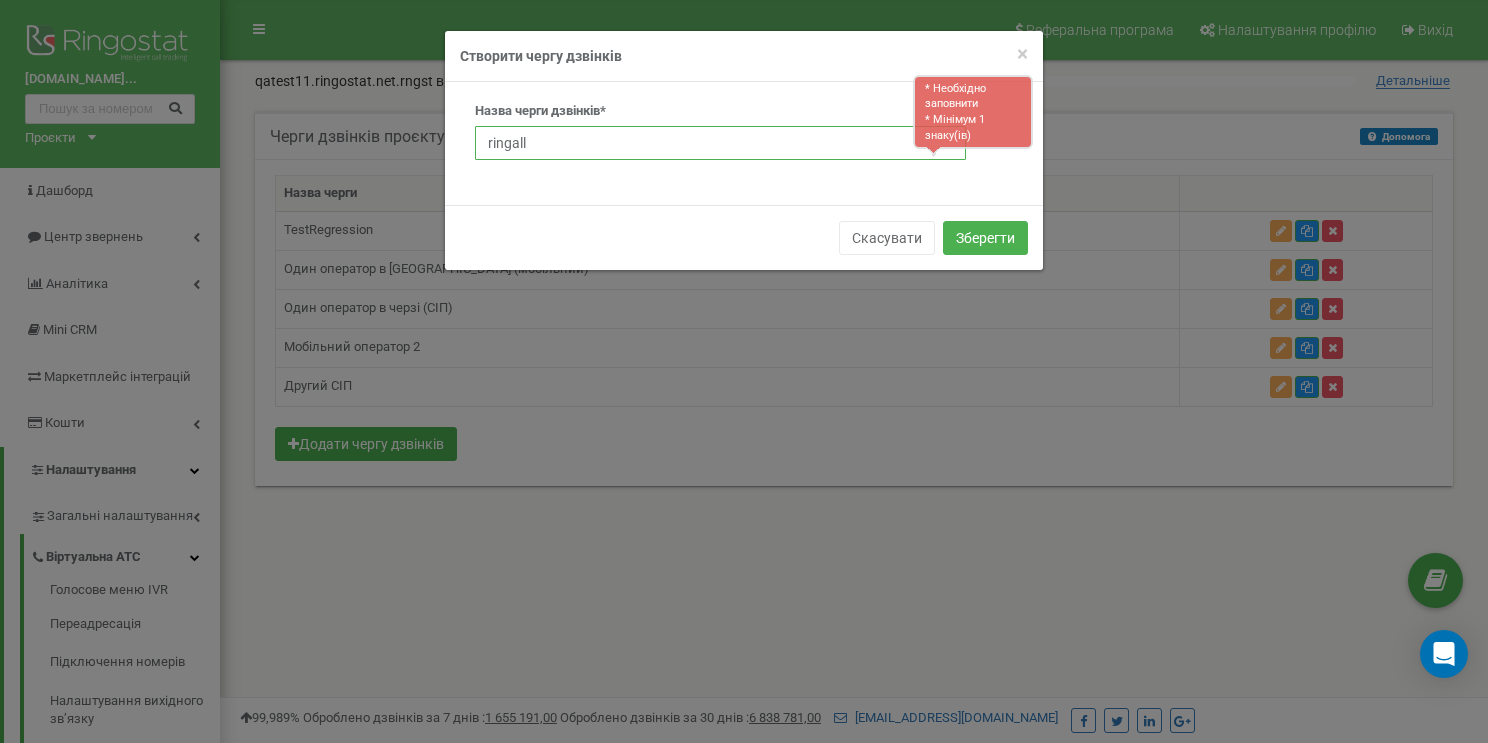drag, startPoint x: 492, startPoint y: 145, endPoint x: 473, endPoint y: 145, distance: 19 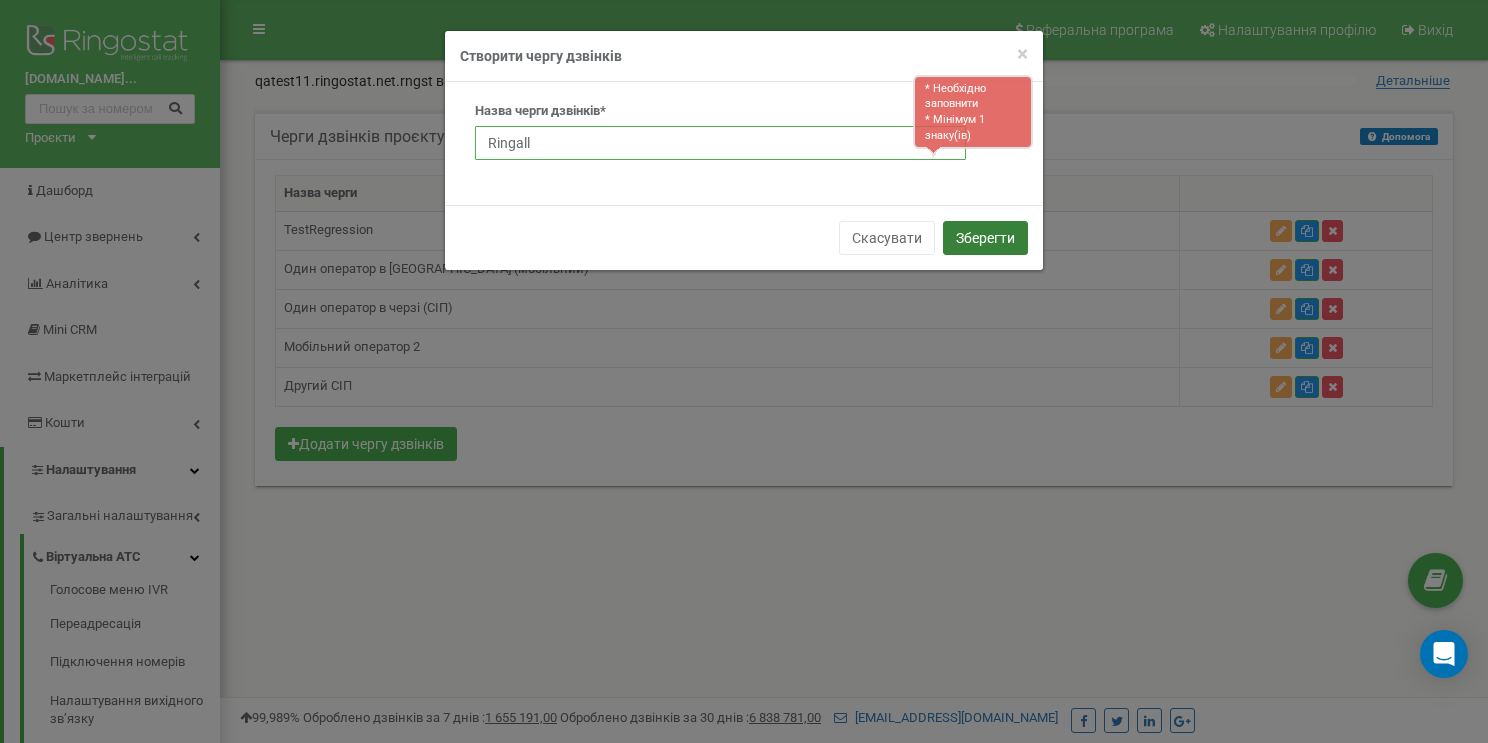type on "Ringall" 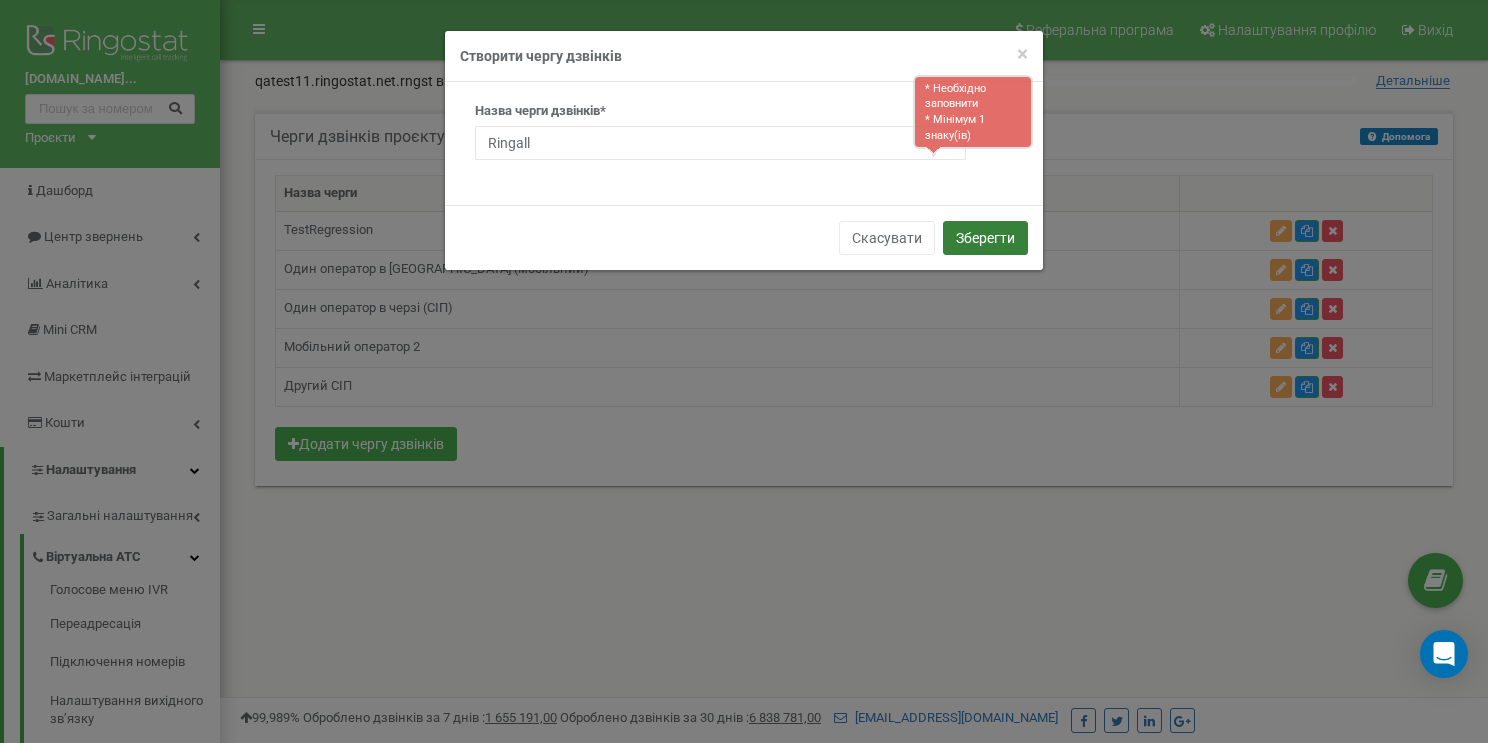 click on "Зберегти" at bounding box center (985, 238) 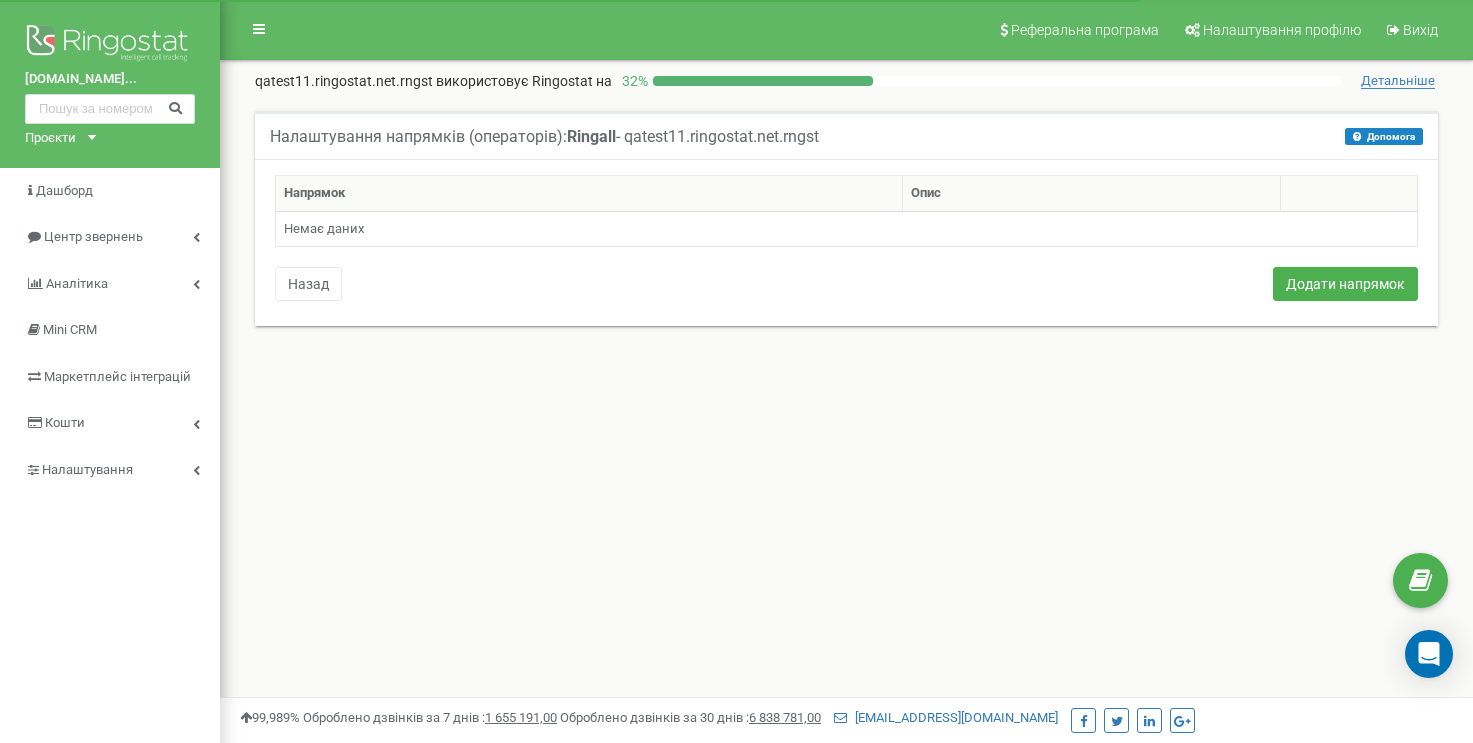 scroll, scrollTop: 0, scrollLeft: 0, axis: both 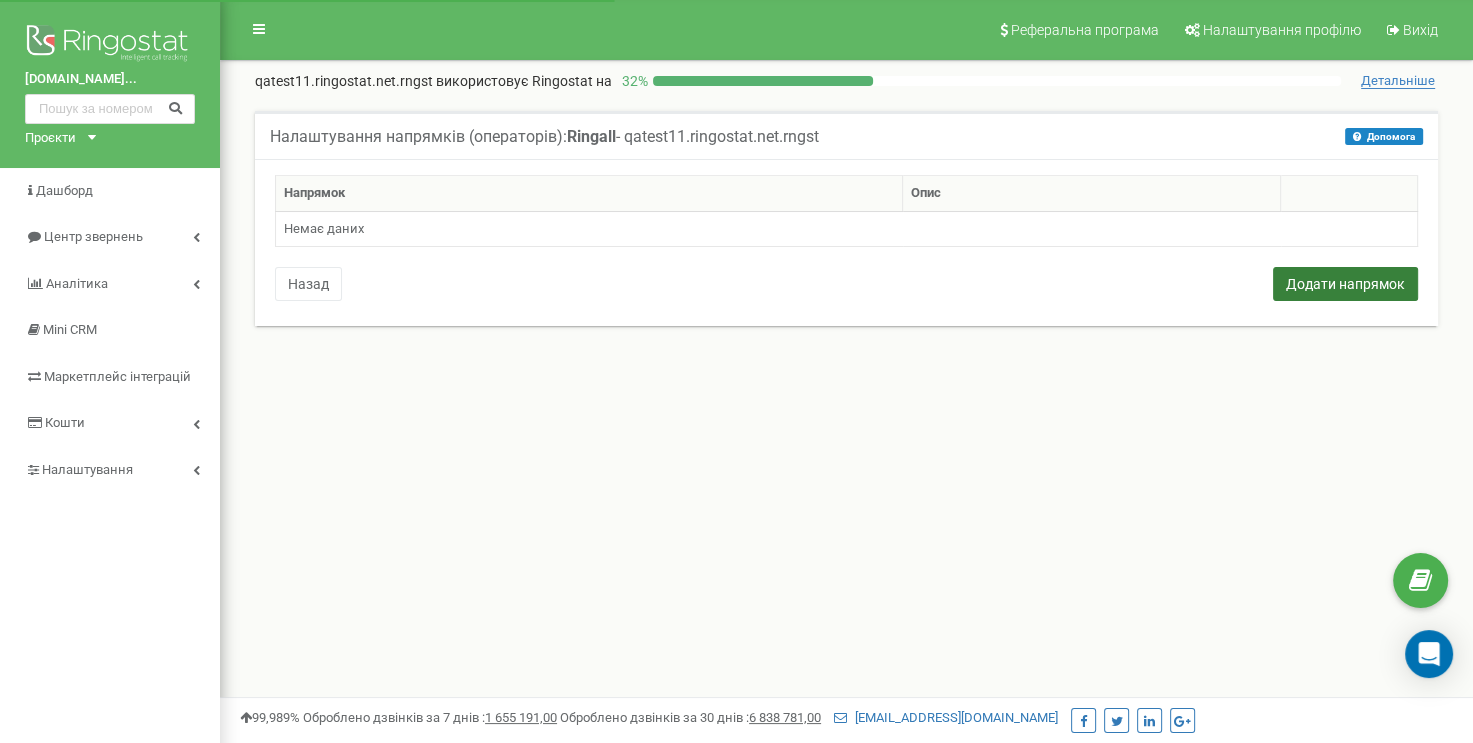 click on "Додати напрямок" at bounding box center (1345, 284) 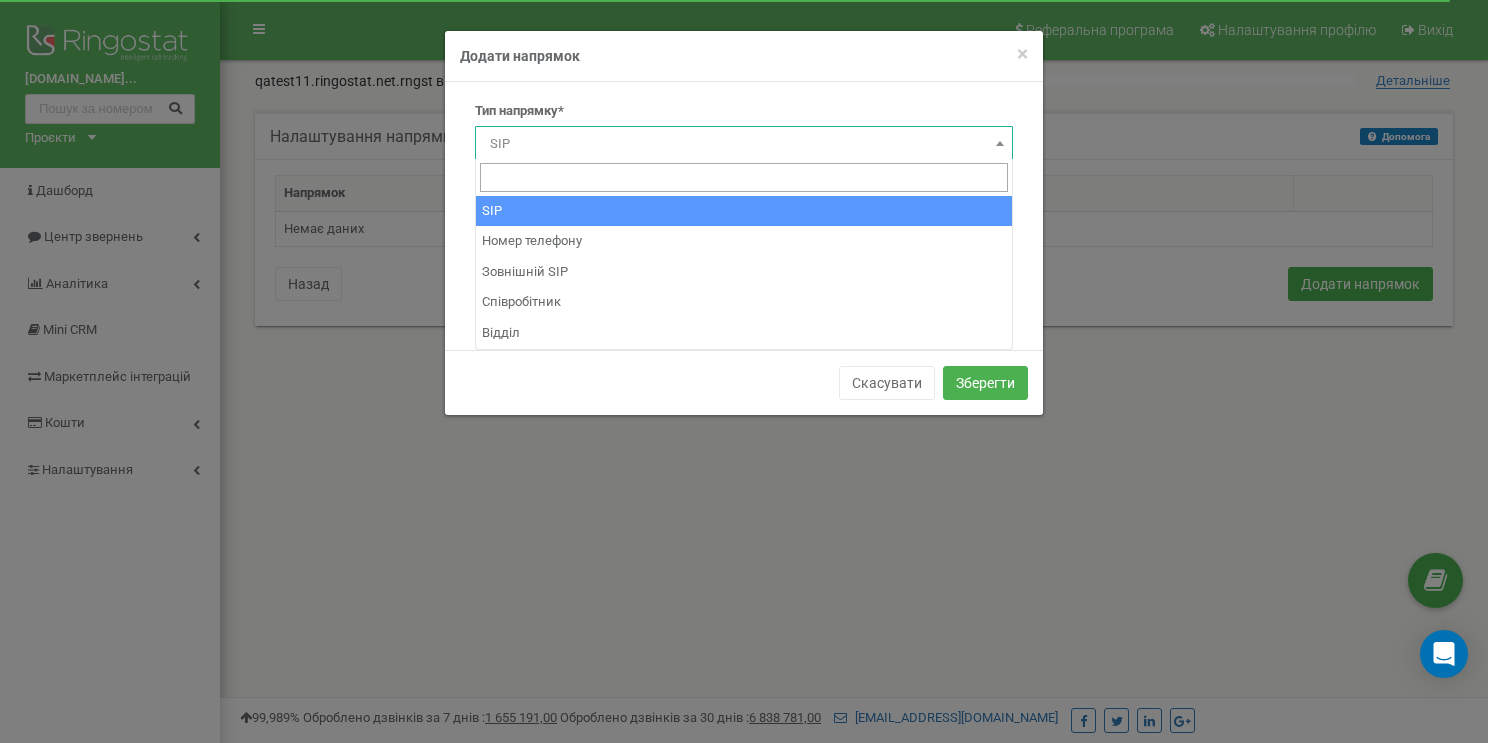 click on "SIP" at bounding box center (744, 144) 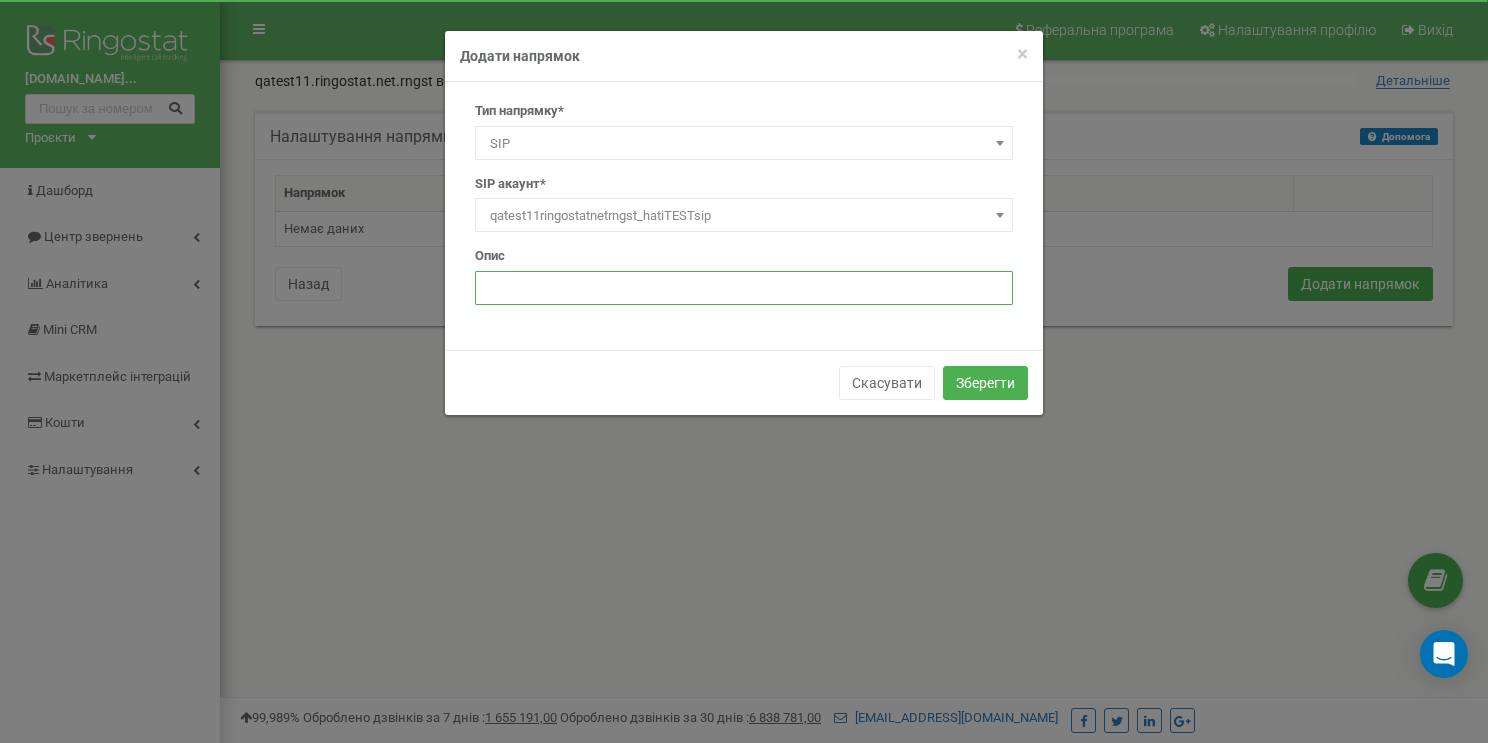 click at bounding box center (744, 288) 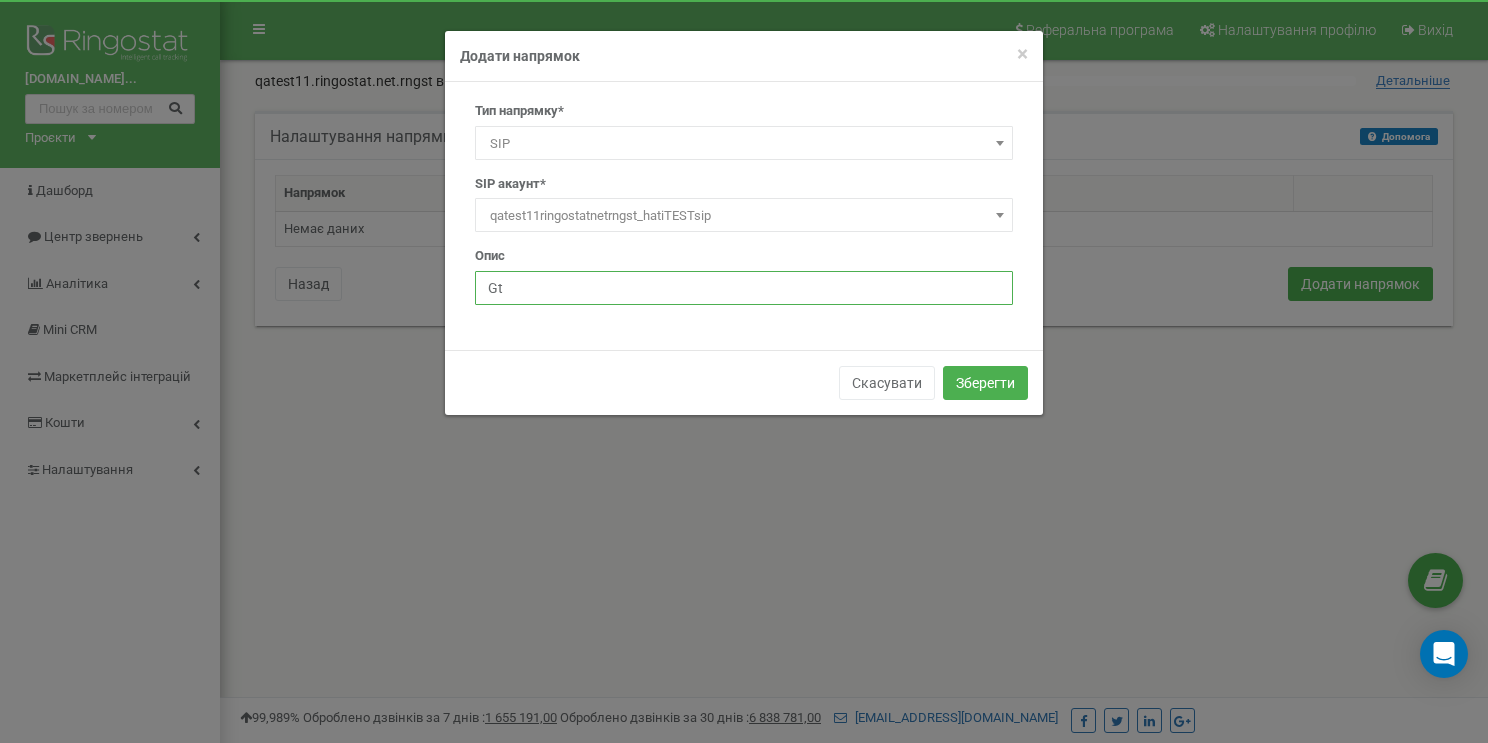 type on "G" 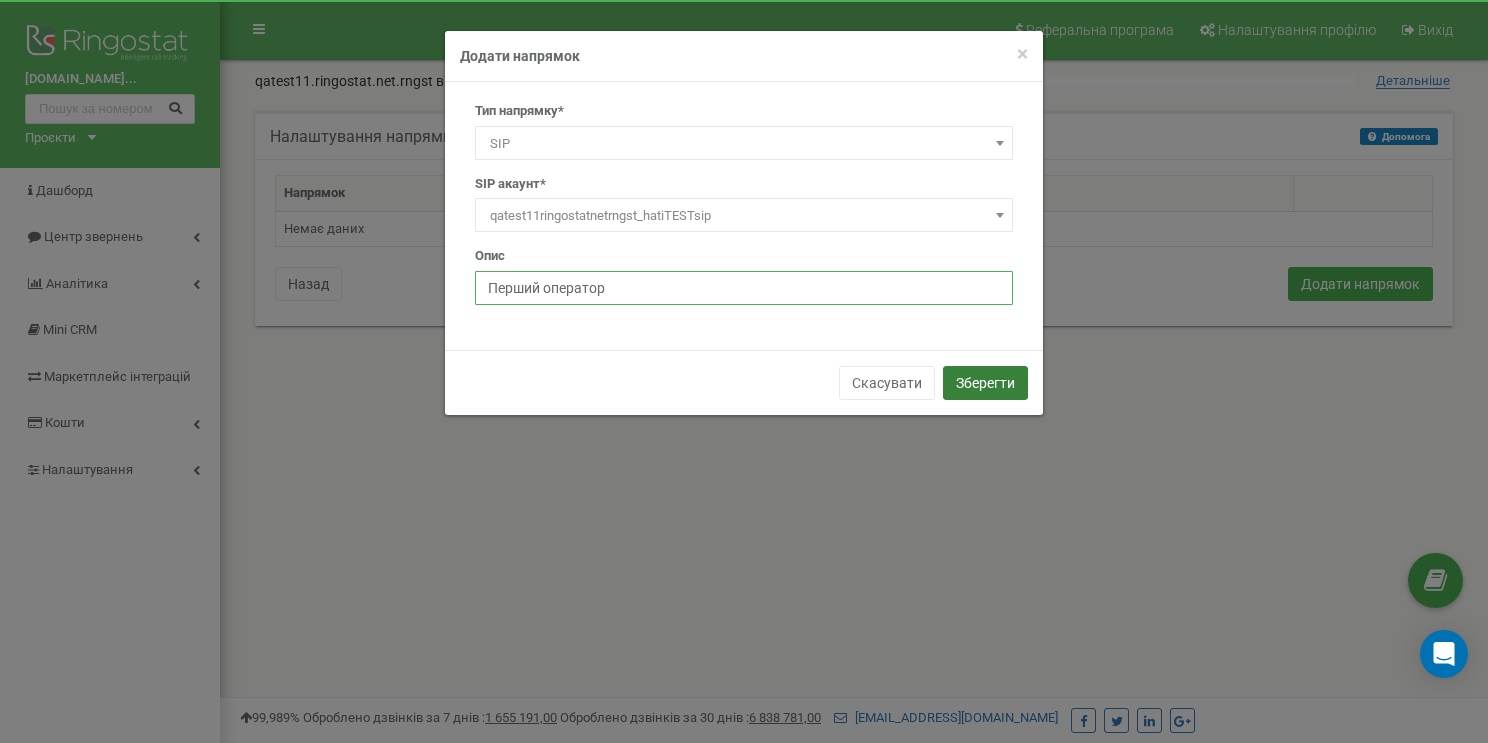 type on "Перший оператор" 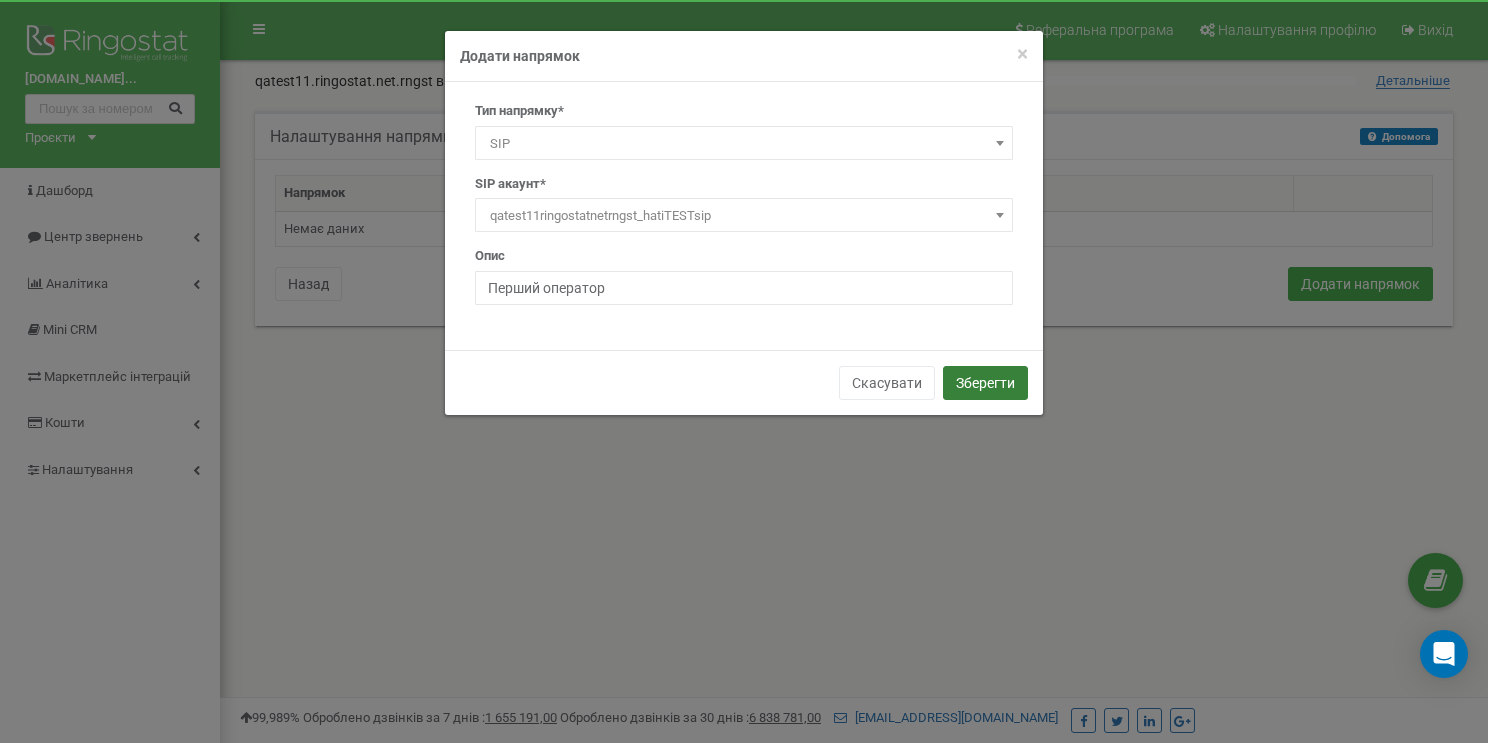 click on "Зберегти" at bounding box center [985, 383] 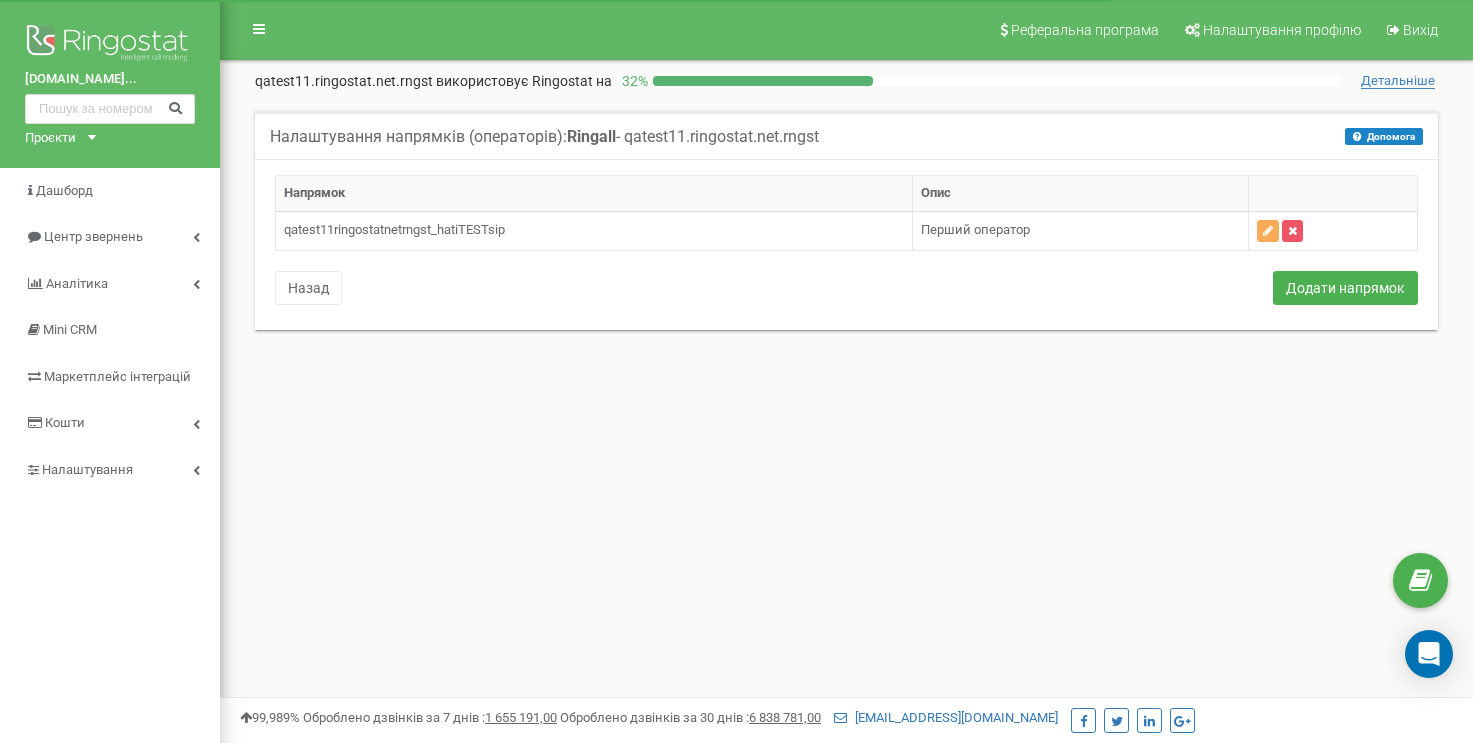 scroll, scrollTop: 0, scrollLeft: 0, axis: both 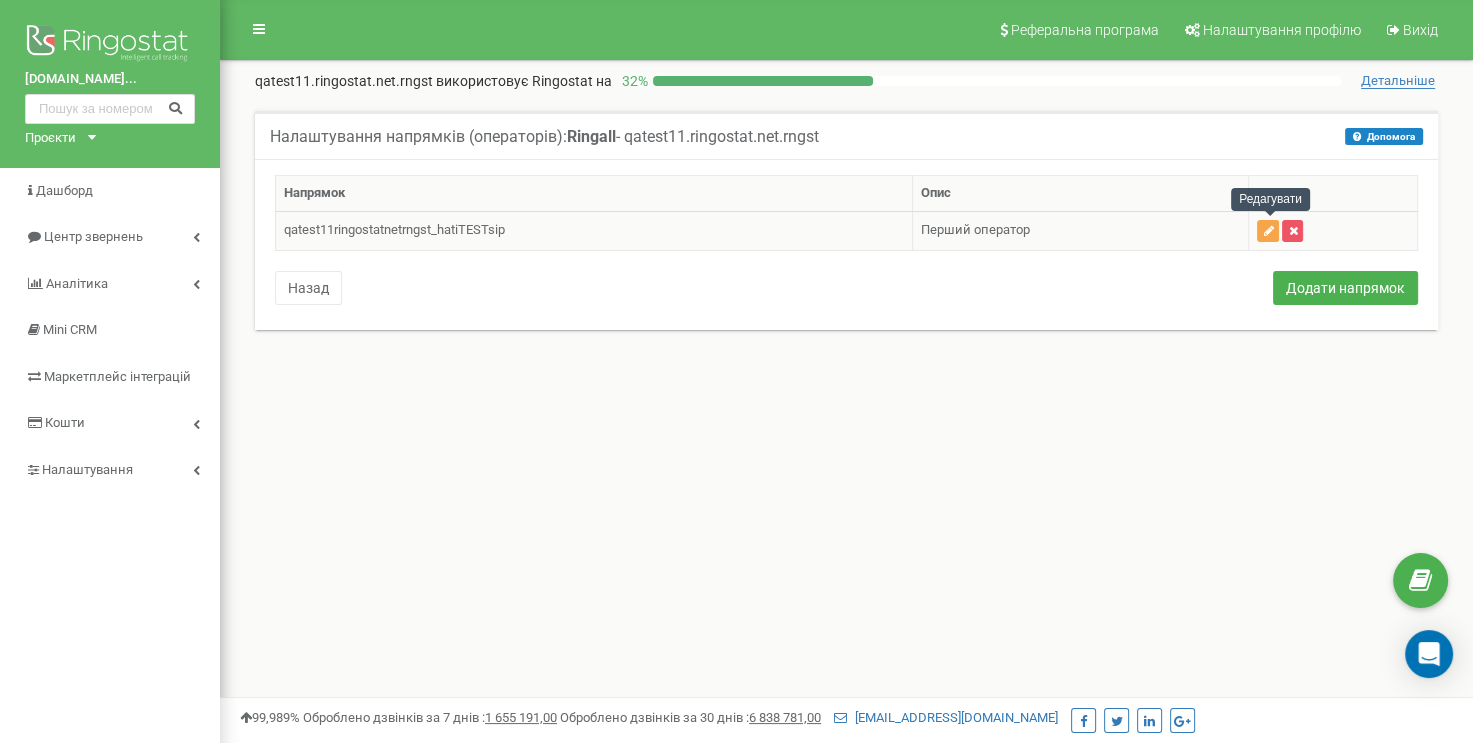 click at bounding box center (1268, 231) 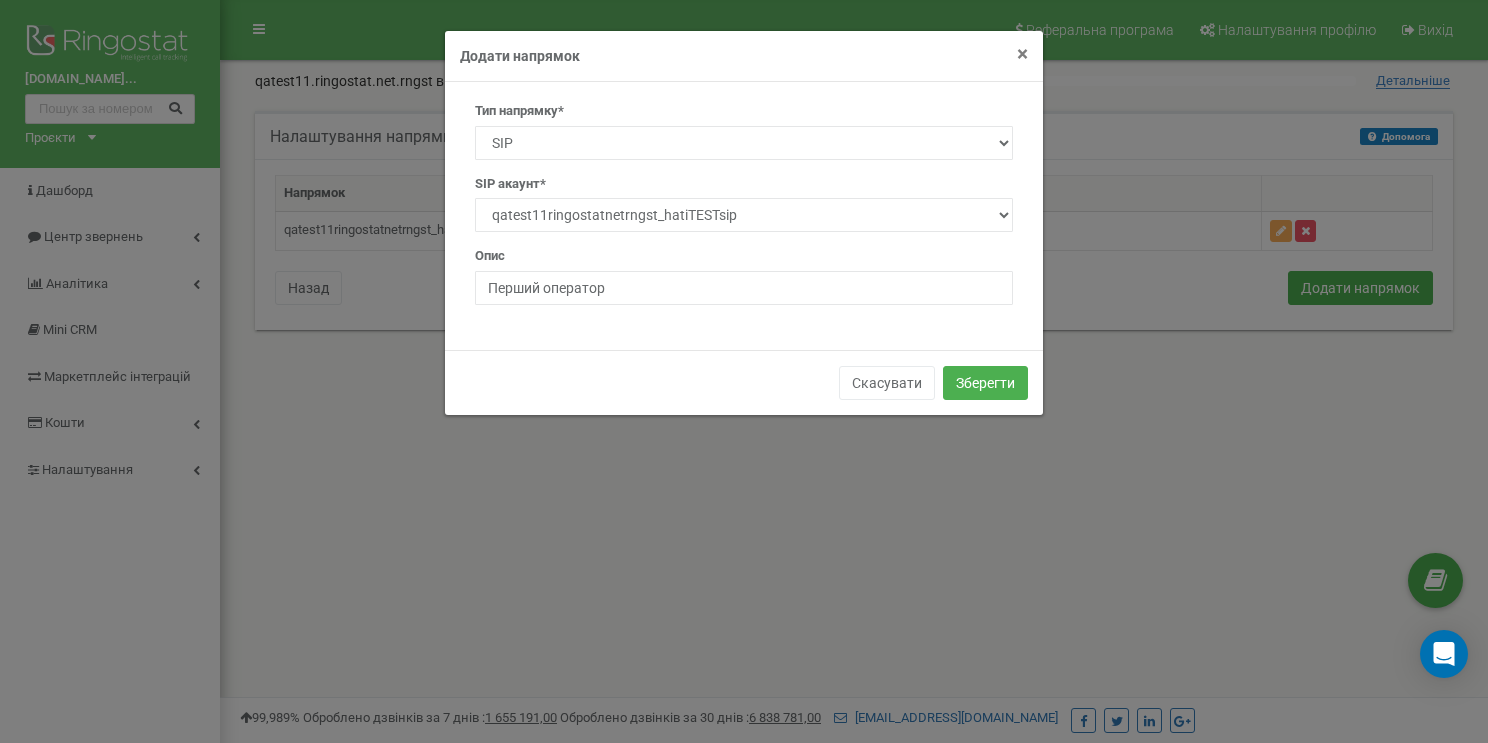 click on "×" at bounding box center [1022, 54] 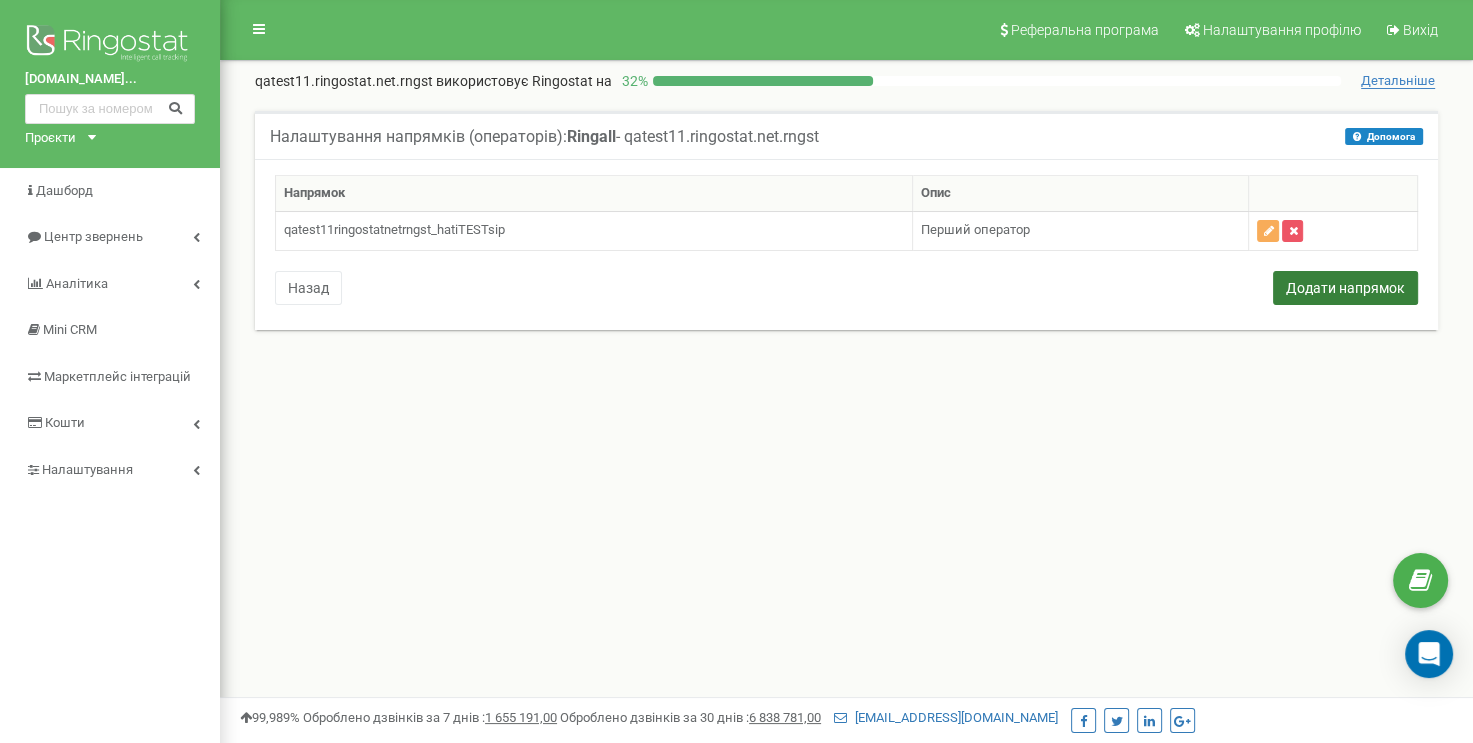 click on "Додати напрямок" at bounding box center [1345, 288] 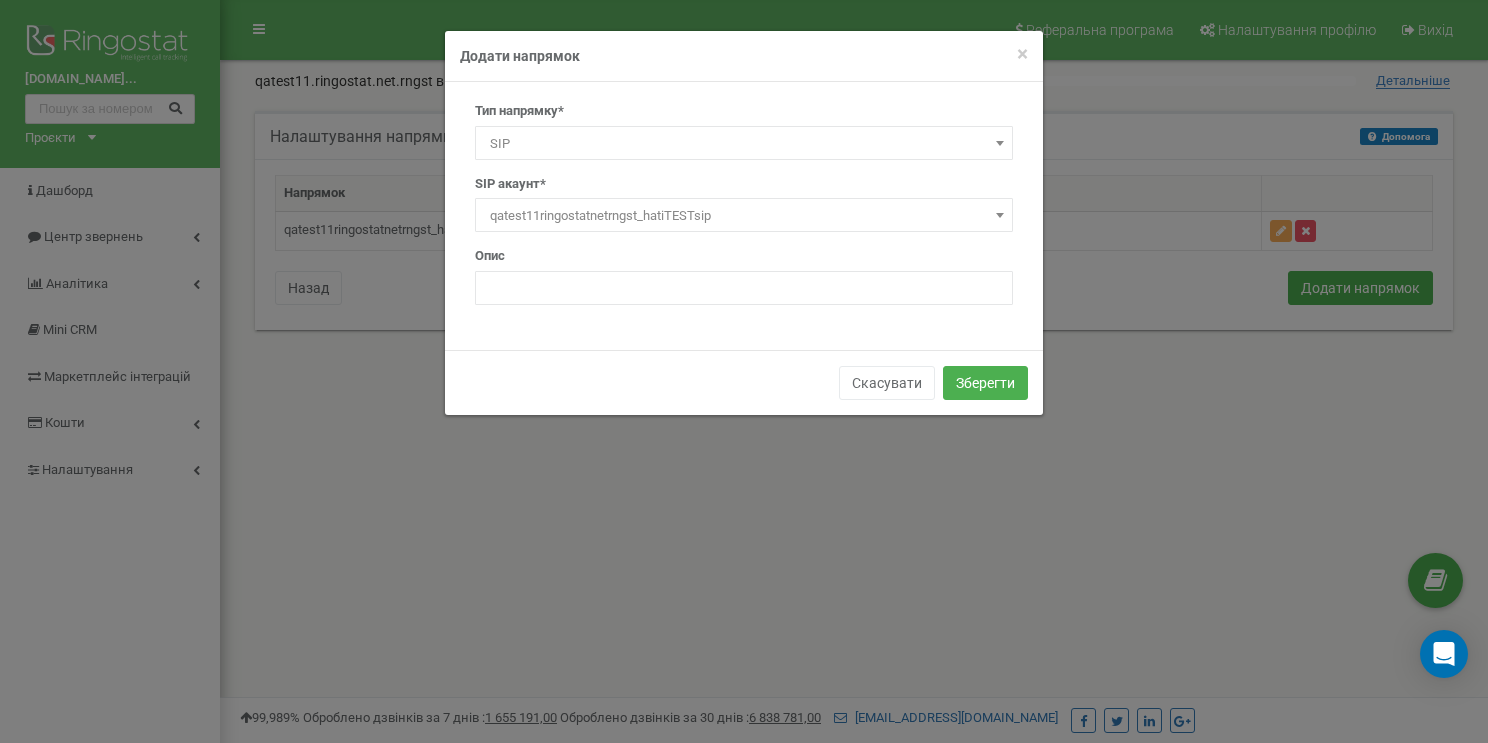 click on "qatest11ringostatnetrngst_hatiTESTsip" at bounding box center [744, 216] 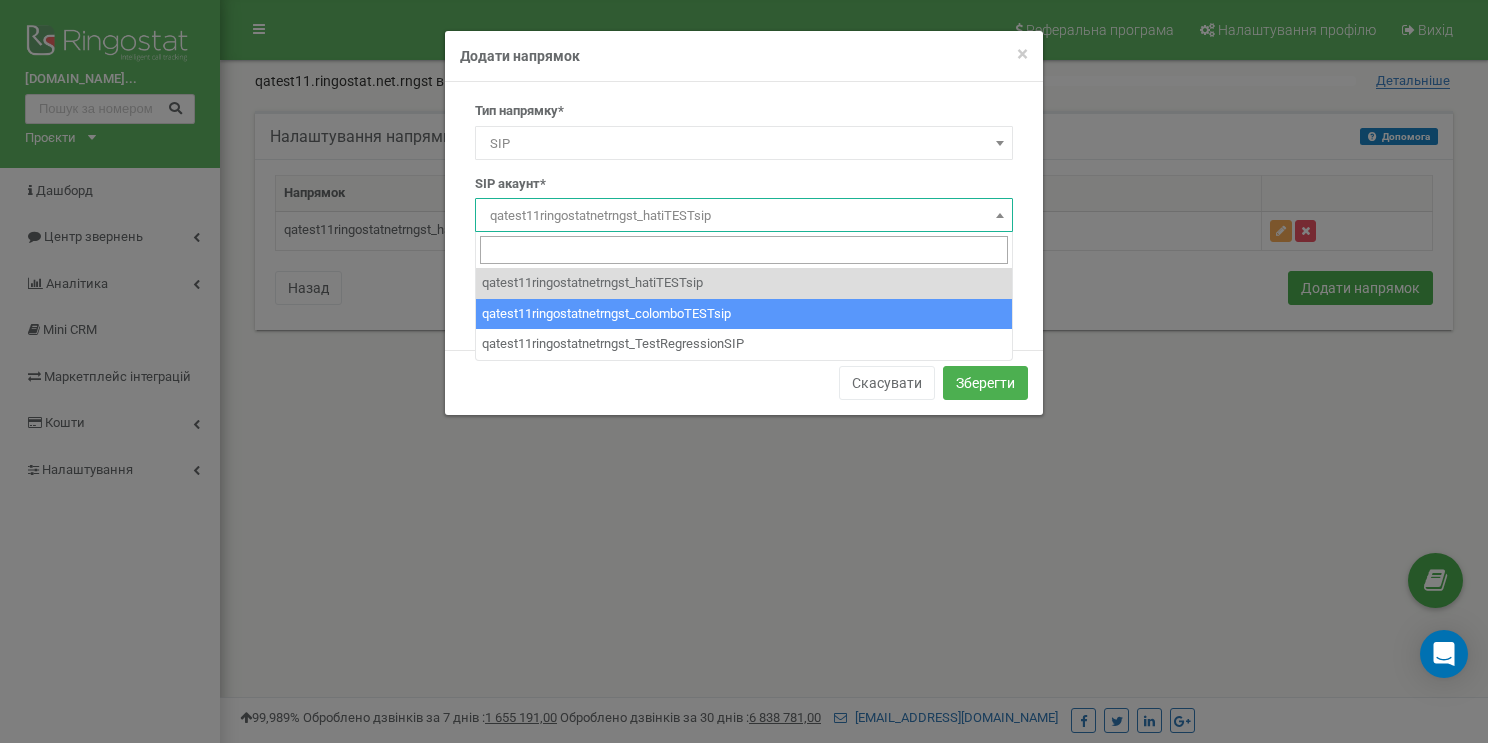 select on "qatest11ringostatnetrngst_colomboTESTsip" 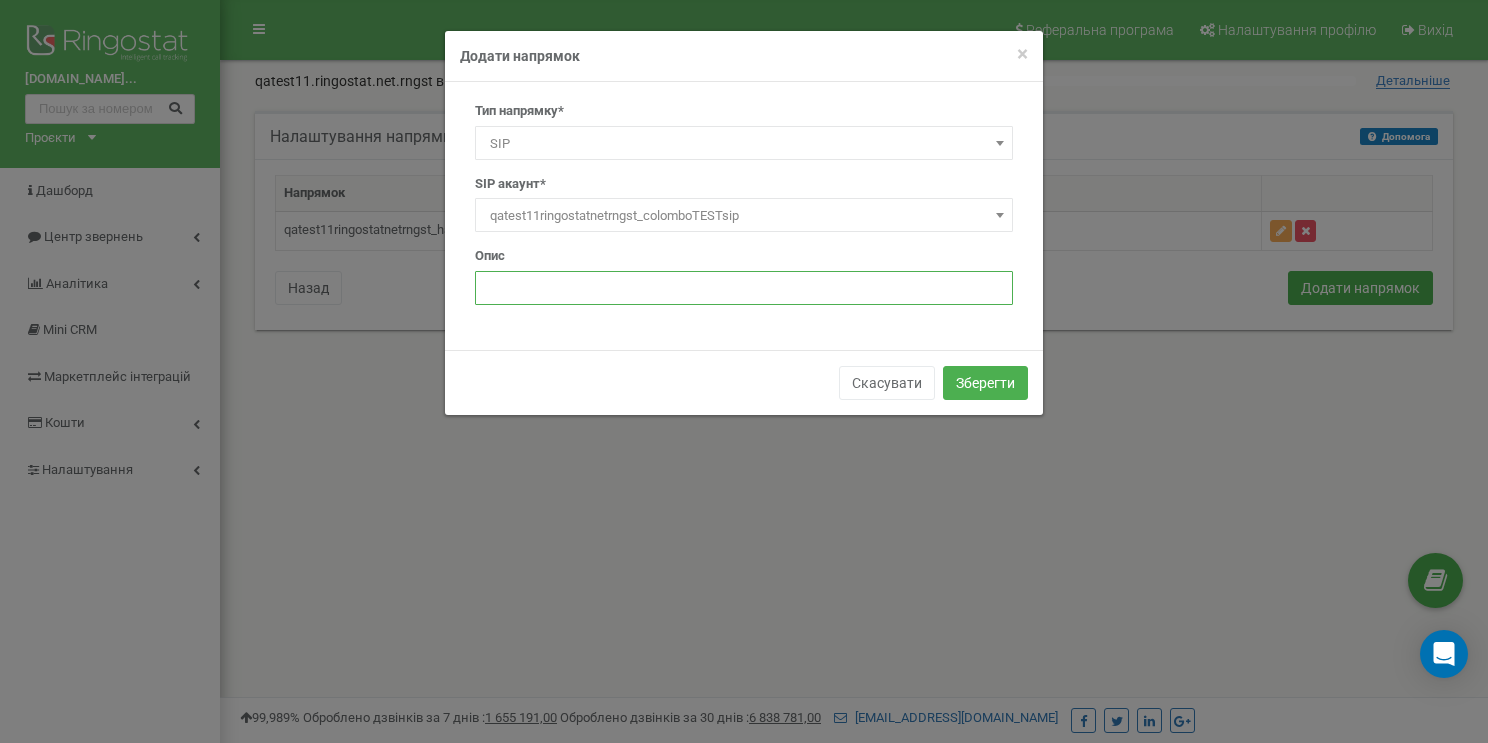 click at bounding box center [744, 288] 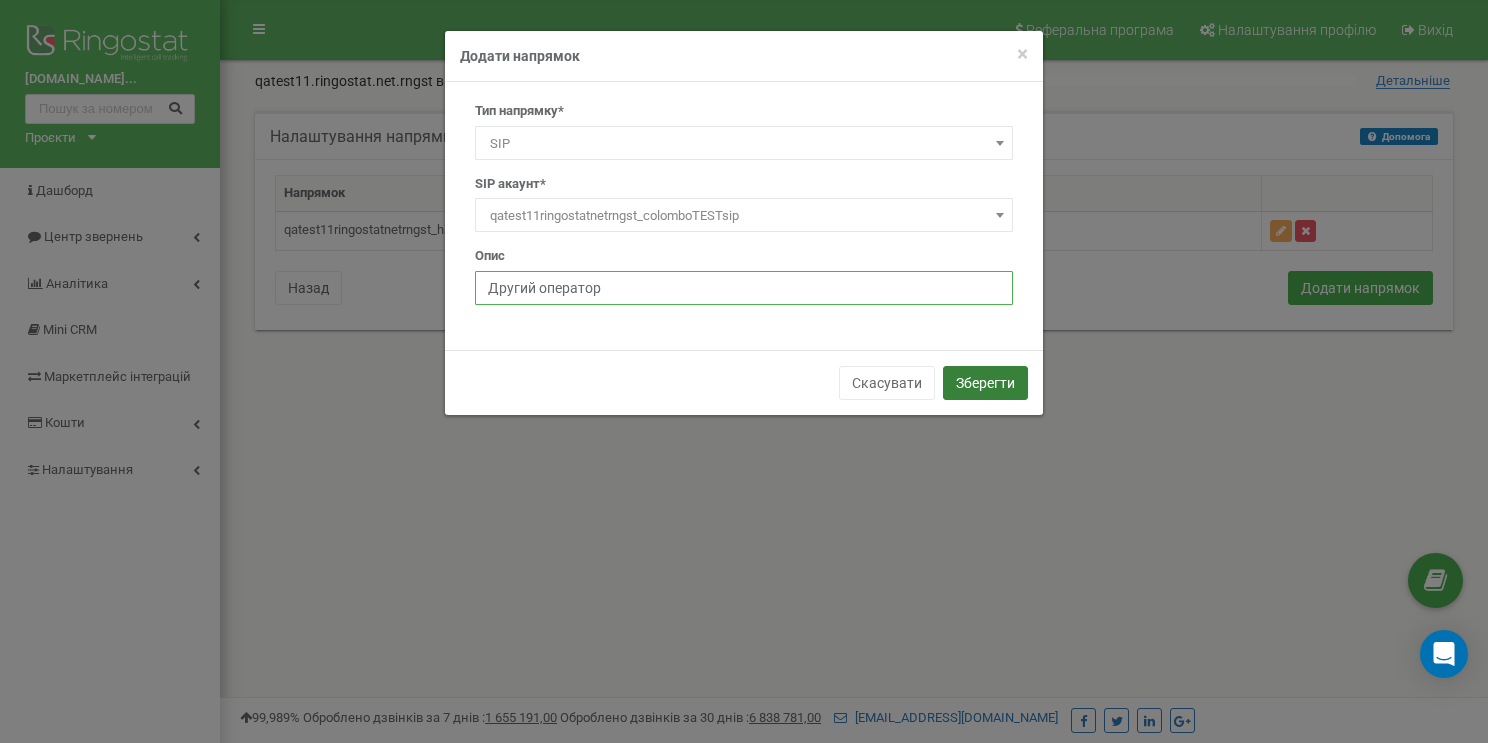 type on "Другий оператор" 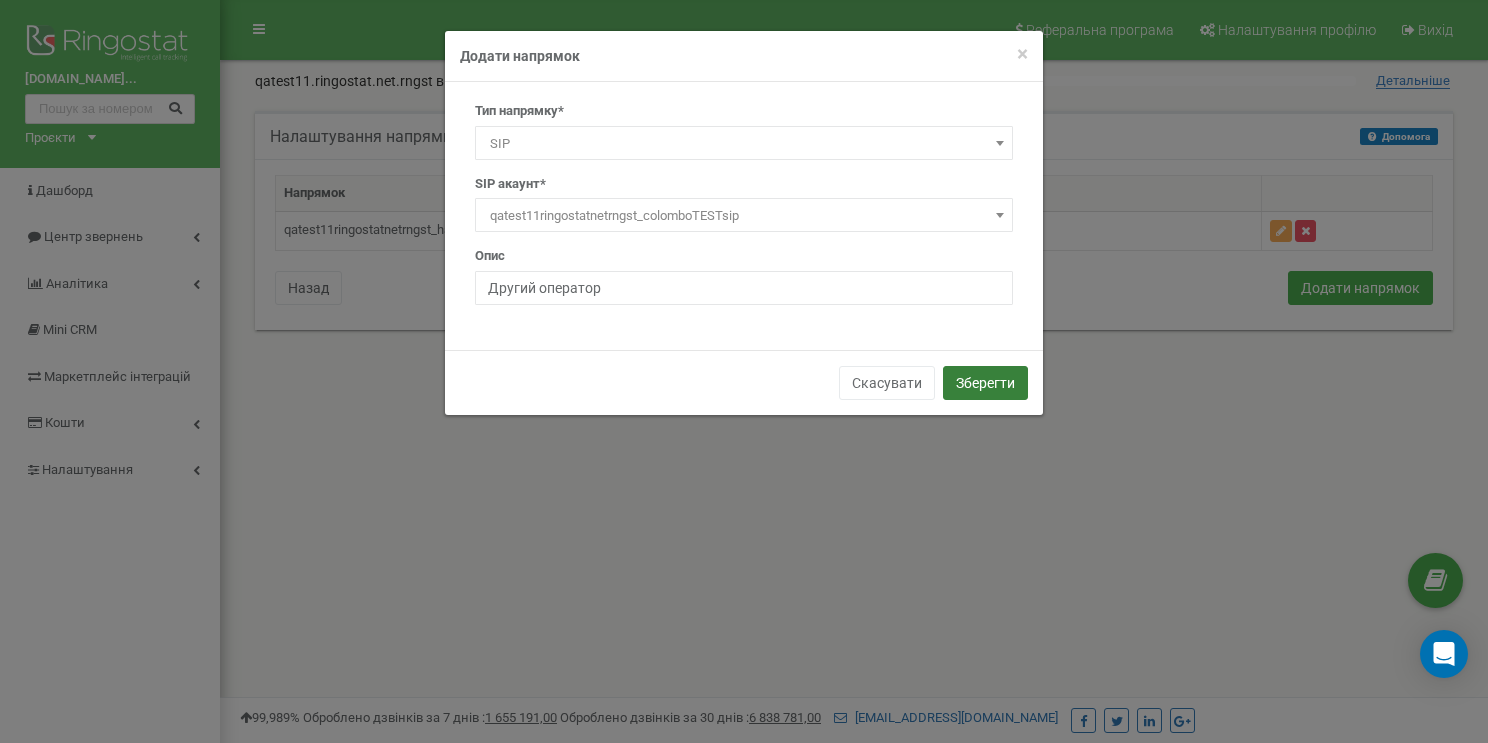 click on "Зберегти" at bounding box center (985, 383) 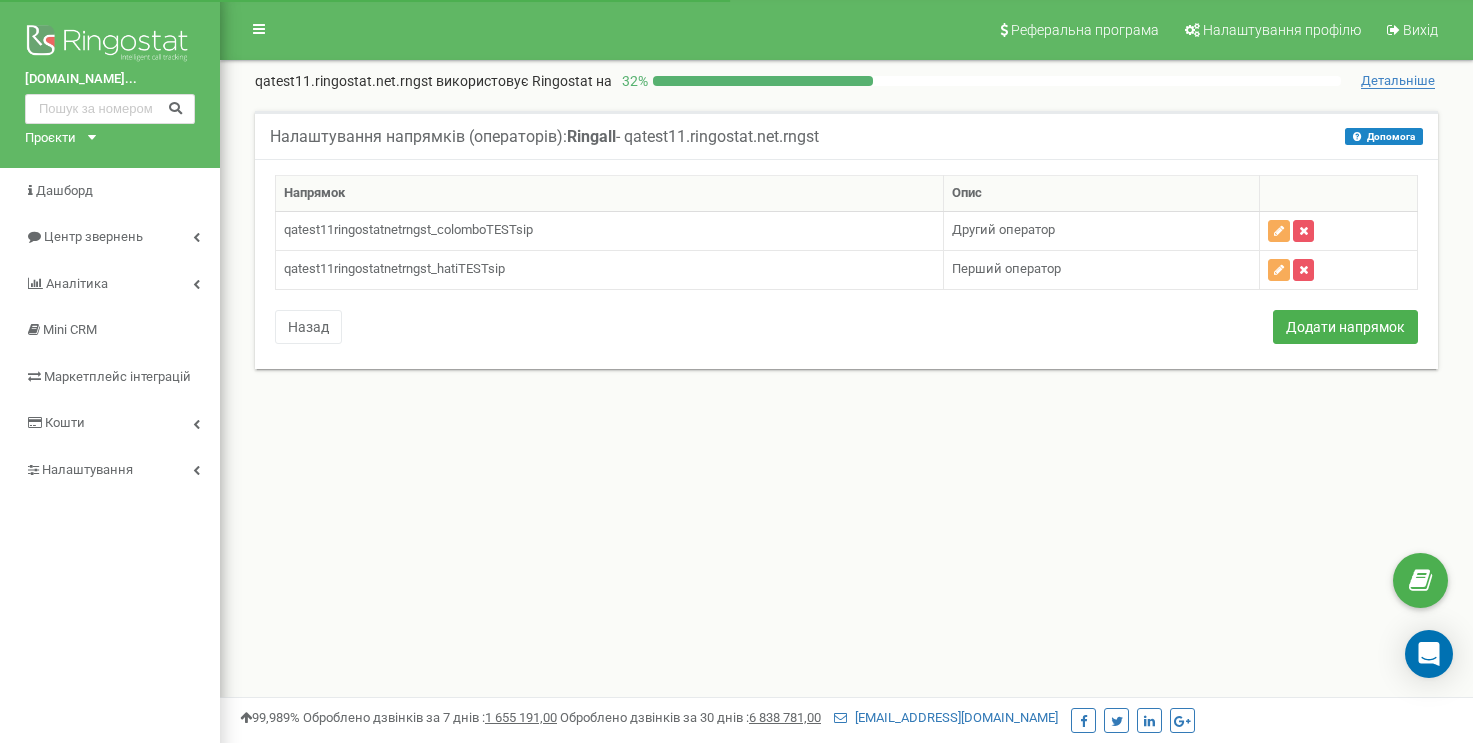 scroll, scrollTop: 0, scrollLeft: 0, axis: both 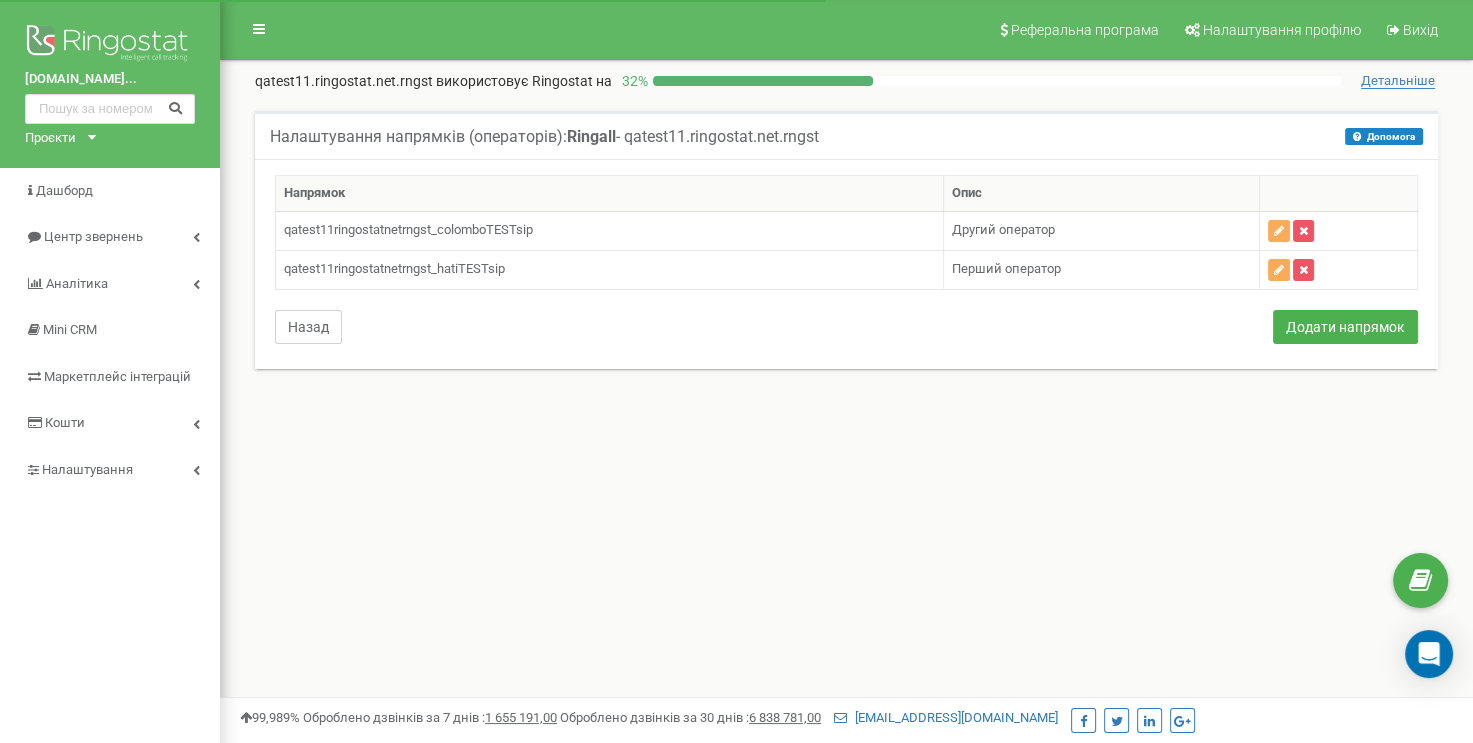 click on "Назад" at bounding box center [308, 327] 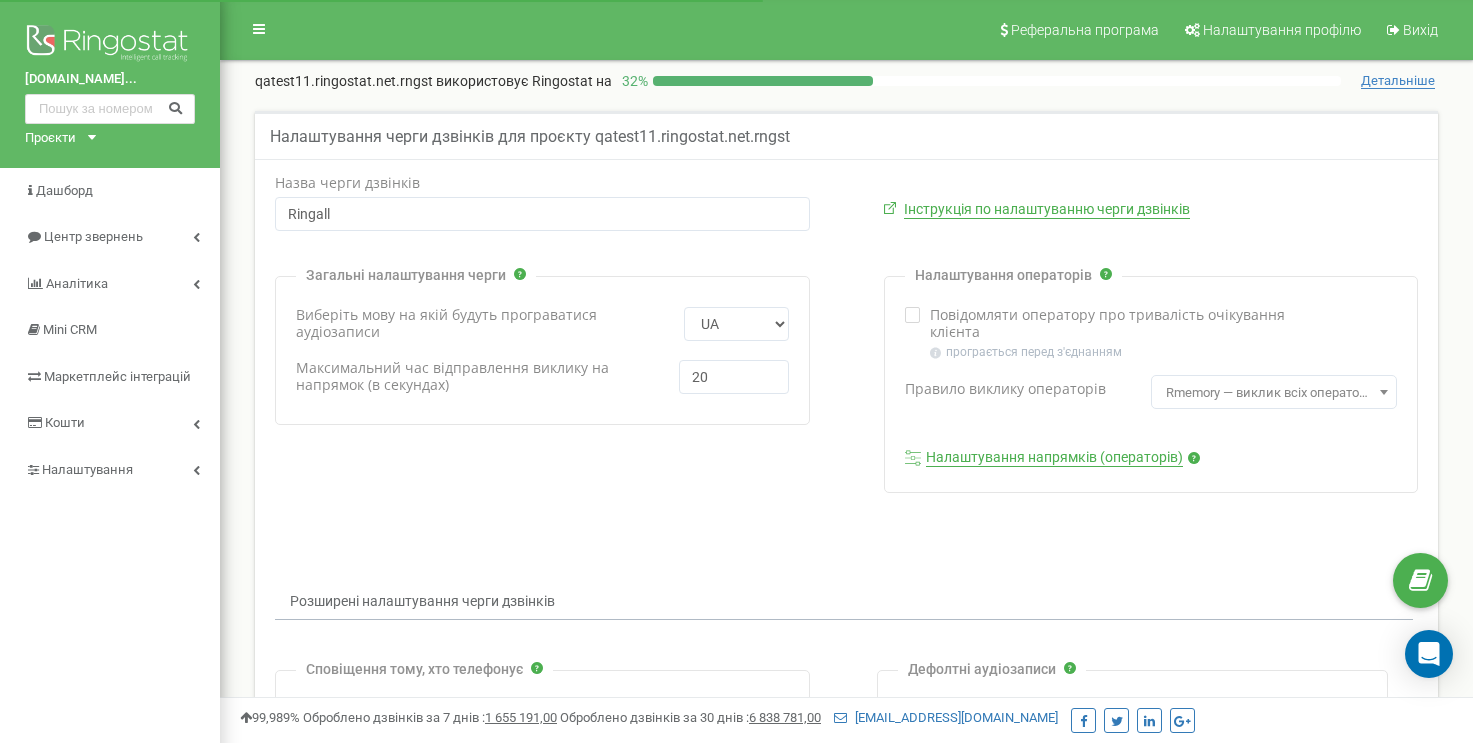 scroll, scrollTop: 818, scrollLeft: 0, axis: vertical 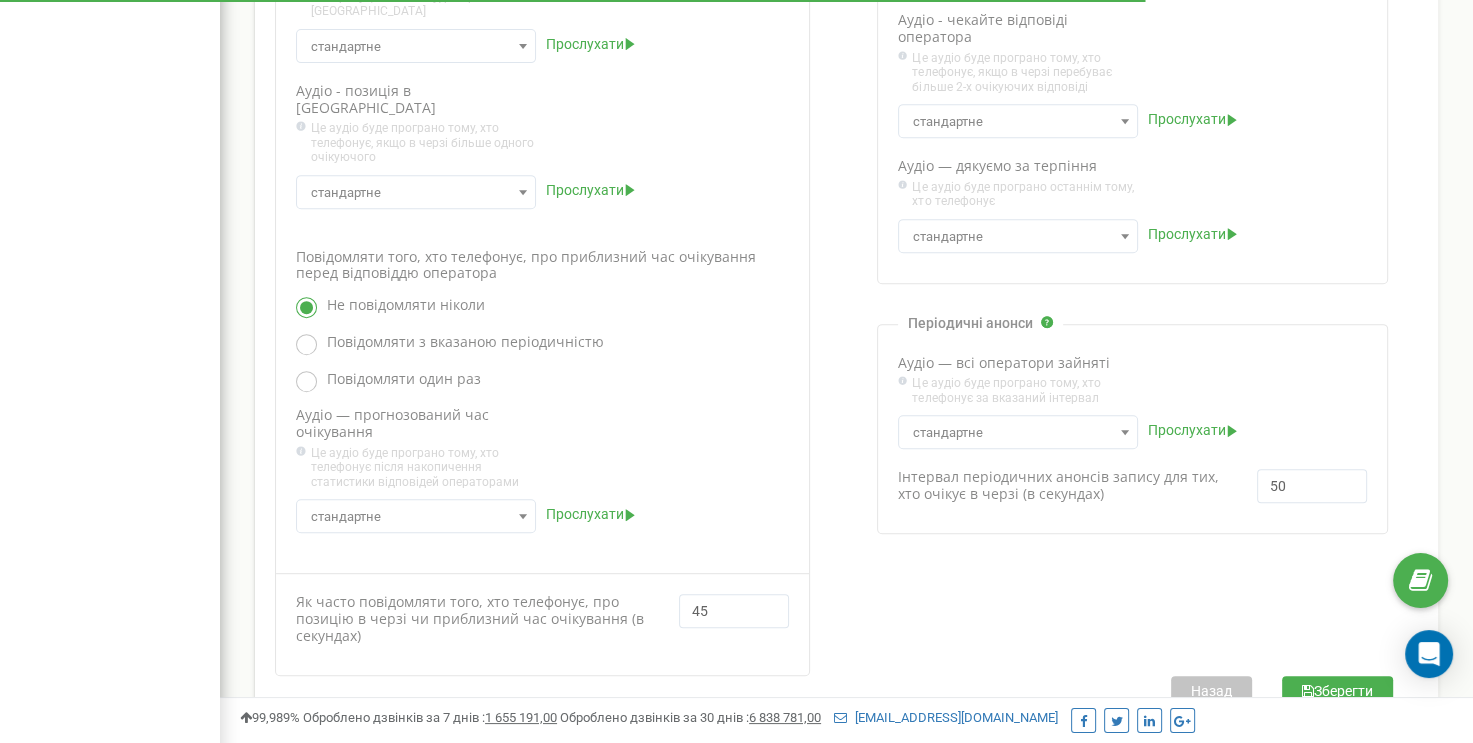 click on "Зберегти" at bounding box center [1337, 691] 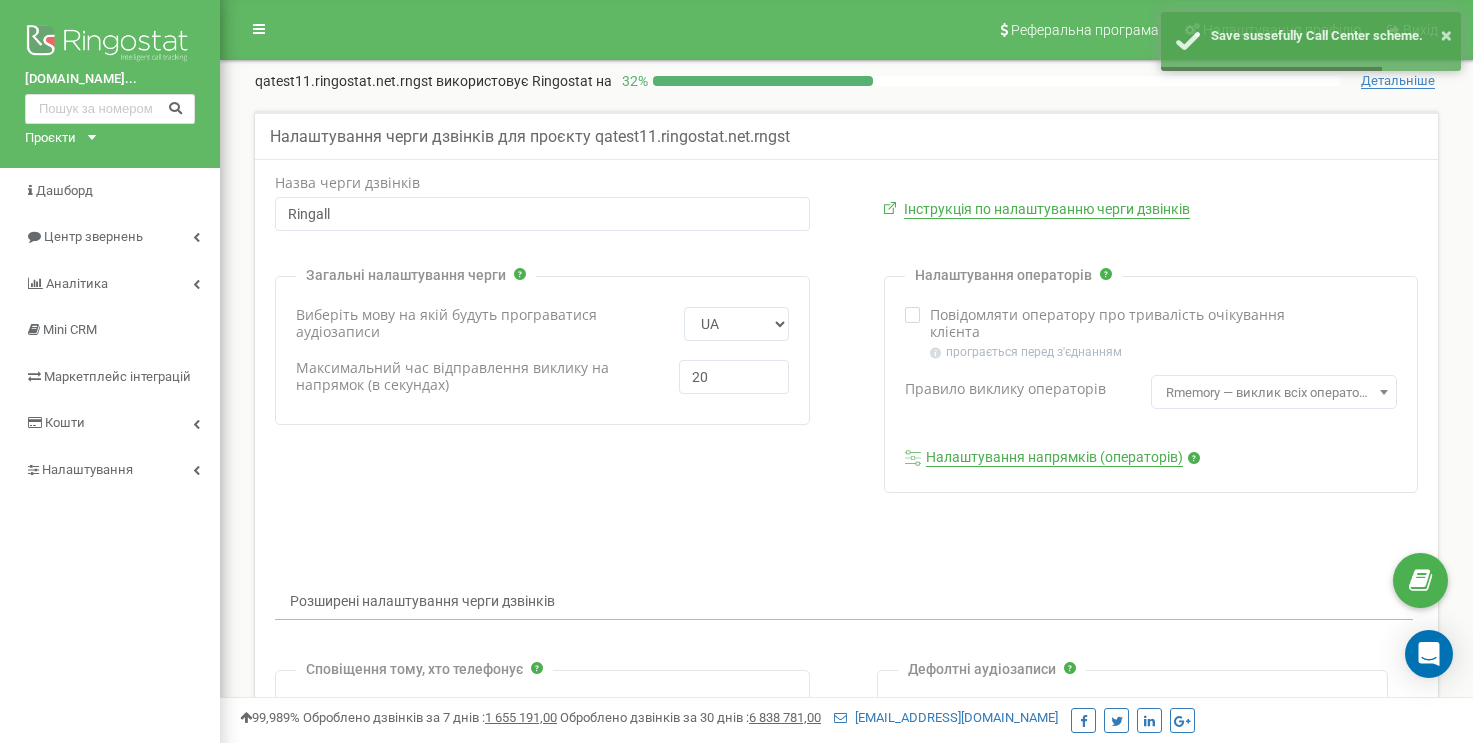 scroll, scrollTop: 0, scrollLeft: 0, axis: both 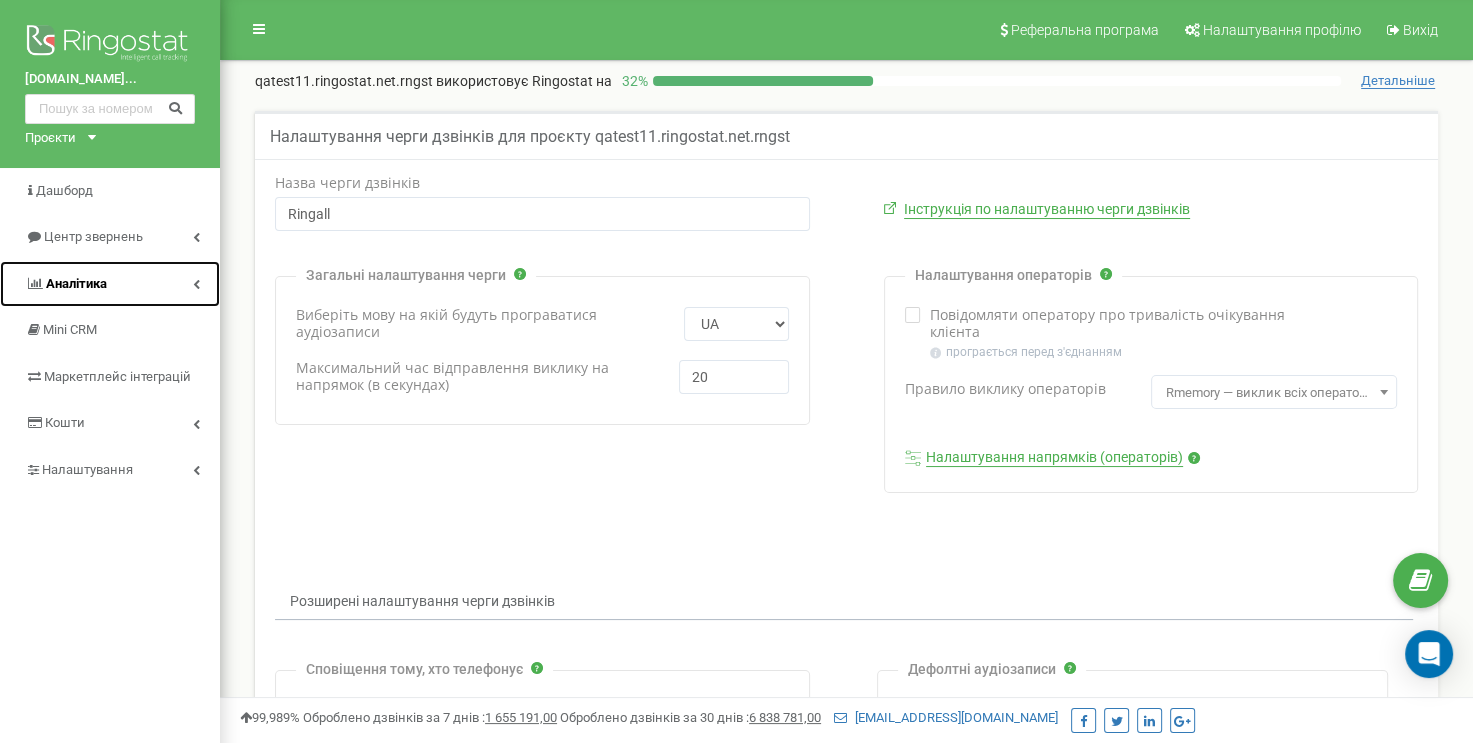 click at bounding box center (196, 284) 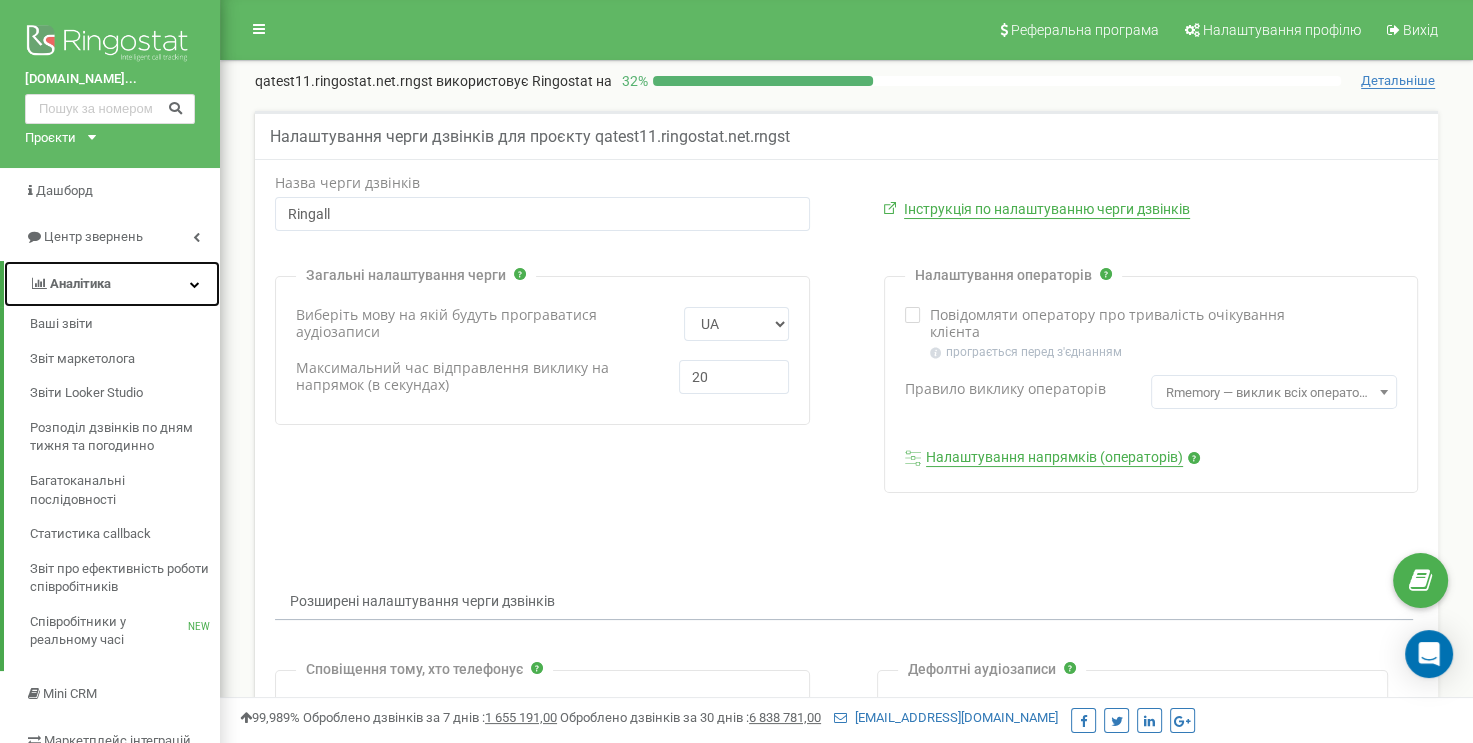 click at bounding box center (195, 284) 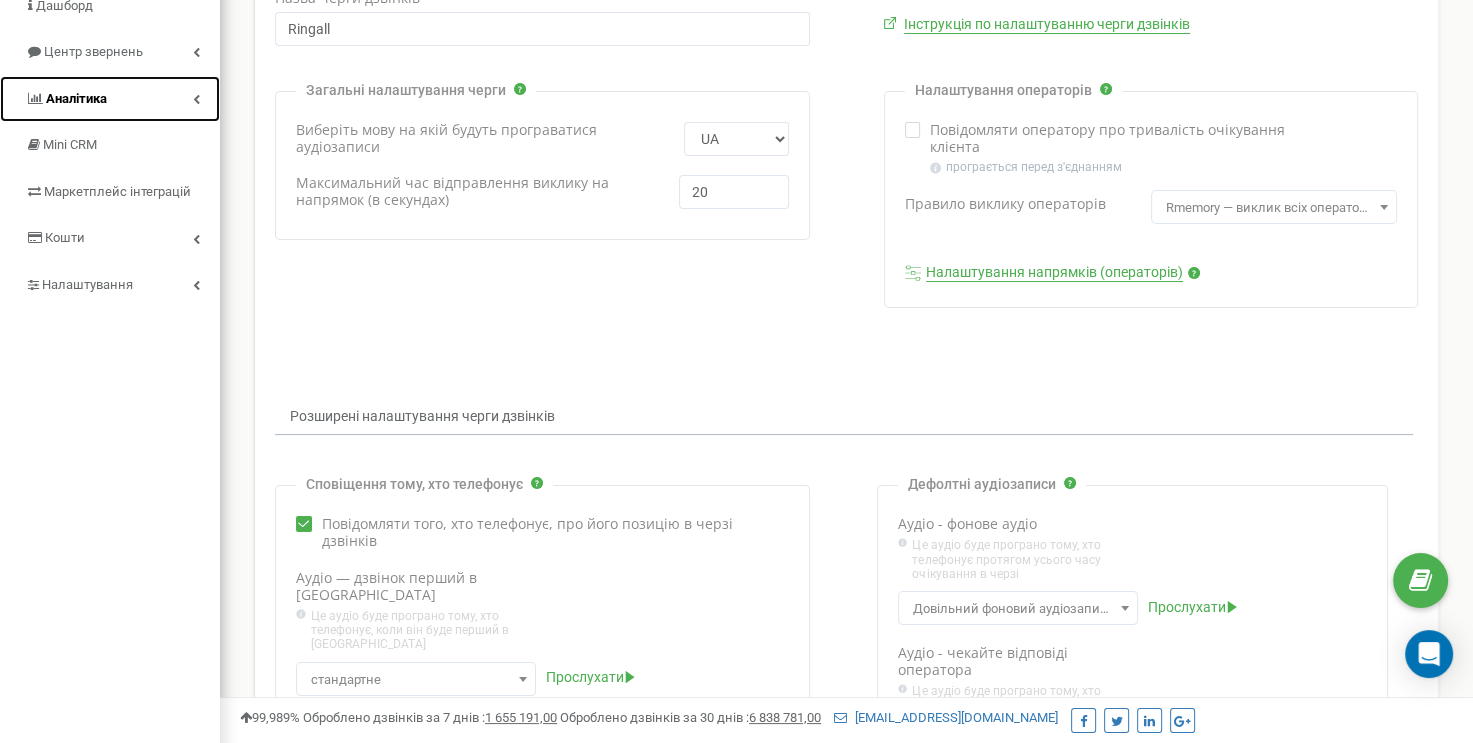 scroll, scrollTop: 200, scrollLeft: 0, axis: vertical 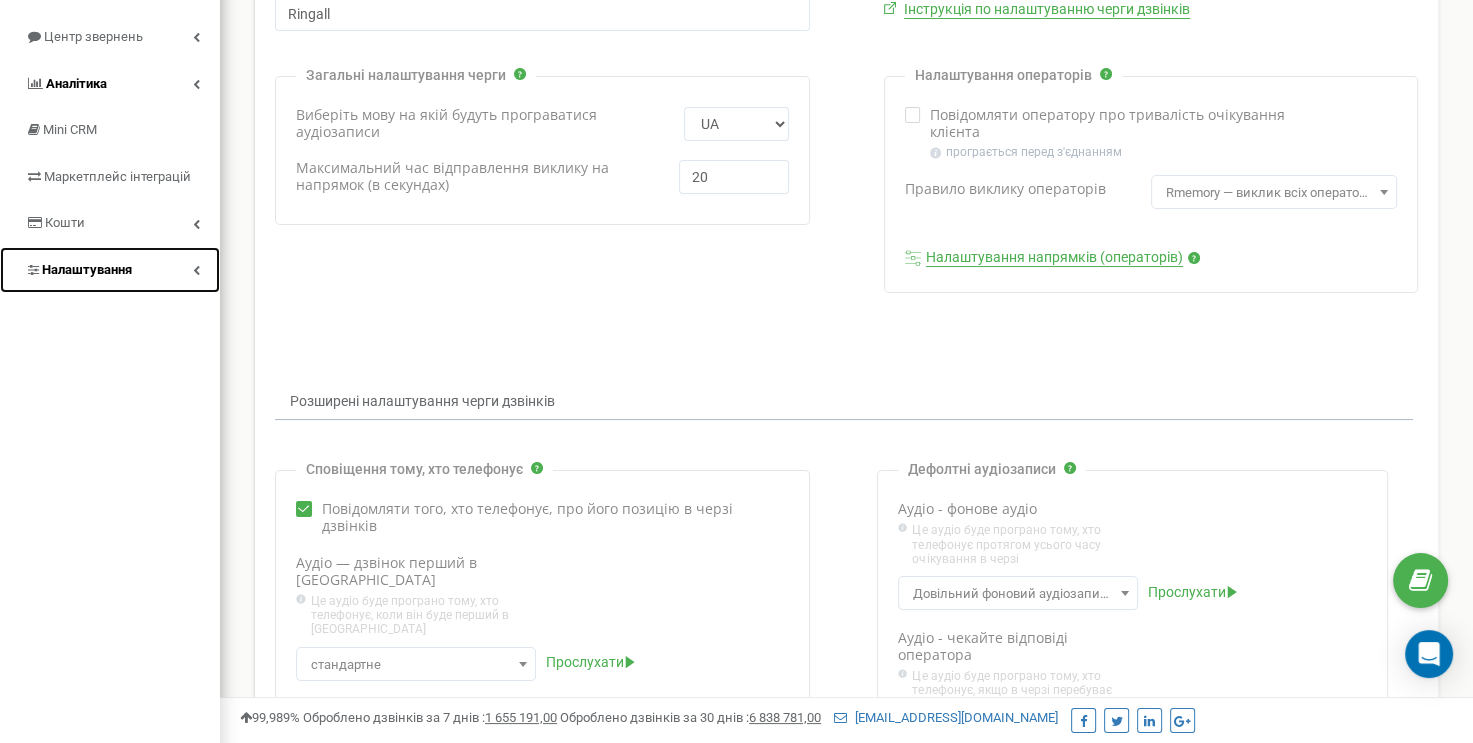 click on "Налаштування" at bounding box center (110, 270) 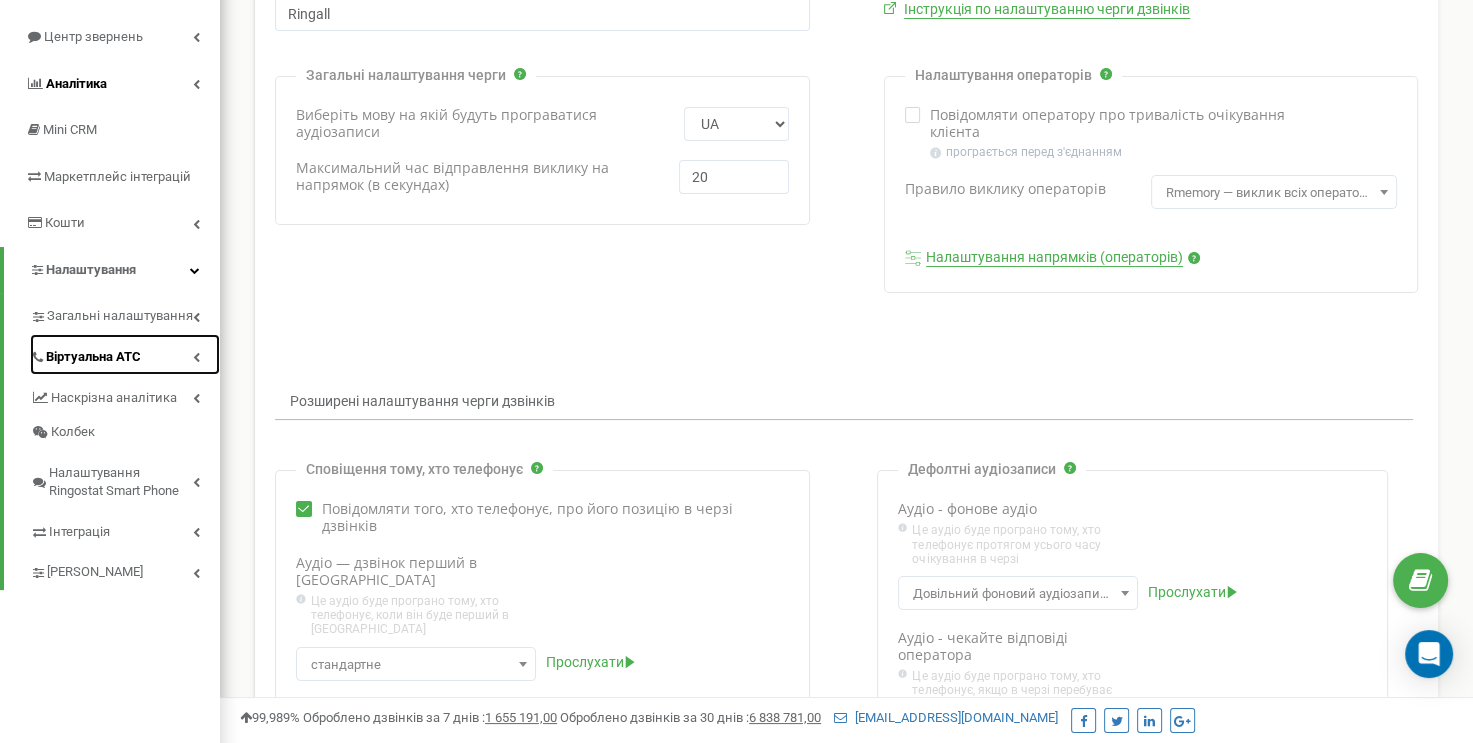 click on "Віртуальна АТС" at bounding box center (125, 354) 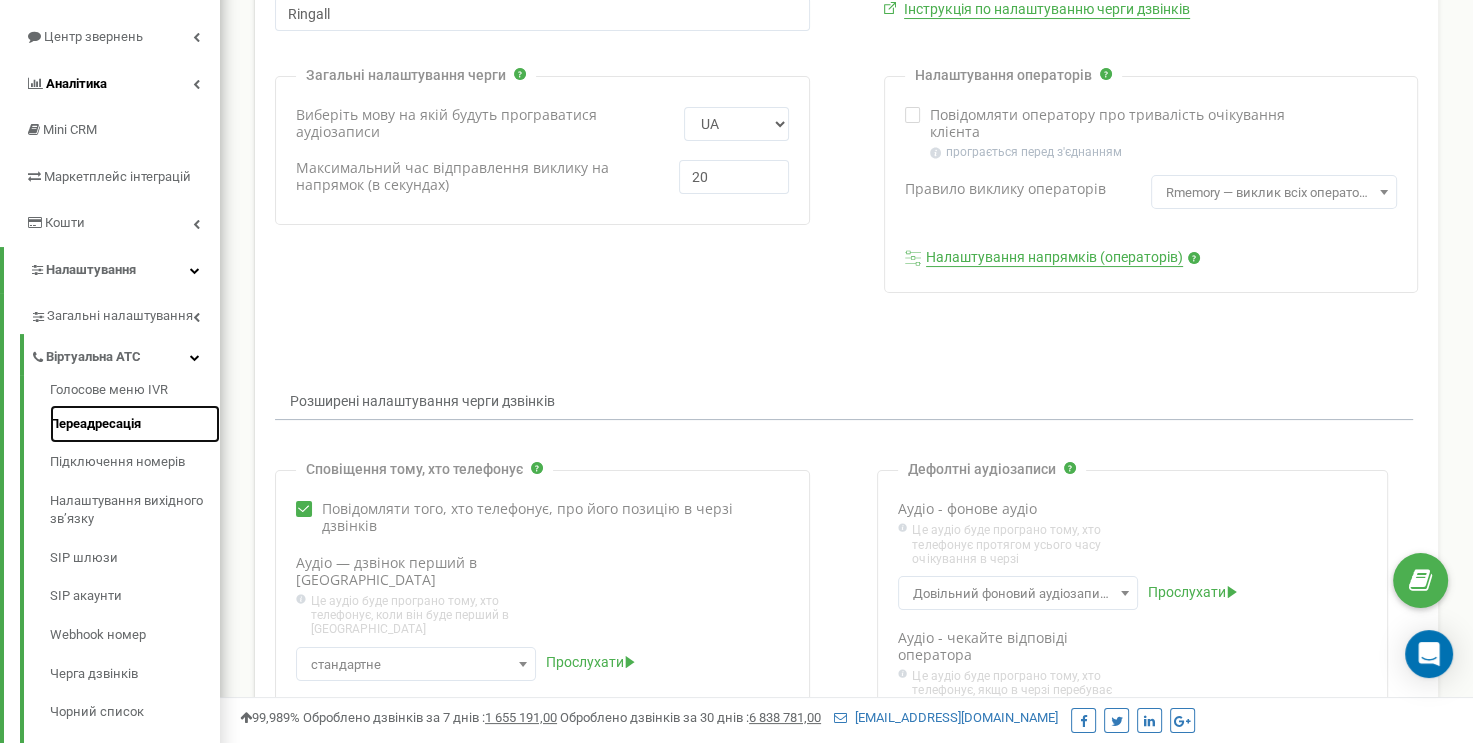 click on "Переадресація" at bounding box center [135, 424] 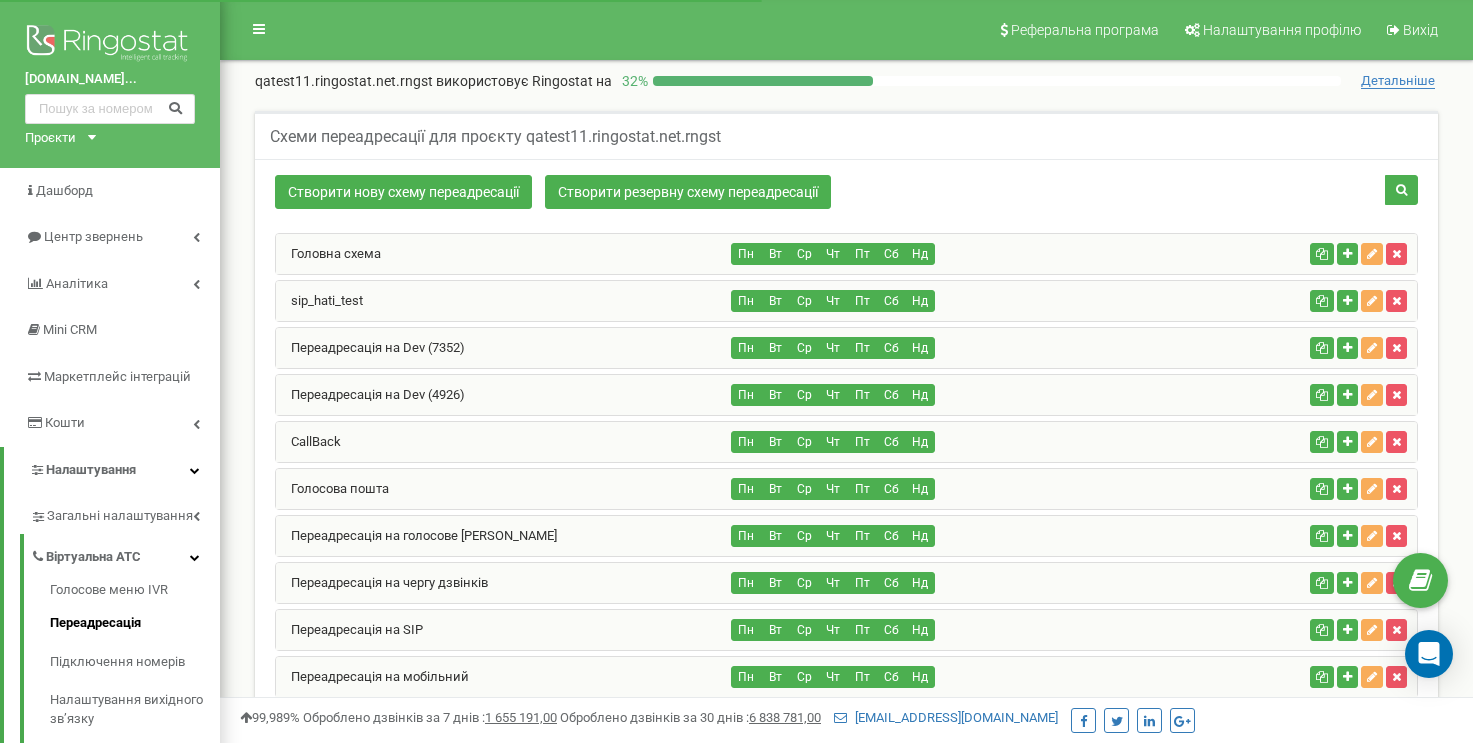 scroll, scrollTop: 0, scrollLeft: 0, axis: both 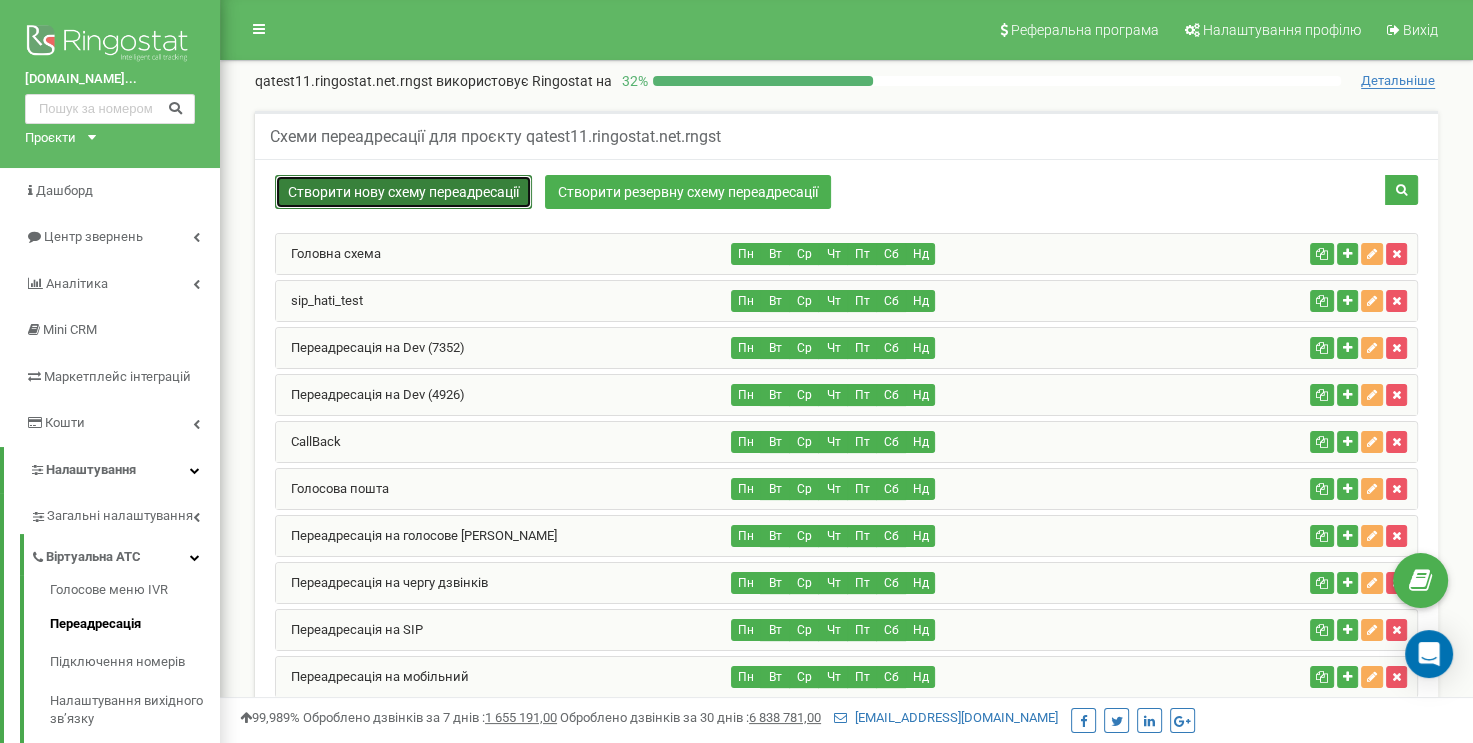click on "Створити нову схему переадресації" at bounding box center (403, 192) 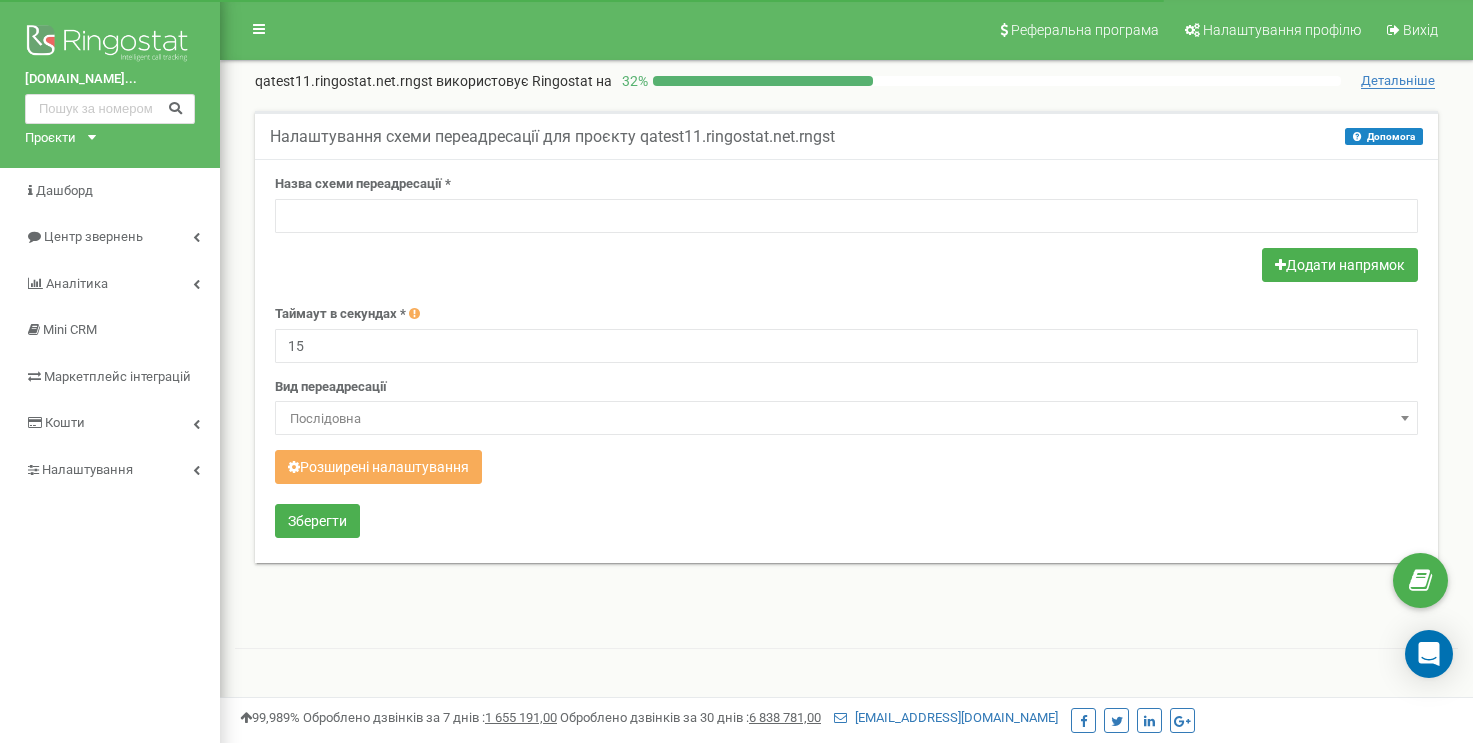 scroll, scrollTop: 0, scrollLeft: 0, axis: both 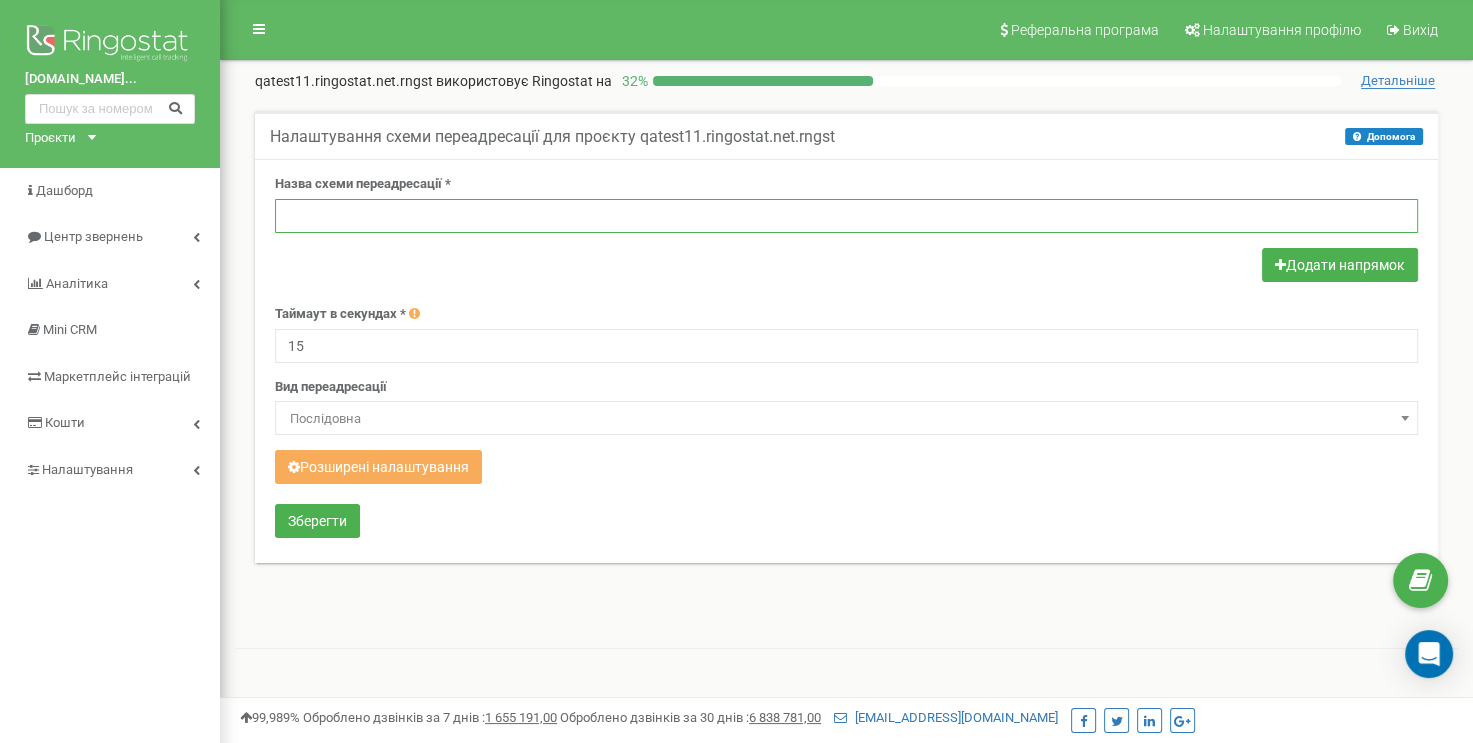 click at bounding box center [846, 216] 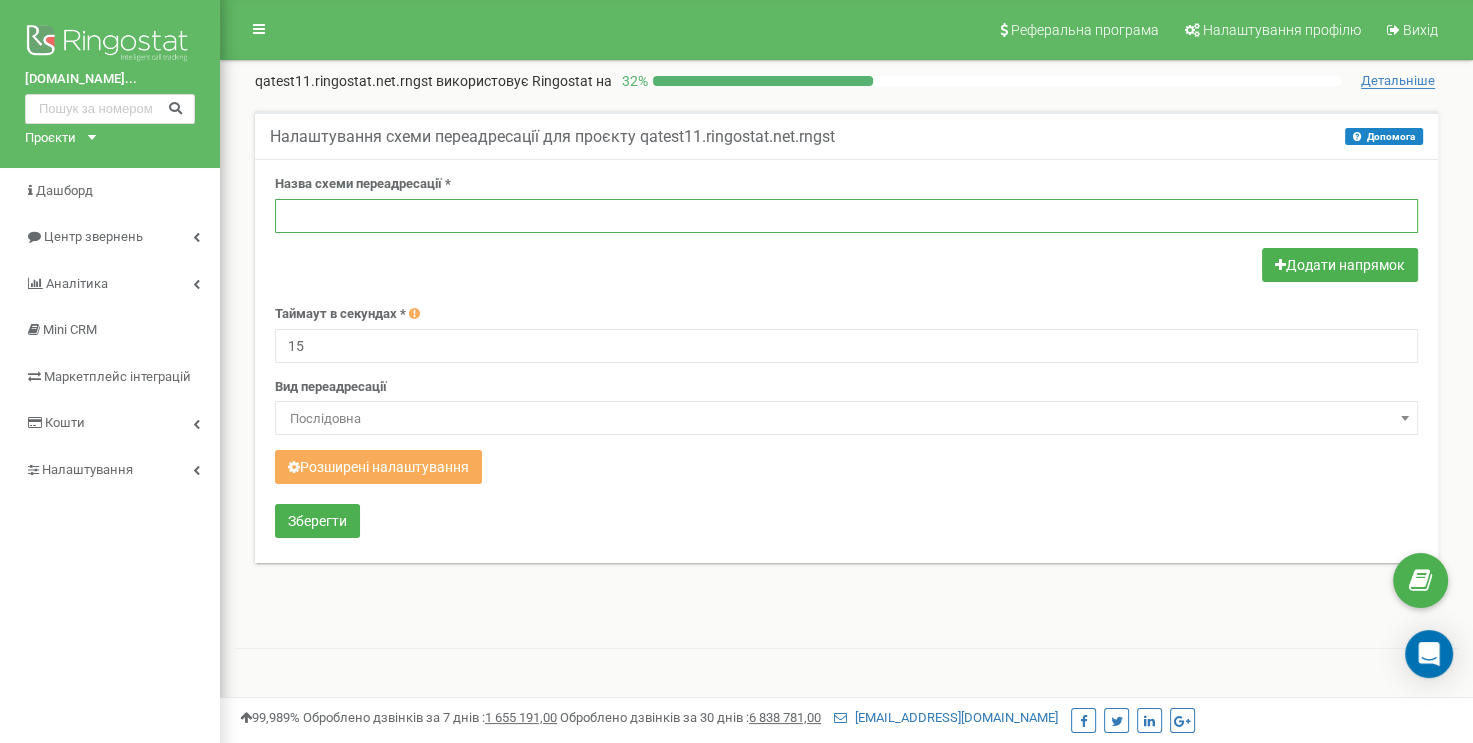 paste on "ringall" 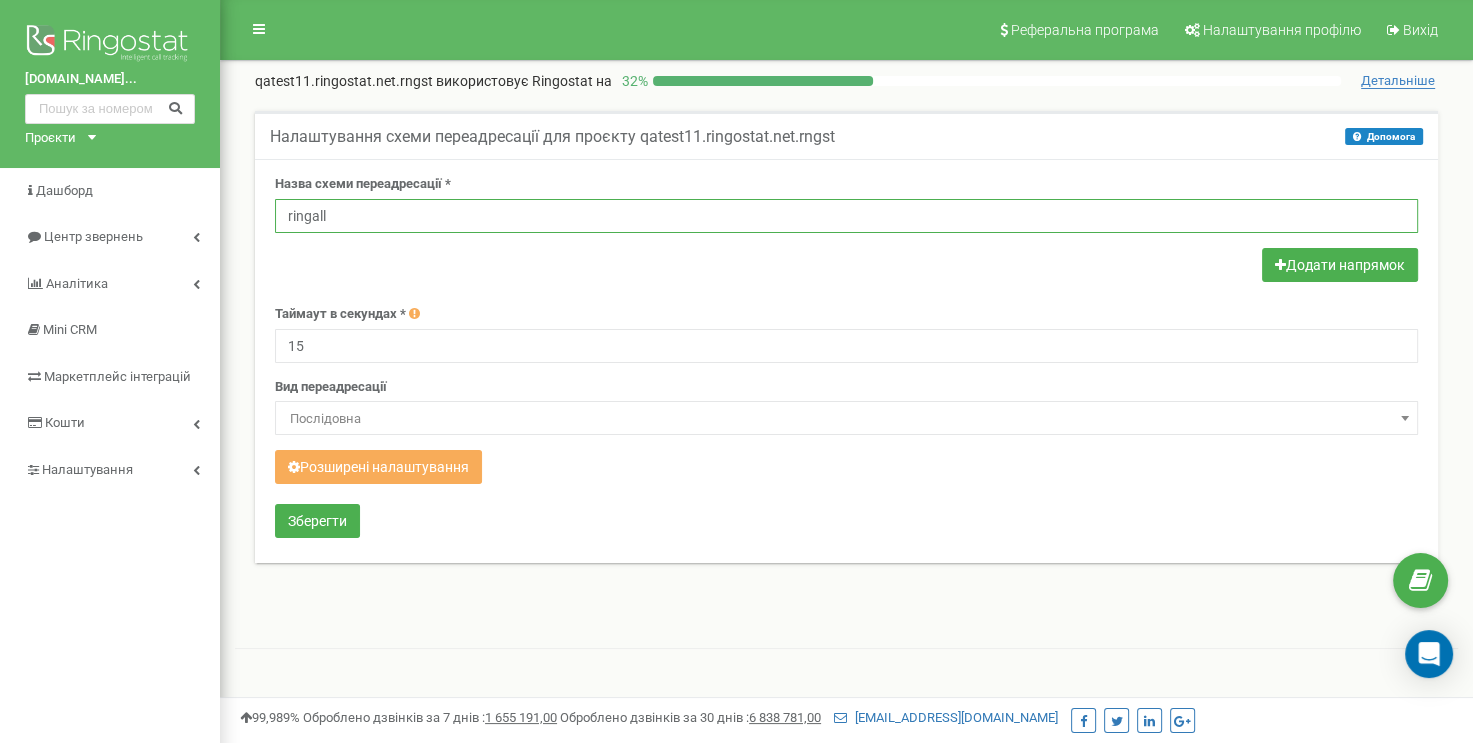 click on "ringall" at bounding box center [846, 216] 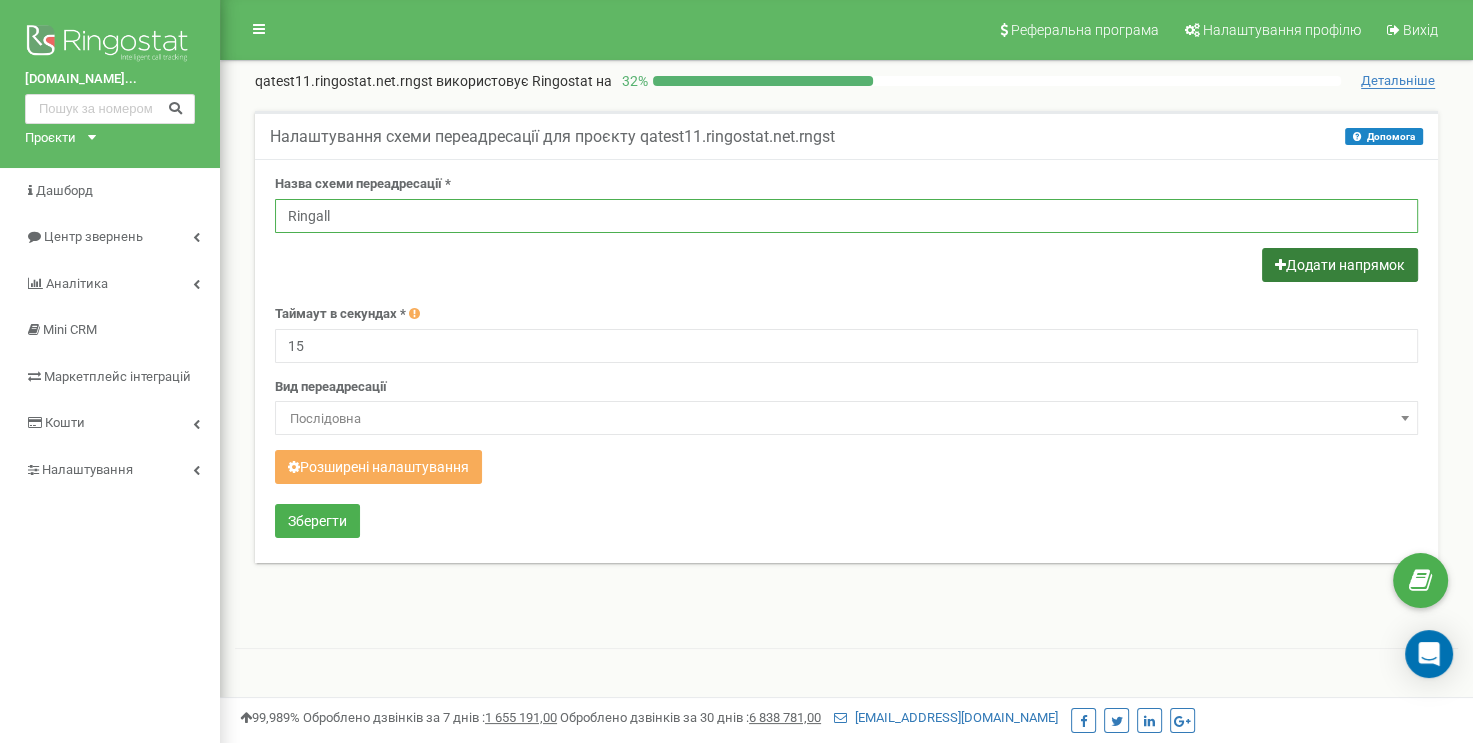 type on "Ringall" 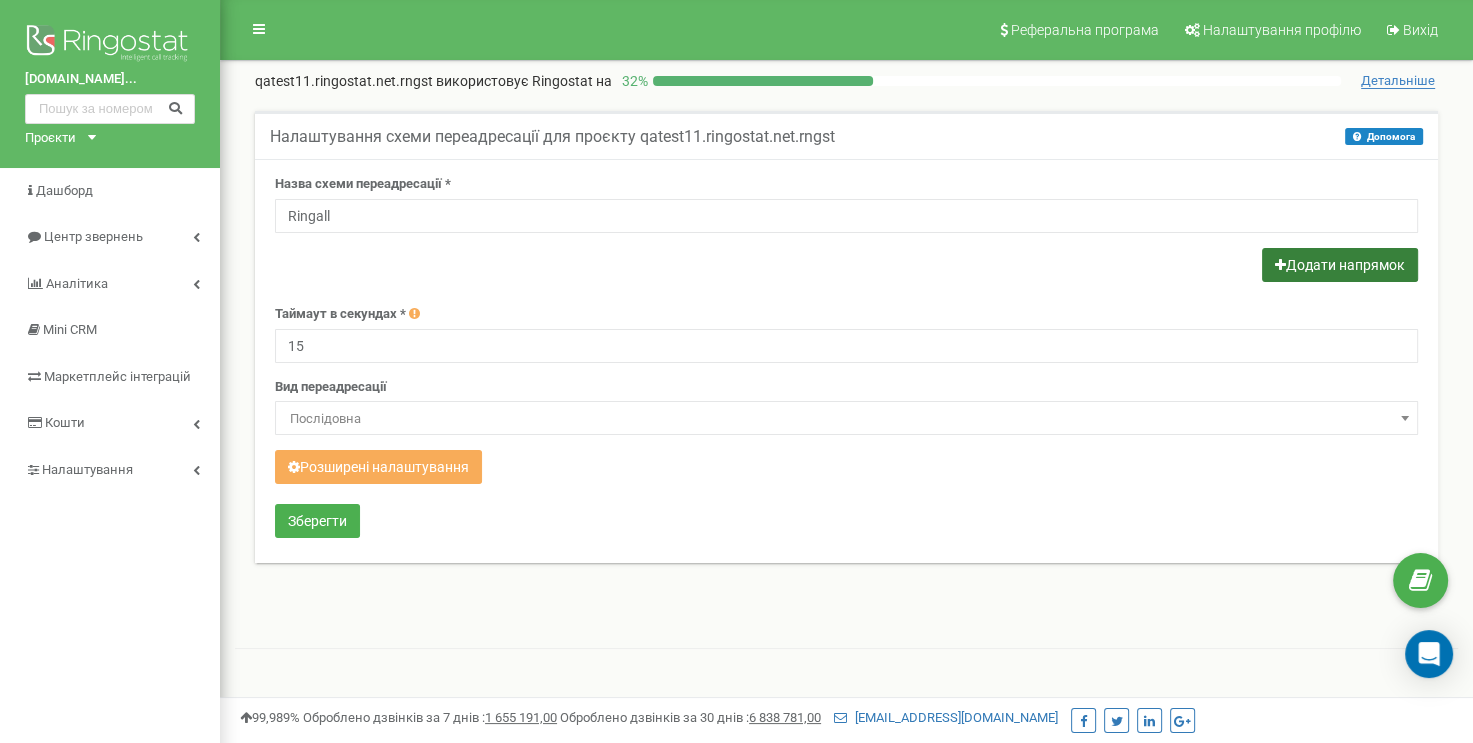 click at bounding box center (1280, 265) 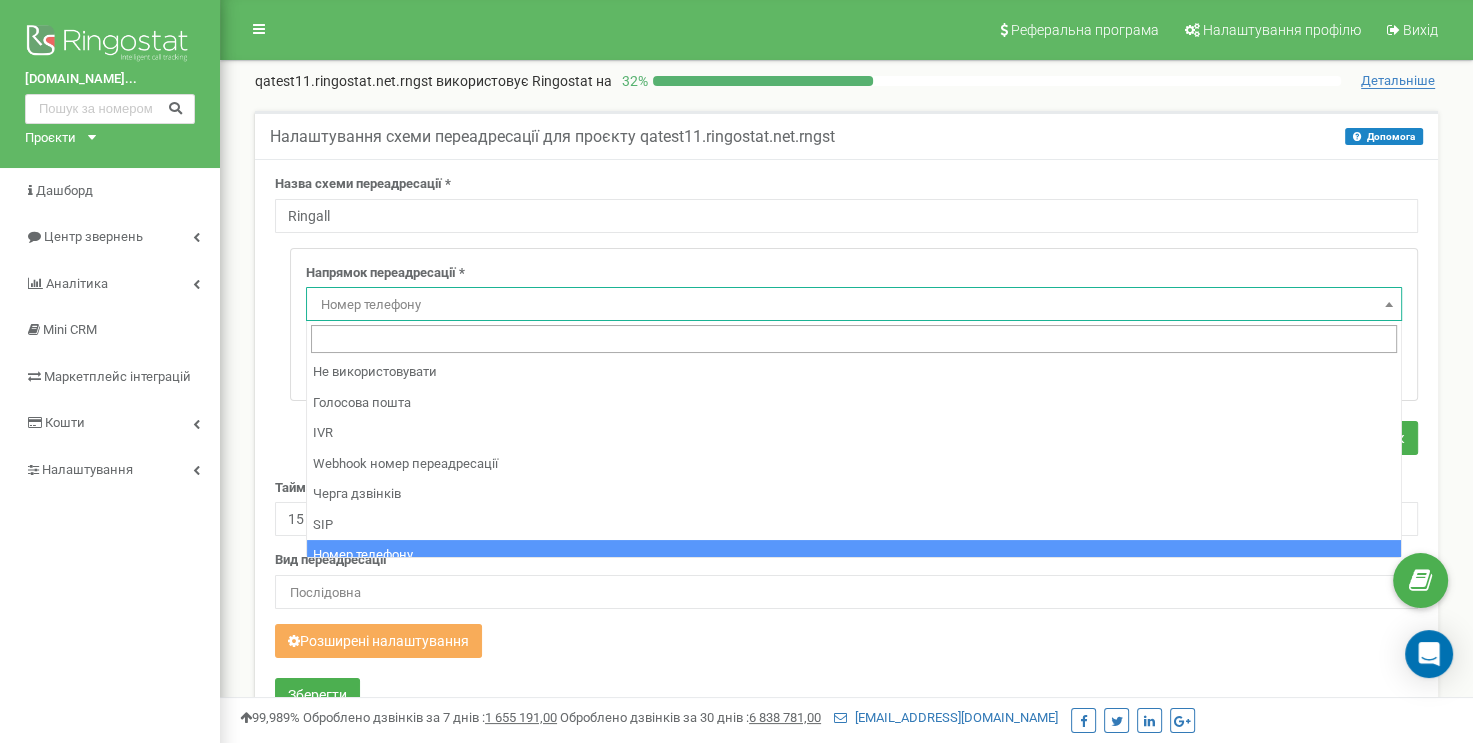 click on "Номер телефону" at bounding box center [854, 305] 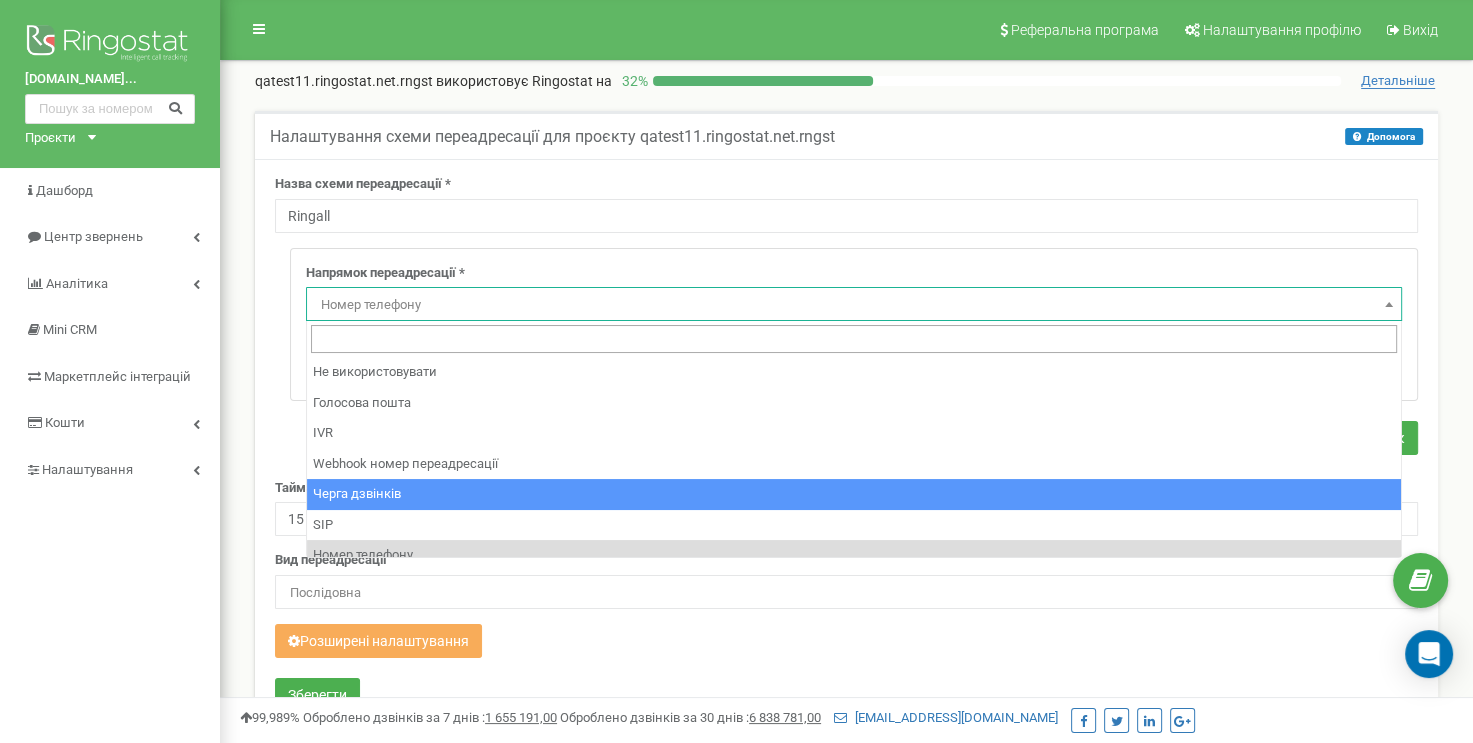 select on "CallCenter" 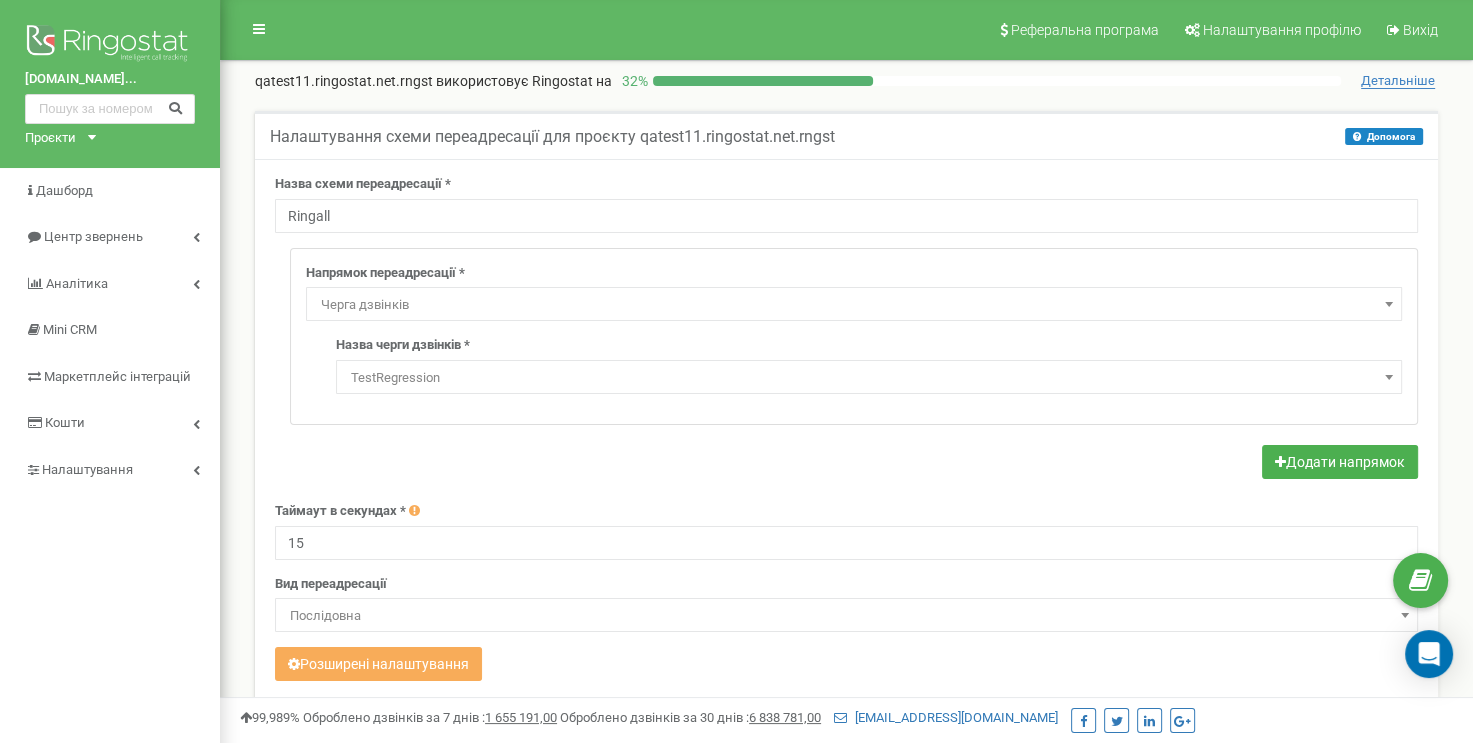 click on "TestRegression" at bounding box center (869, 378) 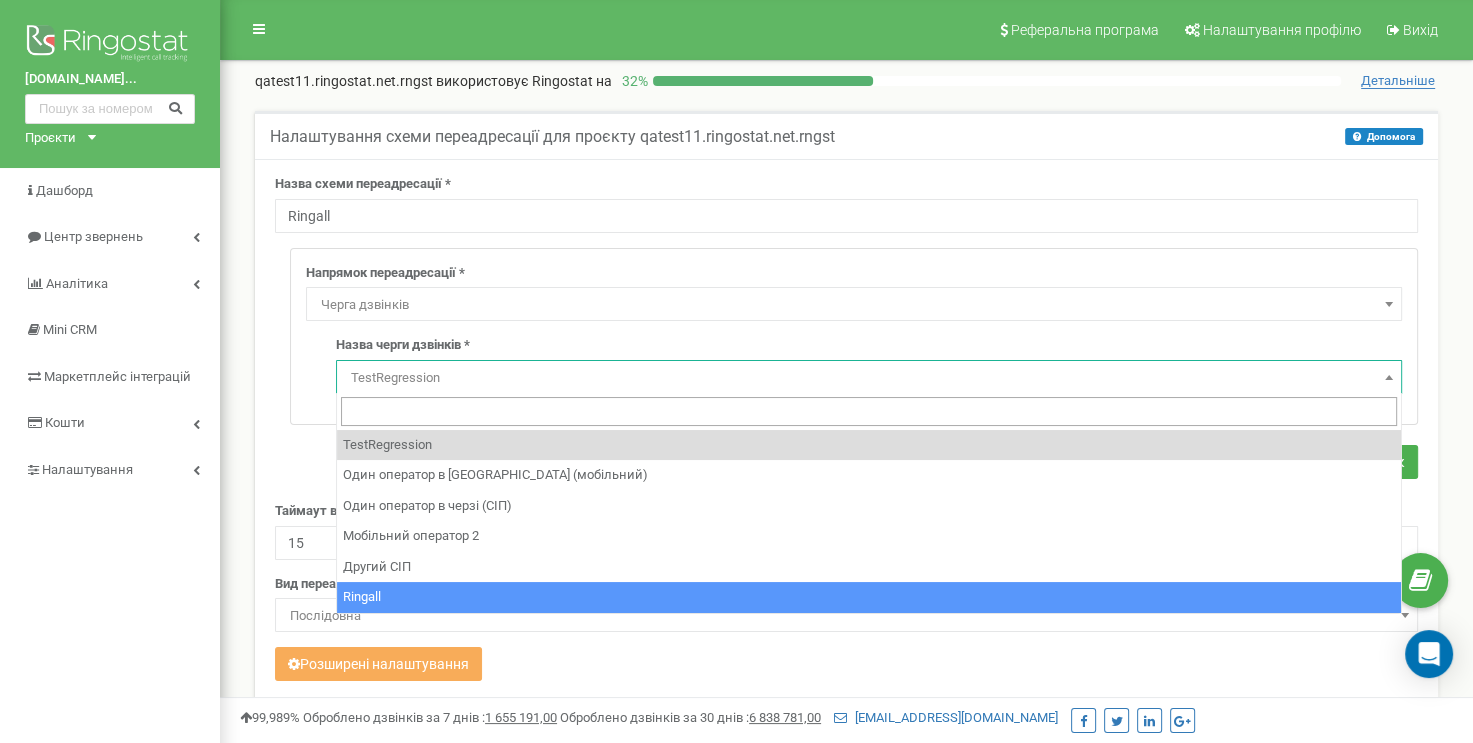 select on "18931" 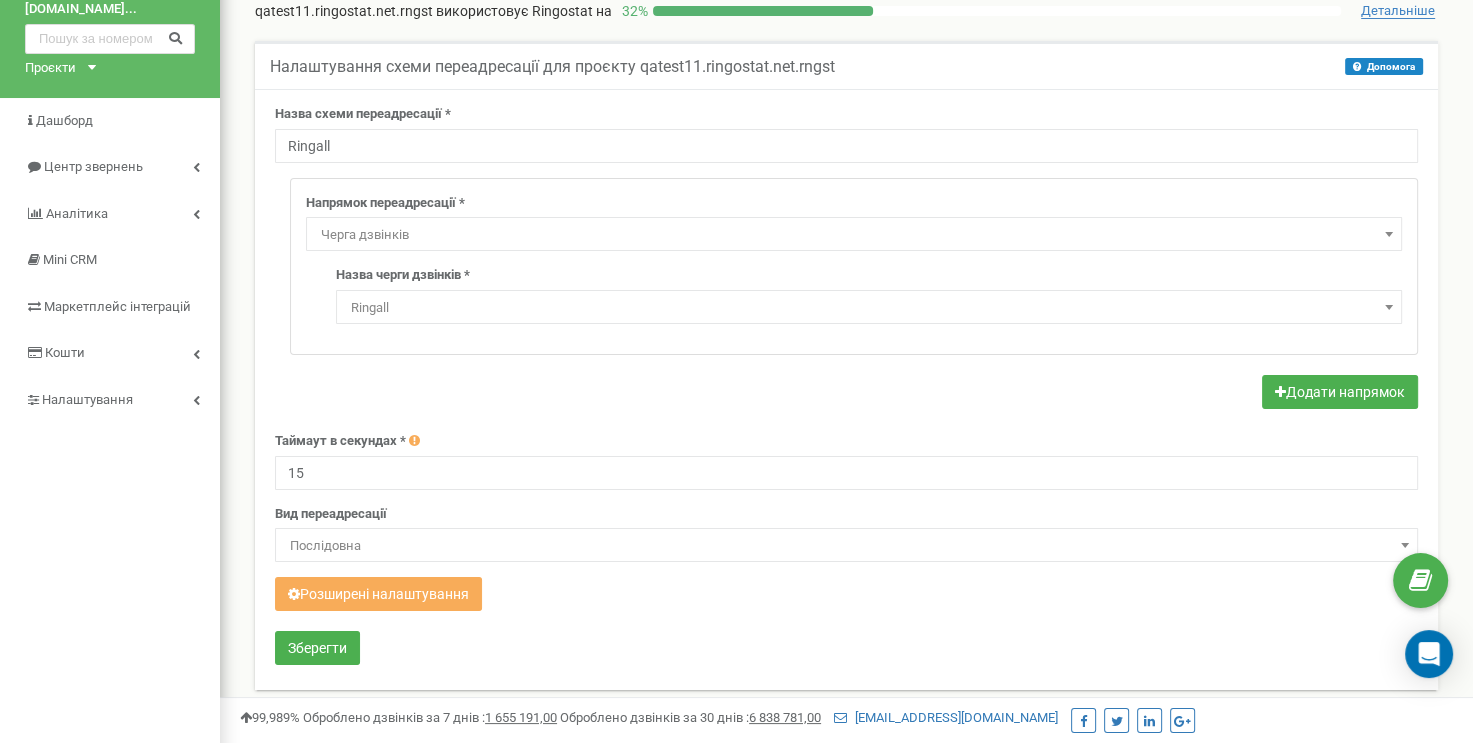 scroll, scrollTop: 400, scrollLeft: 0, axis: vertical 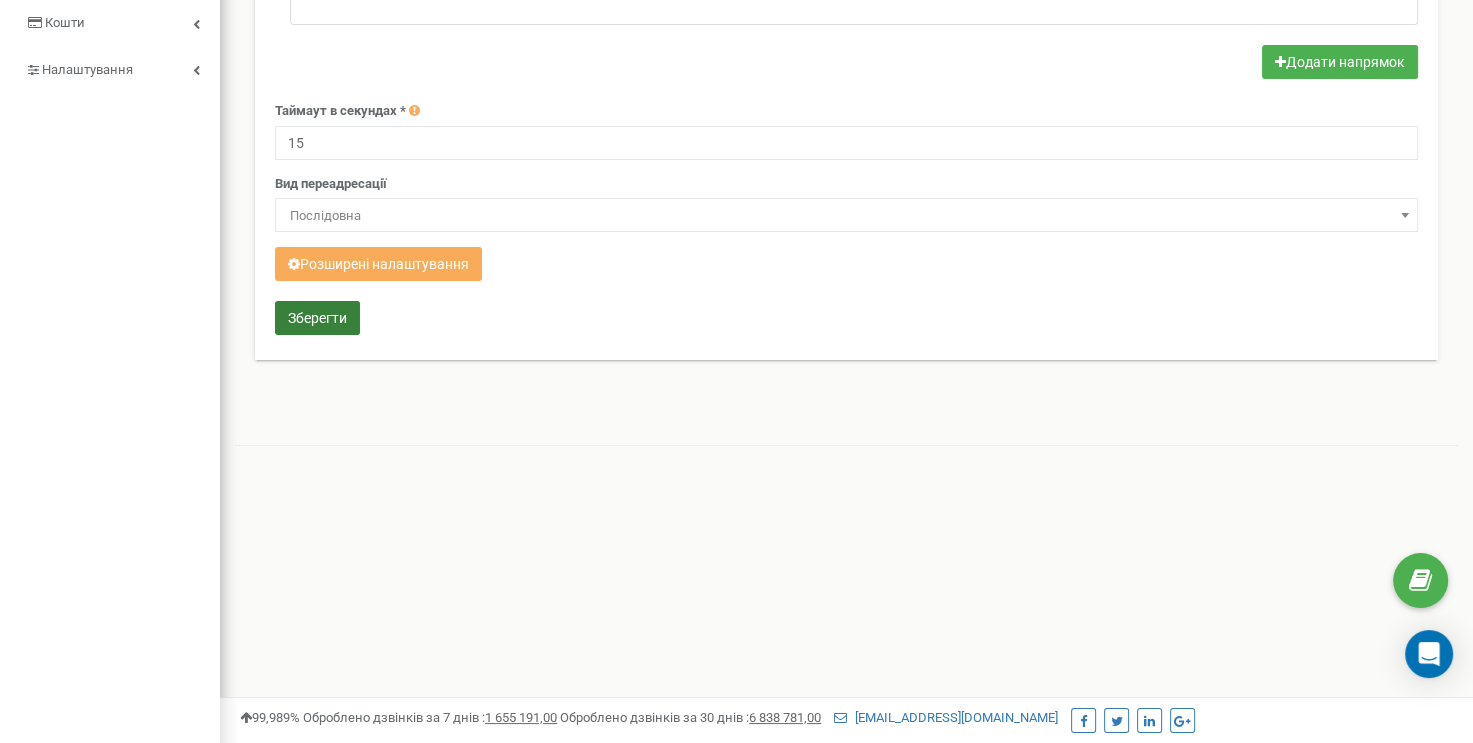 click on "Зберегти" at bounding box center [317, 318] 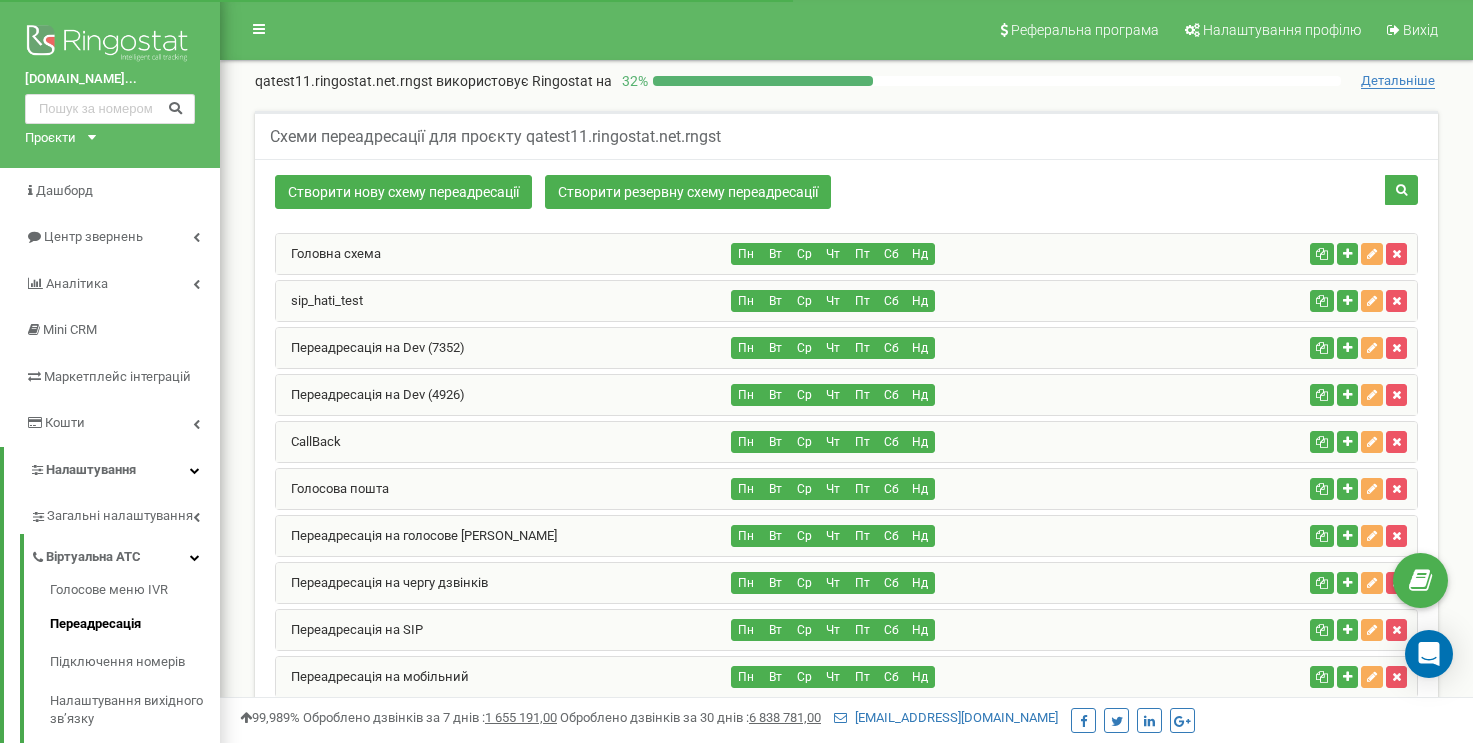 scroll, scrollTop: 1430, scrollLeft: 0, axis: vertical 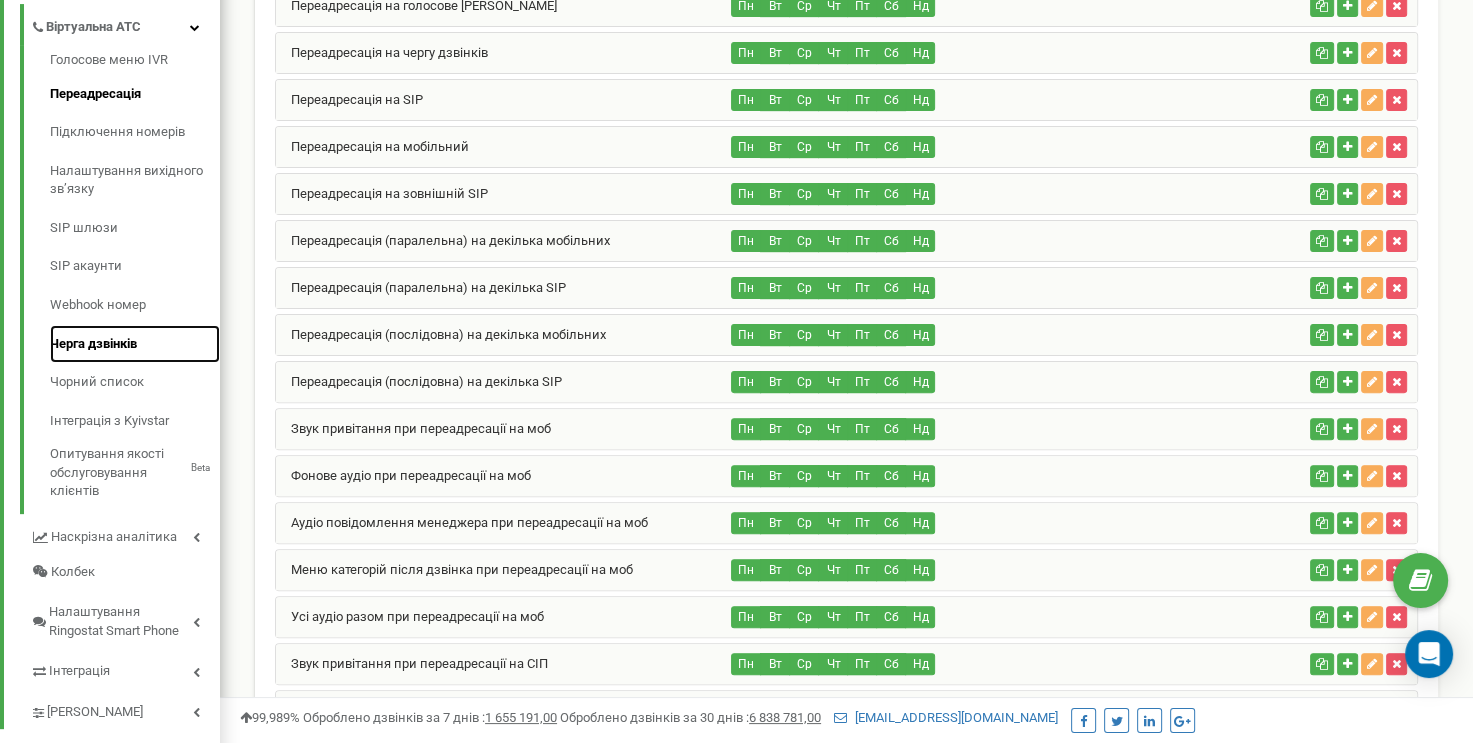click on "Черга дзвінків" at bounding box center [135, 344] 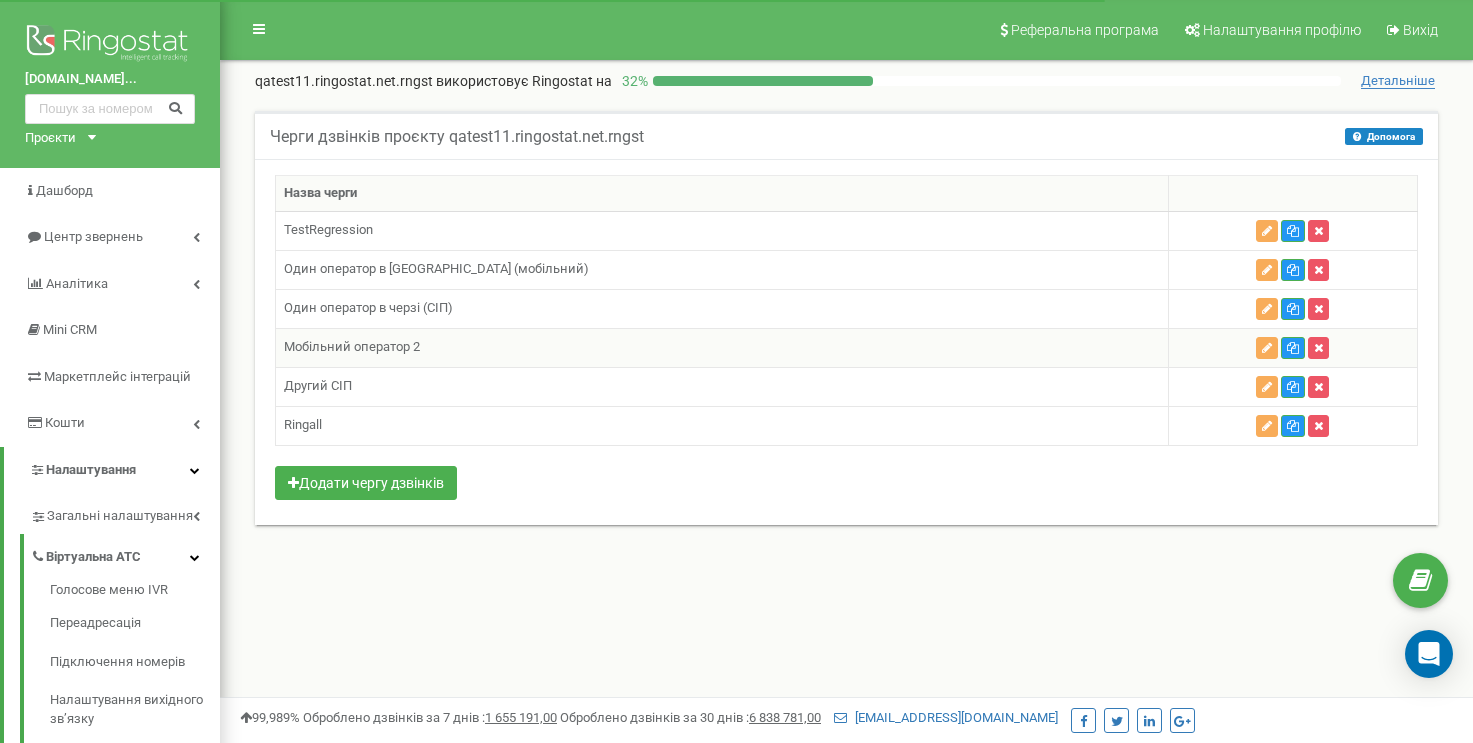 scroll, scrollTop: 0, scrollLeft: 0, axis: both 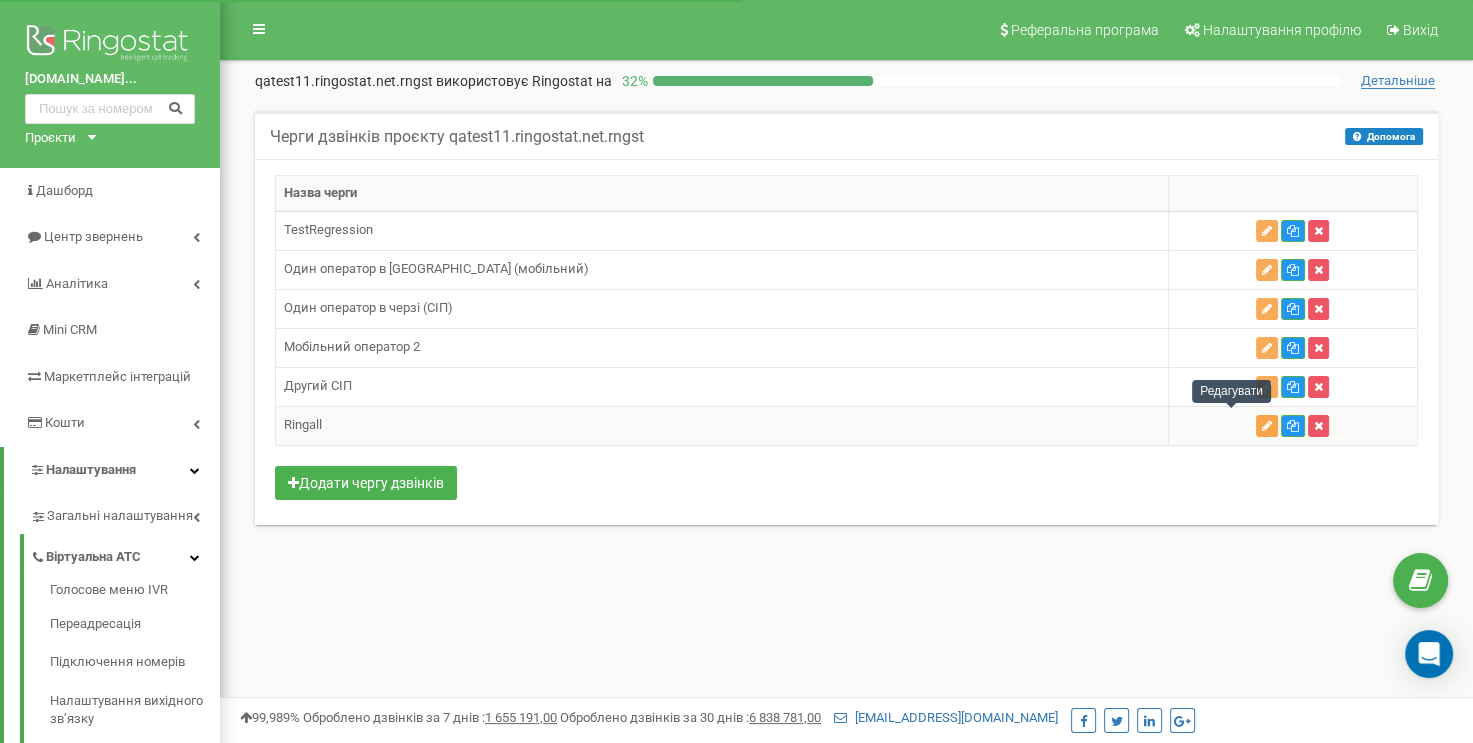 click at bounding box center (1267, 426) 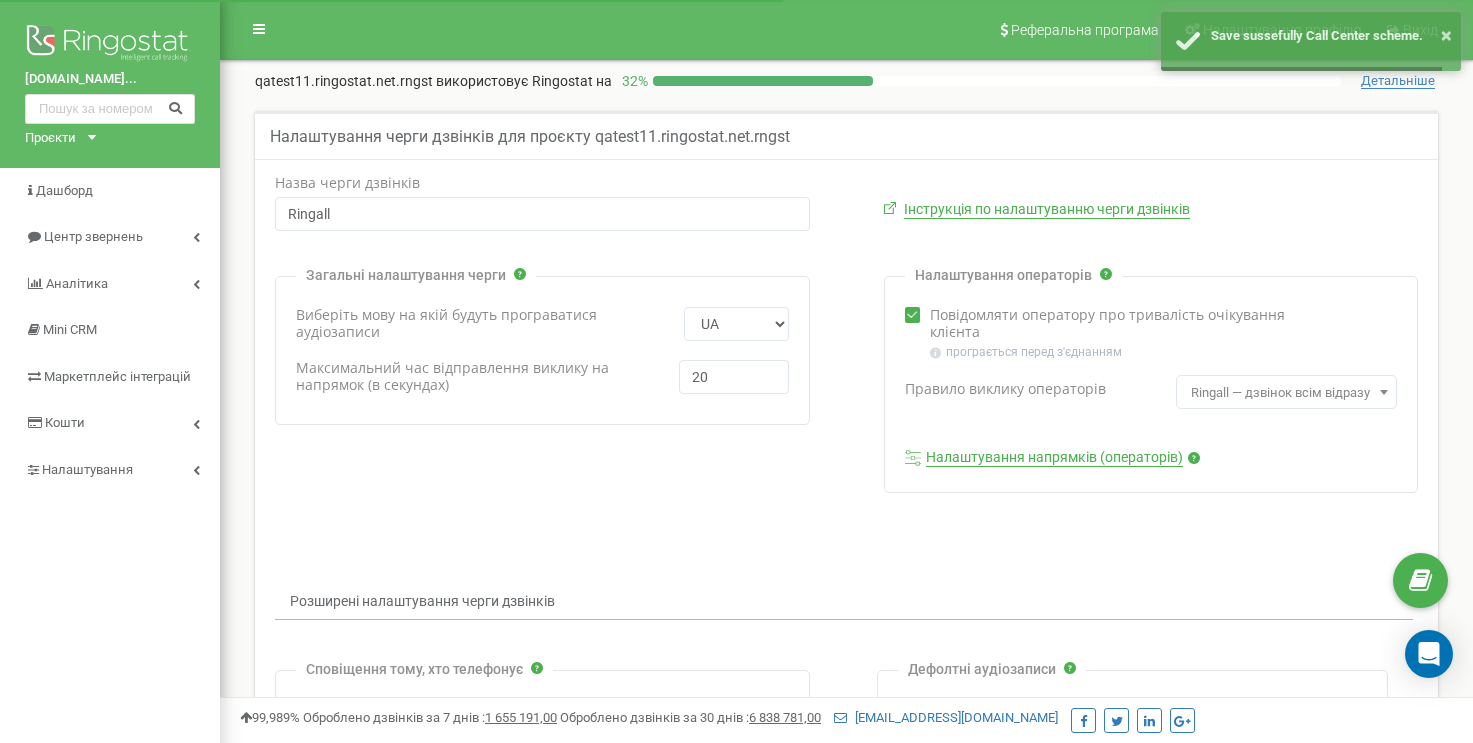 scroll, scrollTop: 0, scrollLeft: 0, axis: both 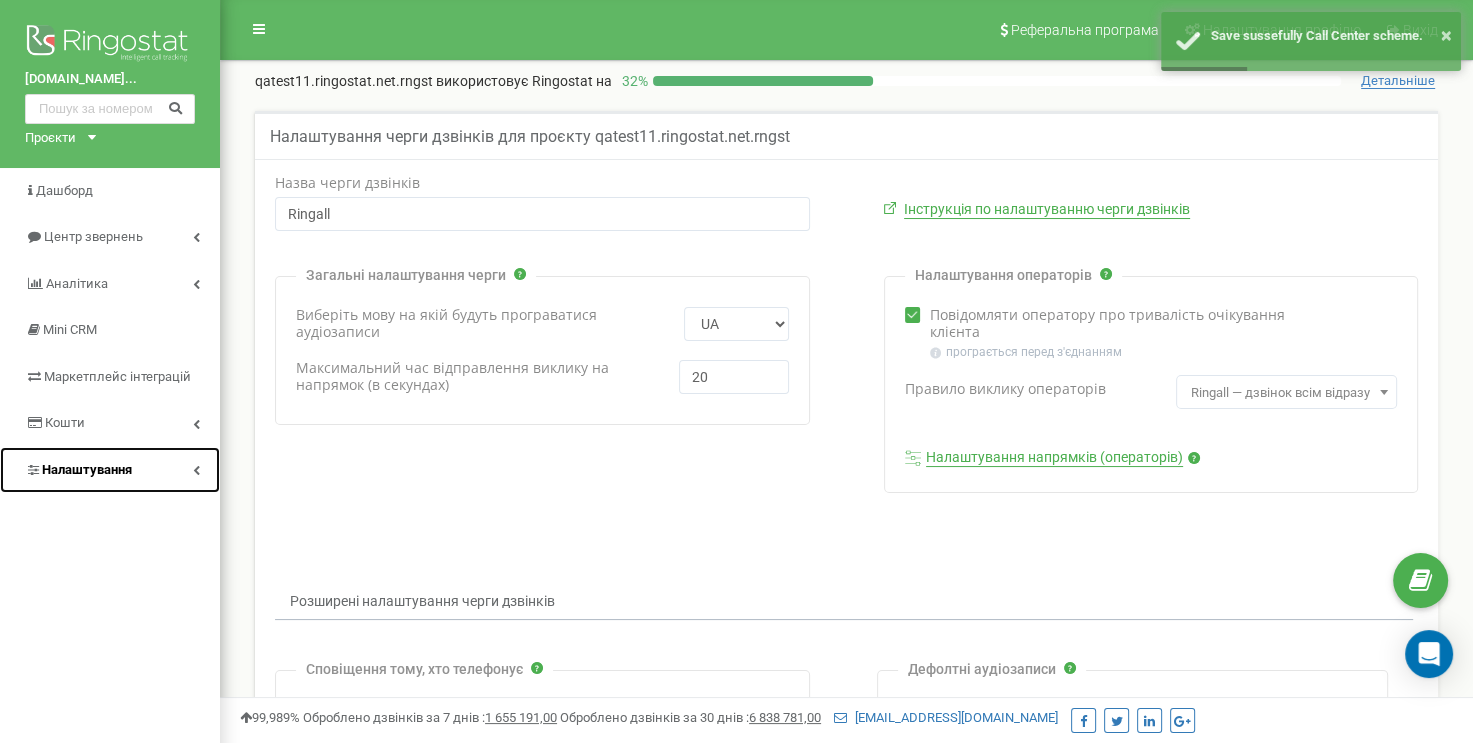 click on "Налаштування" at bounding box center [110, 470] 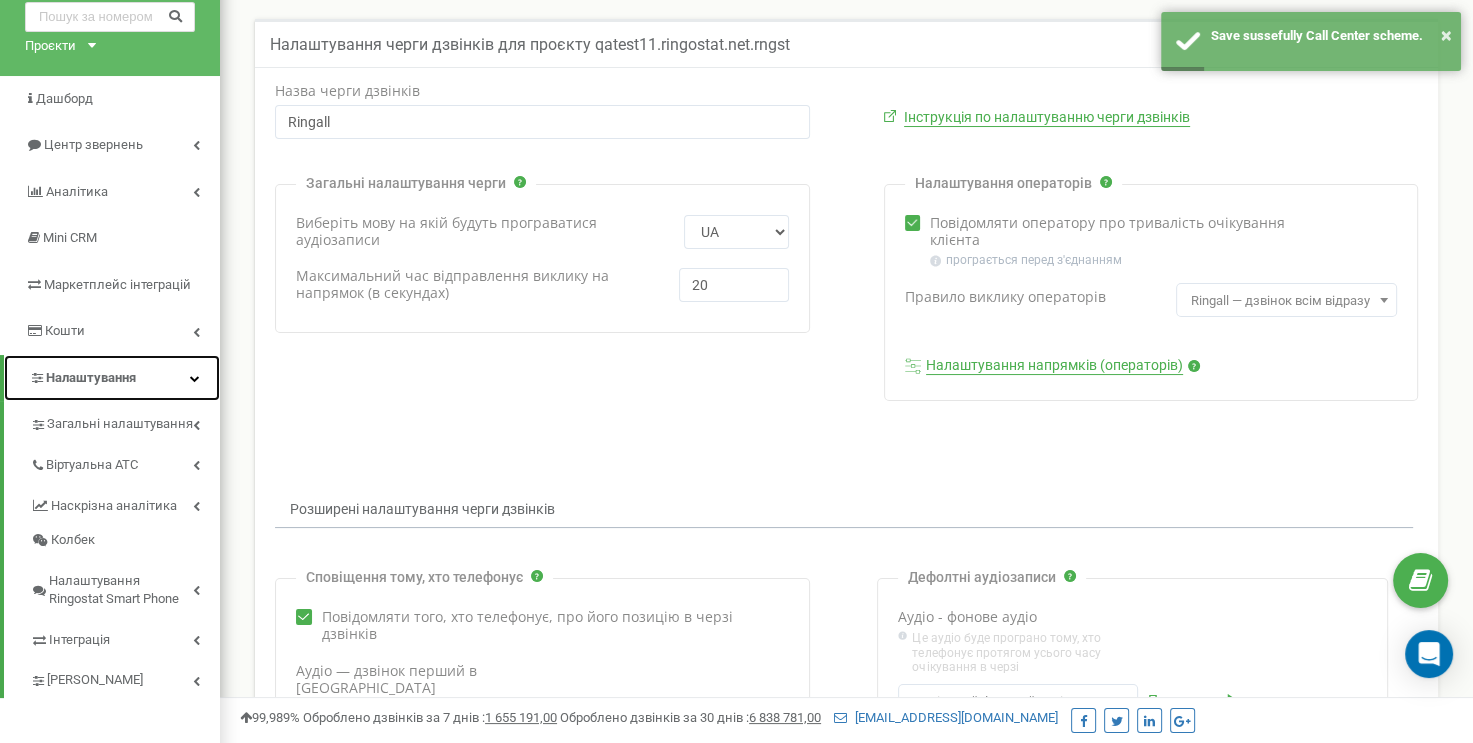 scroll, scrollTop: 200, scrollLeft: 0, axis: vertical 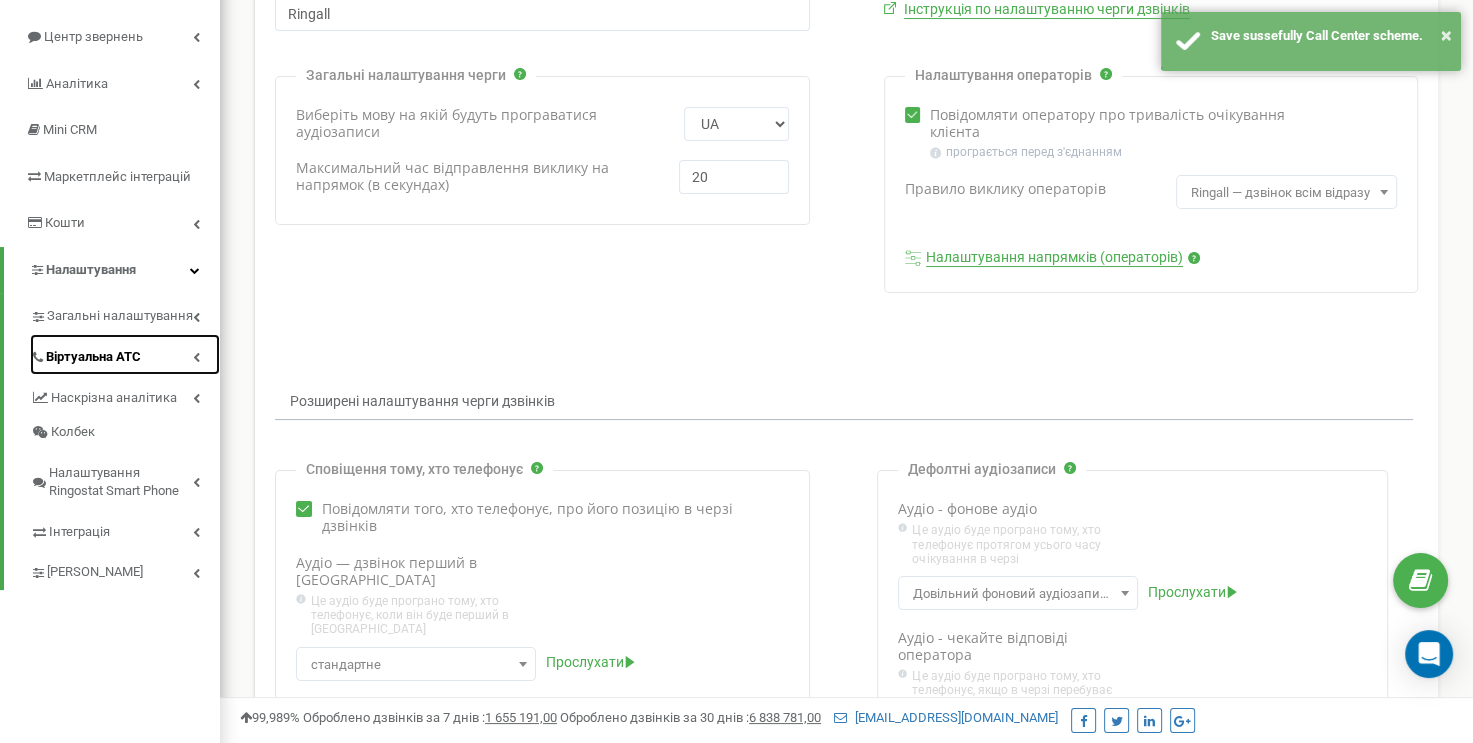 click on "Віртуальна АТС" at bounding box center (125, 354) 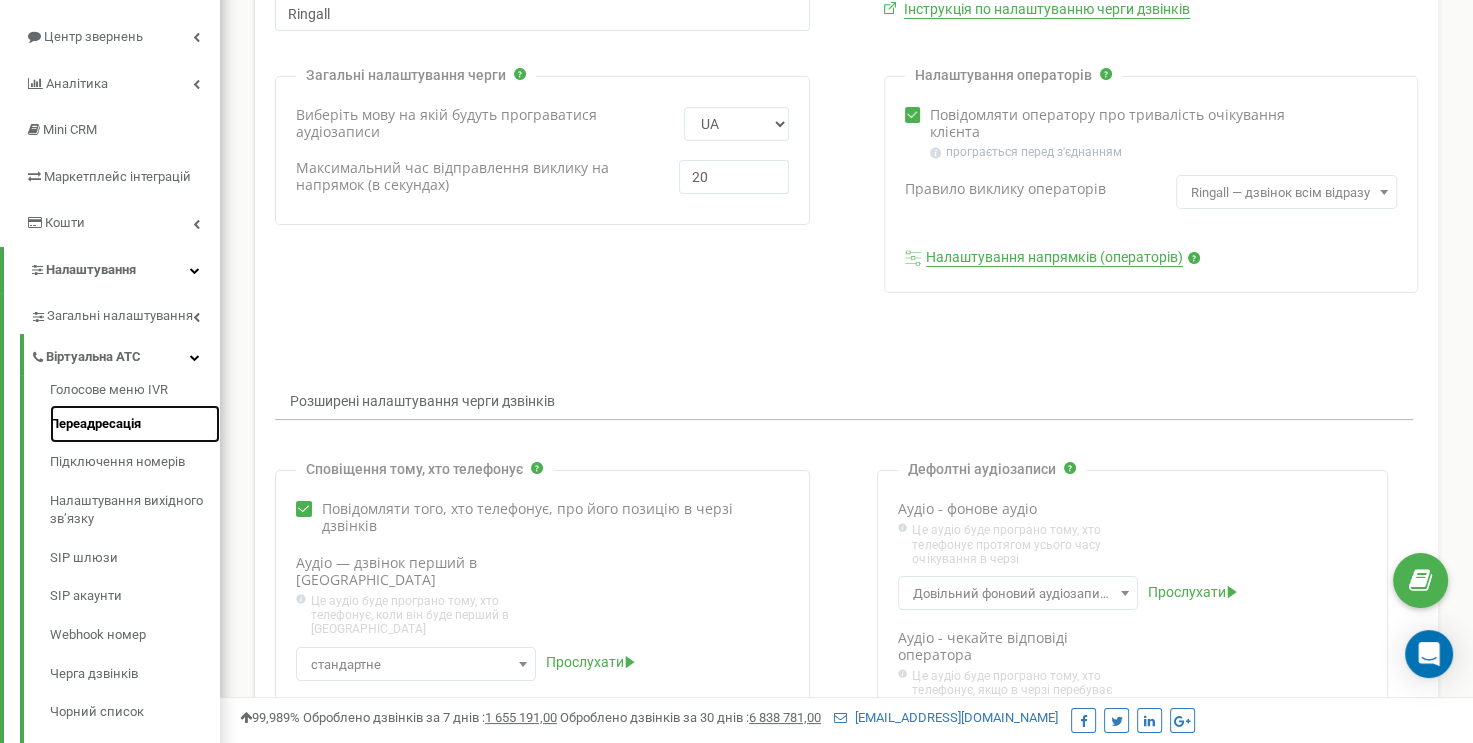click on "Переадресація" at bounding box center [135, 424] 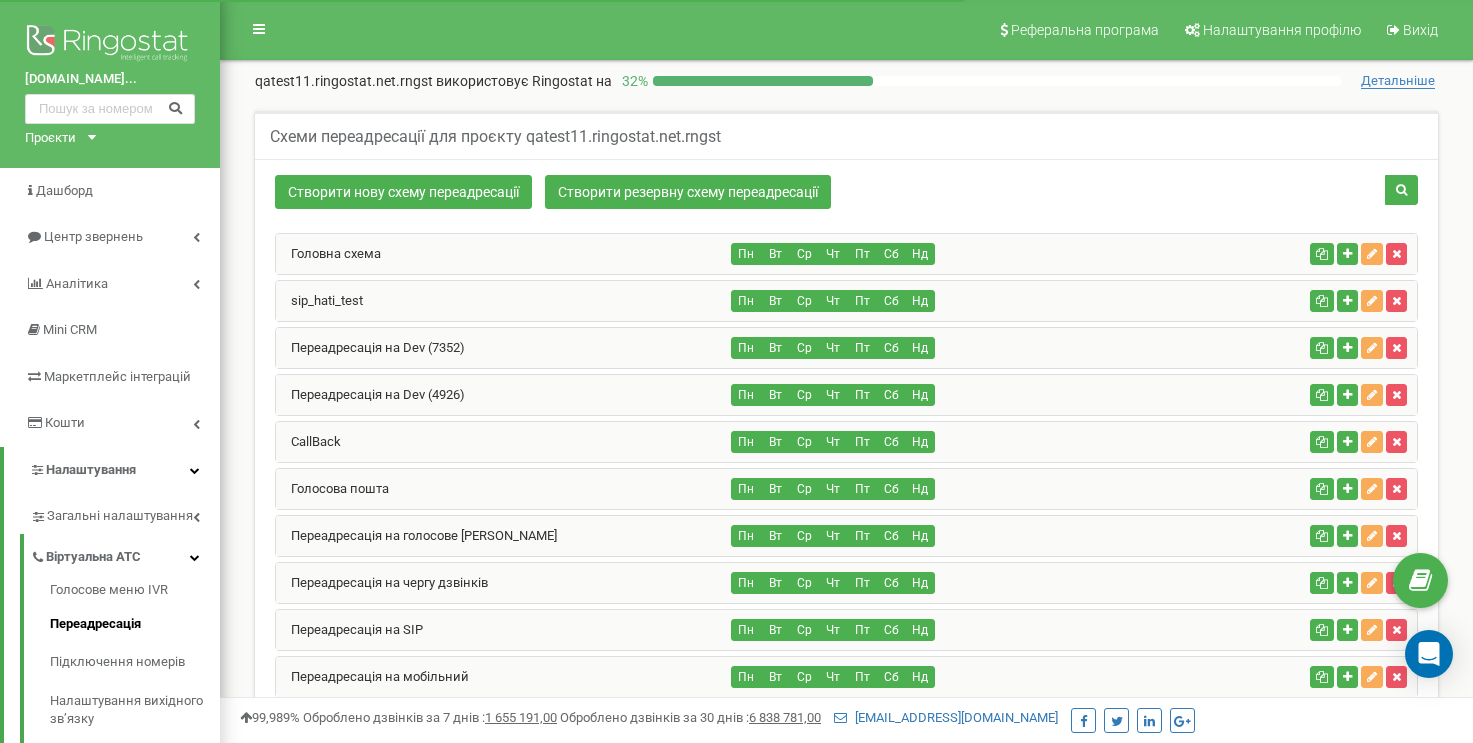 scroll, scrollTop: 0, scrollLeft: 0, axis: both 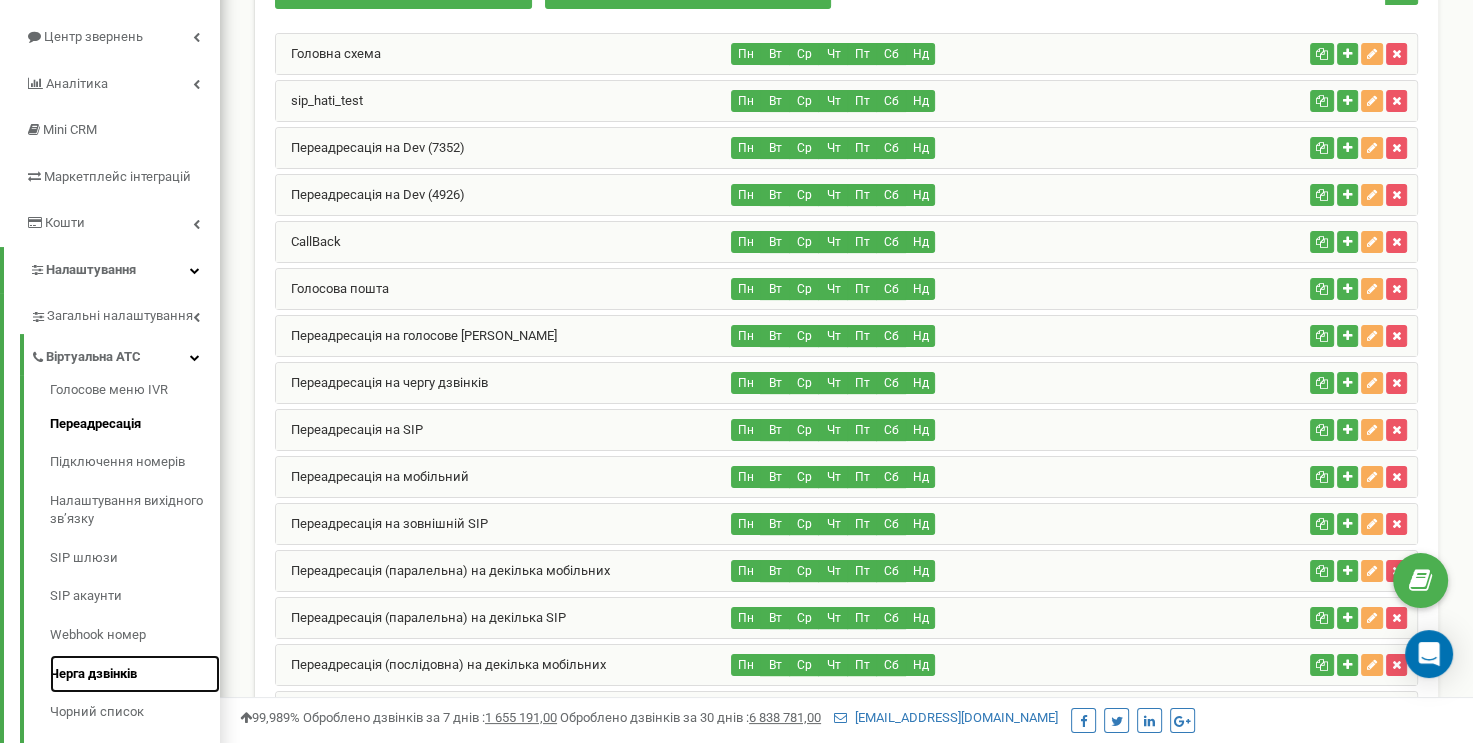 click on "Черга дзвінків" at bounding box center [135, 674] 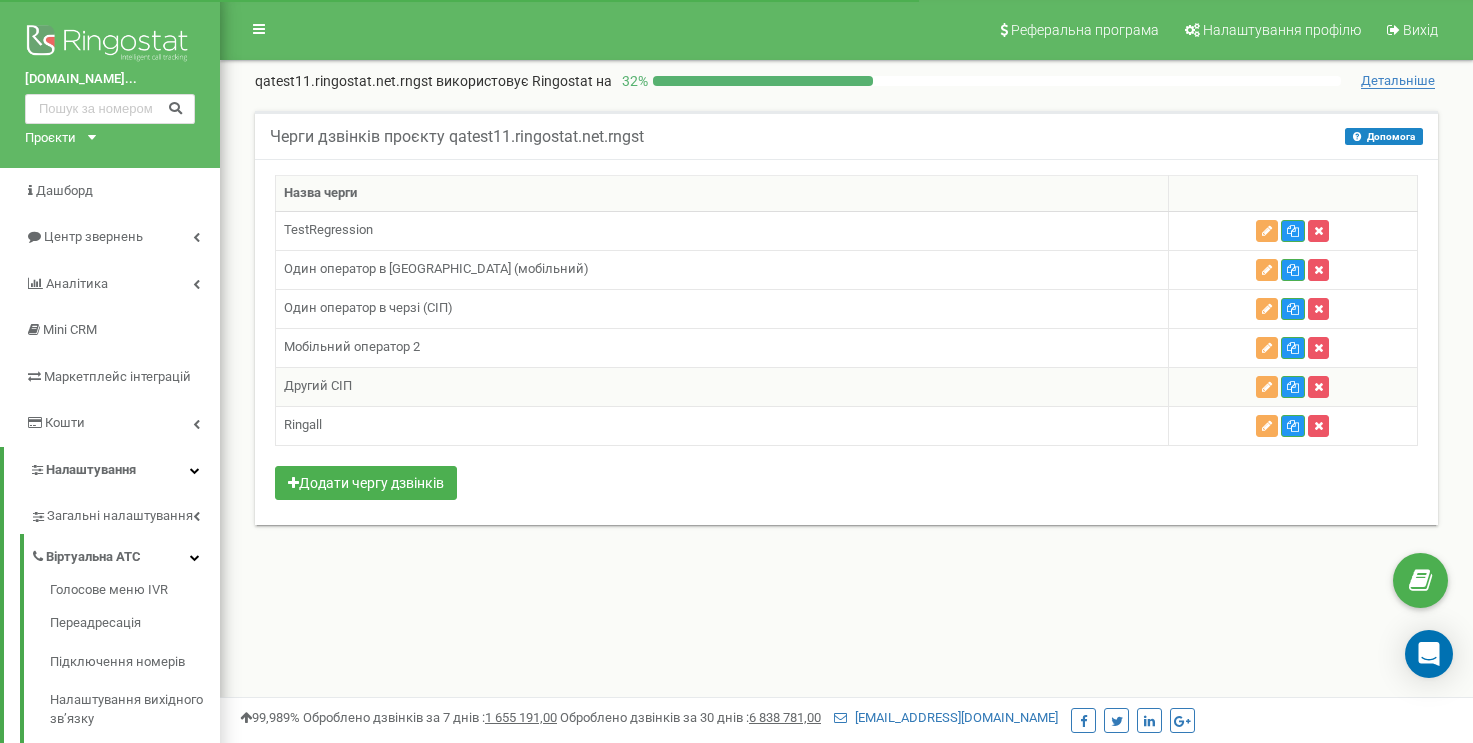 scroll, scrollTop: 0, scrollLeft: 0, axis: both 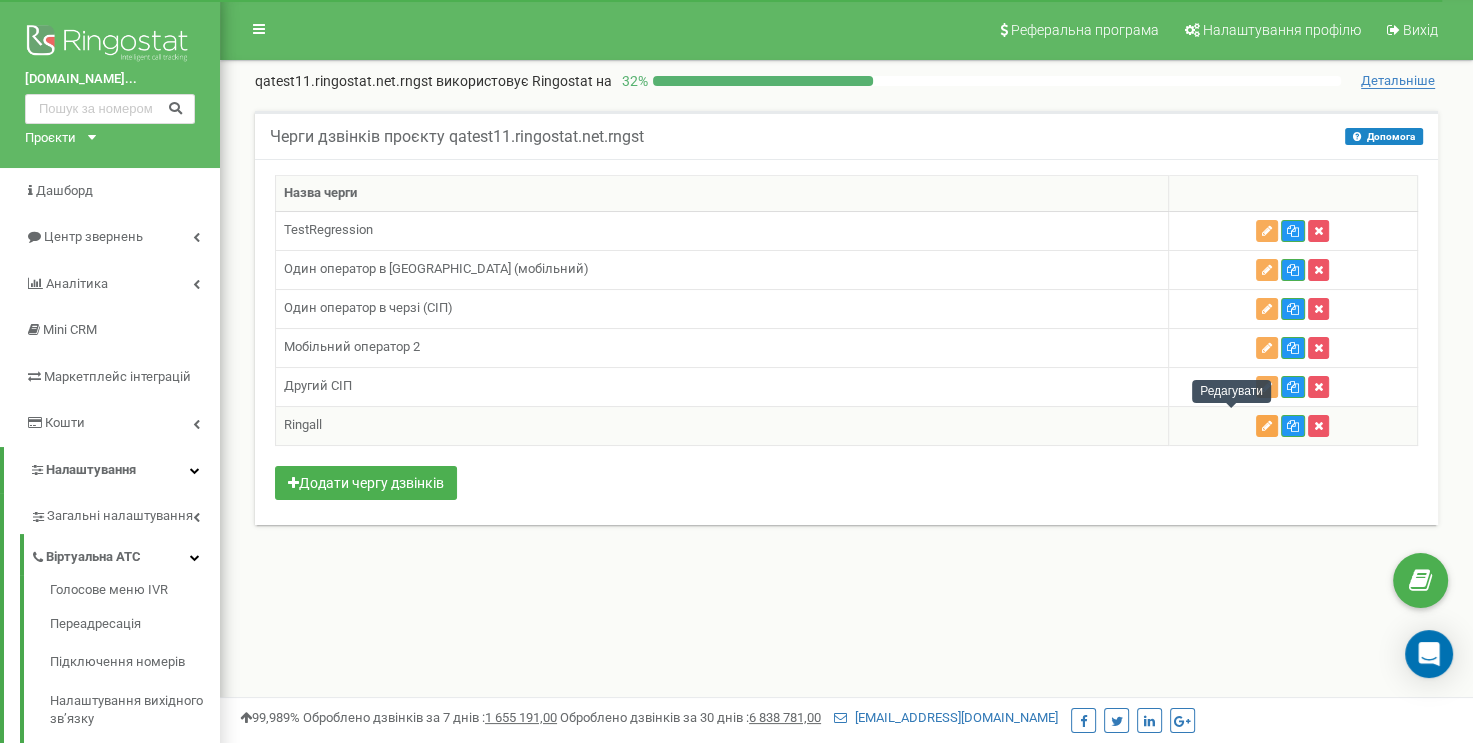 click at bounding box center (1267, 426) 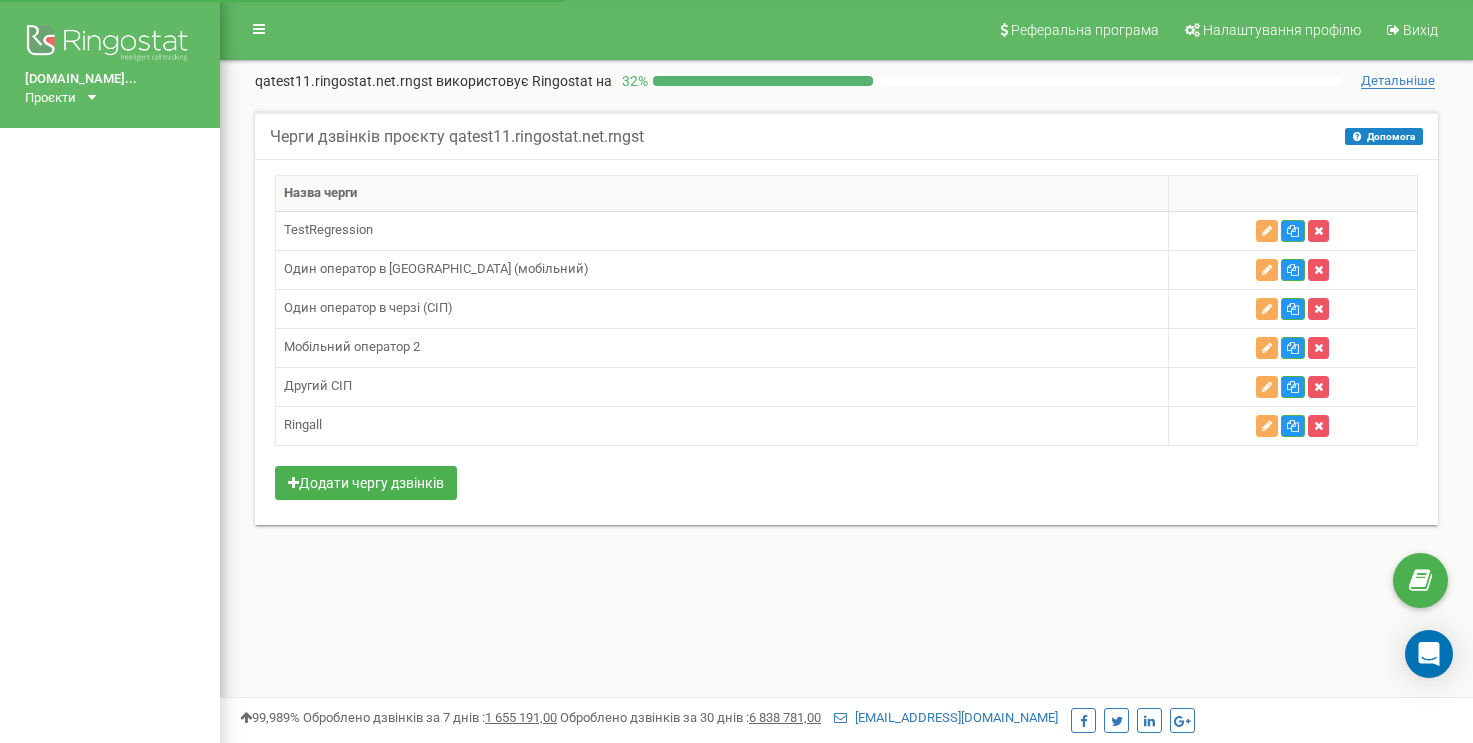 scroll, scrollTop: 0, scrollLeft: 0, axis: both 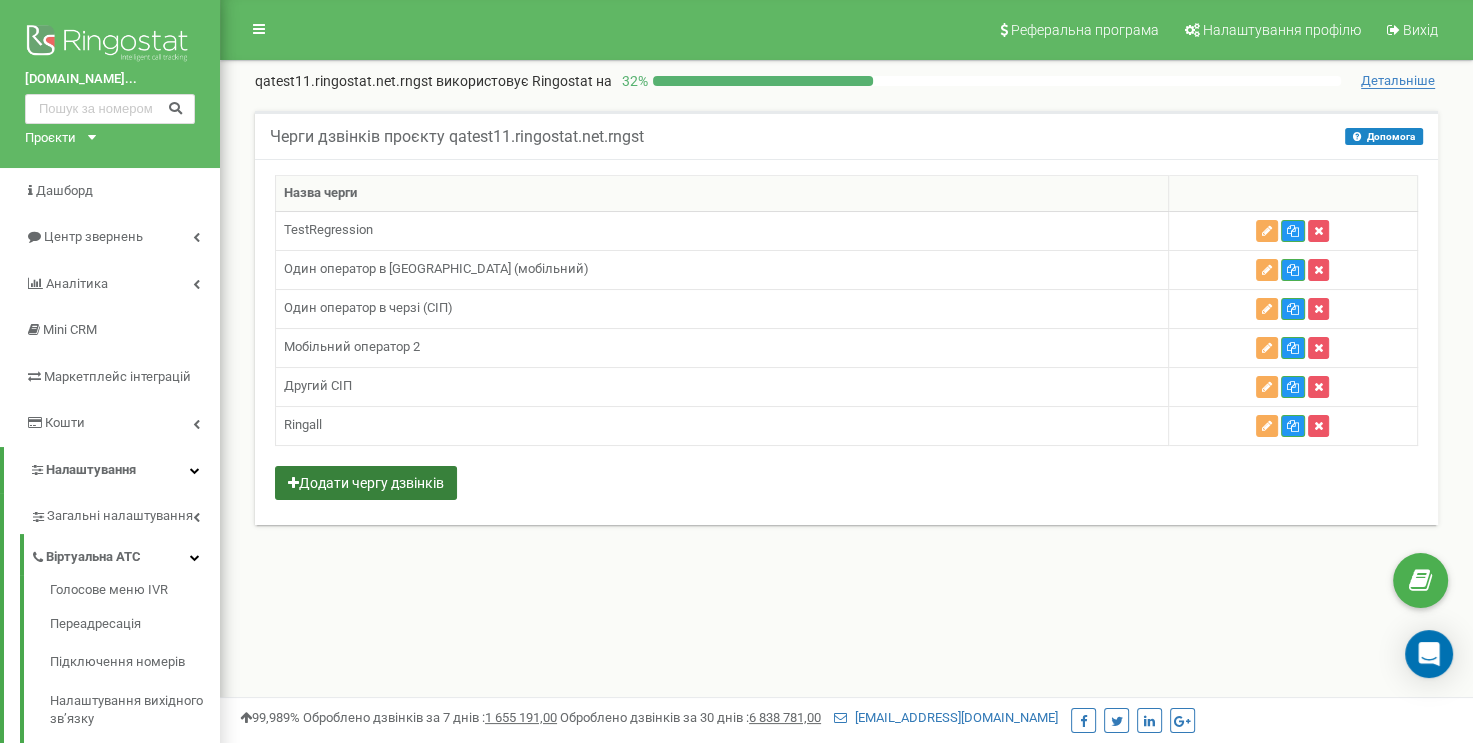 click on "Додати чергу дзвінків" at bounding box center [366, 483] 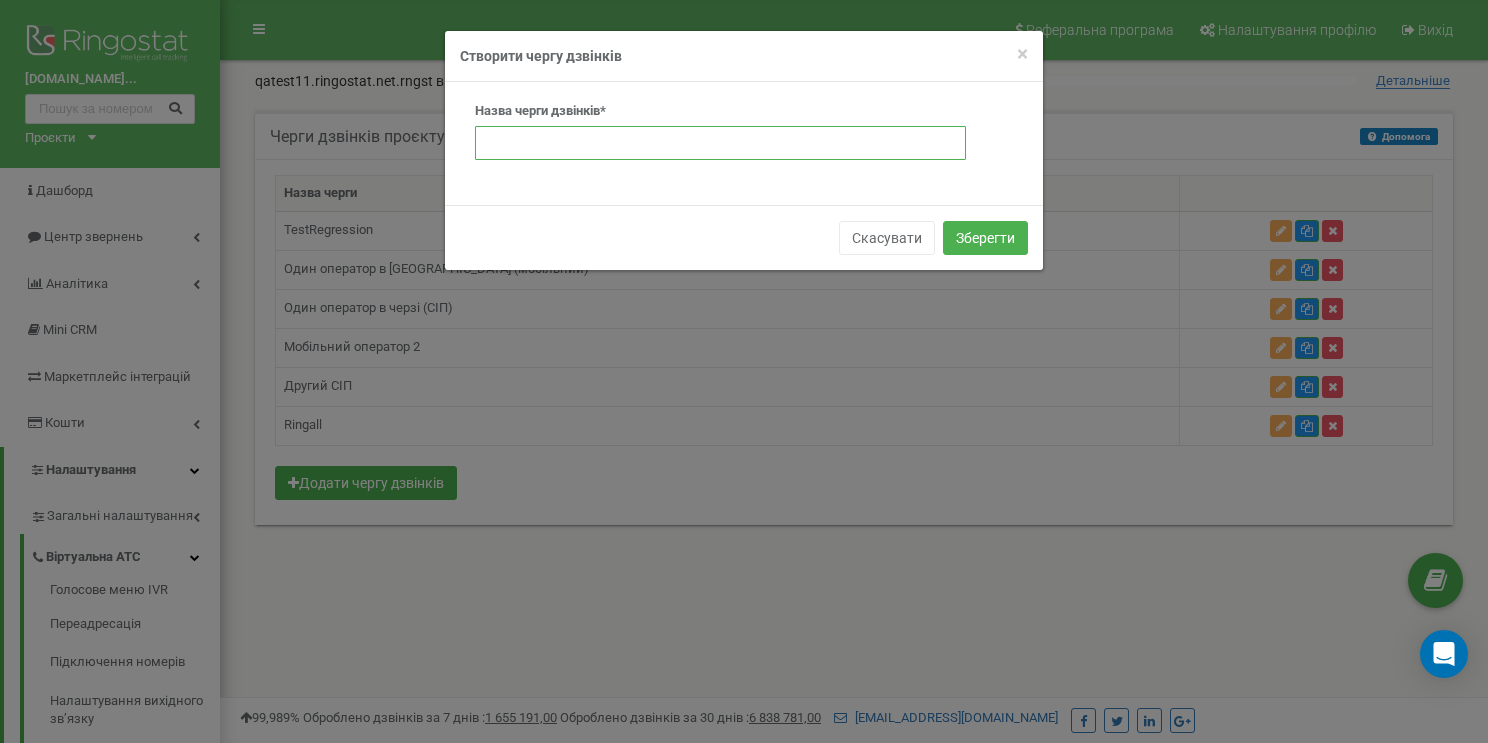 paste on "leastrecent" 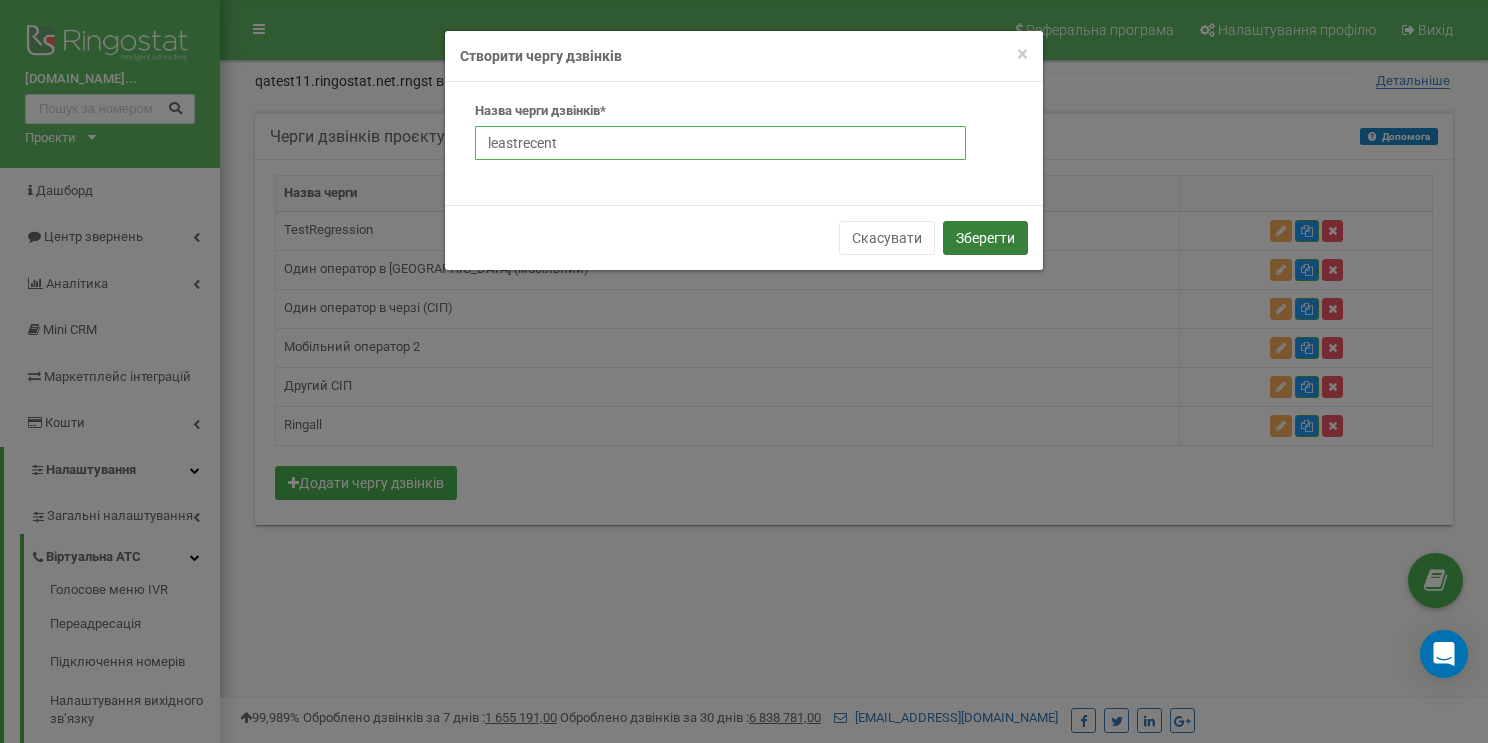 type on "leastrecent" 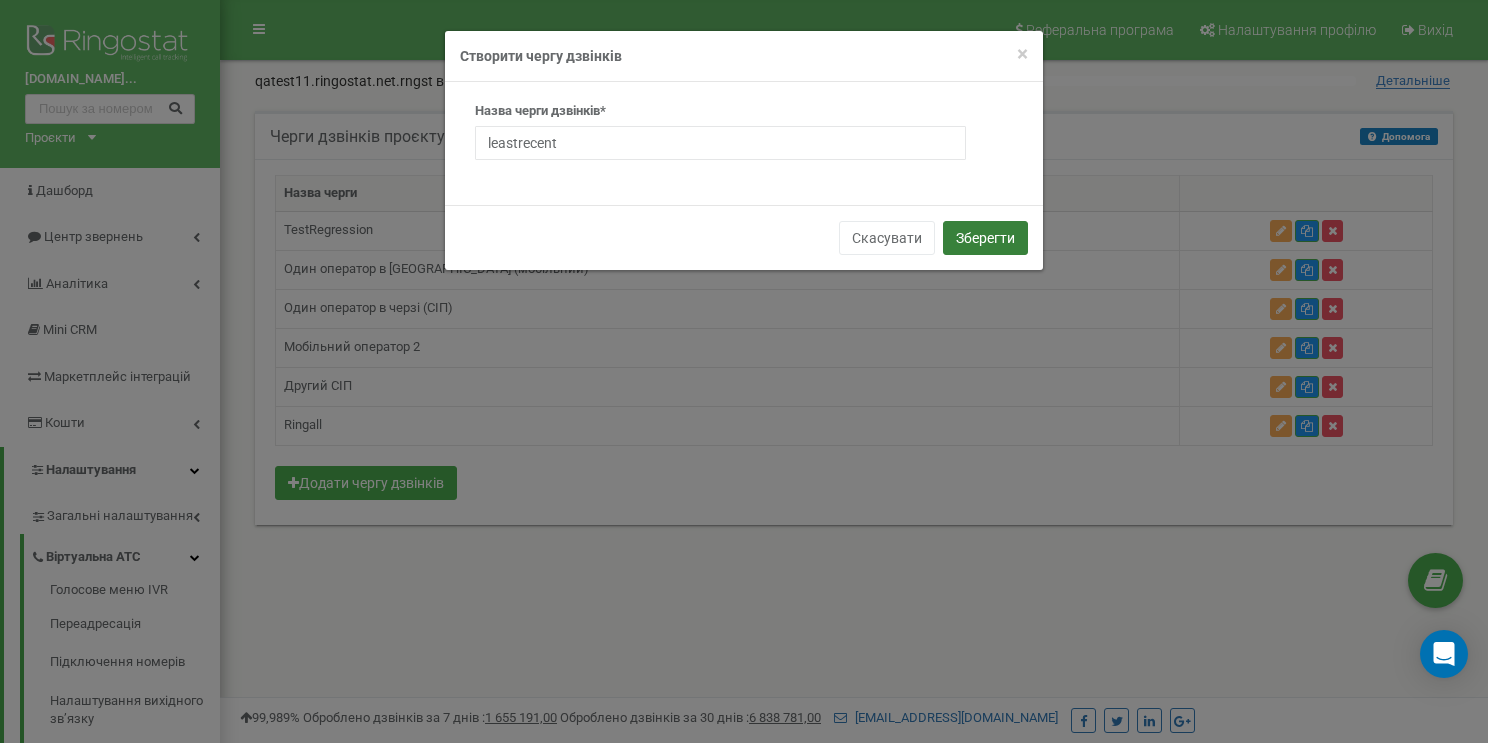 click on "Зберегти" at bounding box center [985, 238] 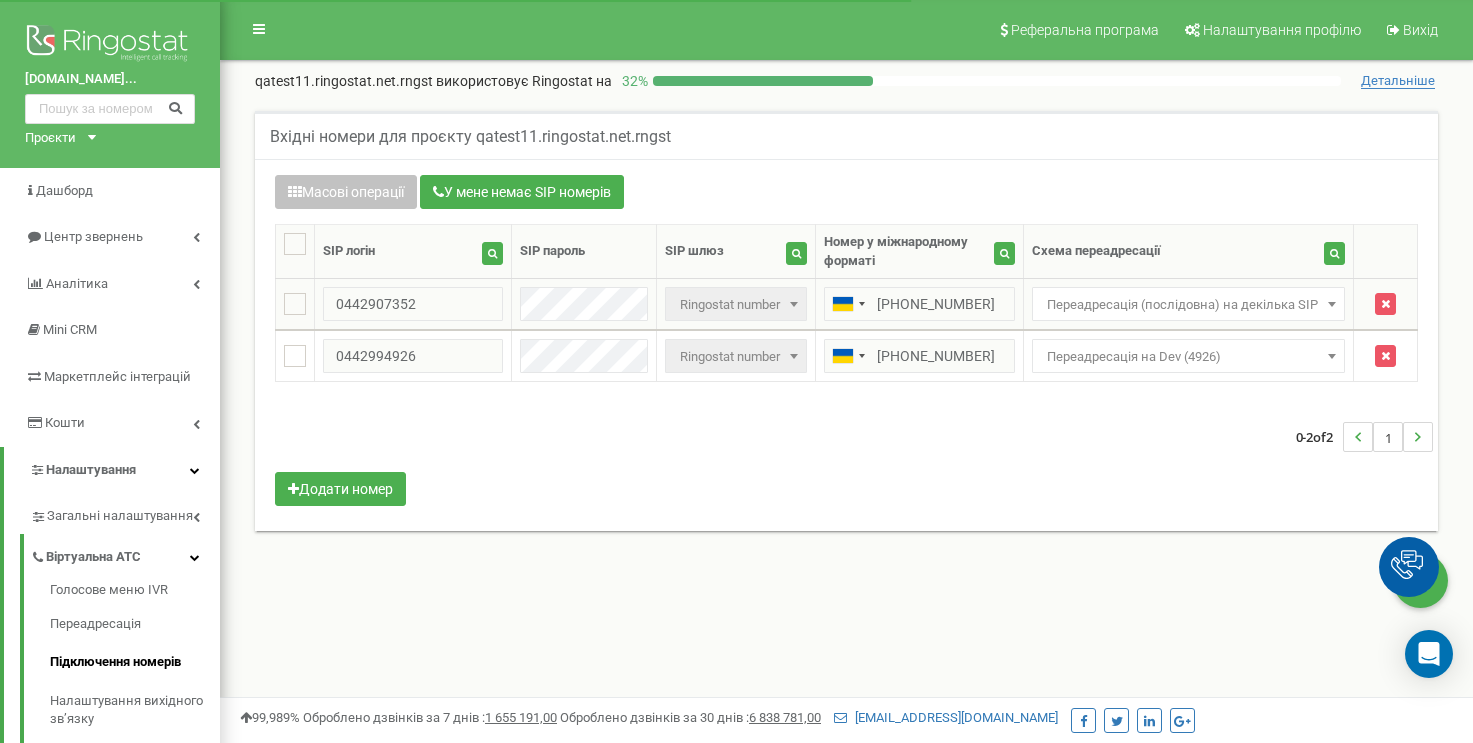 scroll, scrollTop: 166, scrollLeft: 0, axis: vertical 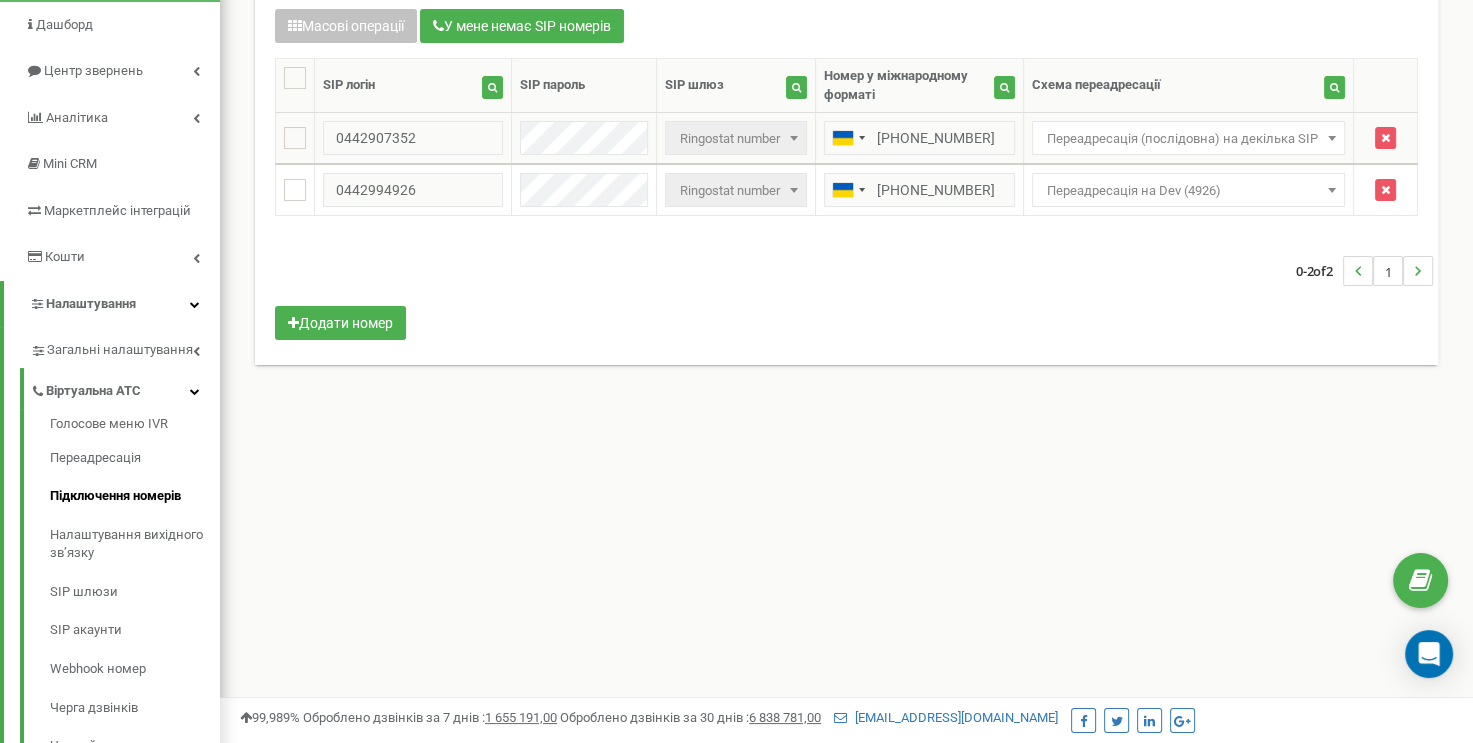 click on "Переадресація (послідовна) на декілька SIP" at bounding box center [1188, 139] 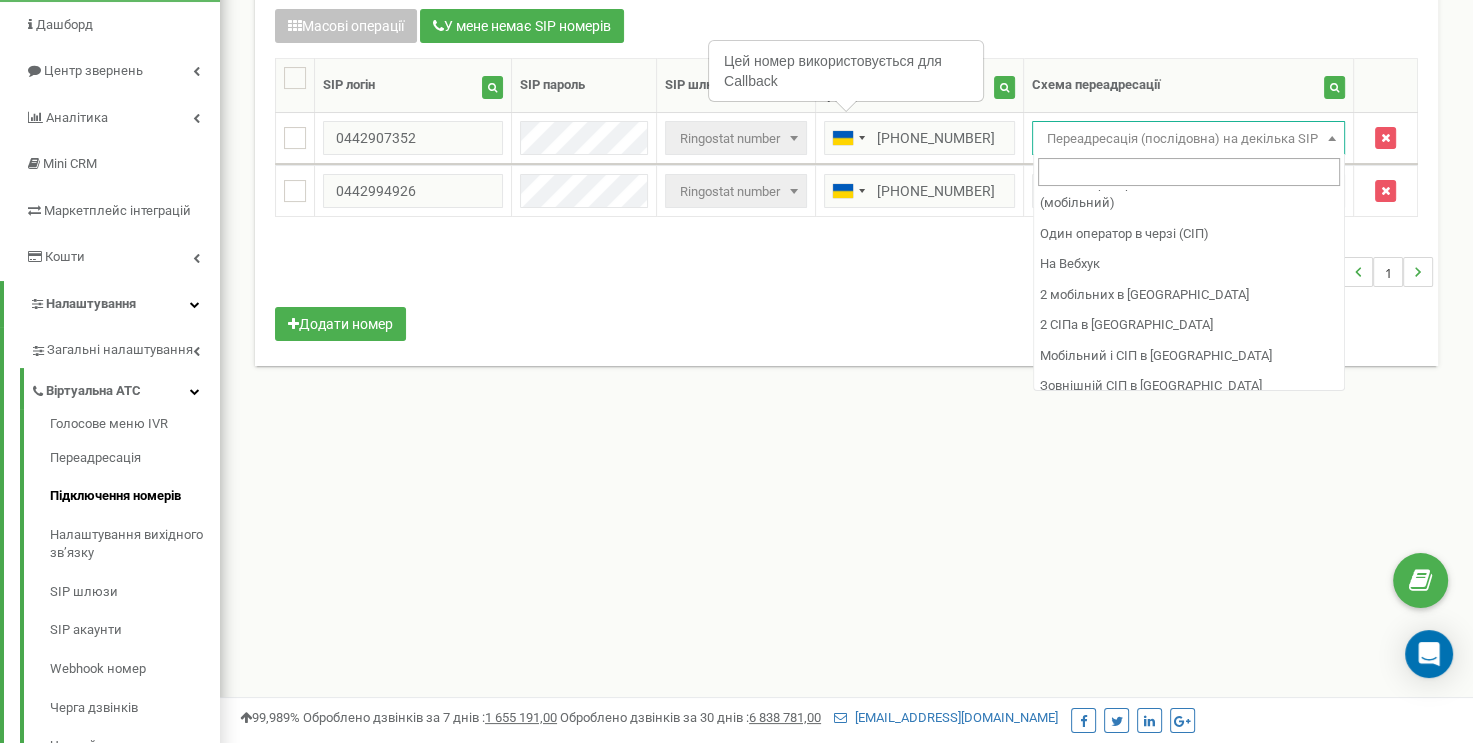 scroll, scrollTop: 950, scrollLeft: 0, axis: vertical 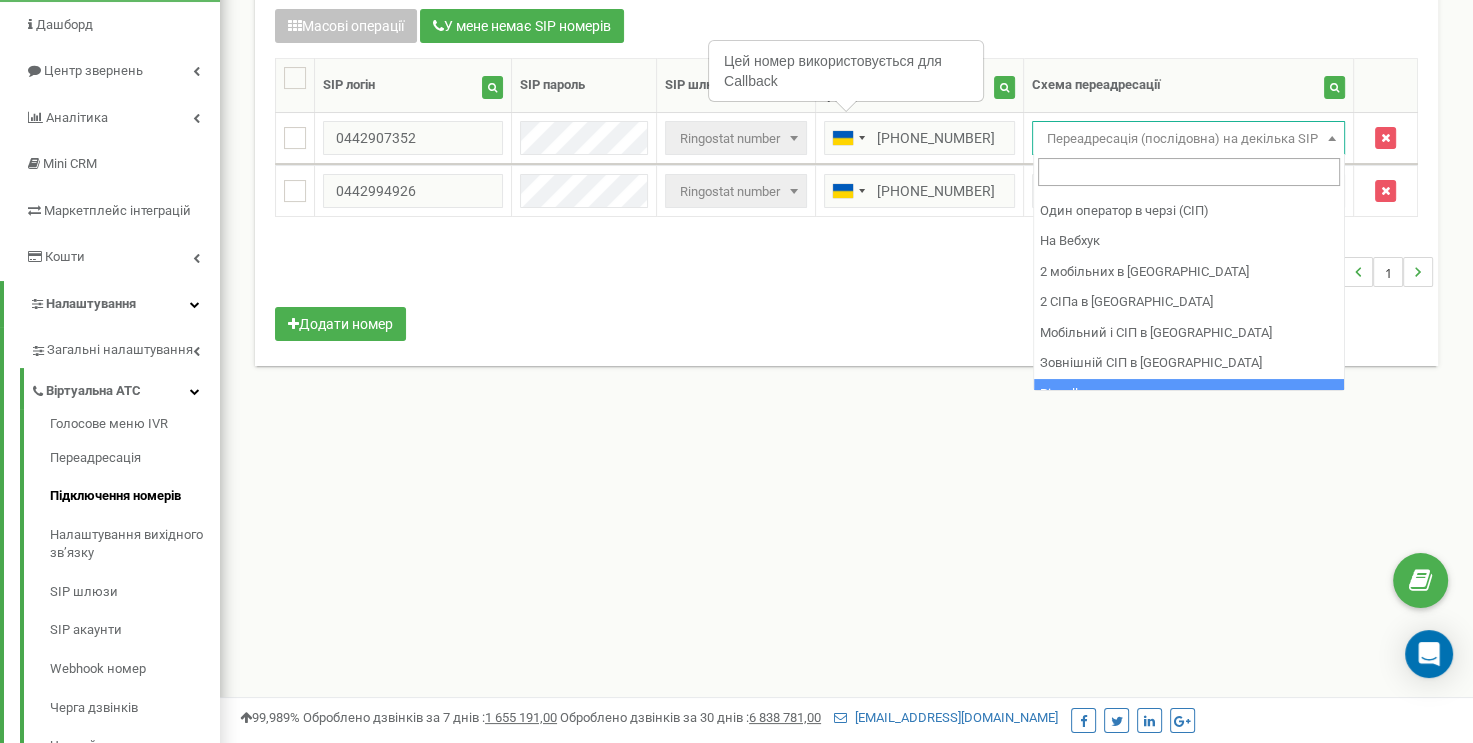 select on "253431" 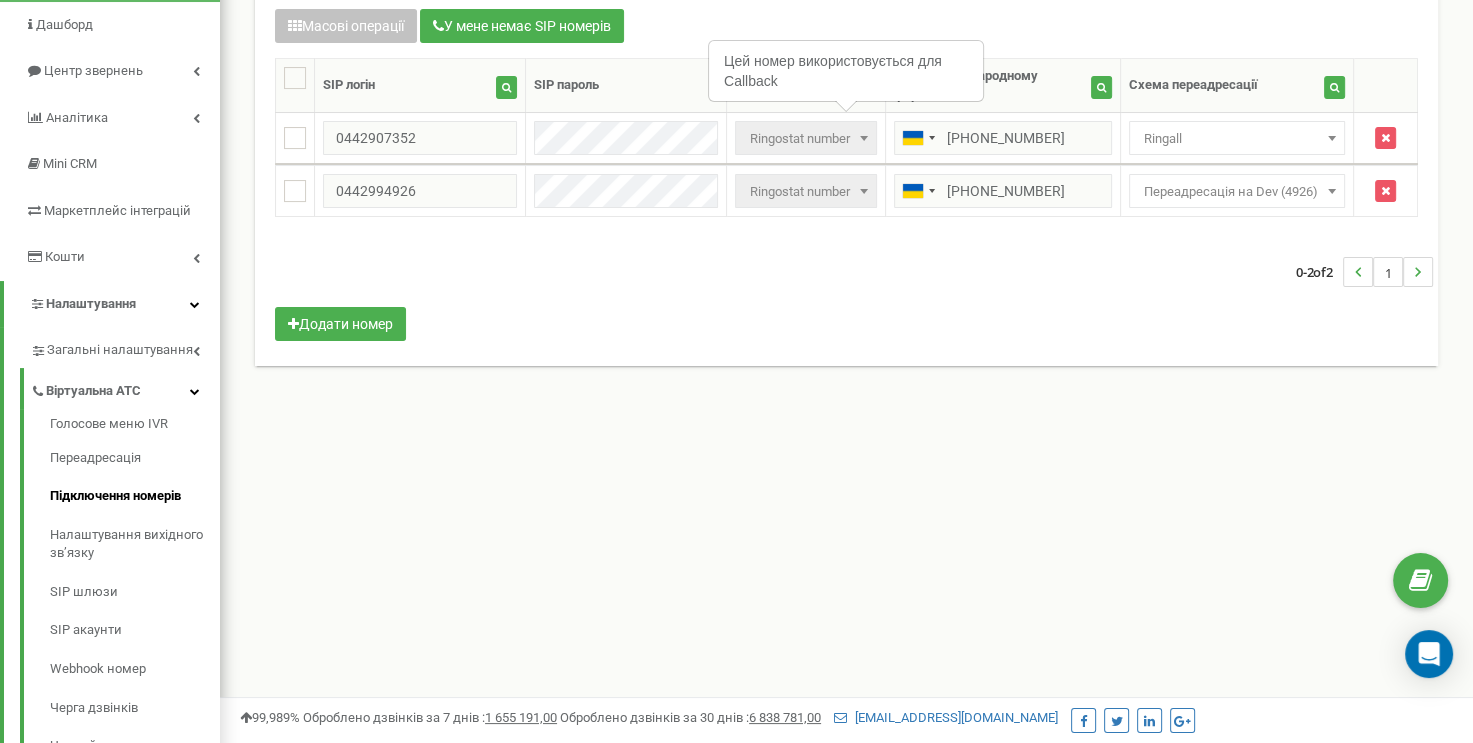 click on "0-2  of  2
1" at bounding box center (846, 272) 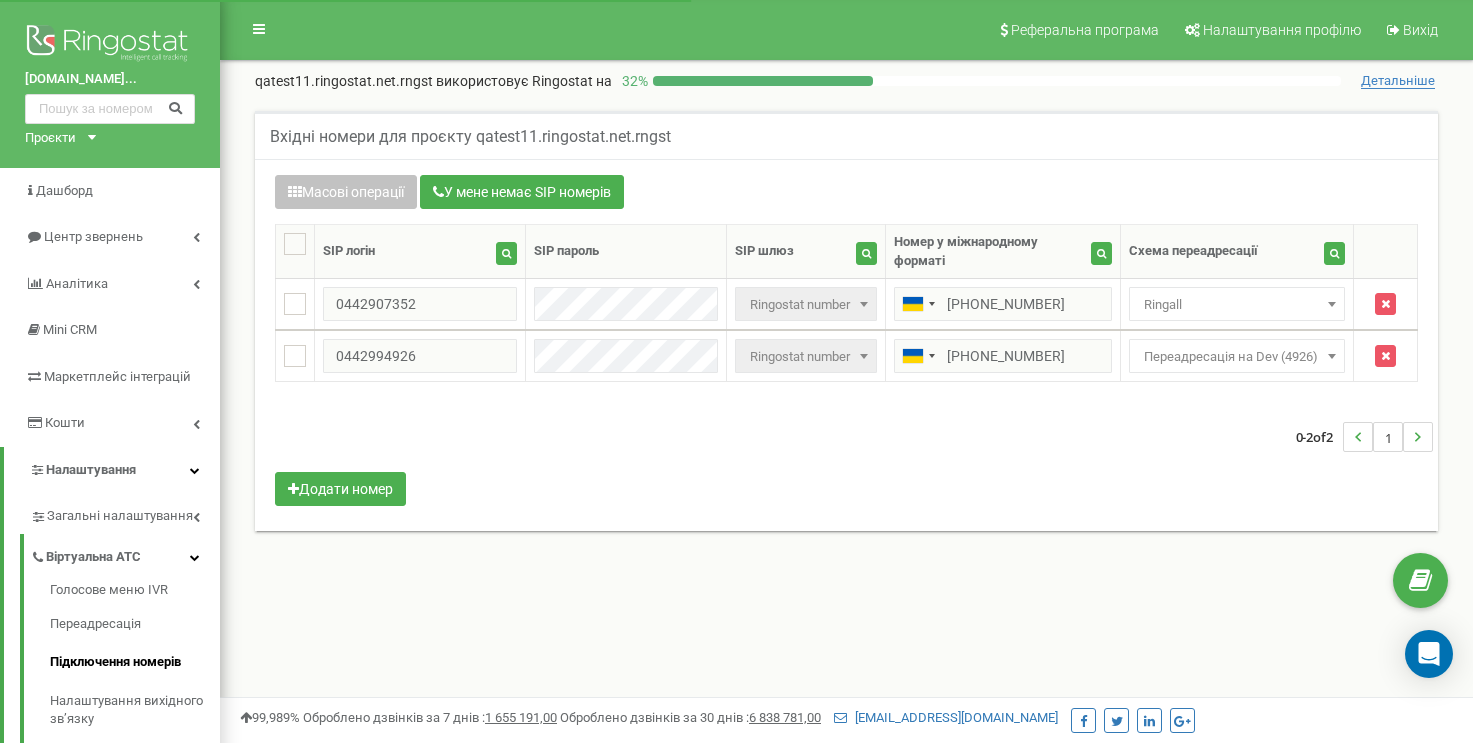scroll, scrollTop: 166, scrollLeft: 0, axis: vertical 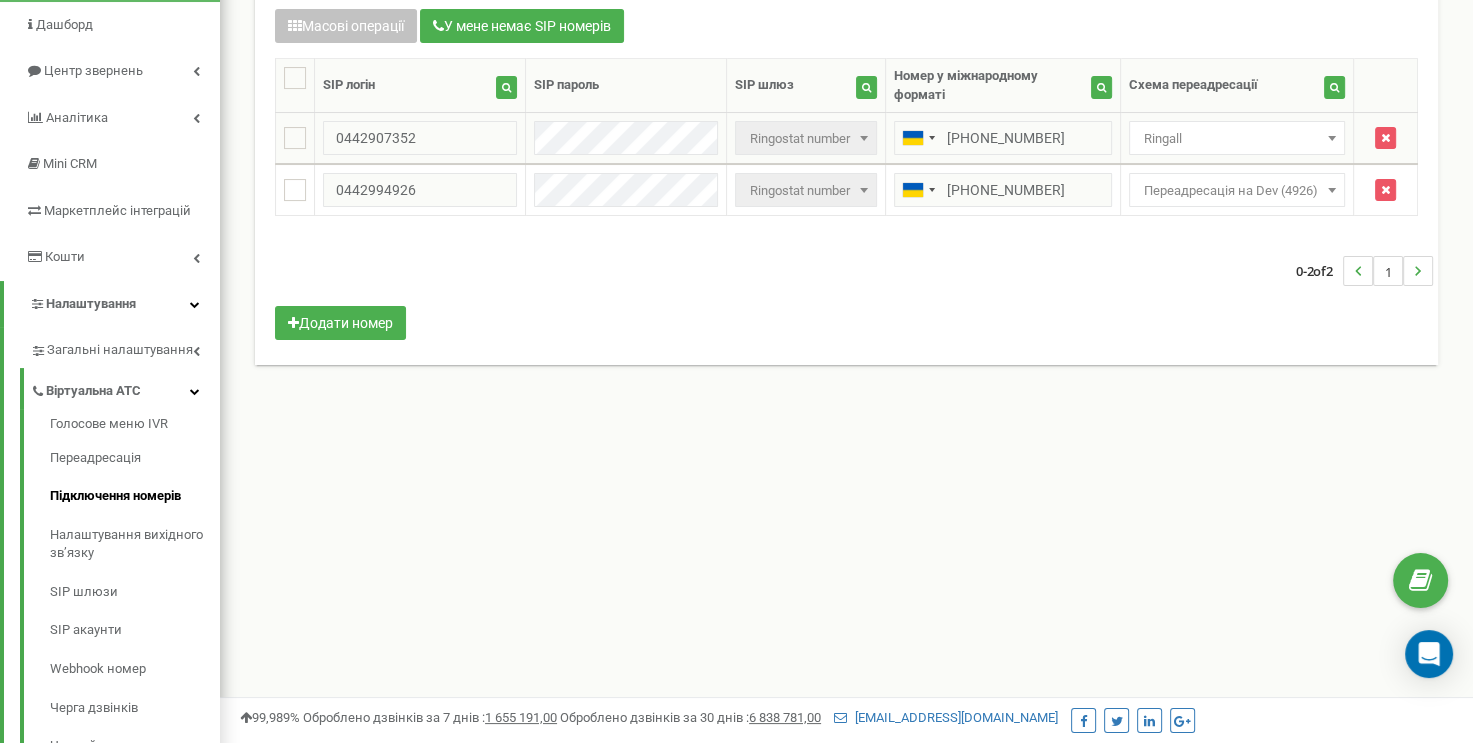 click on "Ringall" at bounding box center [1237, 139] 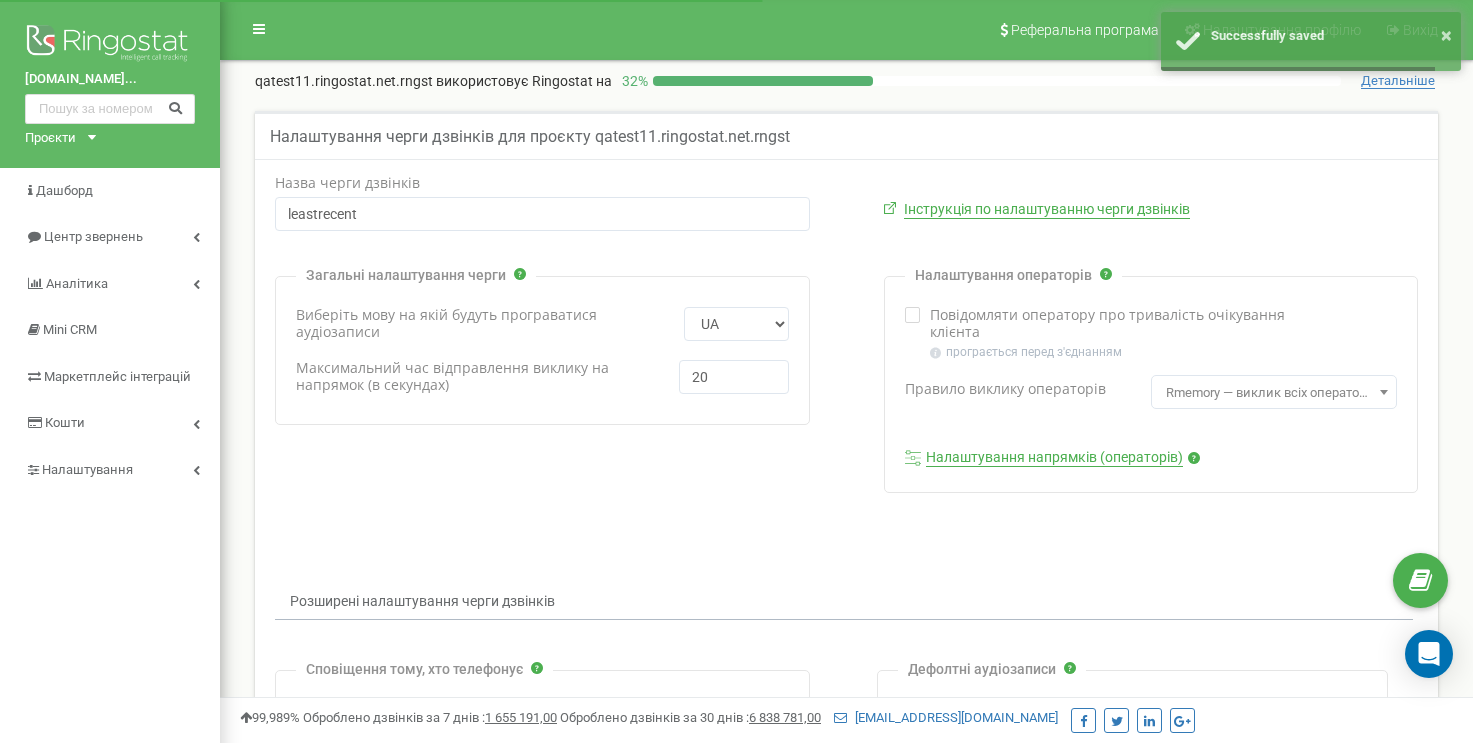 scroll, scrollTop: 0, scrollLeft: 0, axis: both 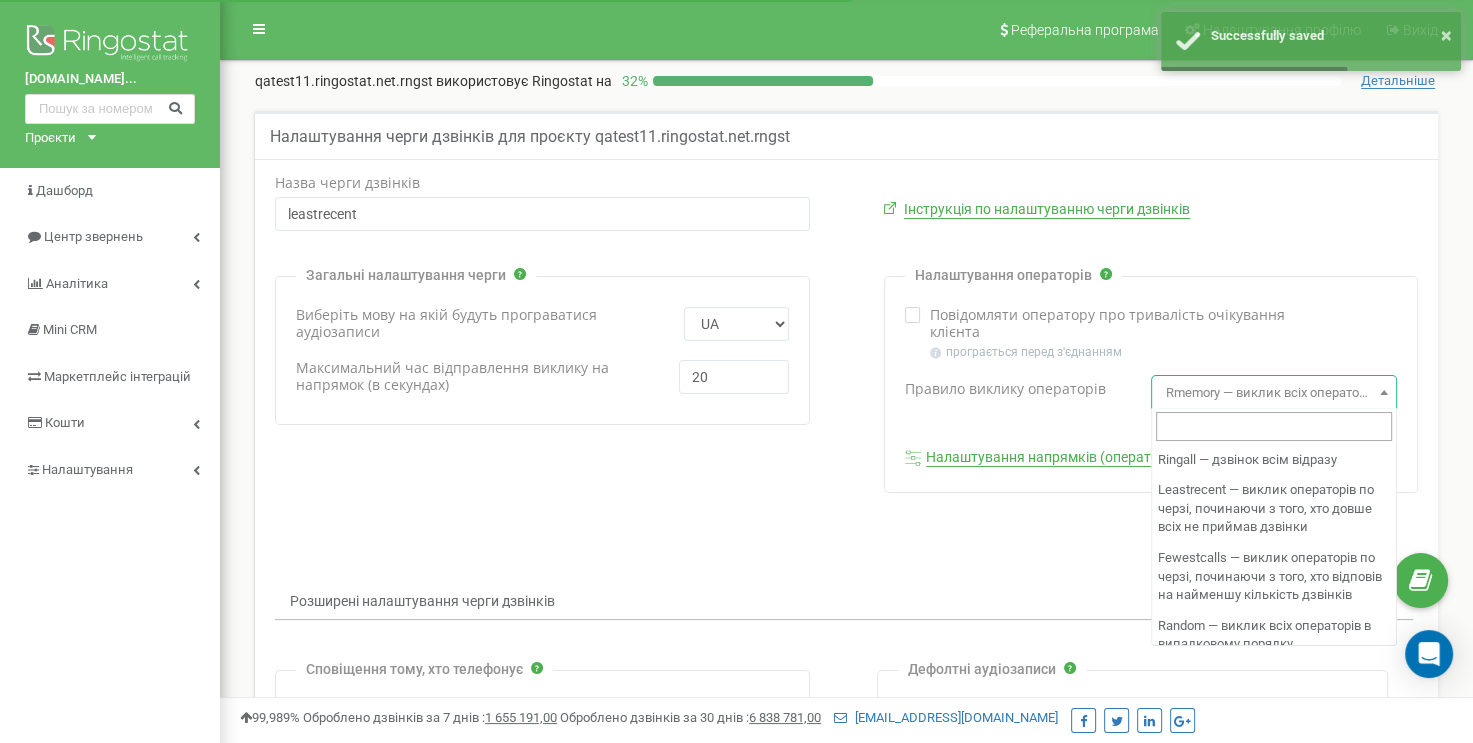 click on "Rmemory — виклик всіх операторів по колу. Дзвінок надходить після оператора, що відповів останнім" at bounding box center (1274, 393) 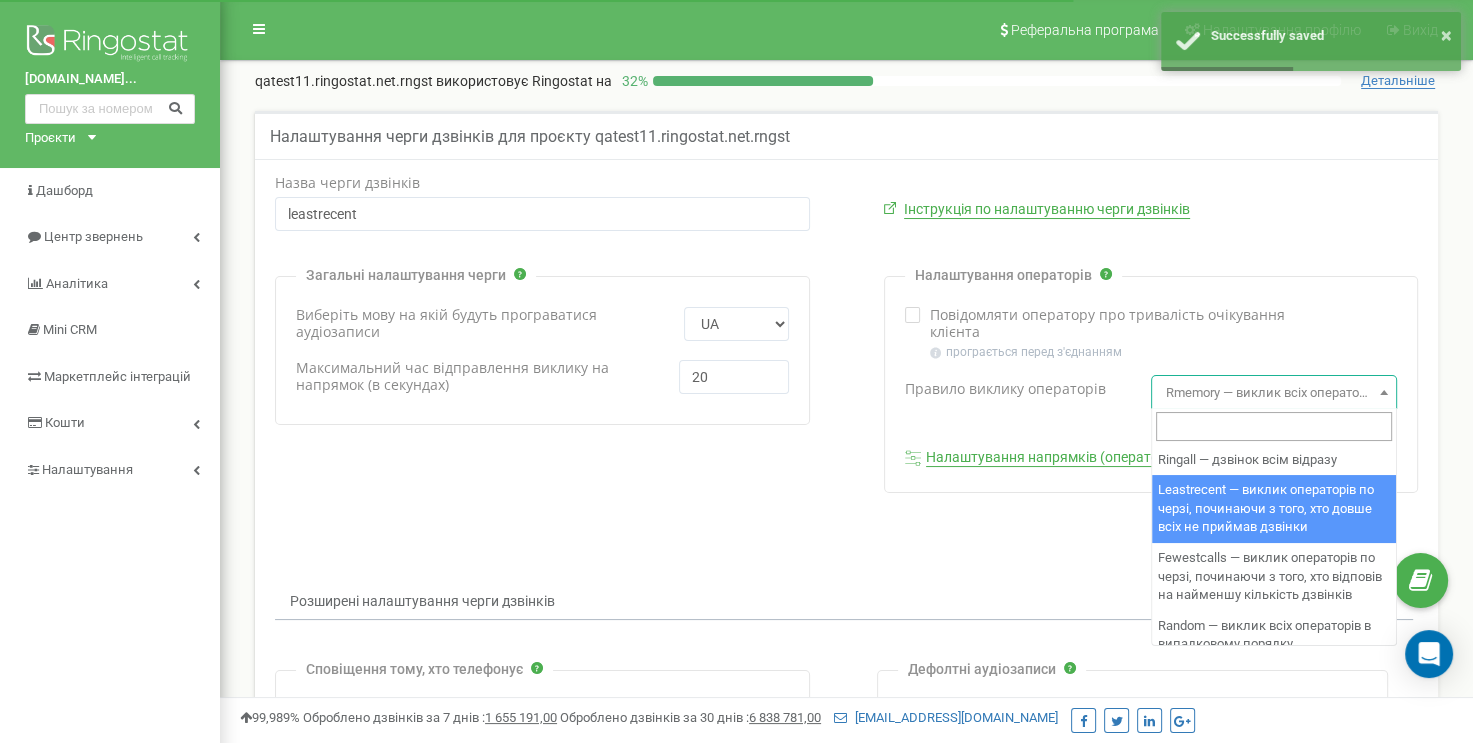 select on "leastrecent" 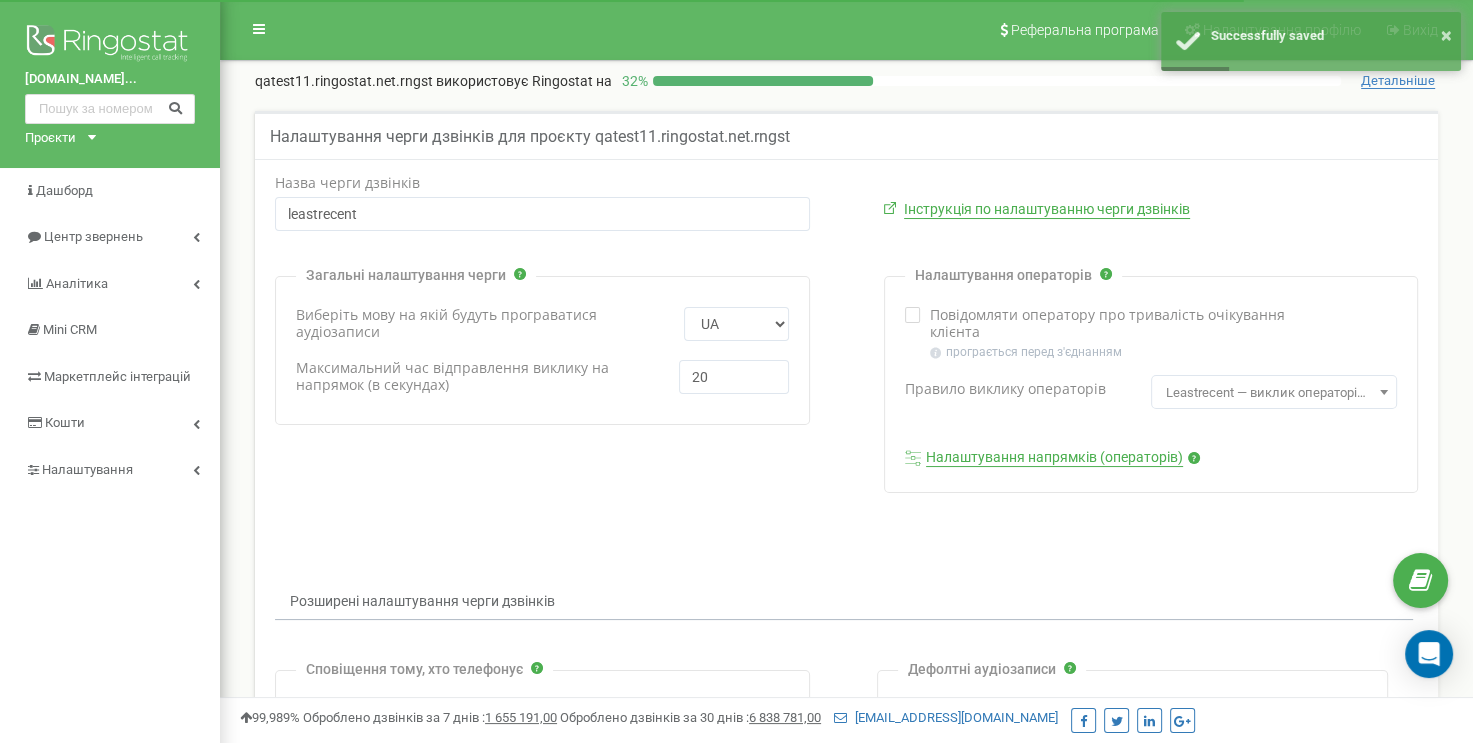 click at bounding box center [913, 315] 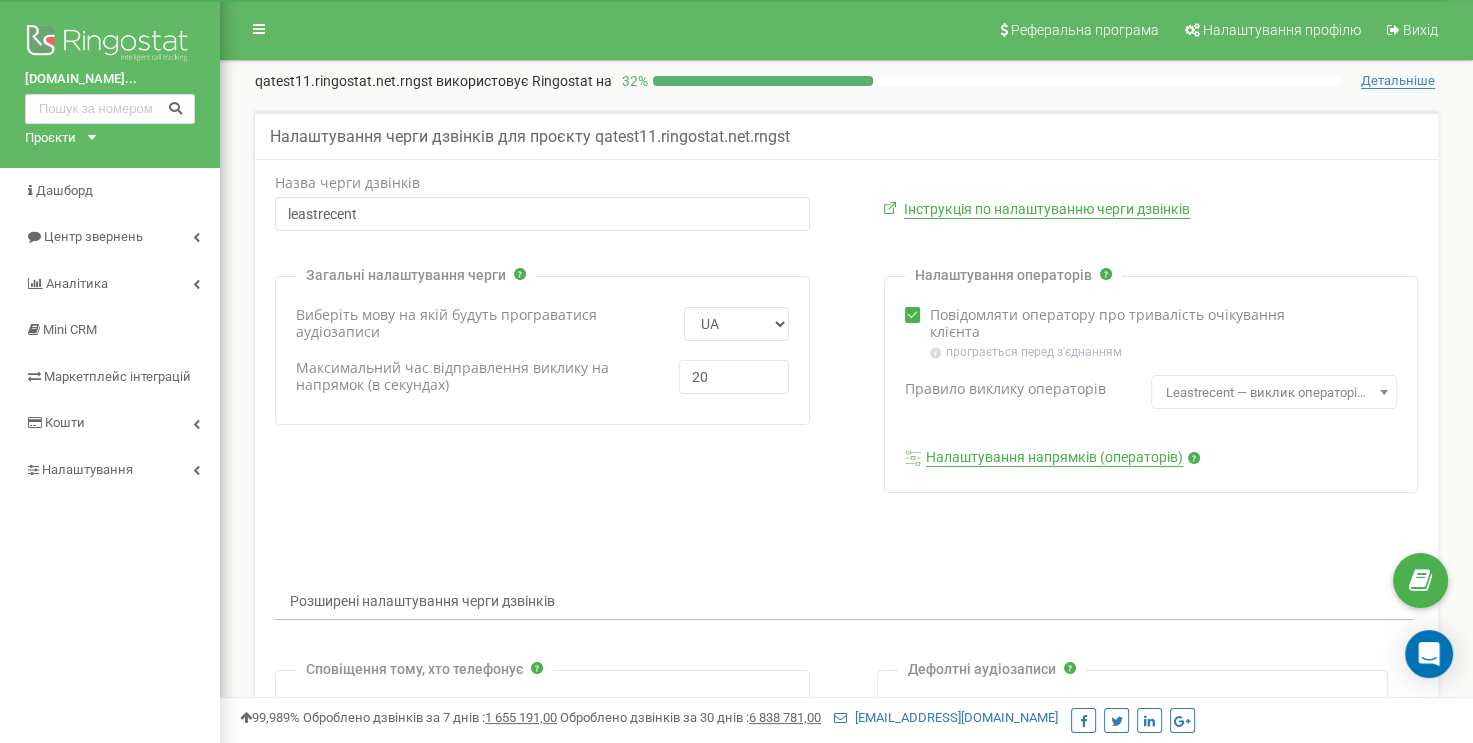 click on "Налаштування напрямків (операторів)" at bounding box center [1054, 458] 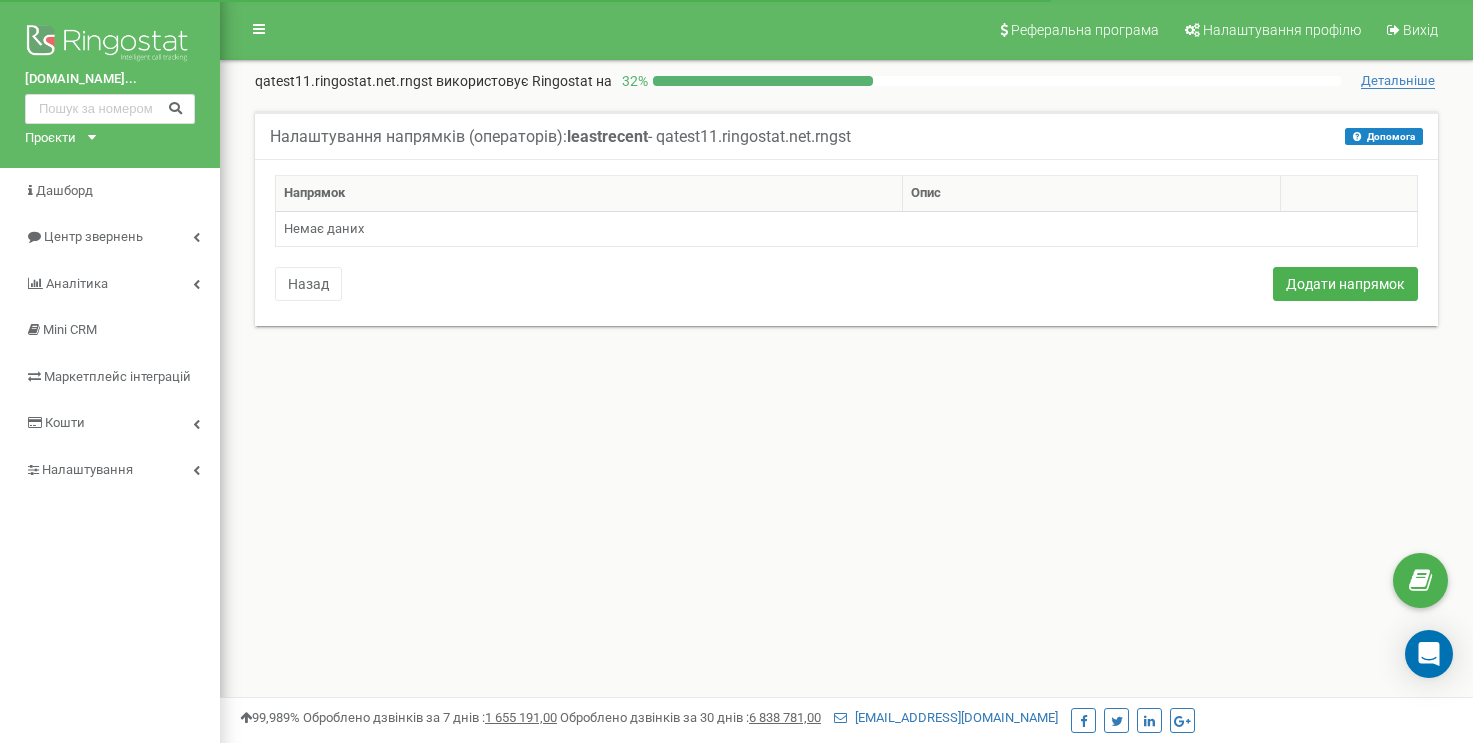 scroll, scrollTop: 0, scrollLeft: 0, axis: both 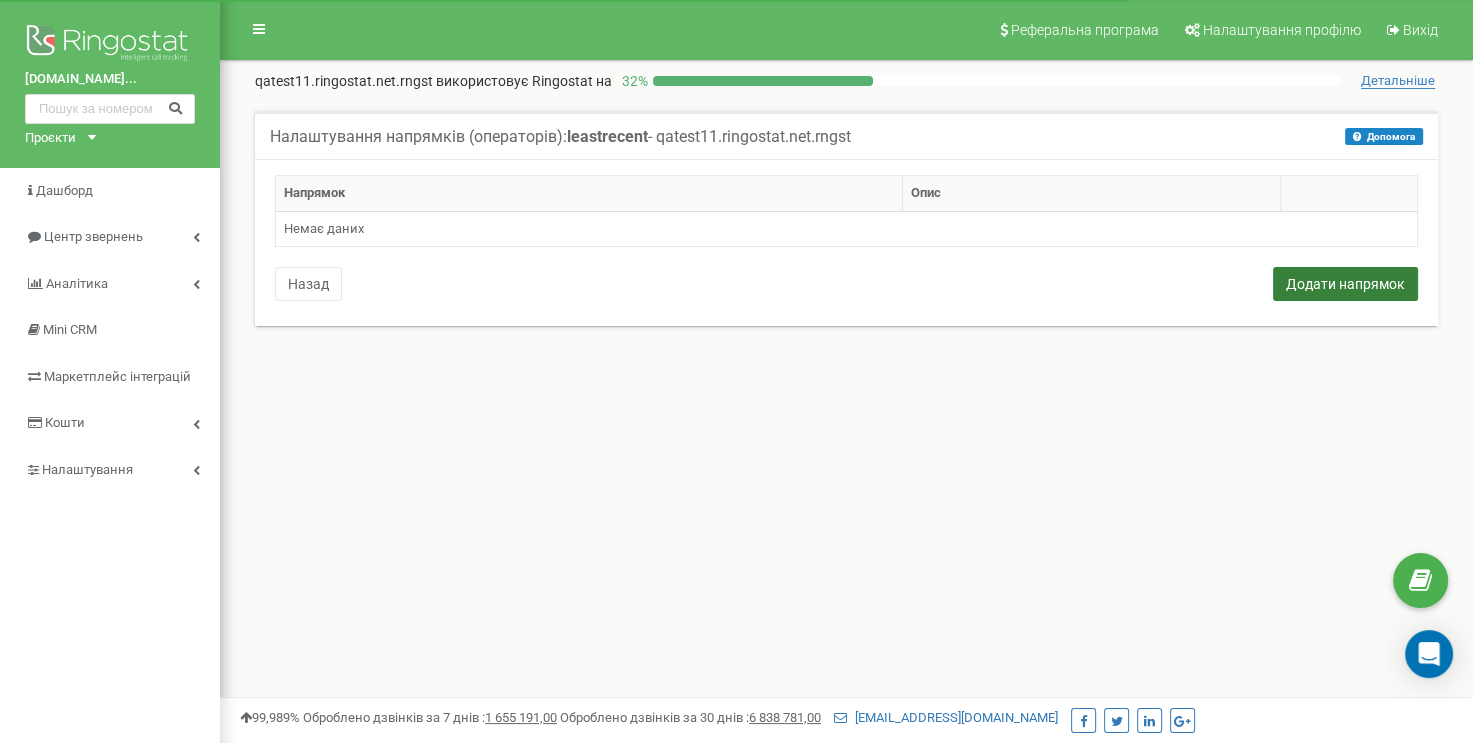 click on "Додати напрямок" at bounding box center (1345, 284) 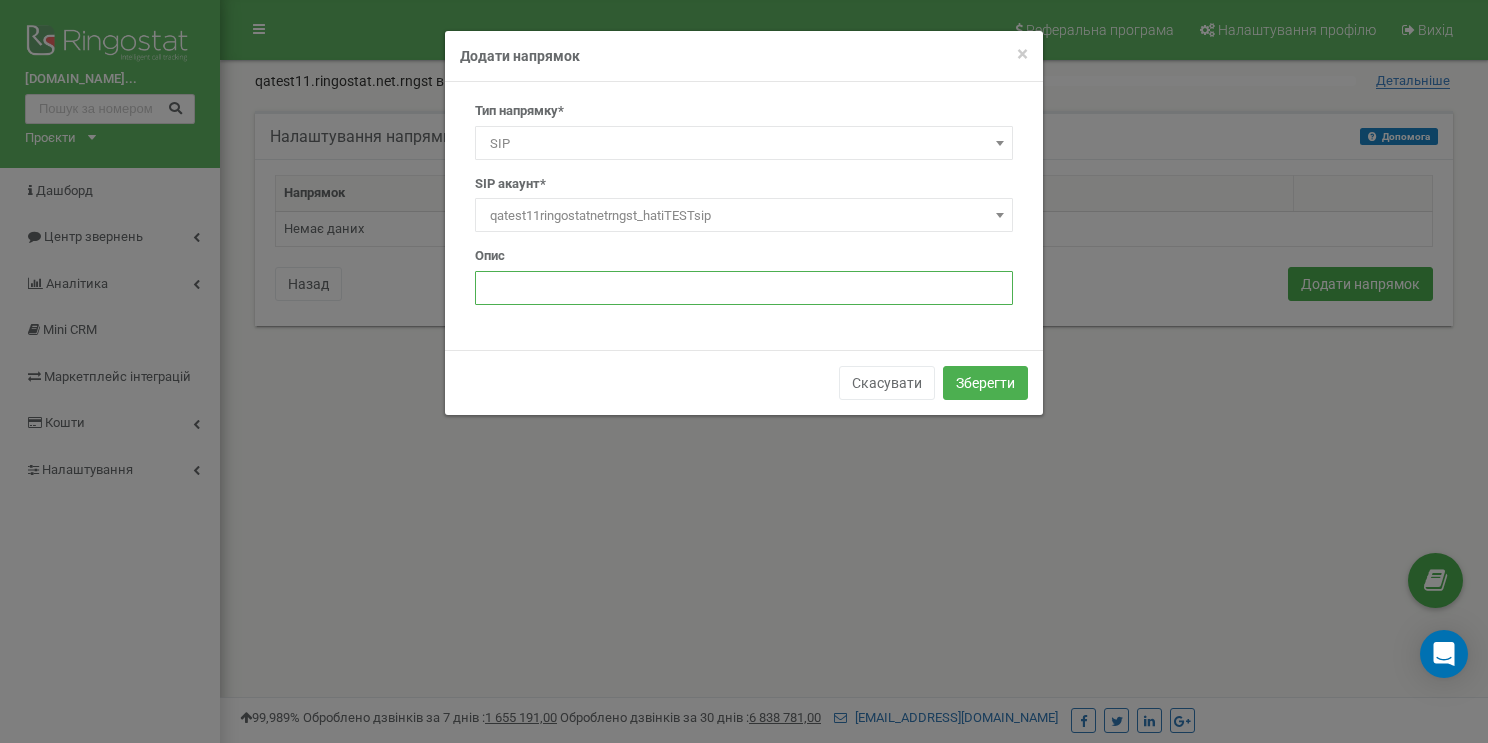 click at bounding box center (744, 288) 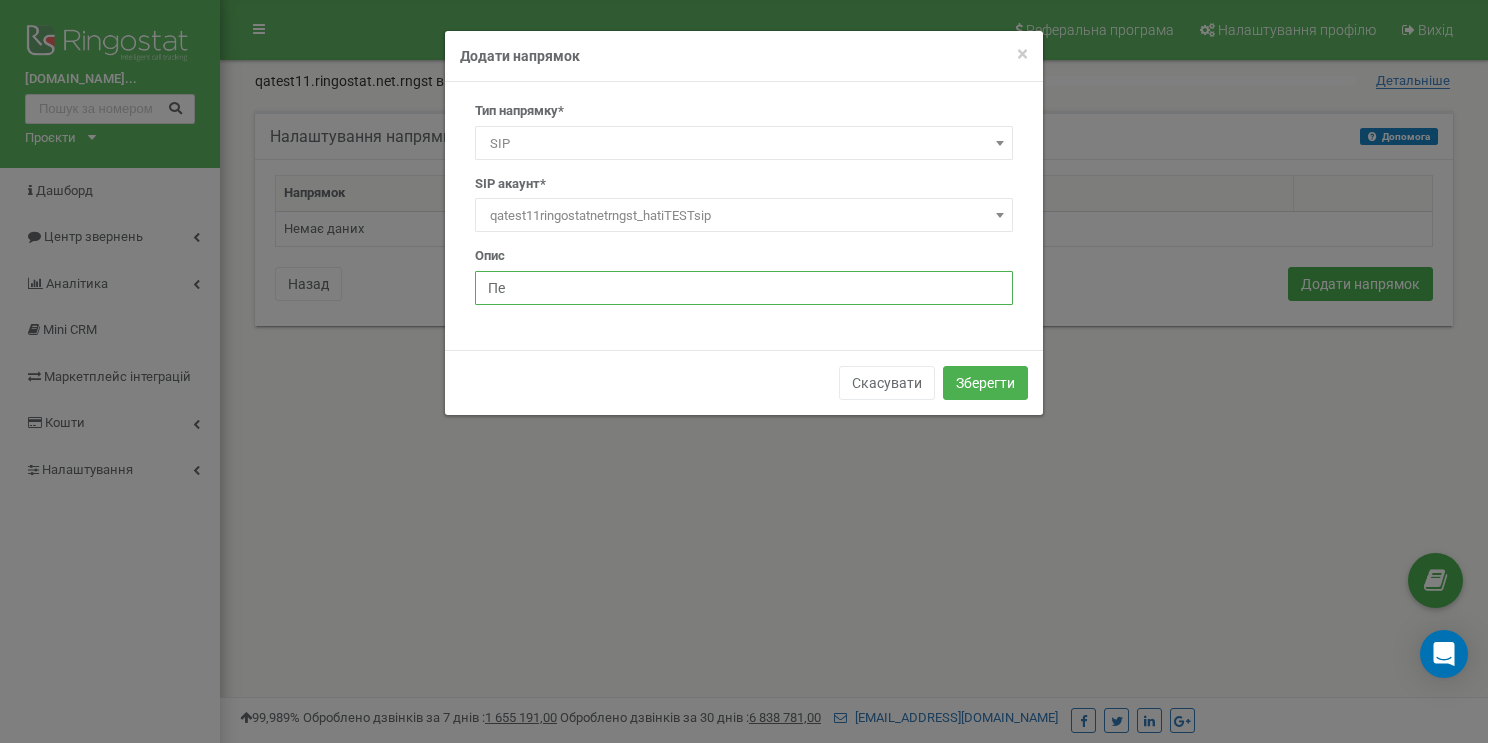 type on "Перший оператор" 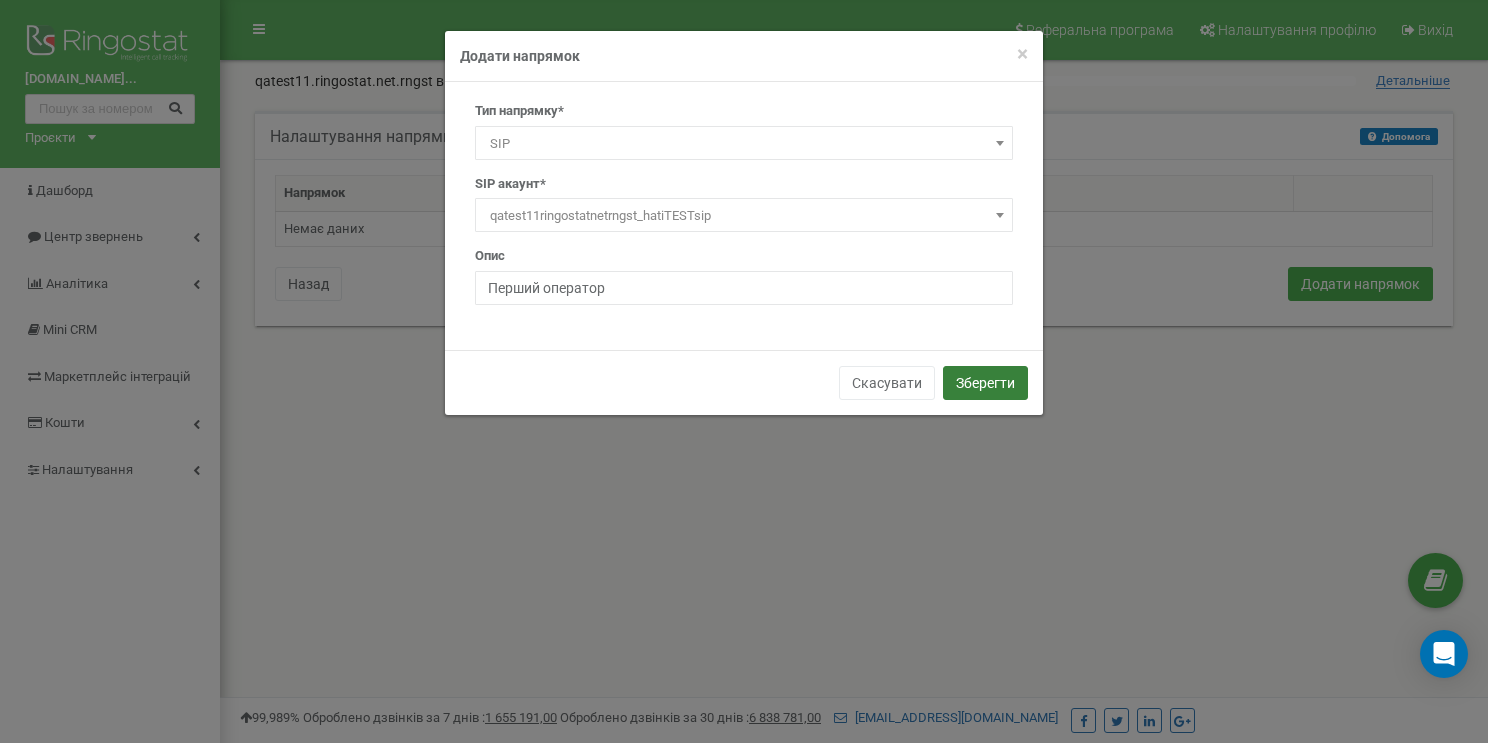 click on "Зберегти" at bounding box center (985, 383) 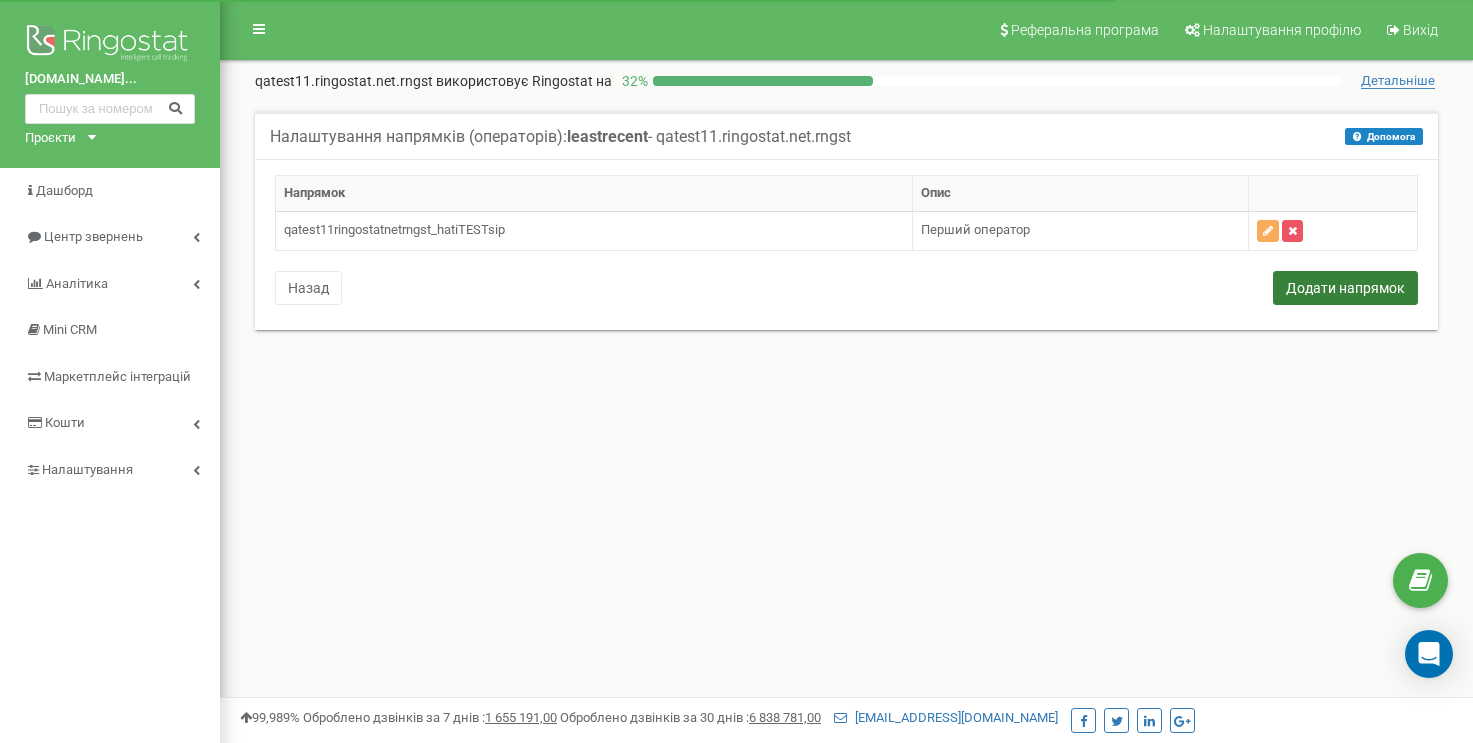 scroll, scrollTop: 0, scrollLeft: 0, axis: both 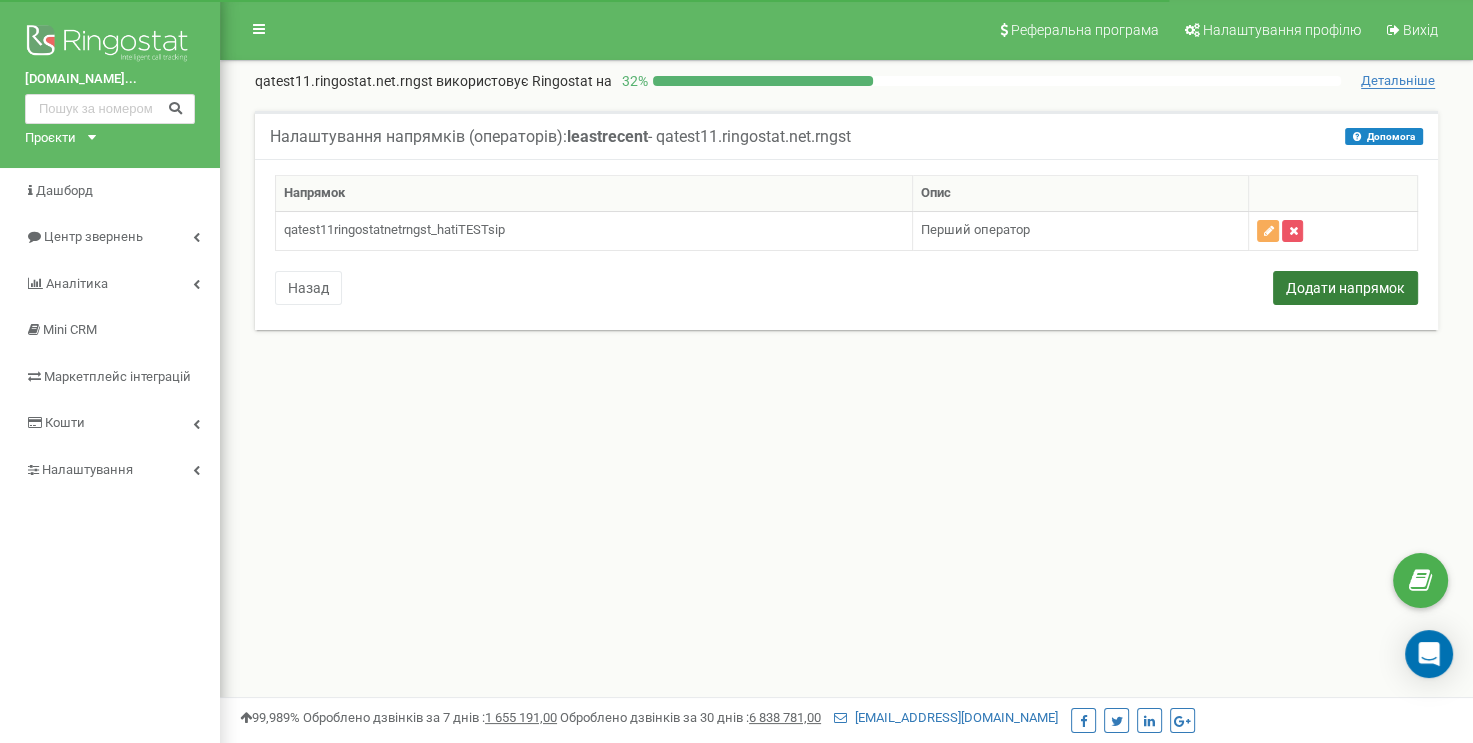 click on "Додати напрямок" at bounding box center [1345, 288] 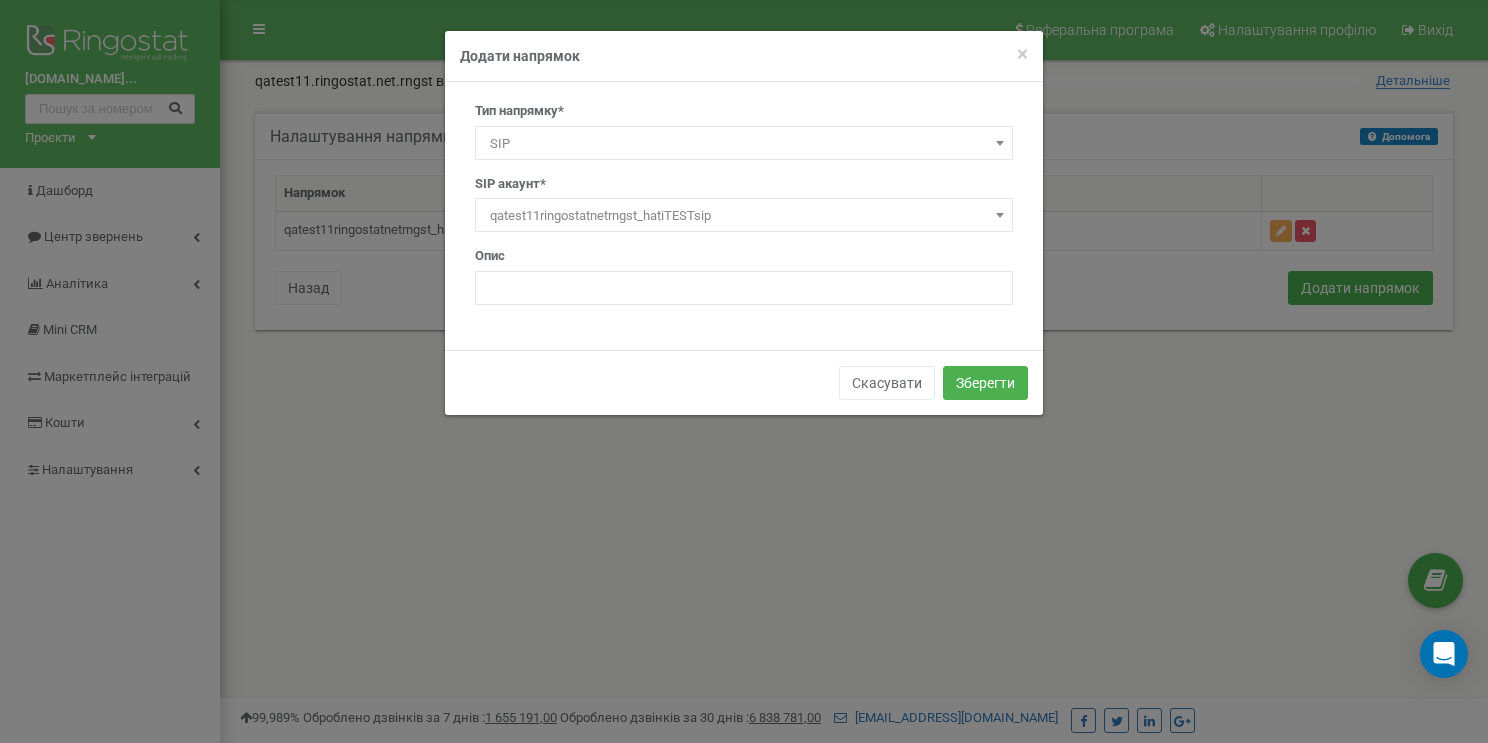 click on "SIP" at bounding box center (744, 144) 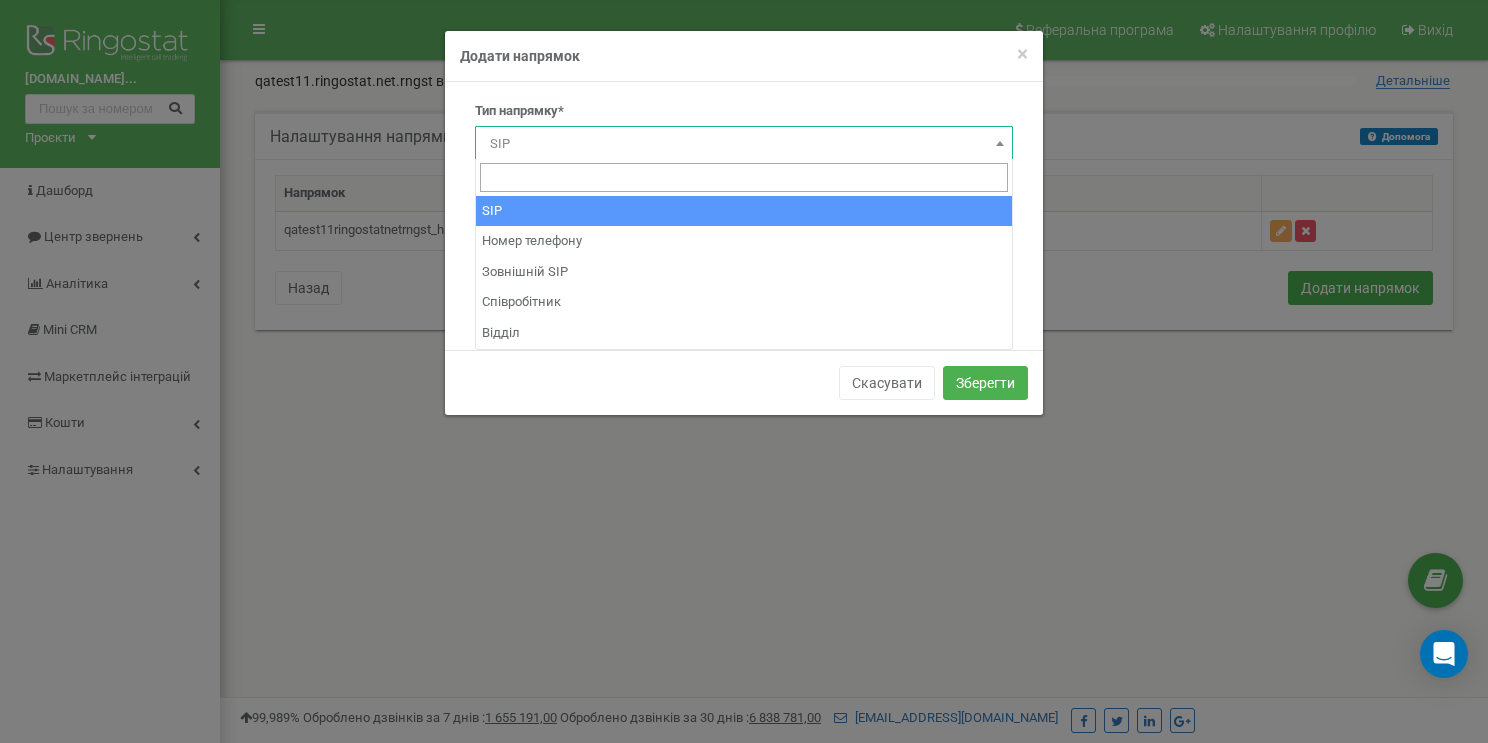 click on "SIP" at bounding box center (744, 144) 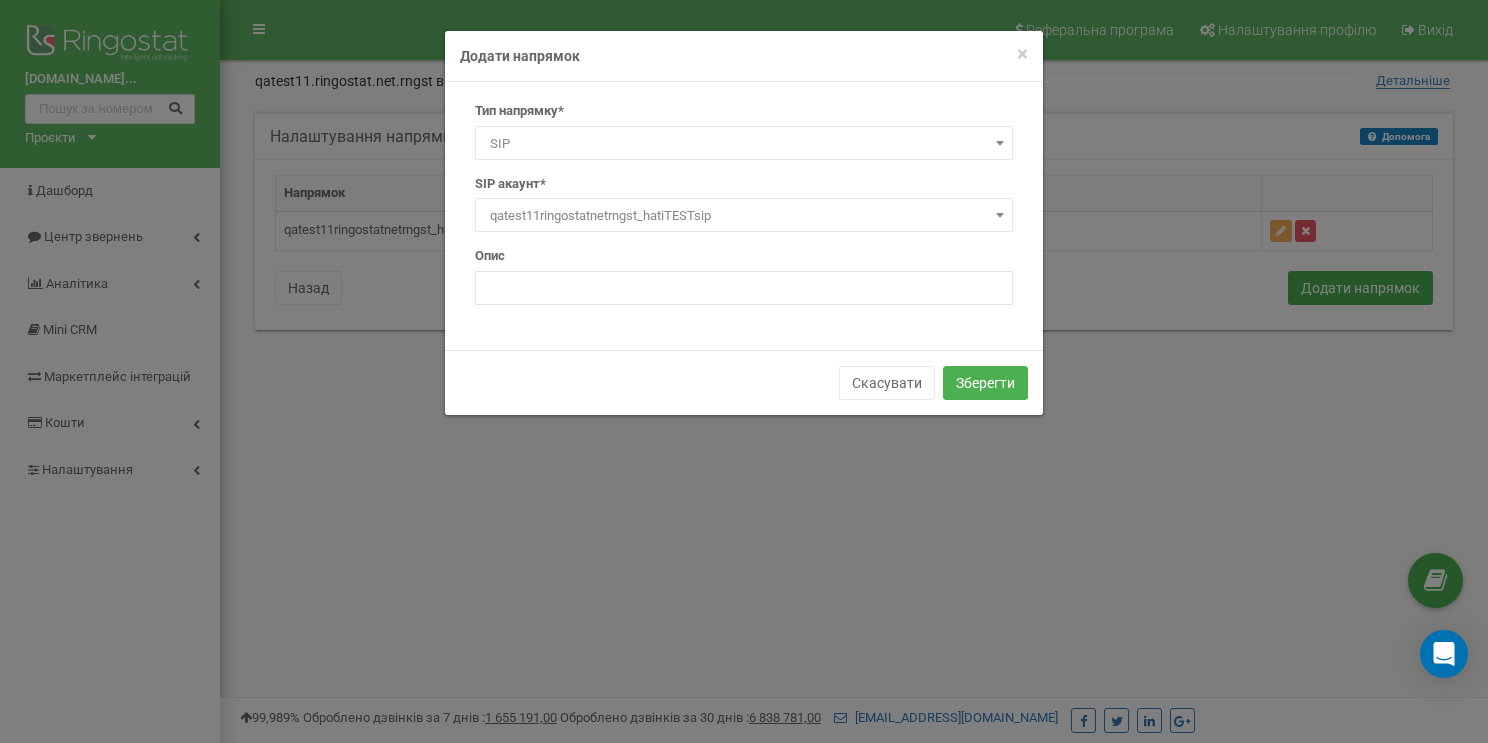click on "qatest11ringostatnetrngst_hatiTESTsip" at bounding box center [744, 216] 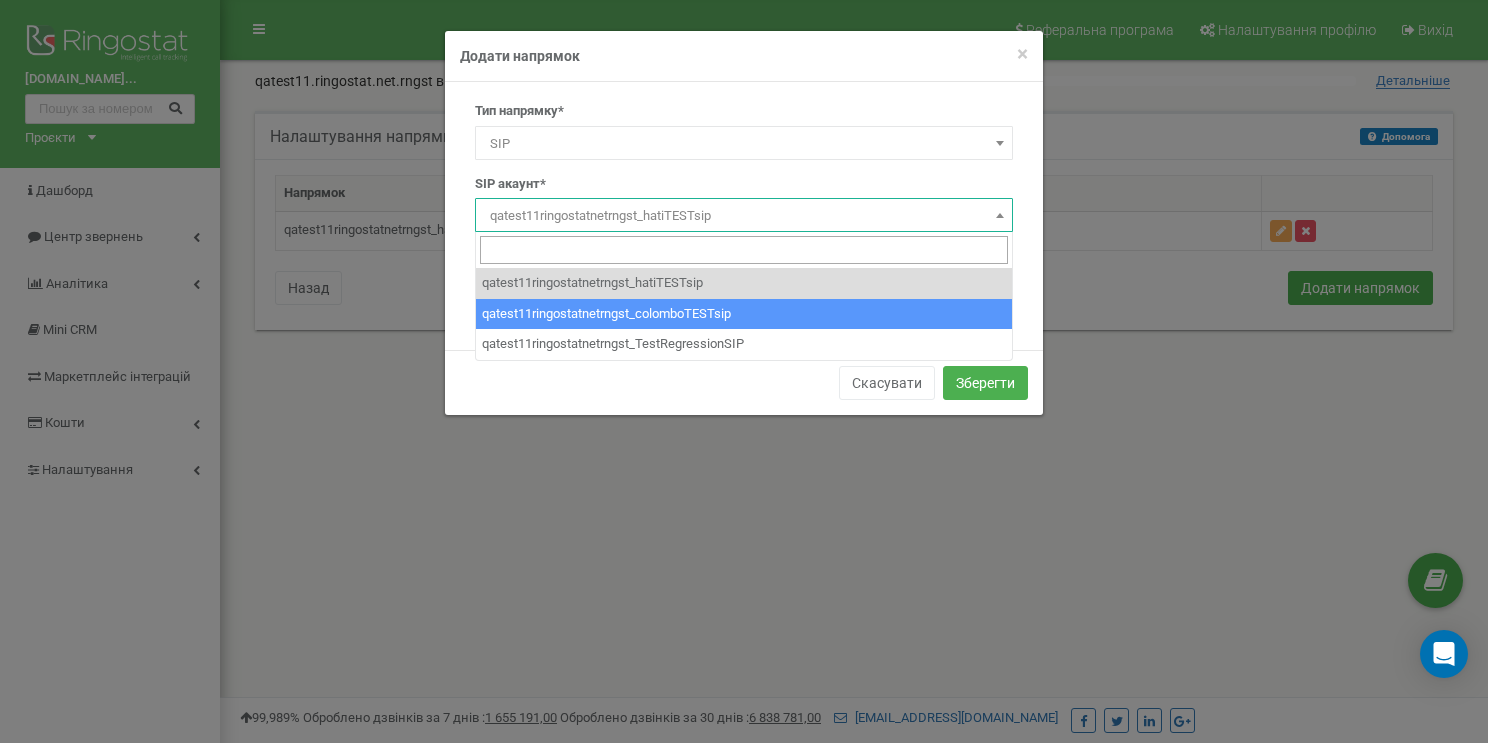 select on "qatest11ringostatnetrngst_colomboTESTsip" 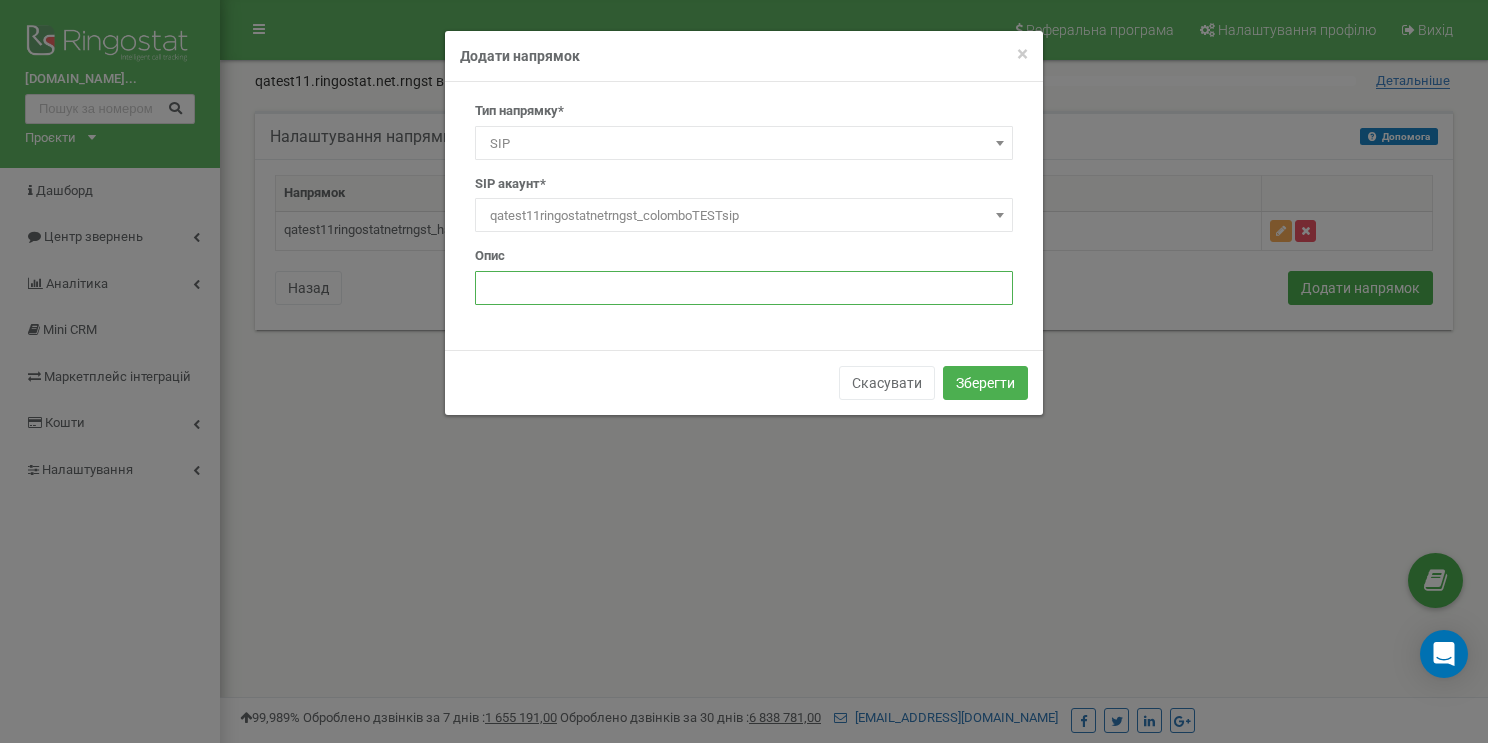 click at bounding box center (744, 288) 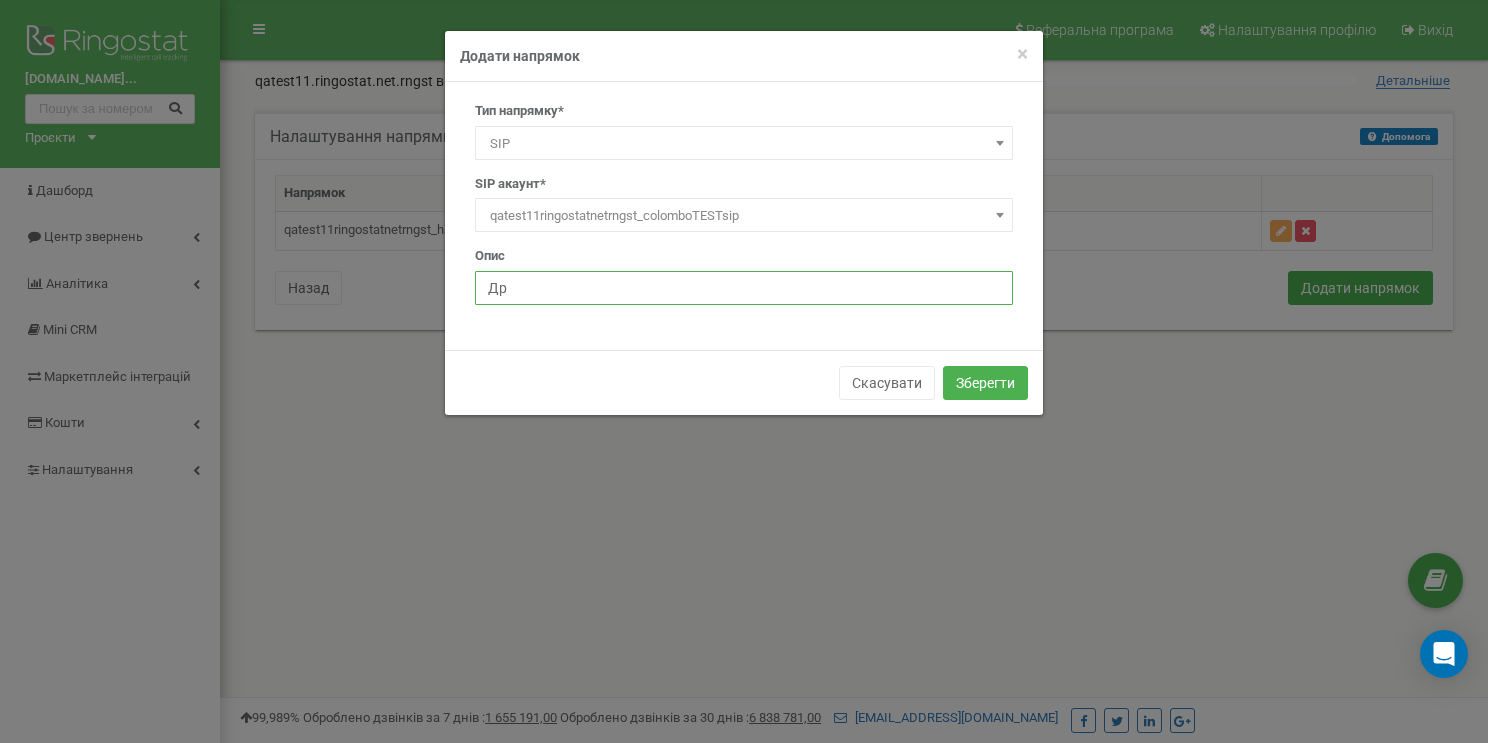 type on "Другий оператор" 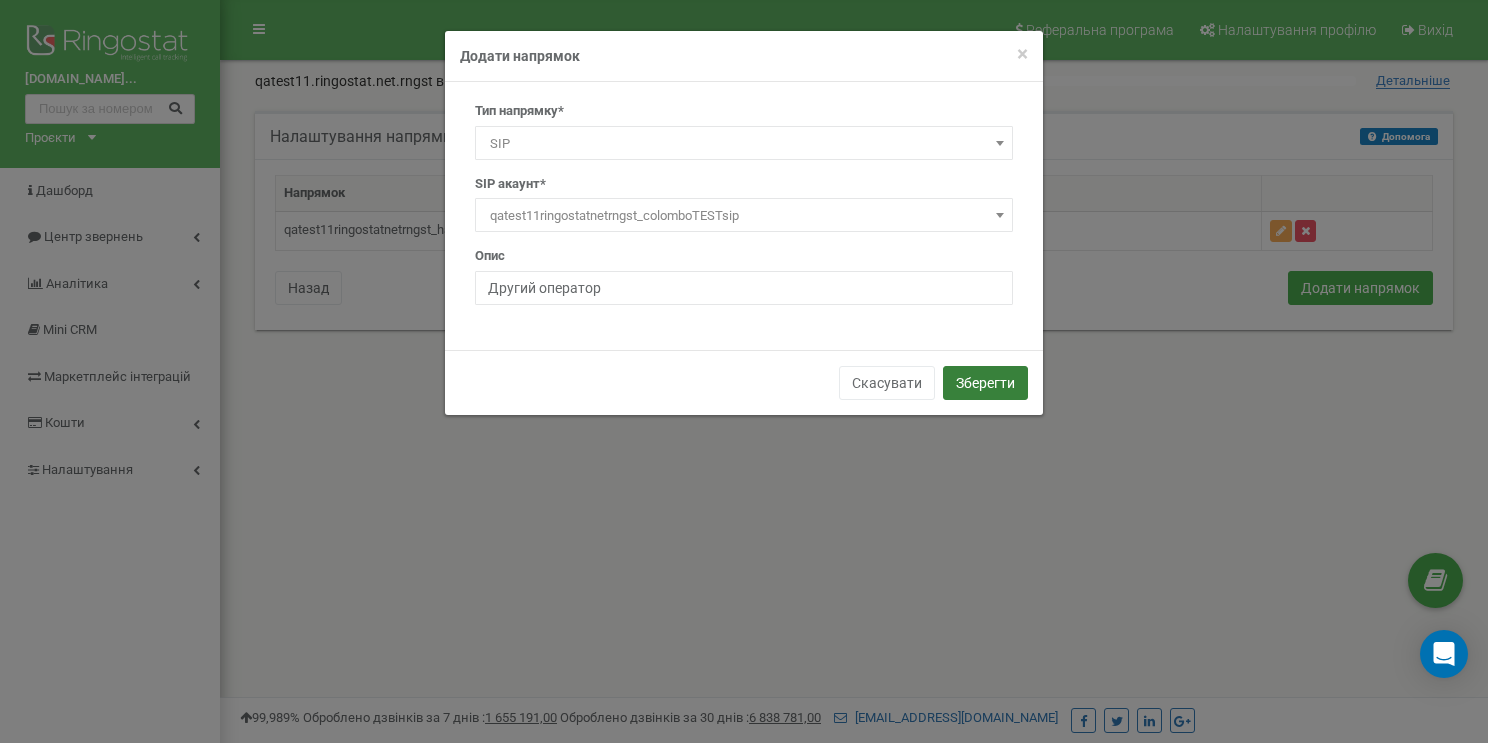 click on "Зберегти" at bounding box center [985, 383] 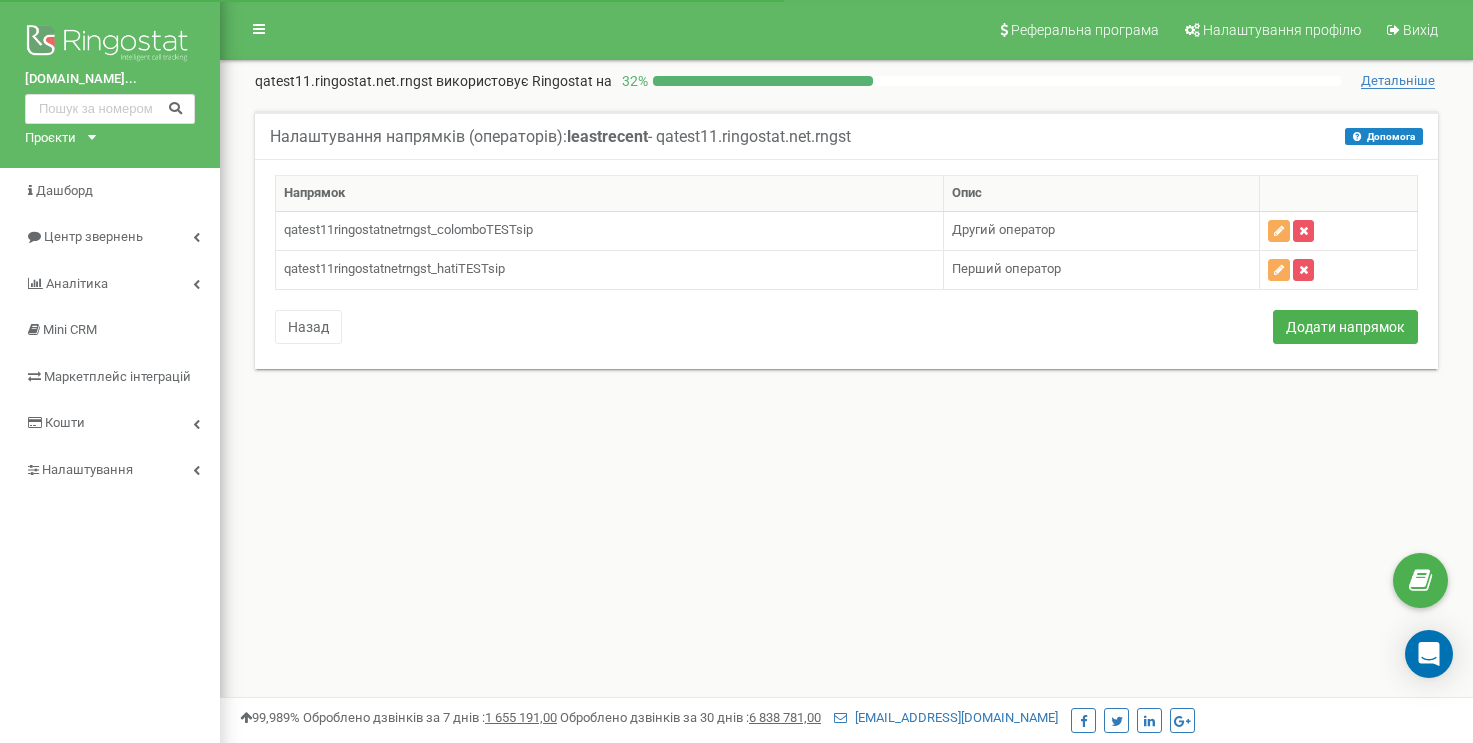 scroll, scrollTop: 0, scrollLeft: 0, axis: both 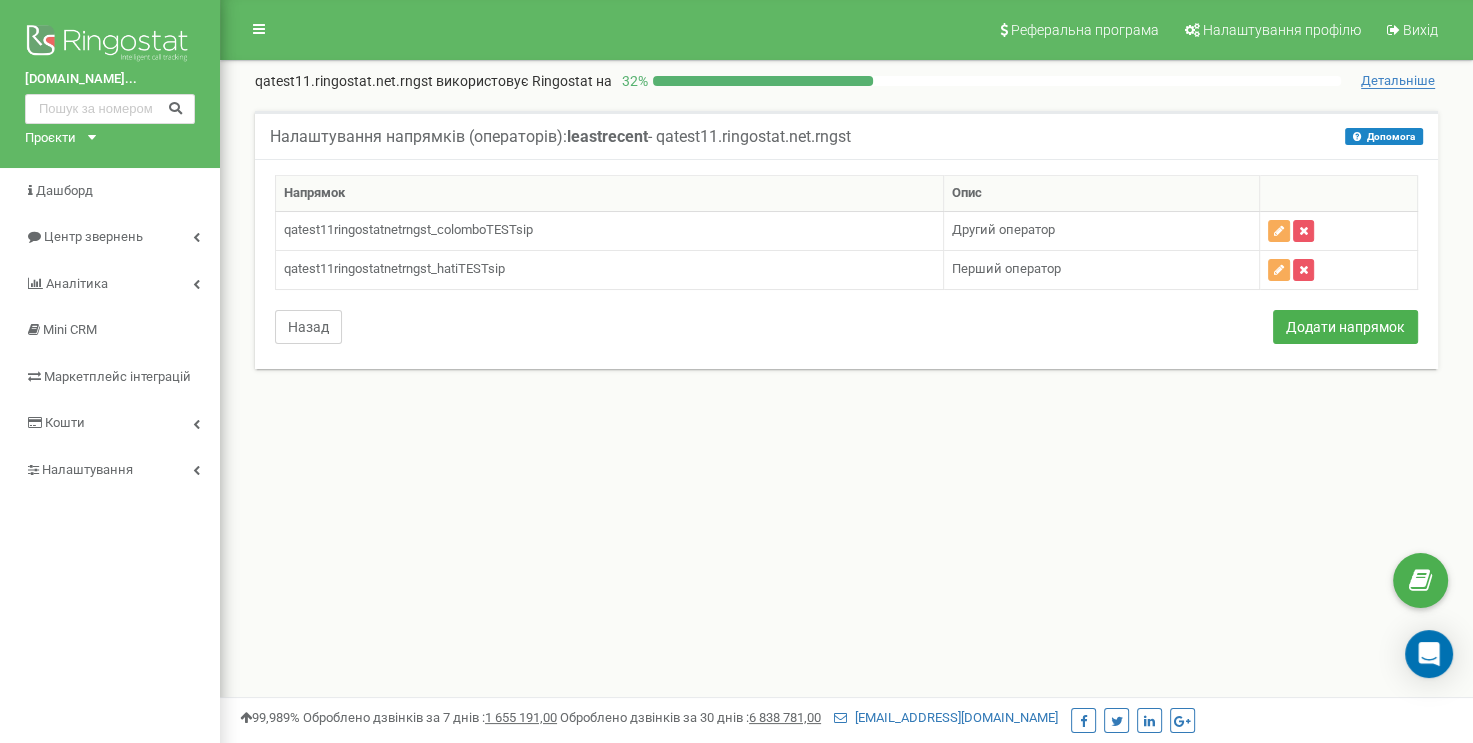 click on "Назад" at bounding box center [308, 327] 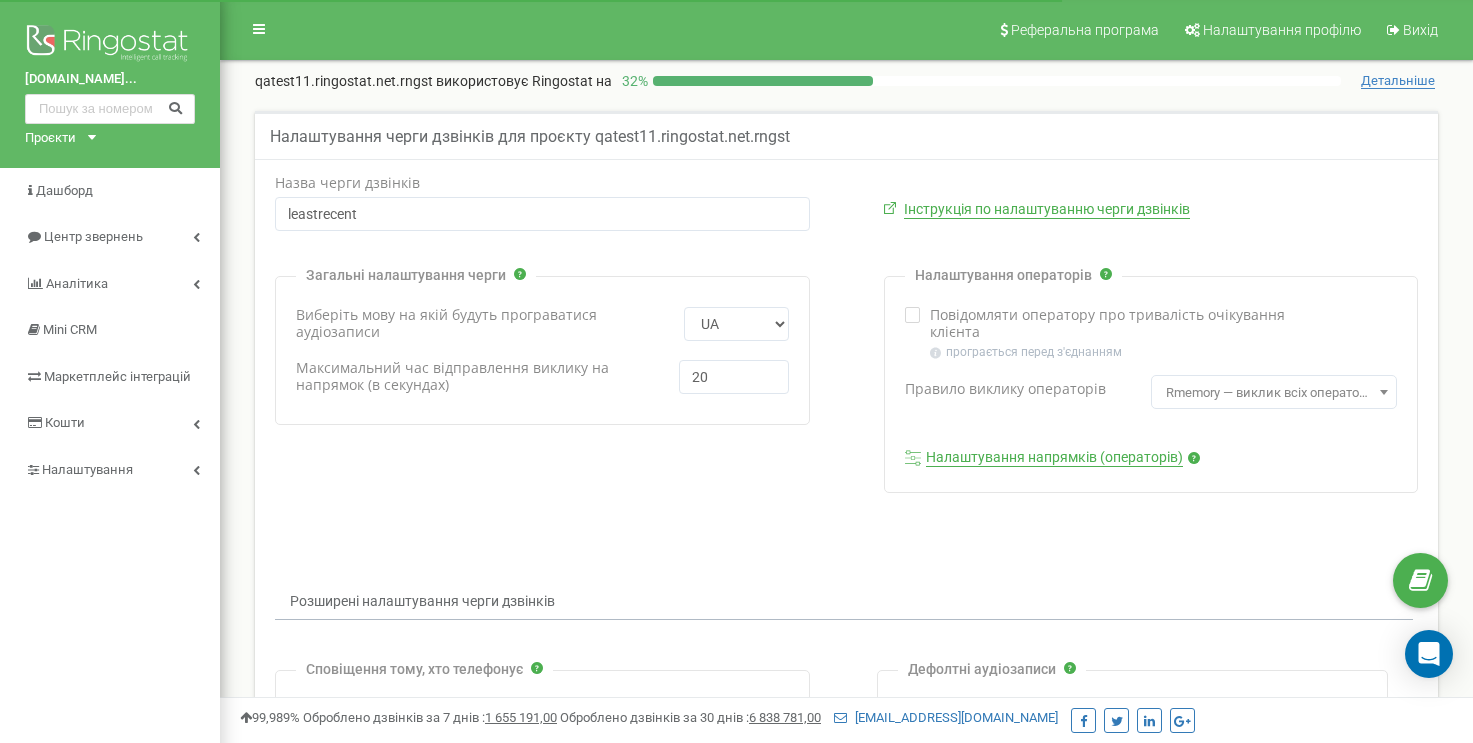 scroll, scrollTop: 0, scrollLeft: 0, axis: both 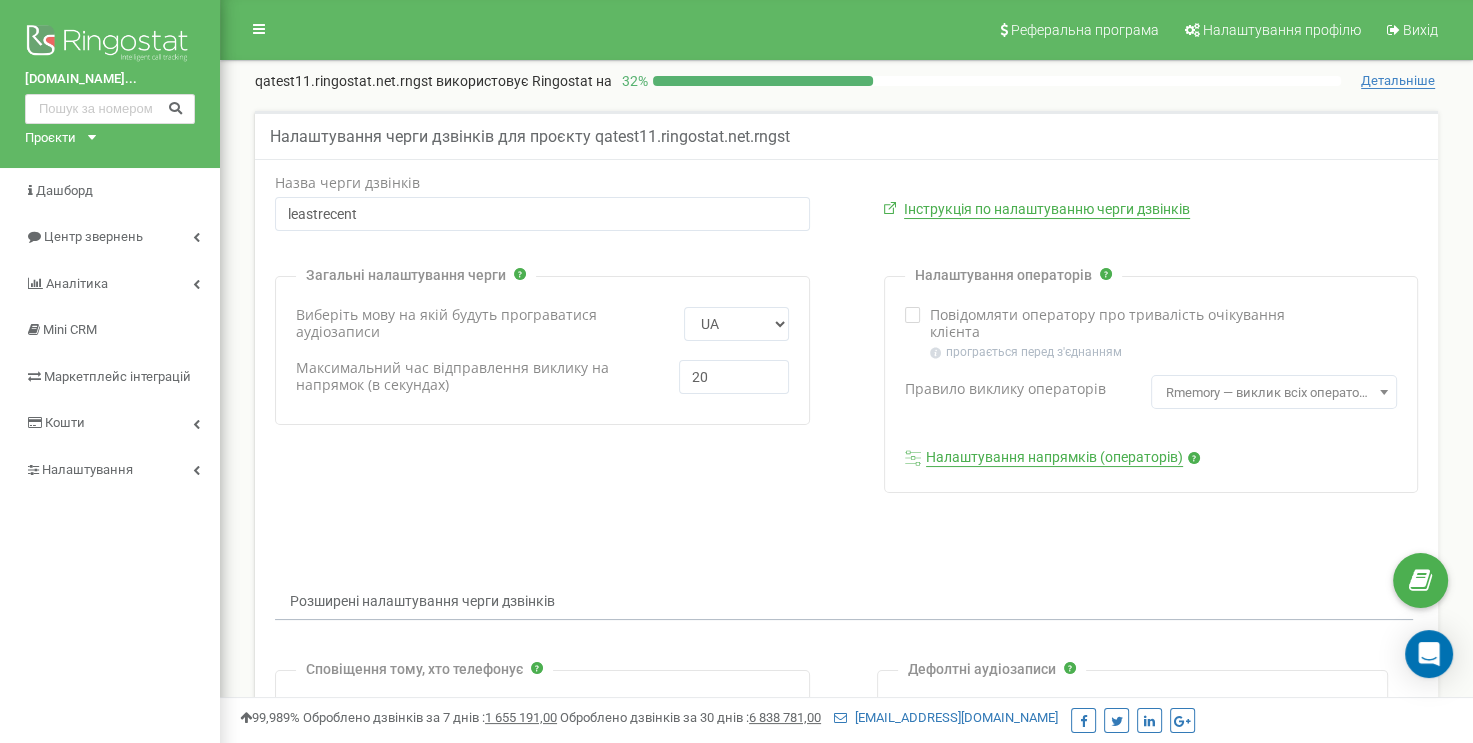click at bounding box center (913, 315) 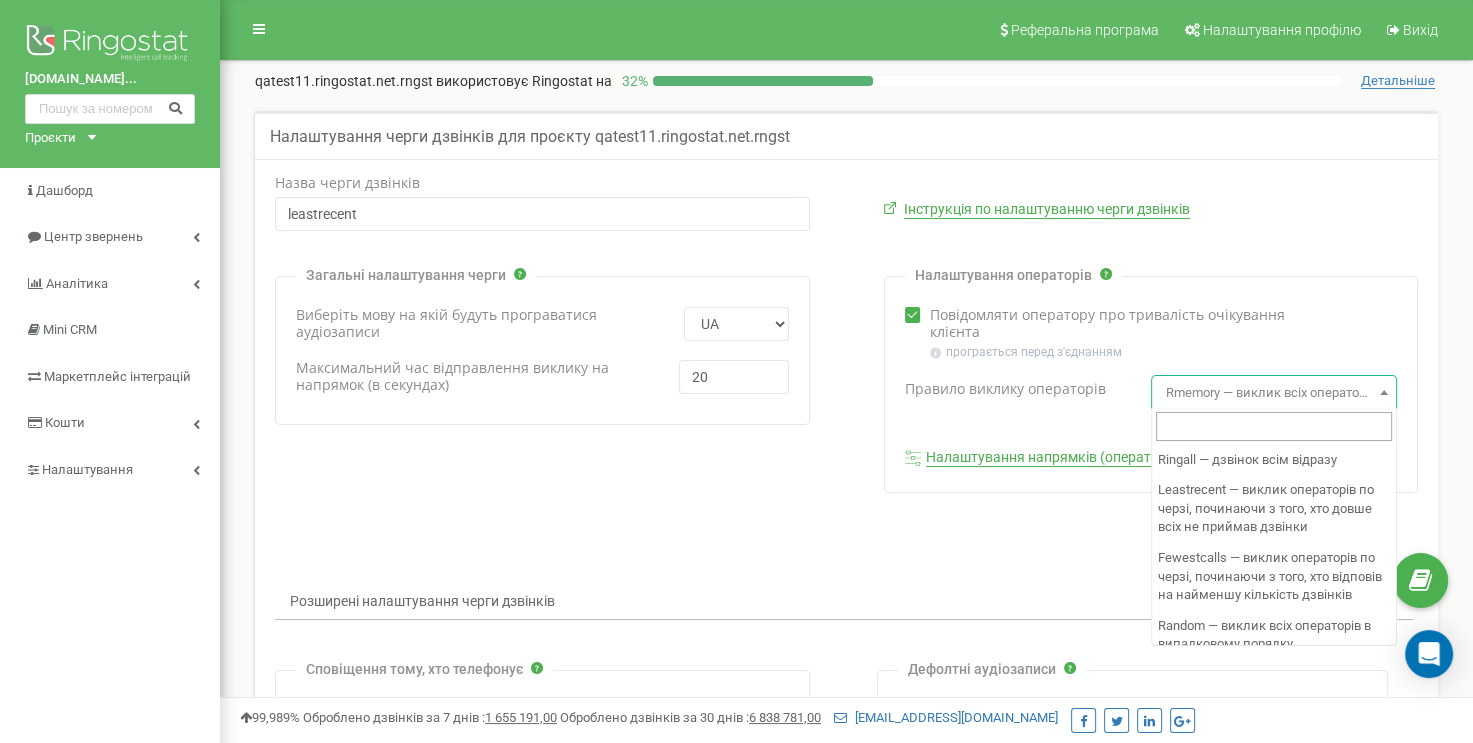 click on "Rmemory — виклик всіх операторів по колу. Дзвінок надходить після оператора, що відповів останнім" at bounding box center (1274, 393) 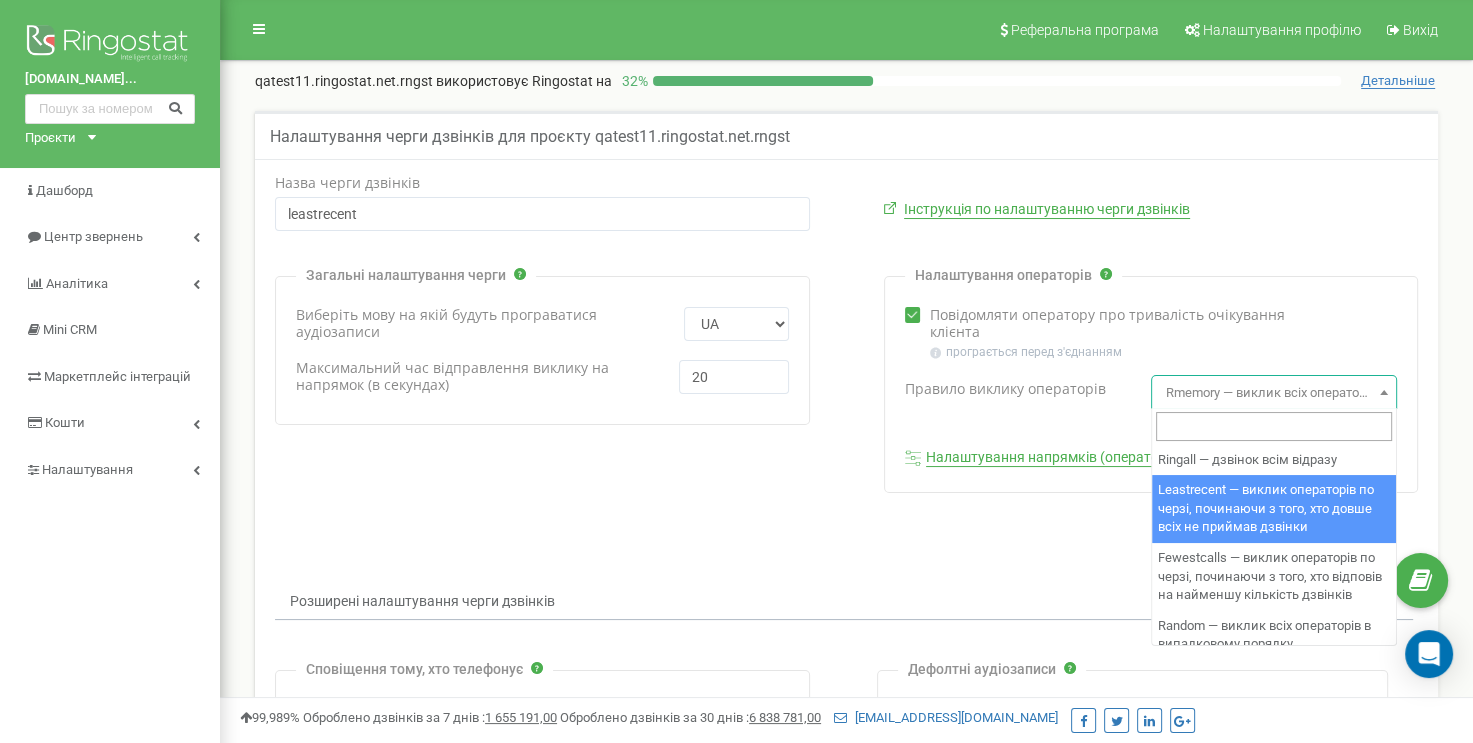 select on "leastrecent" 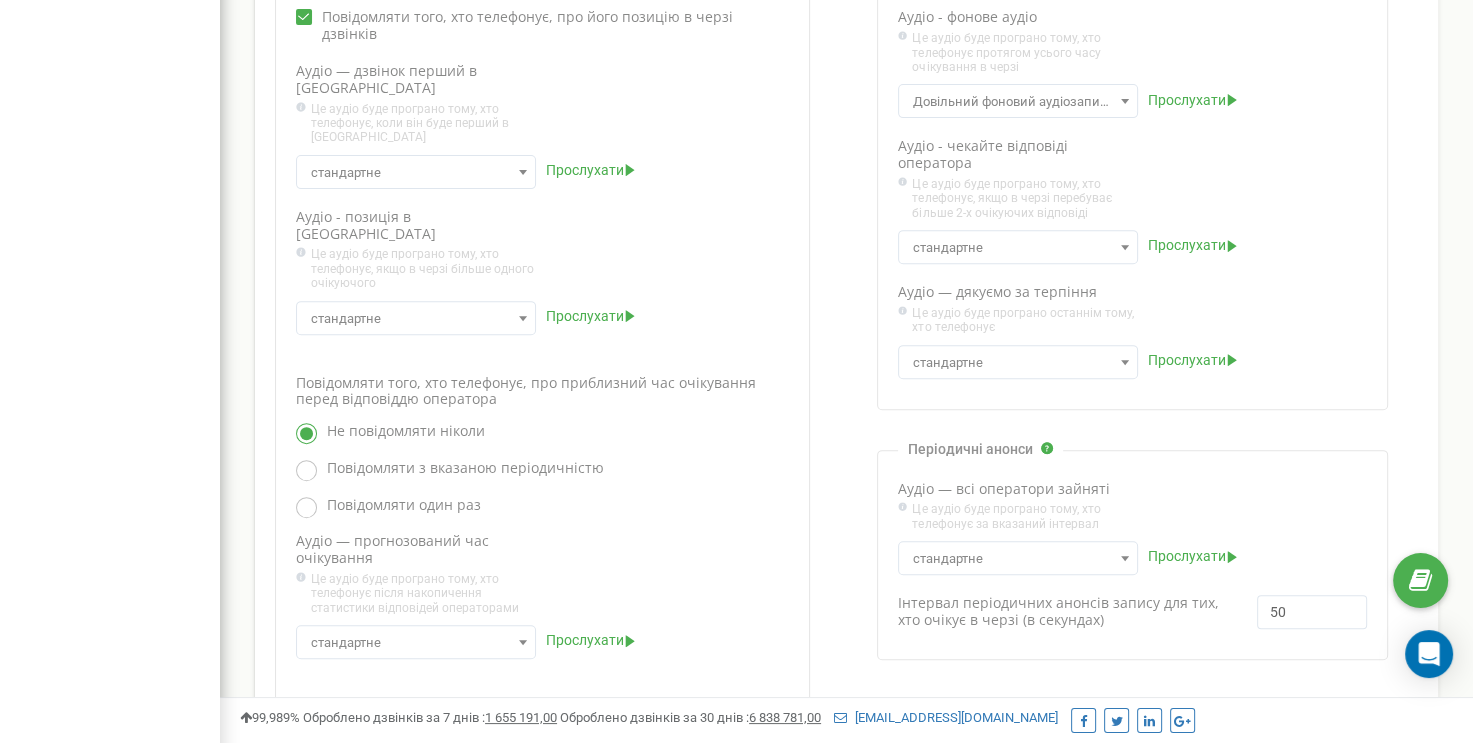 scroll, scrollTop: 818, scrollLeft: 0, axis: vertical 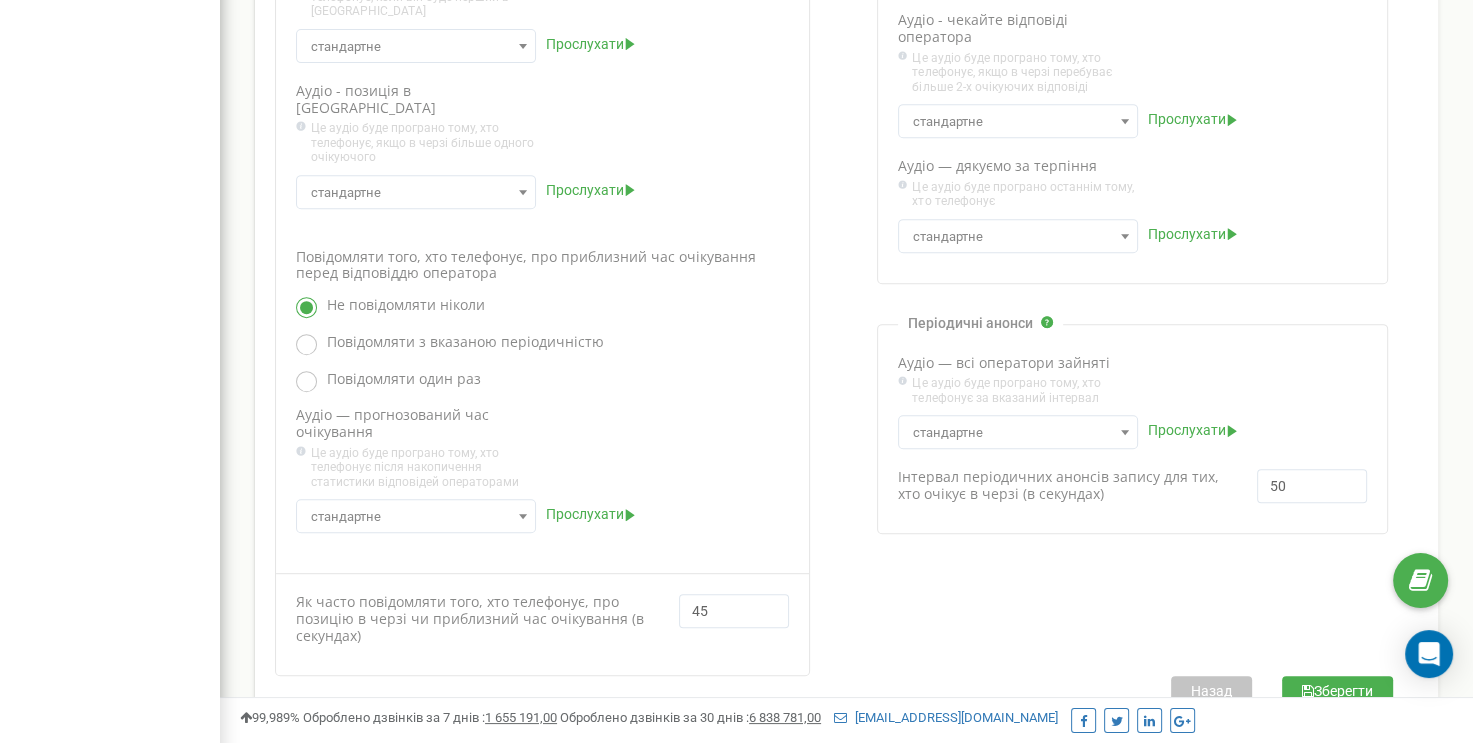click on "Зберегти" at bounding box center (1337, 691) 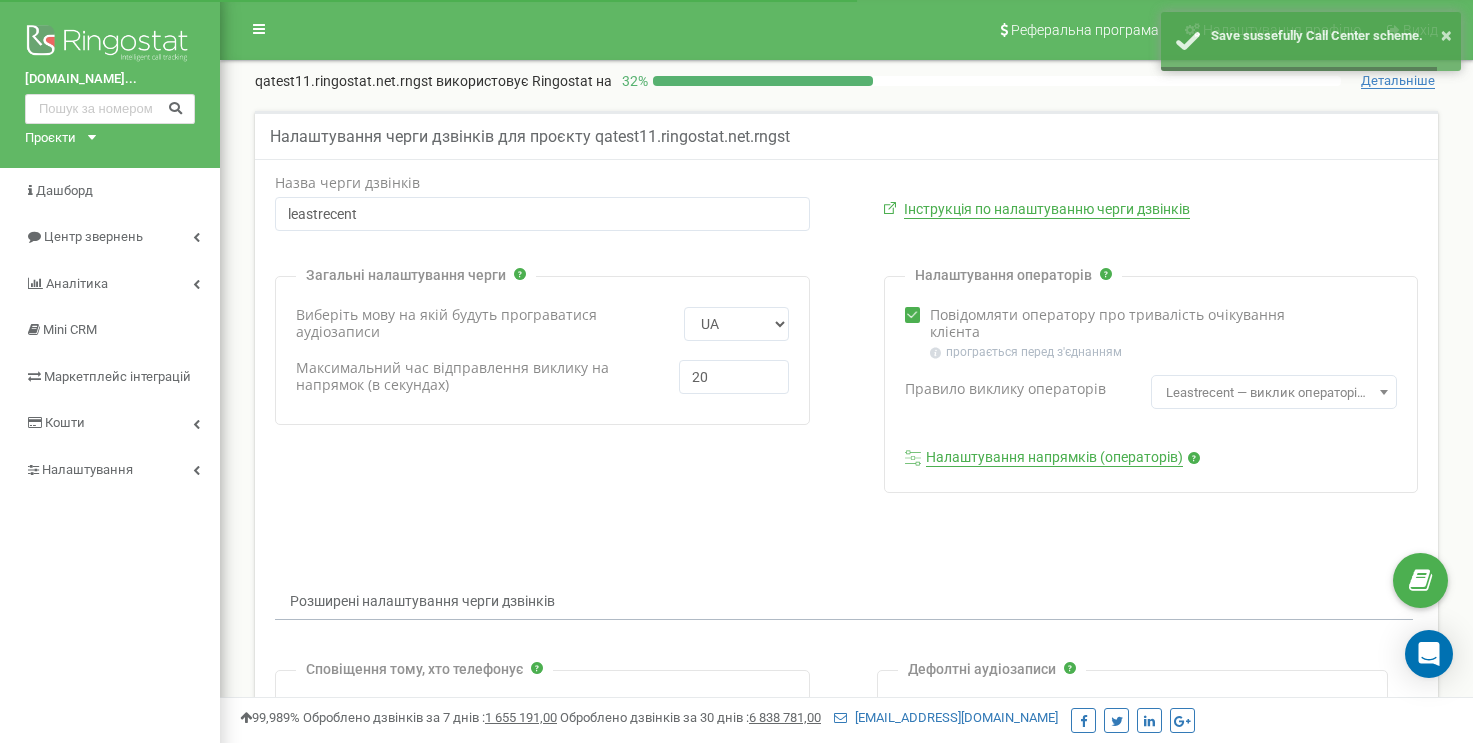 scroll, scrollTop: 0, scrollLeft: 0, axis: both 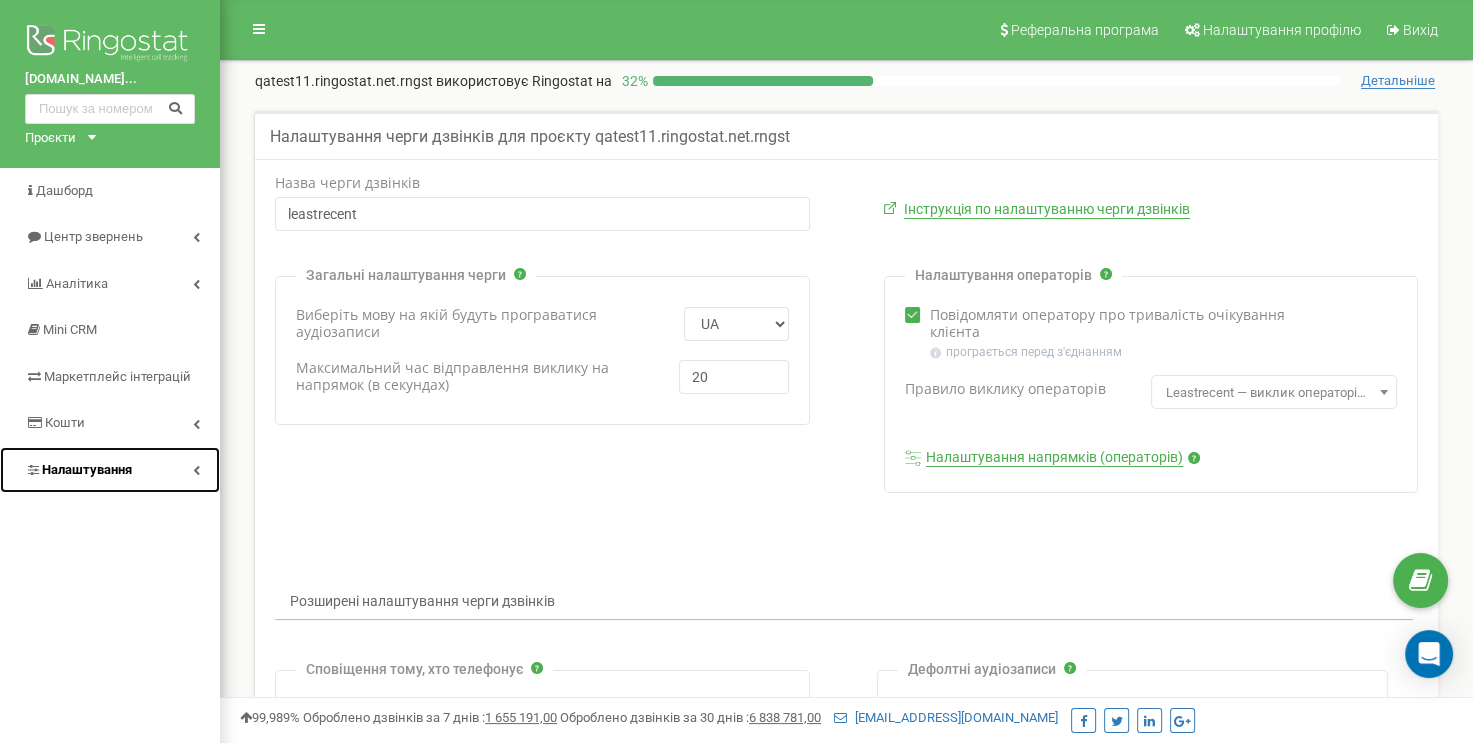 click at bounding box center [196, 470] 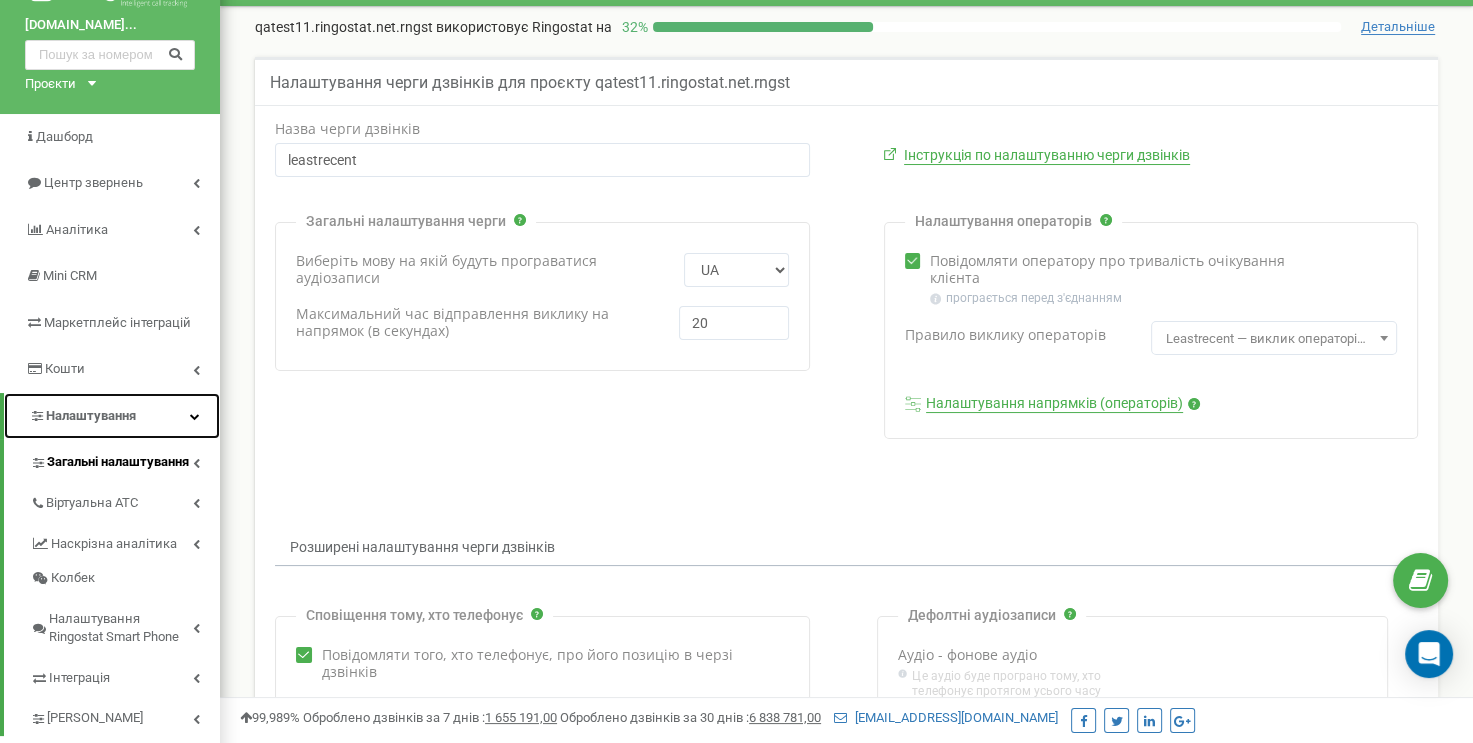 scroll, scrollTop: 100, scrollLeft: 0, axis: vertical 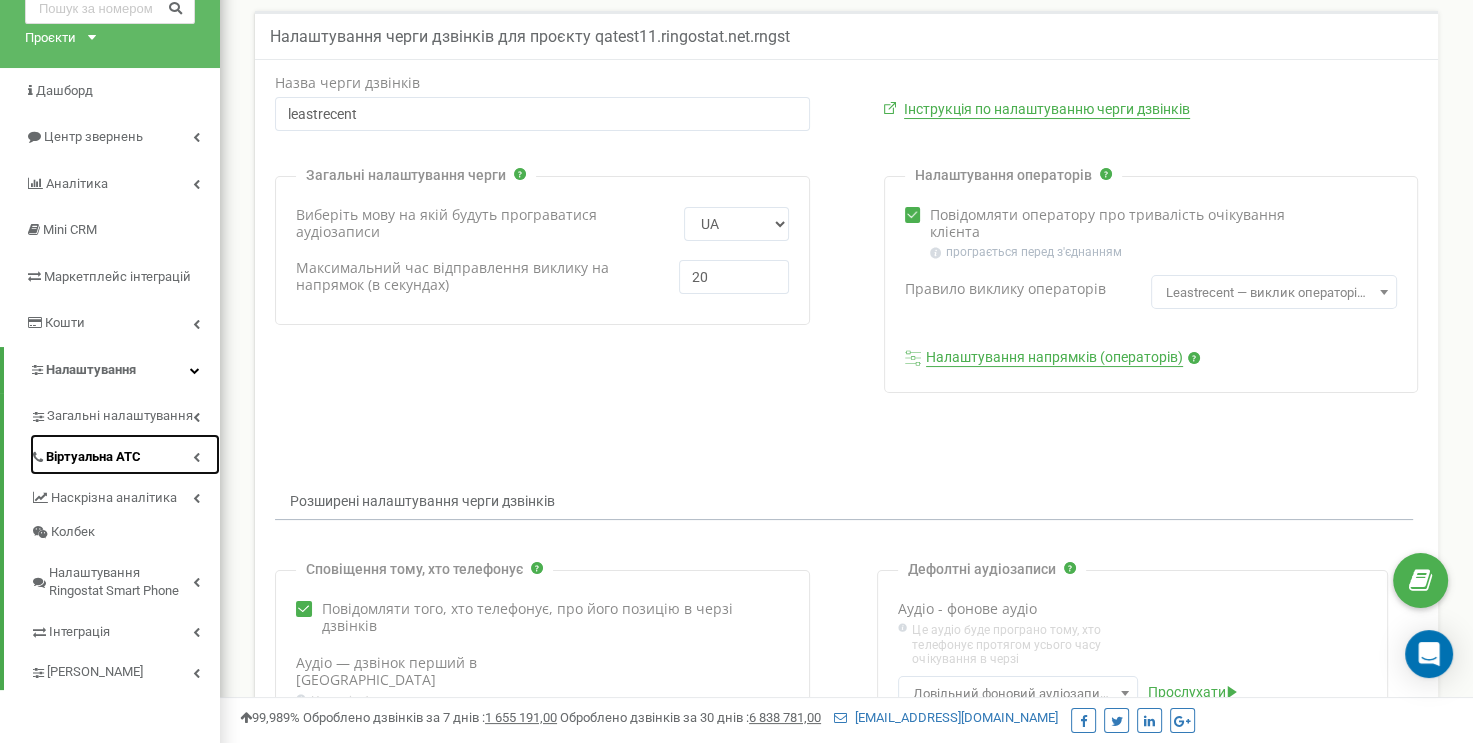 click on "Віртуальна АТС" at bounding box center [125, 454] 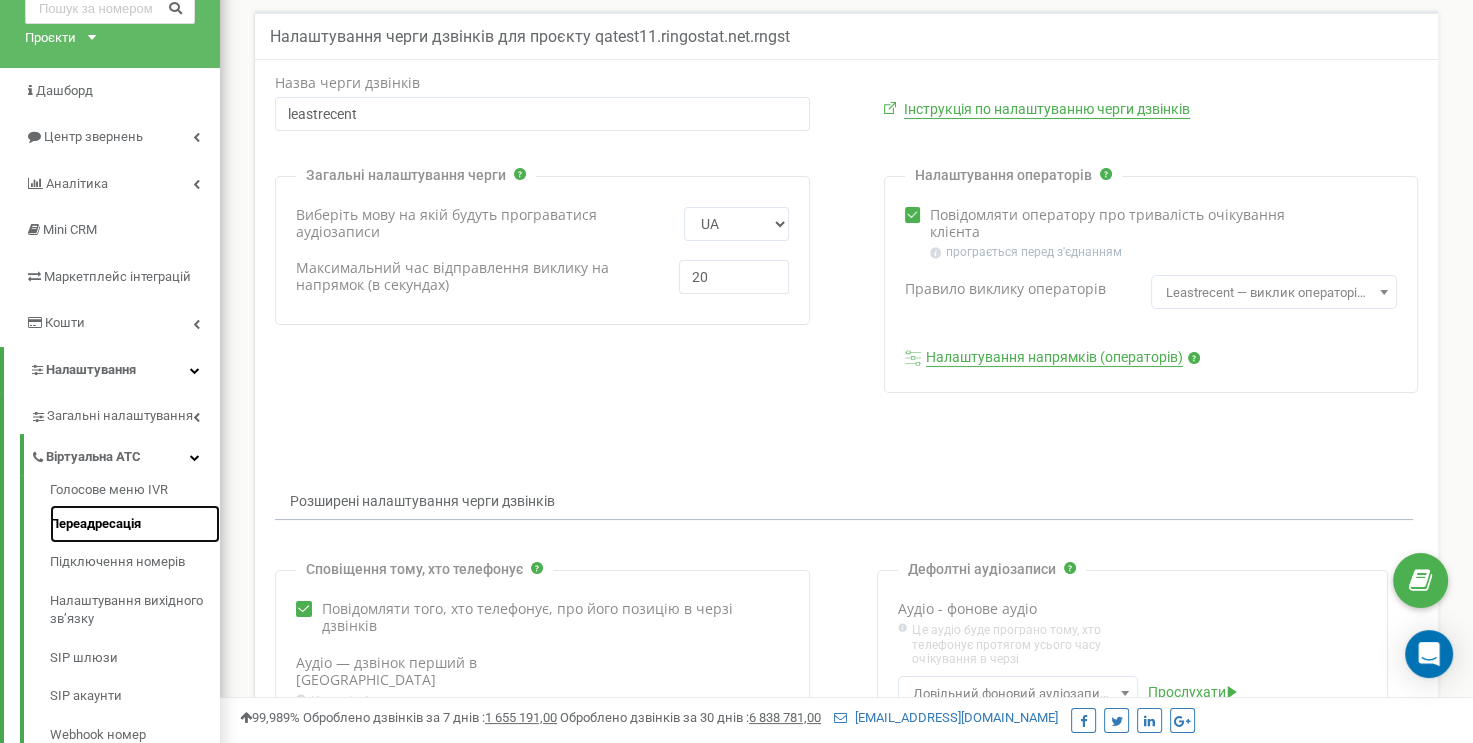 click on "Переадресація" at bounding box center [135, 524] 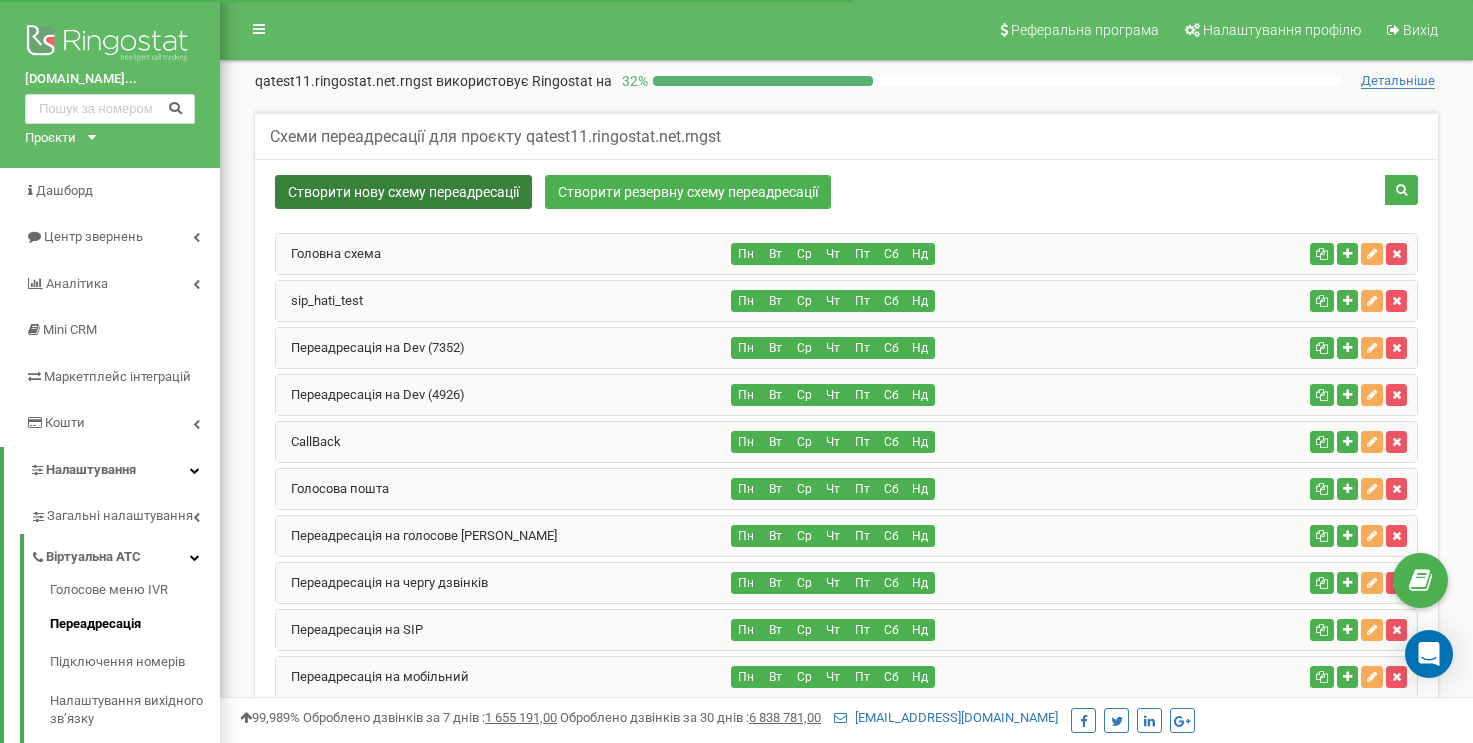 scroll, scrollTop: 0, scrollLeft: 0, axis: both 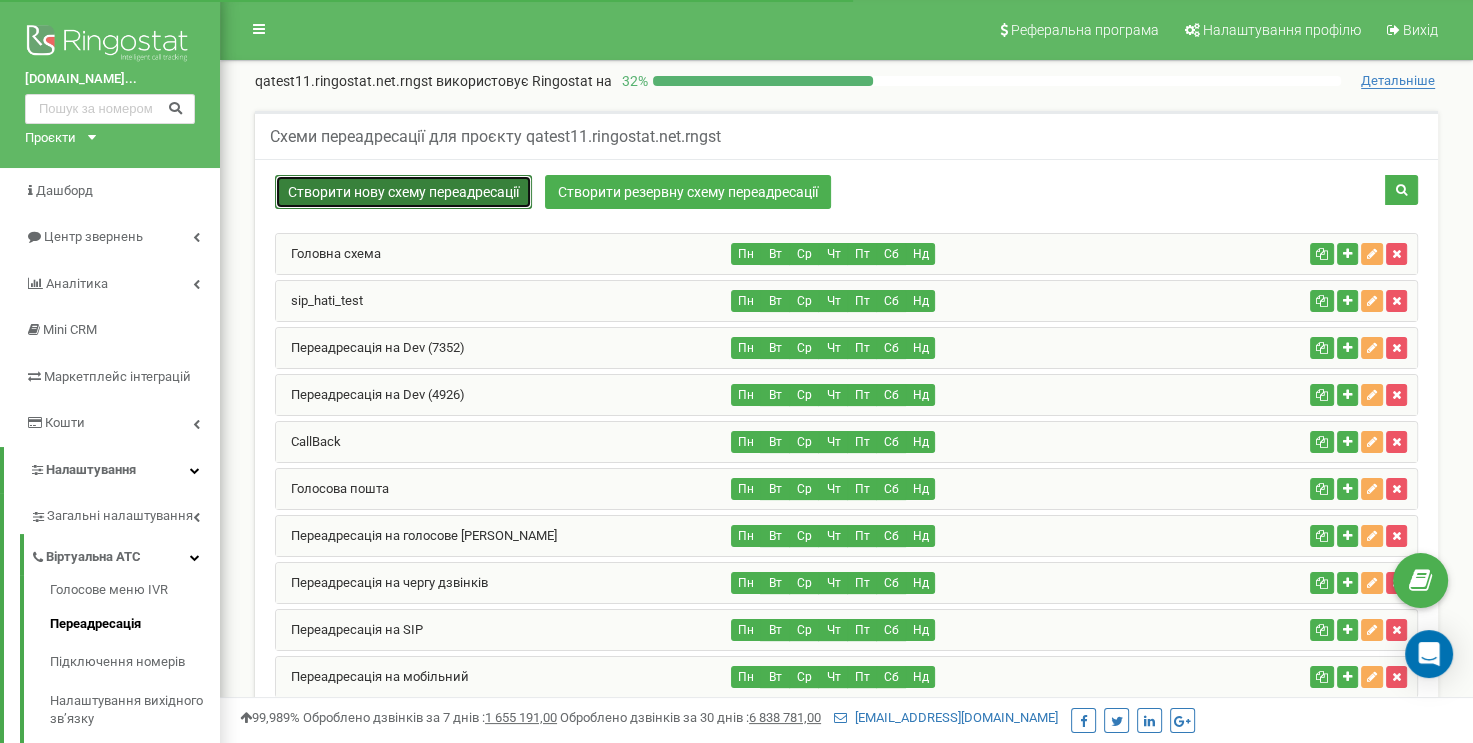 click on "Створити нову схему переадресації" at bounding box center (403, 192) 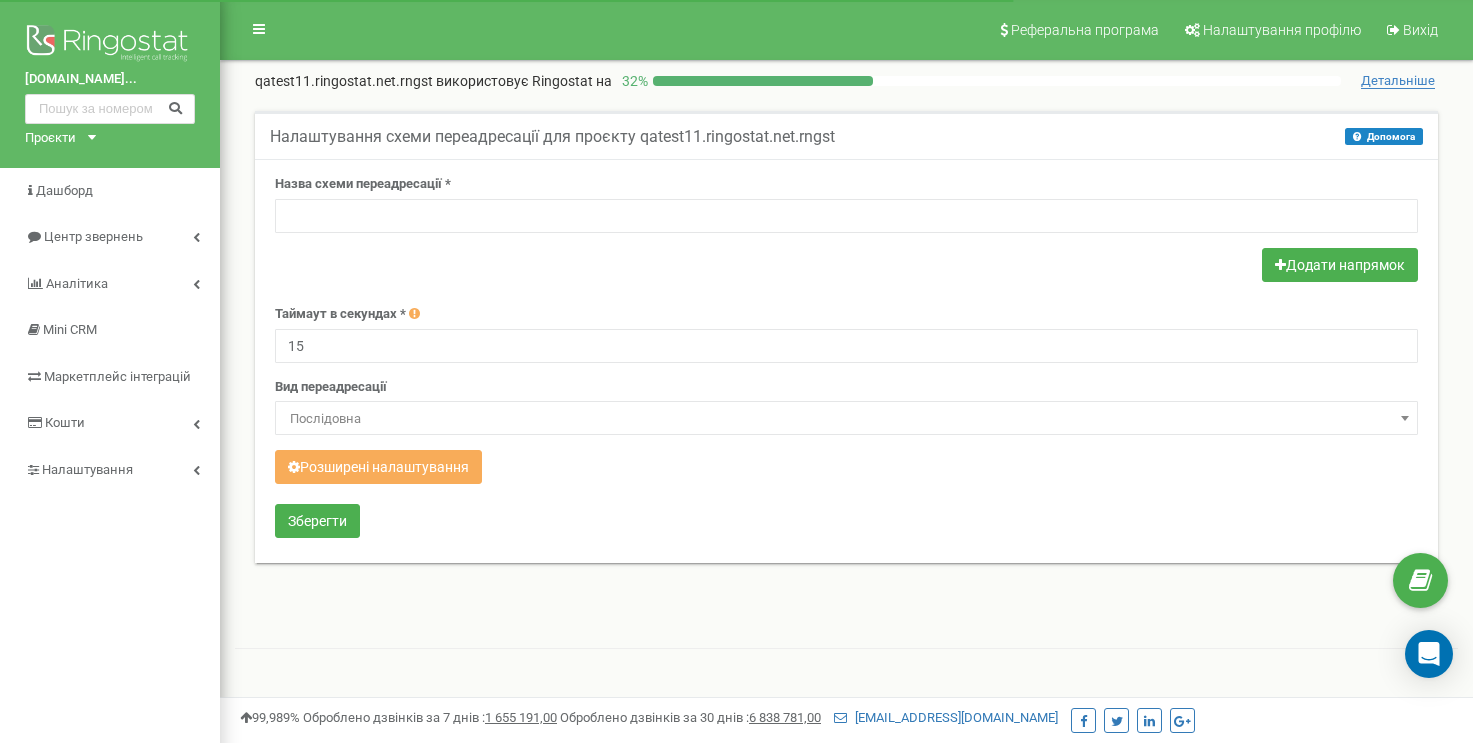 scroll, scrollTop: 0, scrollLeft: 0, axis: both 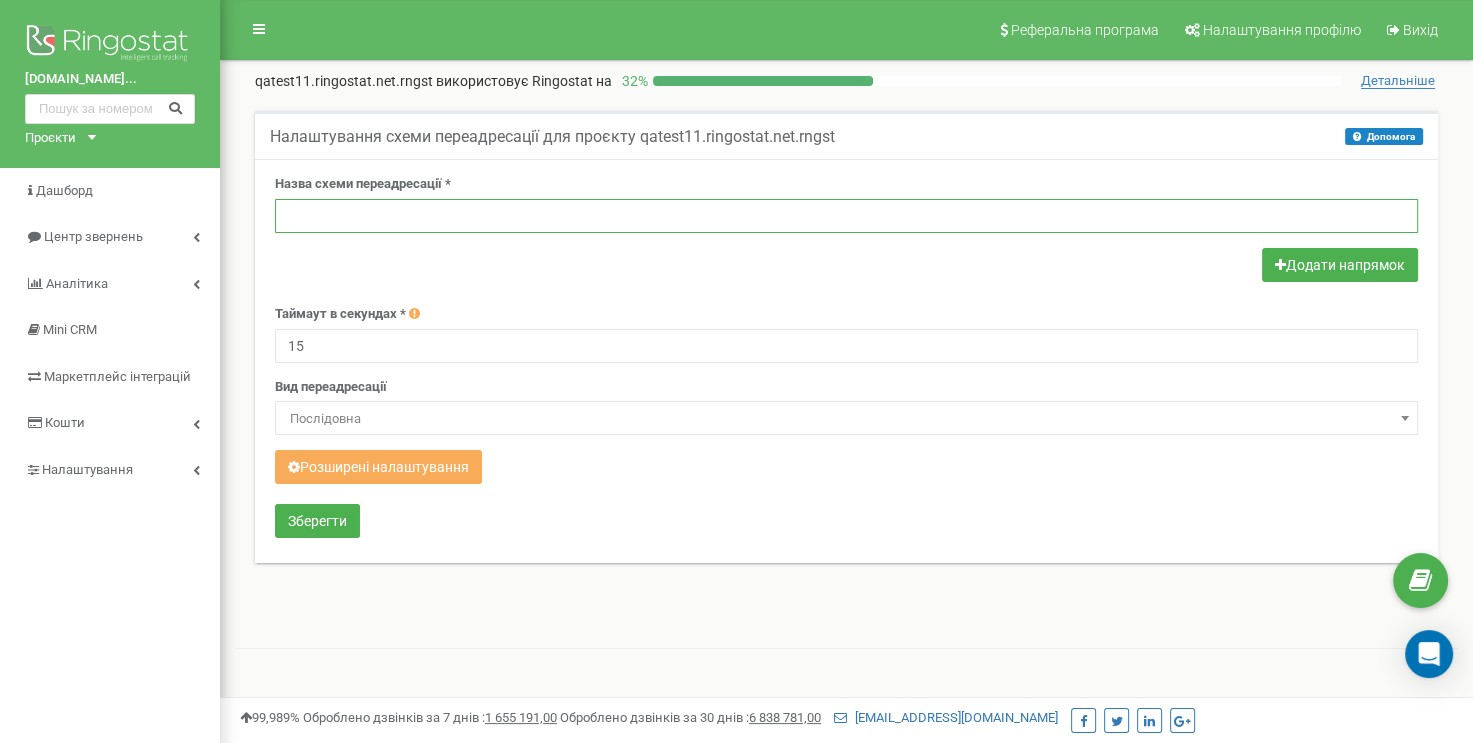 paste on "leastrecent" 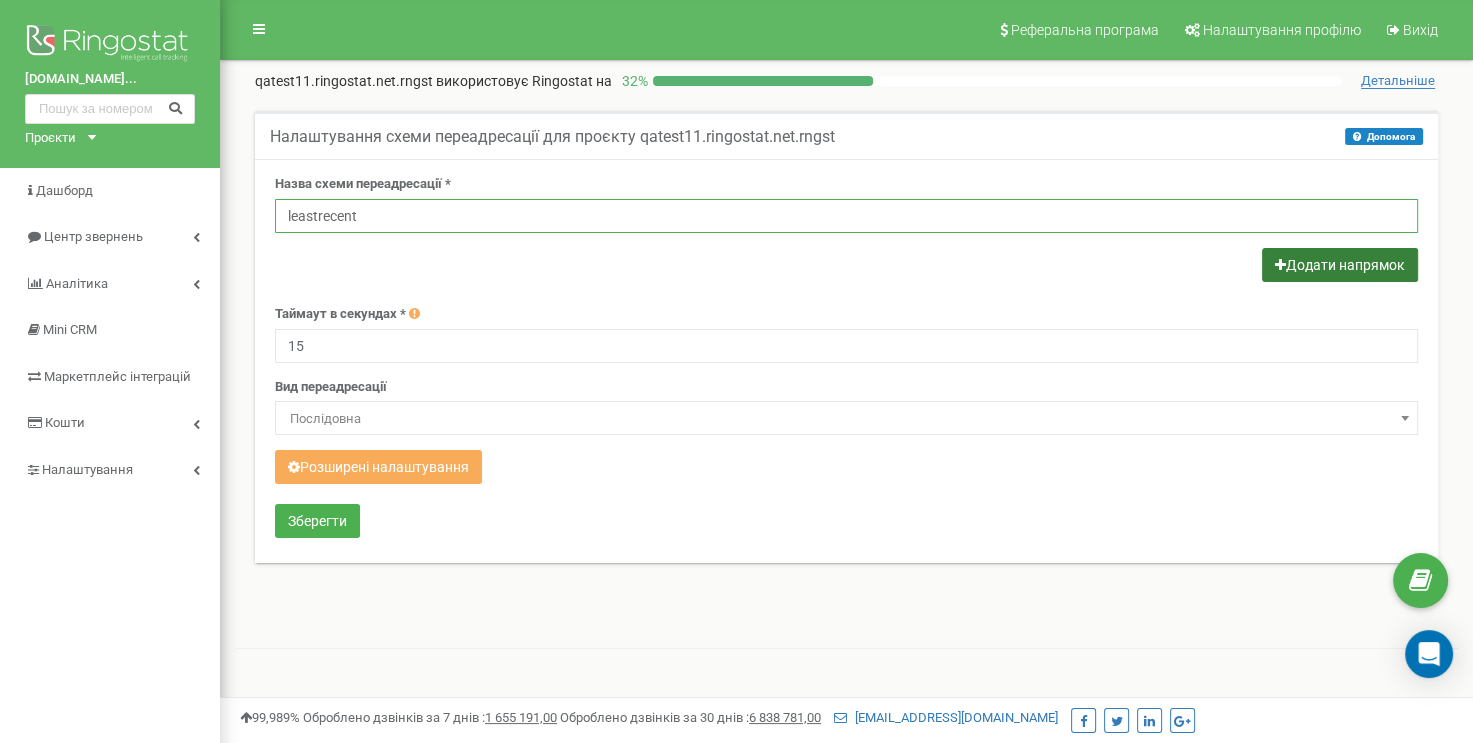 type on "leastrecent" 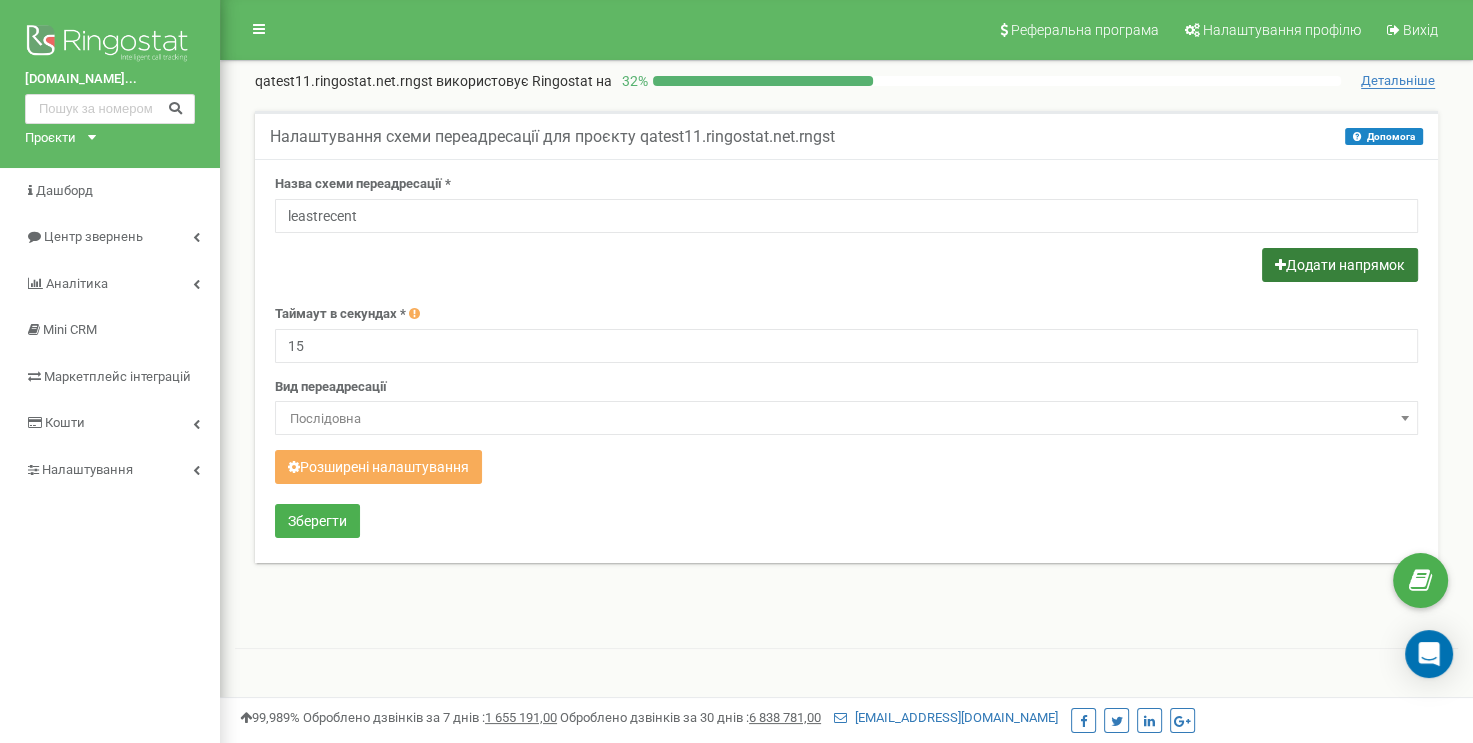 click on "Додати напрямок" at bounding box center [1340, 265] 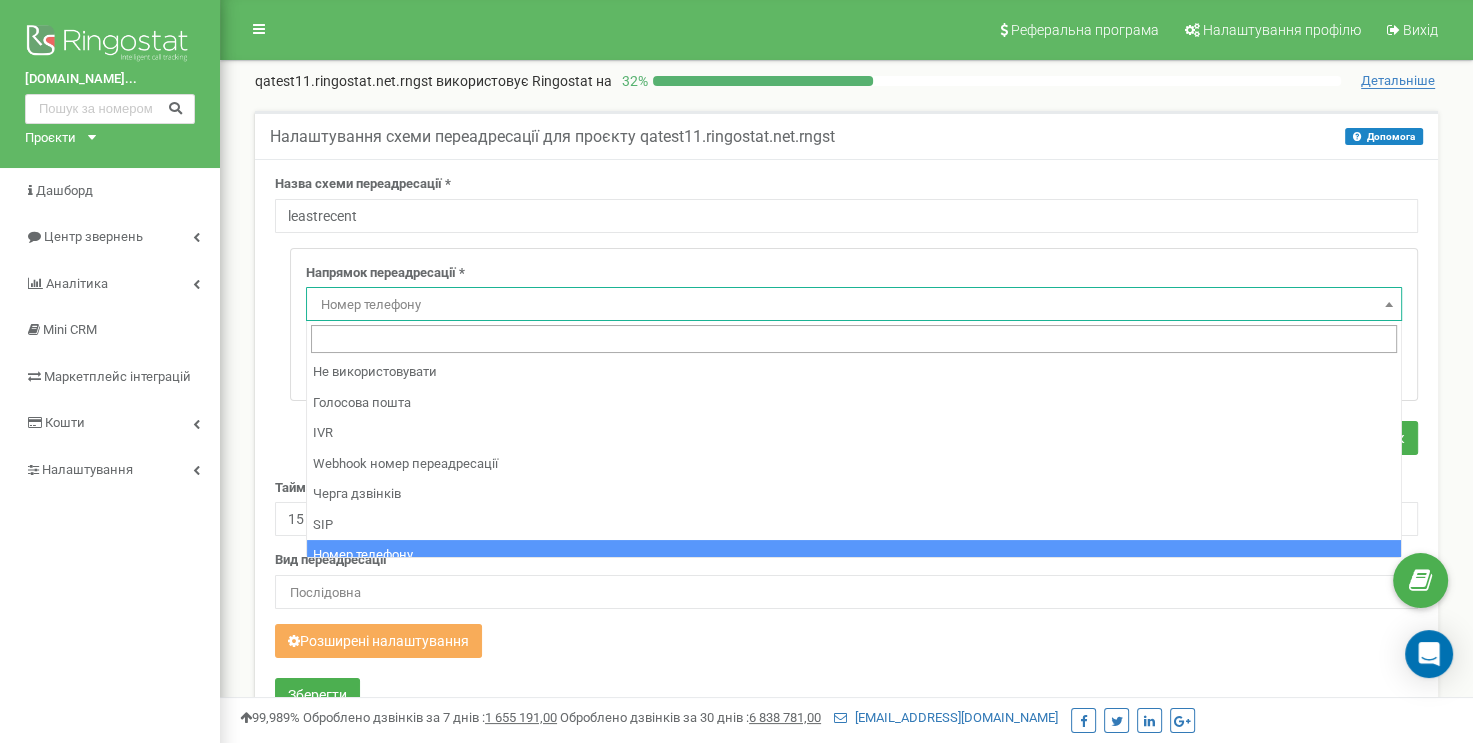 click on "Номер телефону" at bounding box center (854, 304) 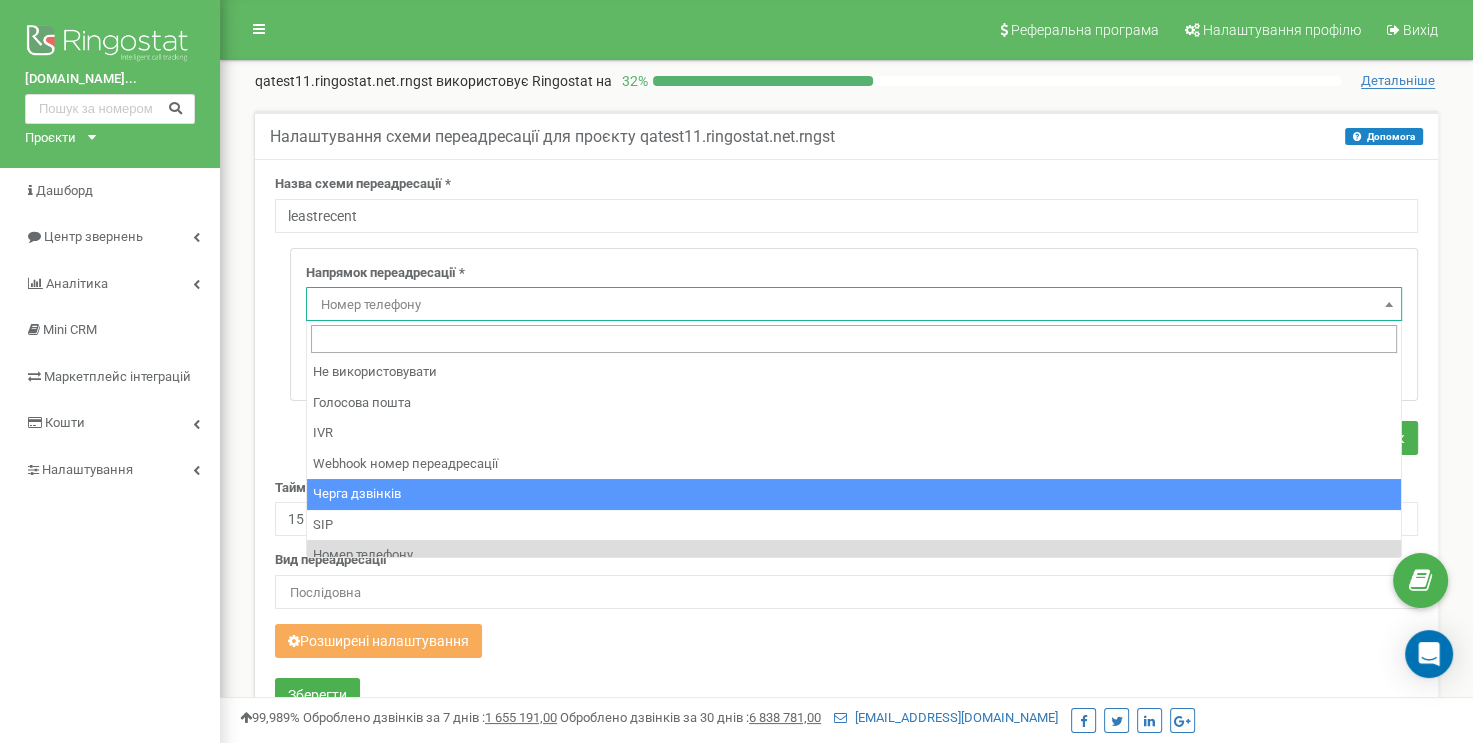 select on "CallCenter" 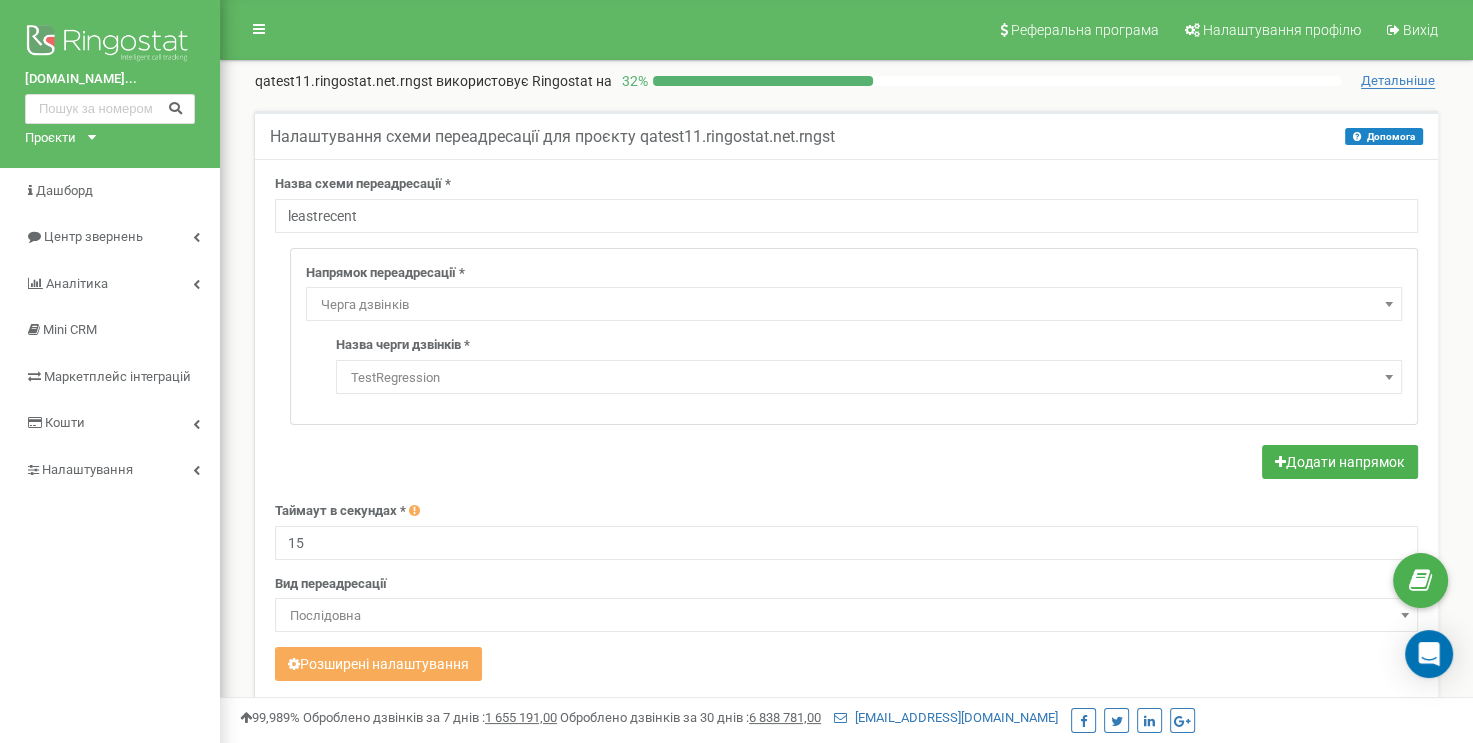 click on "TestRegression" at bounding box center (869, 378) 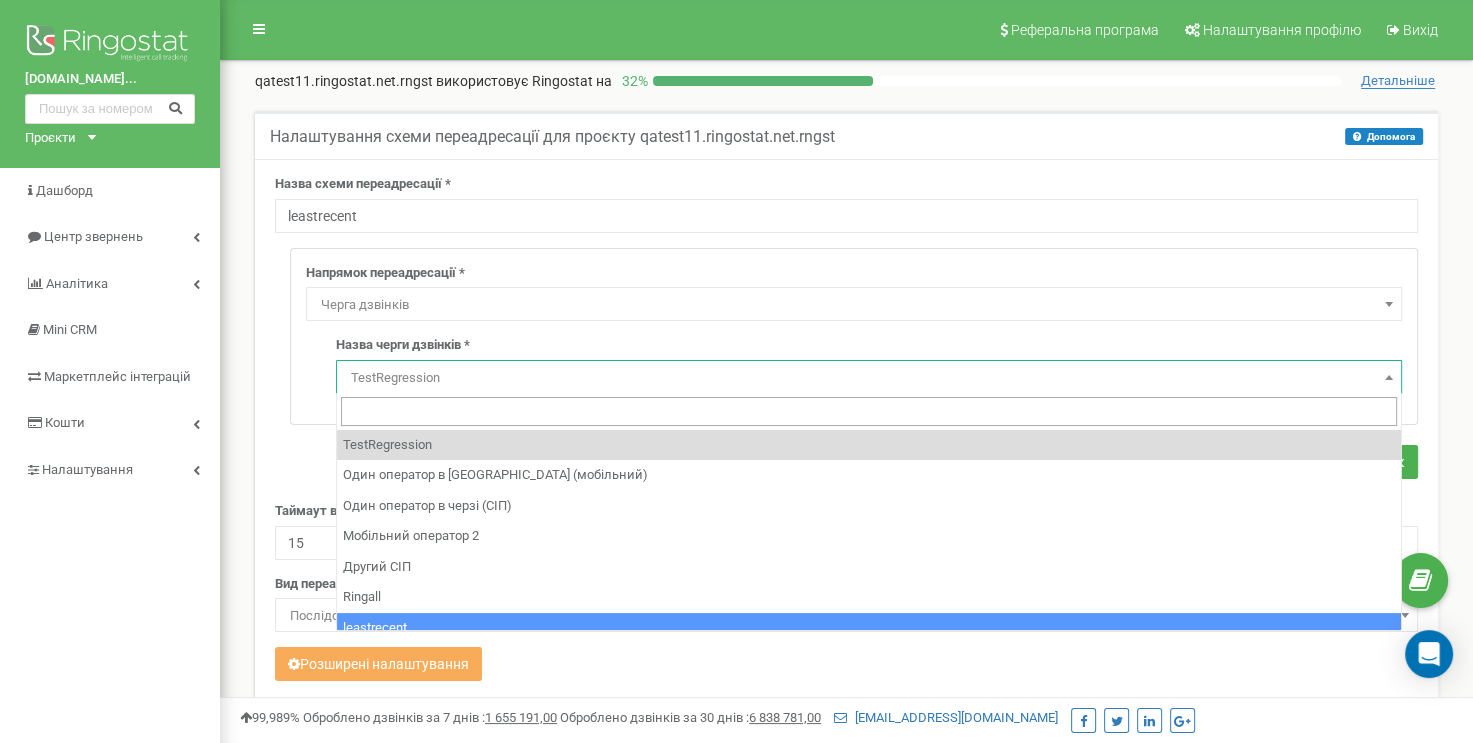 select on "18936" 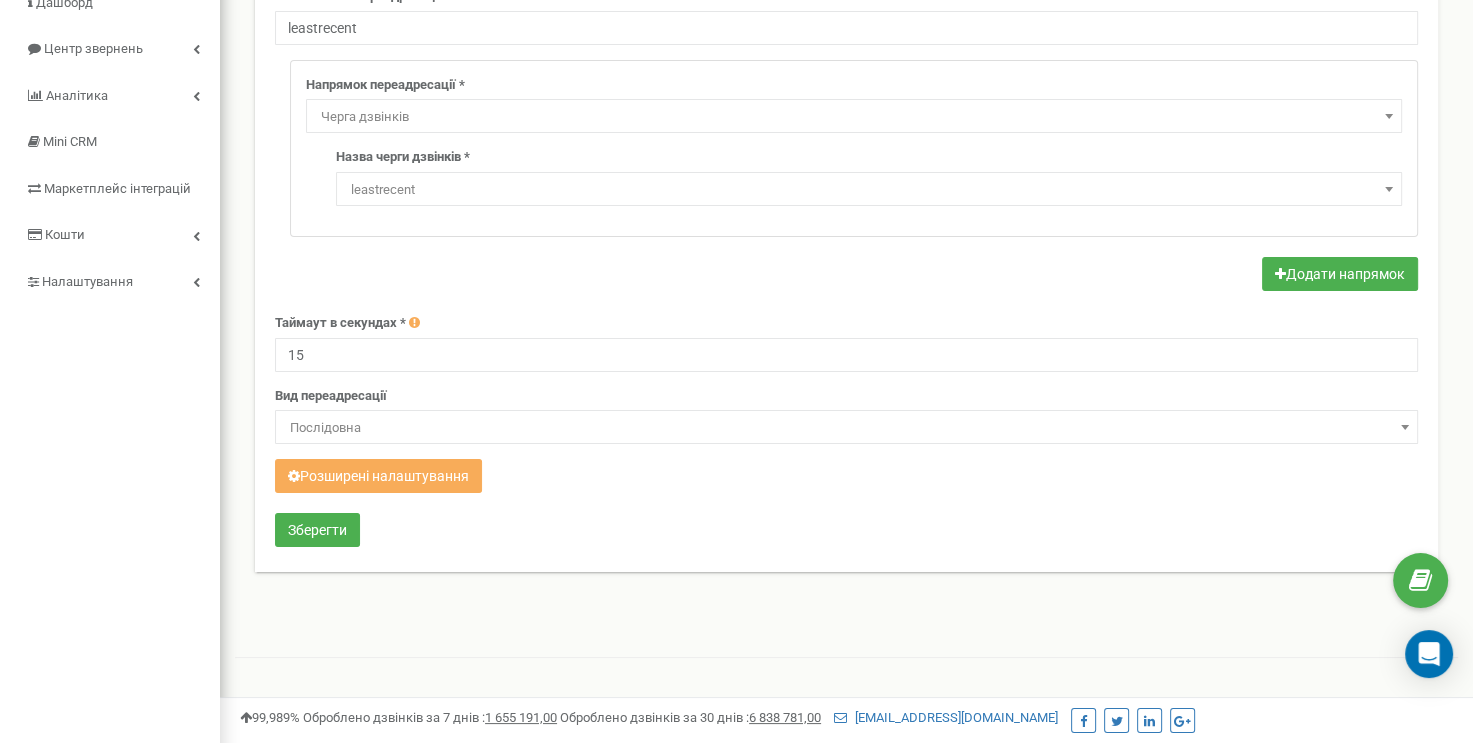 scroll, scrollTop: 400, scrollLeft: 0, axis: vertical 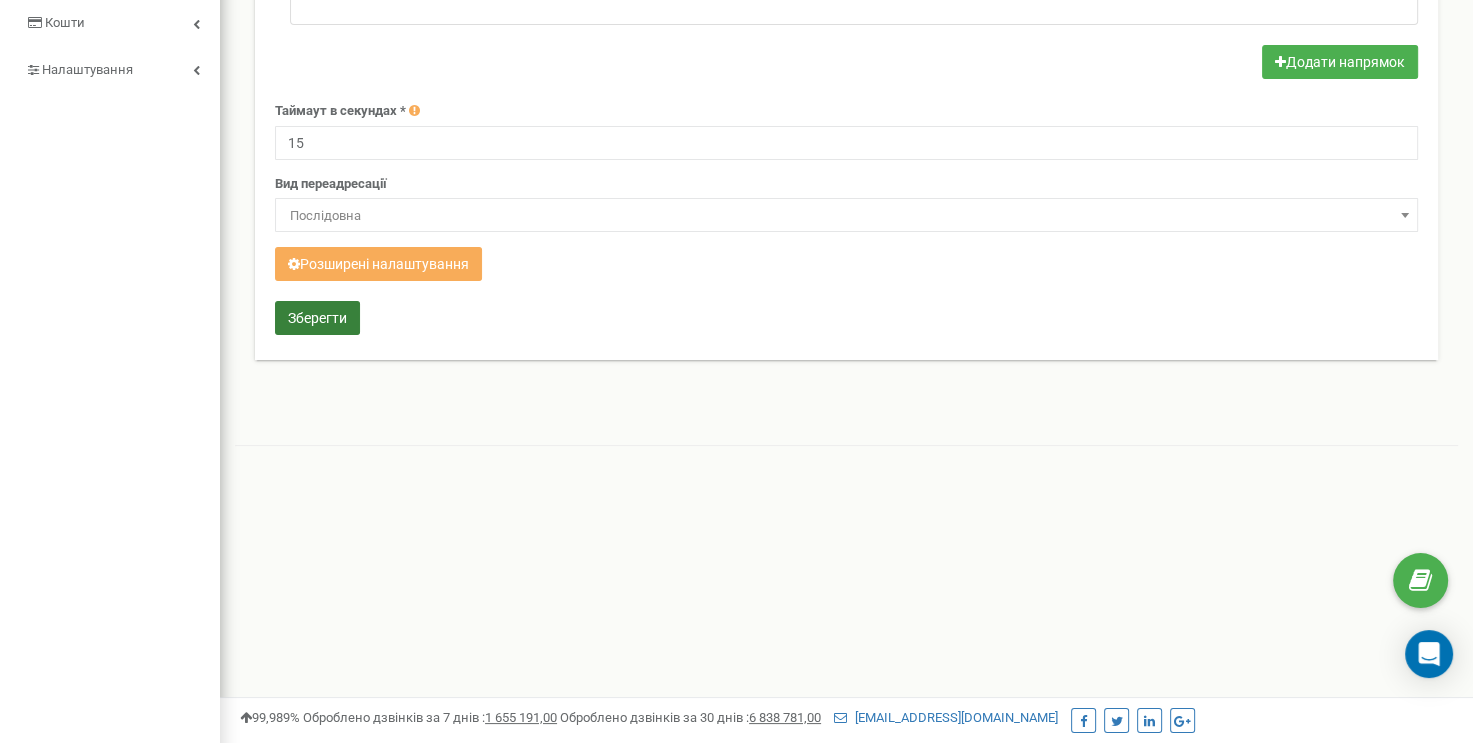 click on "Зберегти" at bounding box center (317, 318) 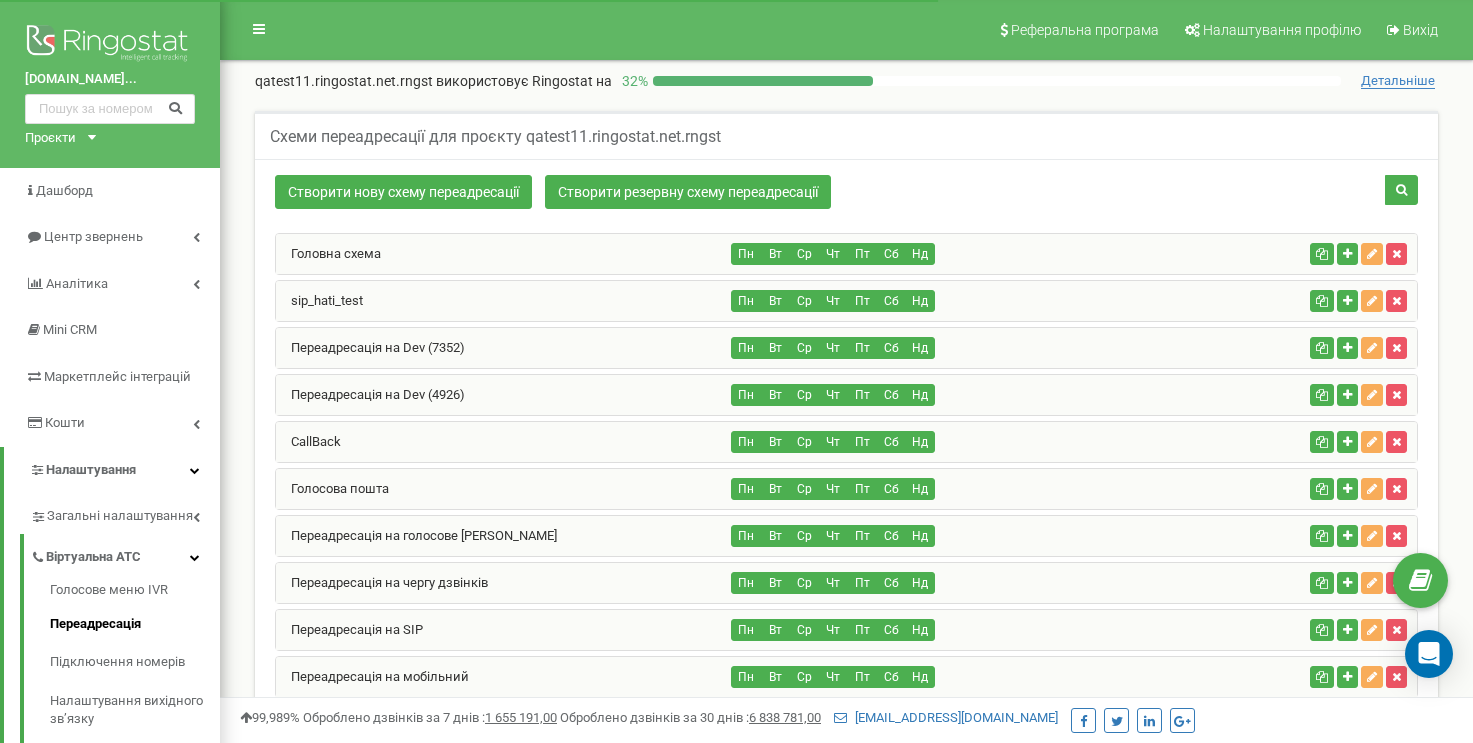 scroll, scrollTop: 1476, scrollLeft: 0, axis: vertical 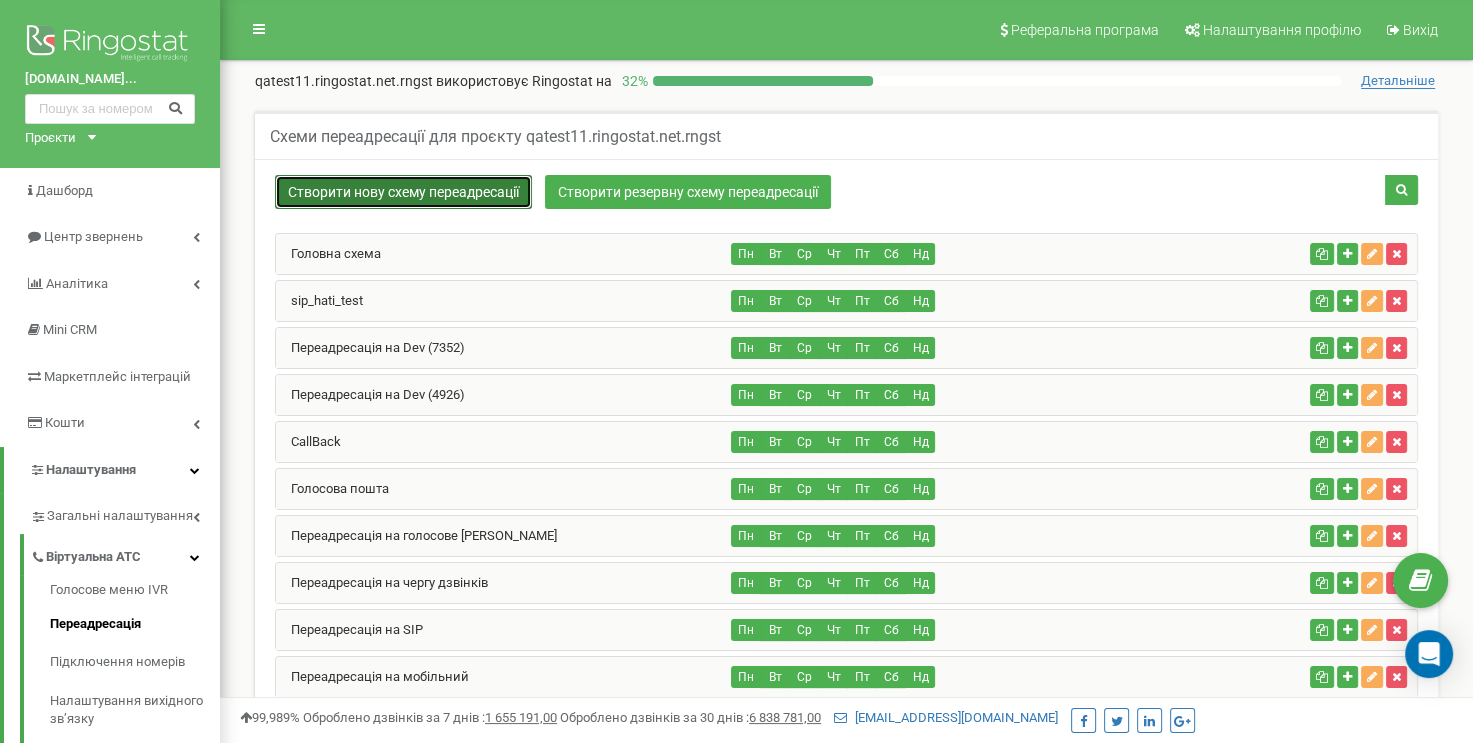 click on "Створити нову схему переадресації" at bounding box center (403, 192) 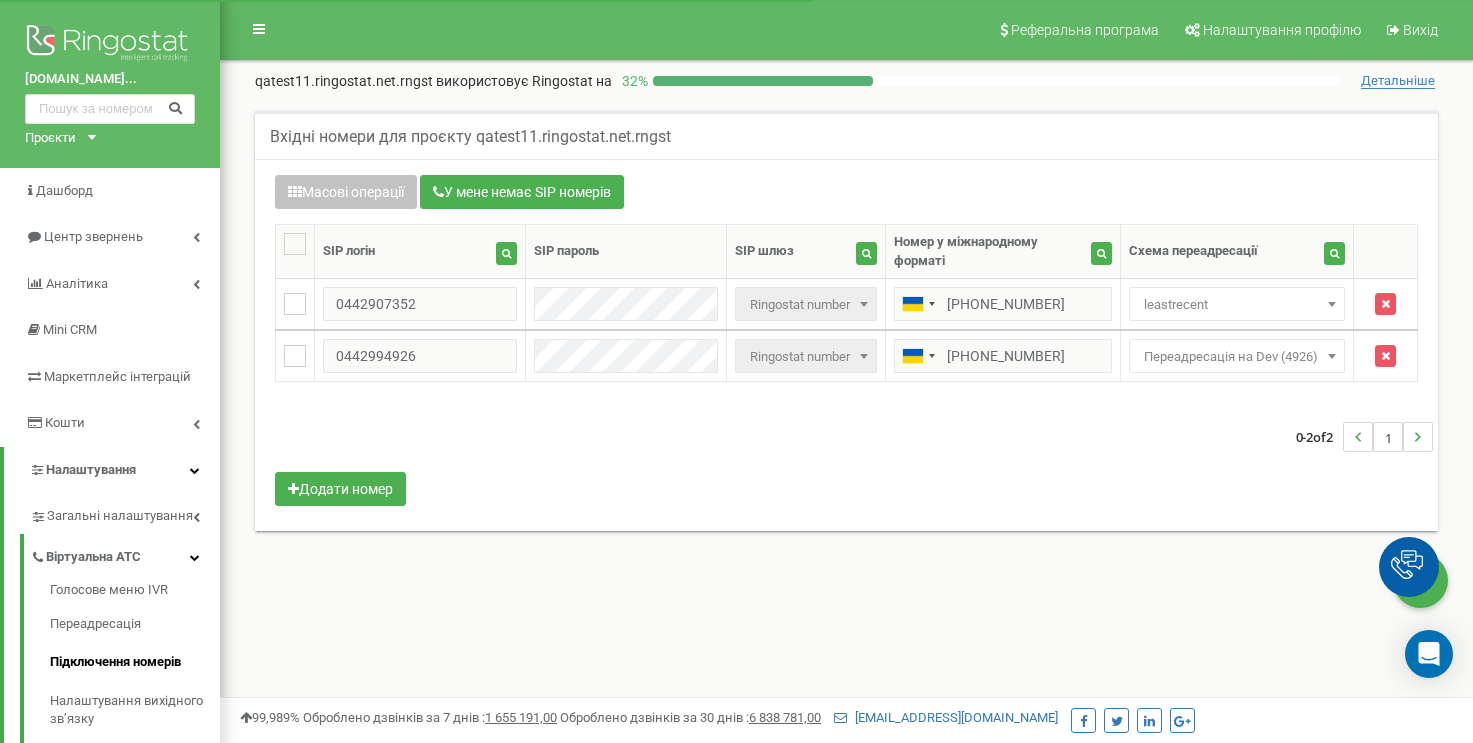 scroll, scrollTop: 166, scrollLeft: 0, axis: vertical 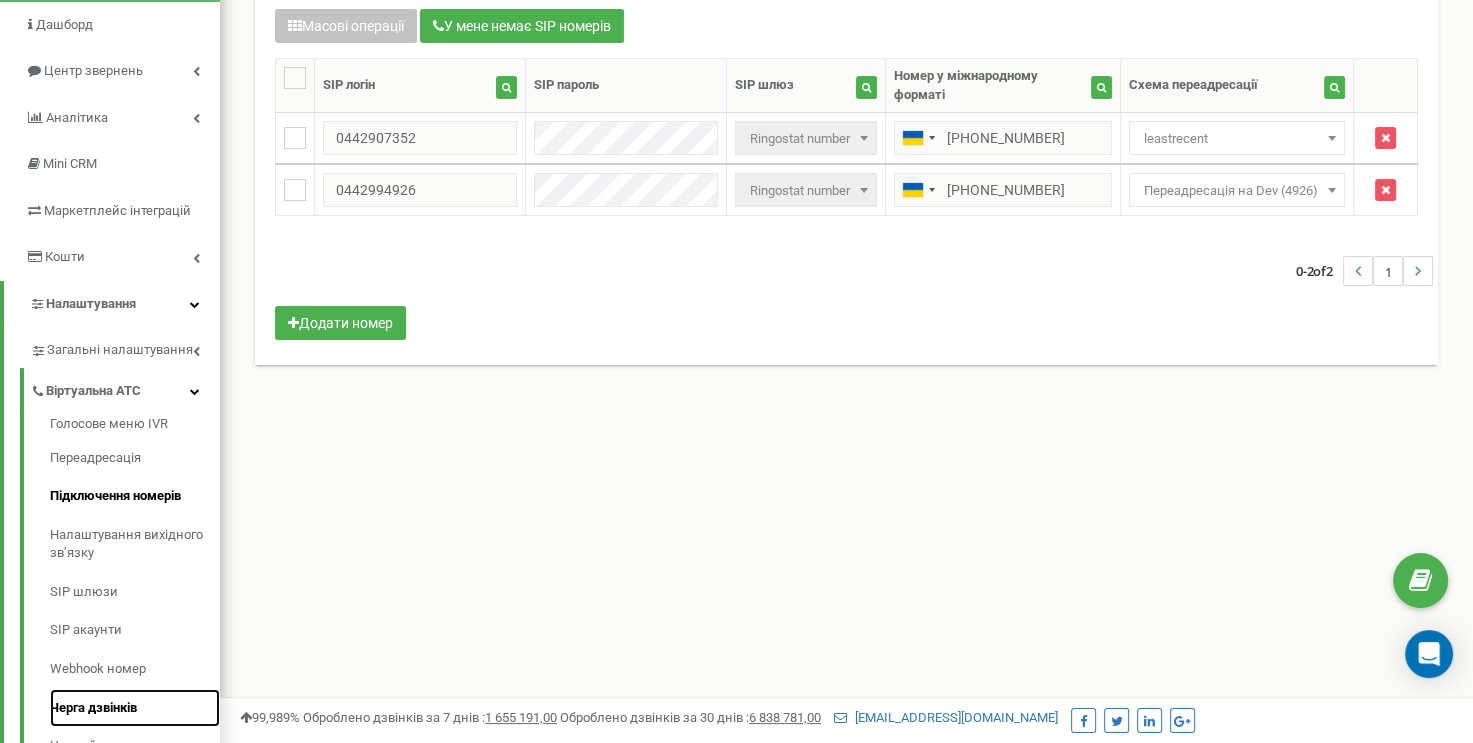 click on "Черга дзвінків" at bounding box center (135, 708) 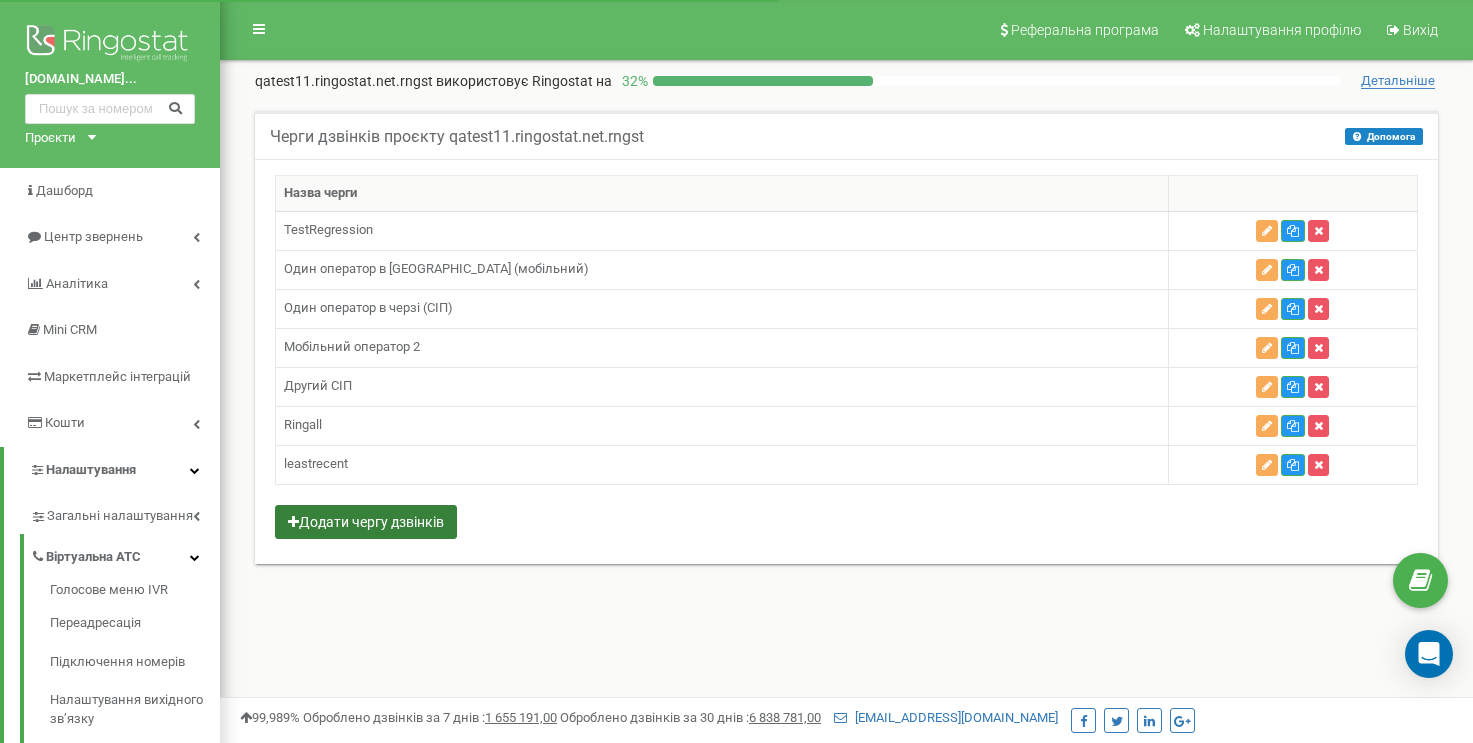 scroll, scrollTop: 0, scrollLeft: 0, axis: both 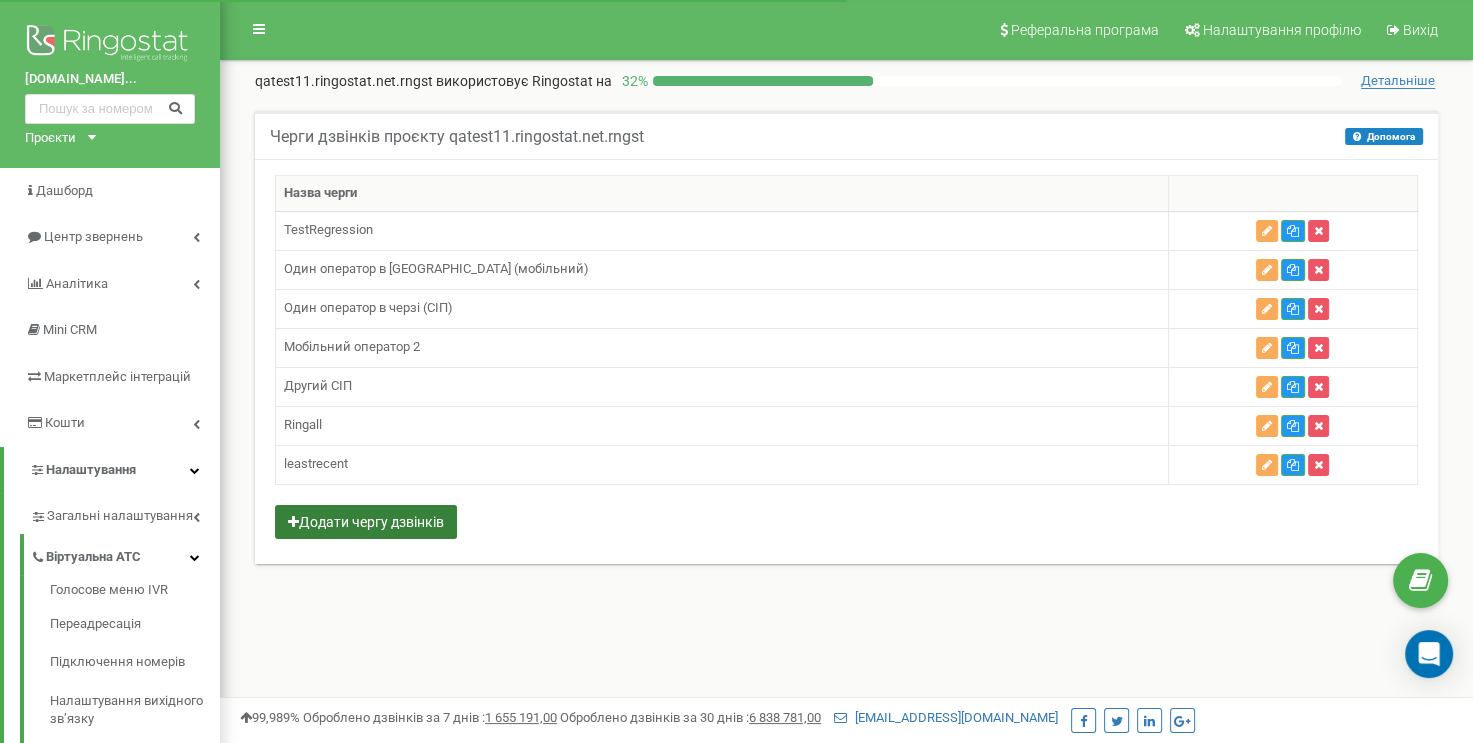 click on "Додати чергу дзвінків" at bounding box center (366, 522) 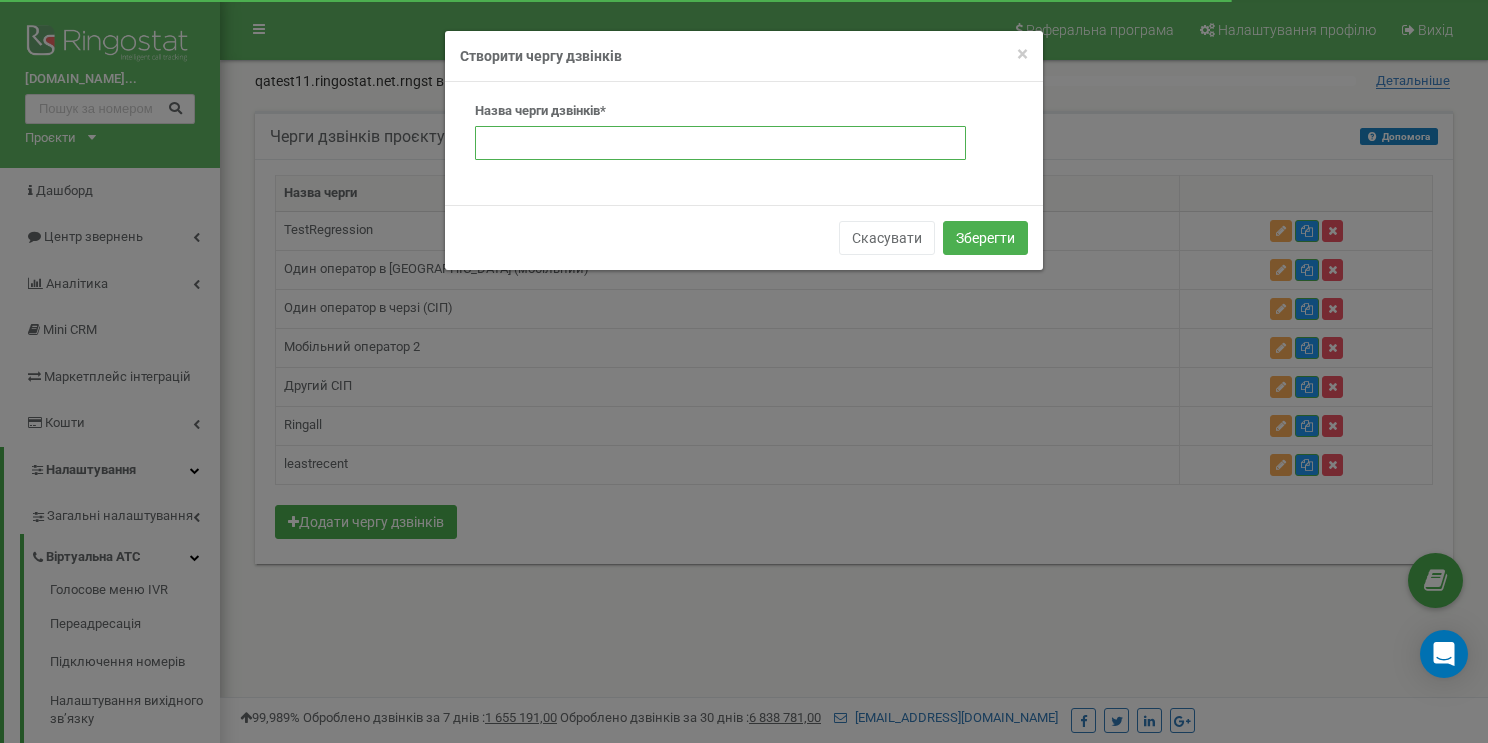 click at bounding box center [720, 143] 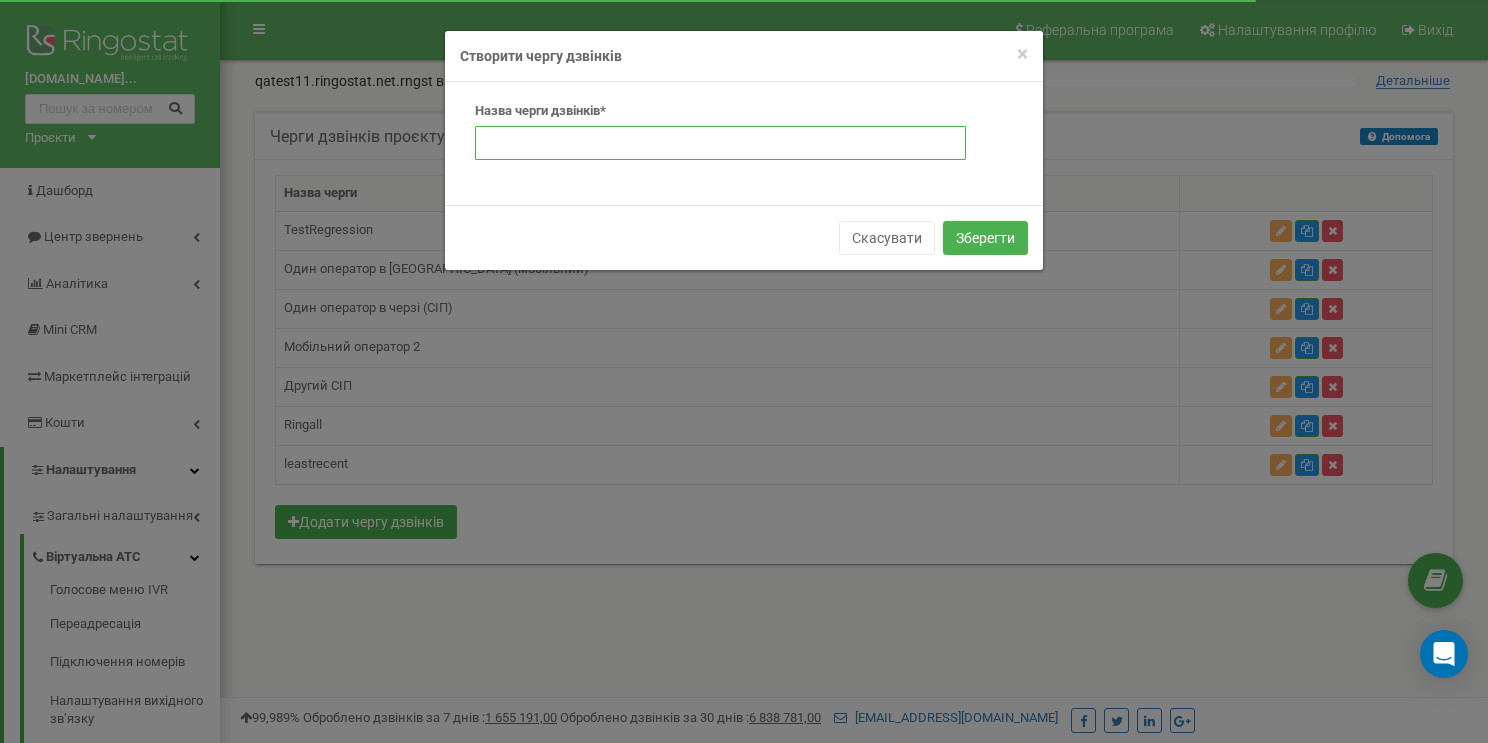 paste on "fewestcalls" 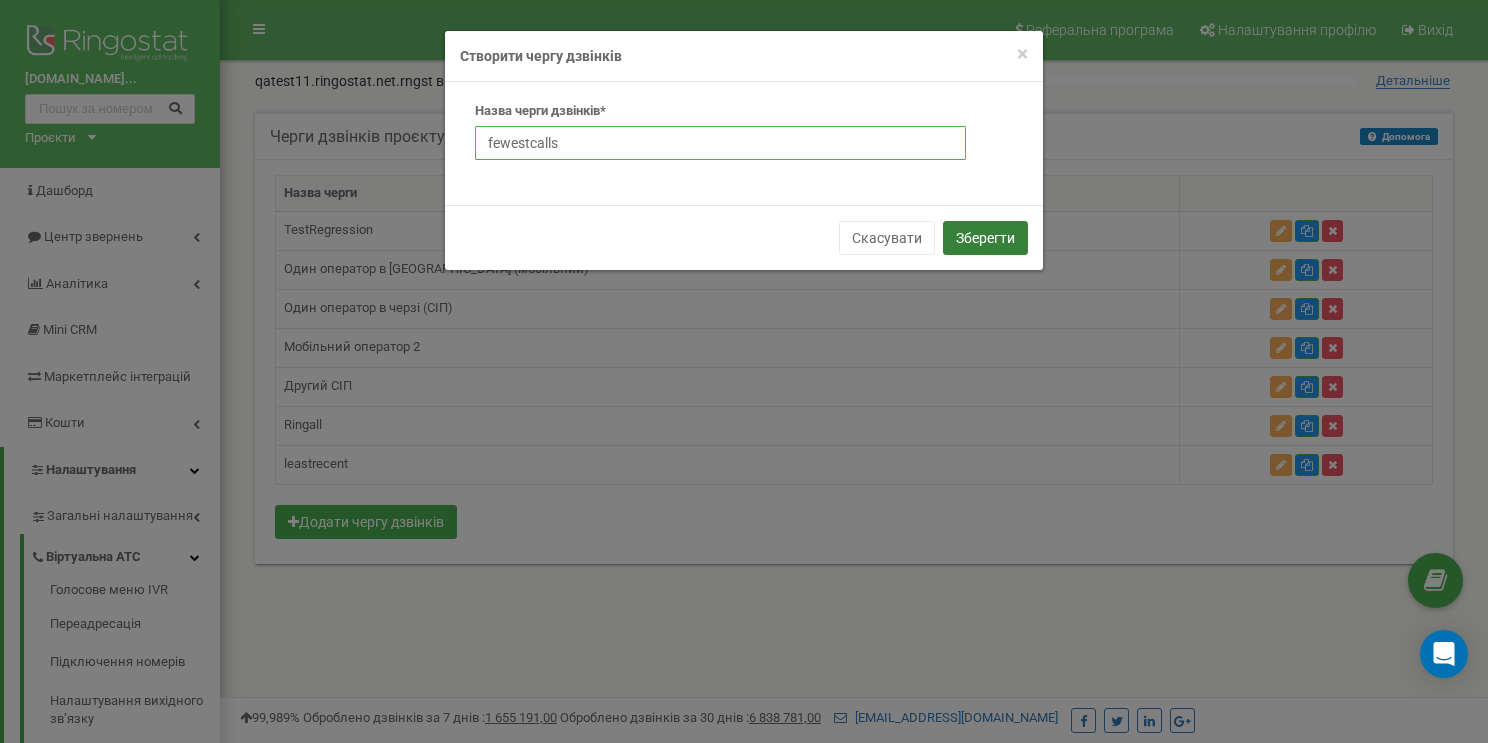 type on "fewestcalls" 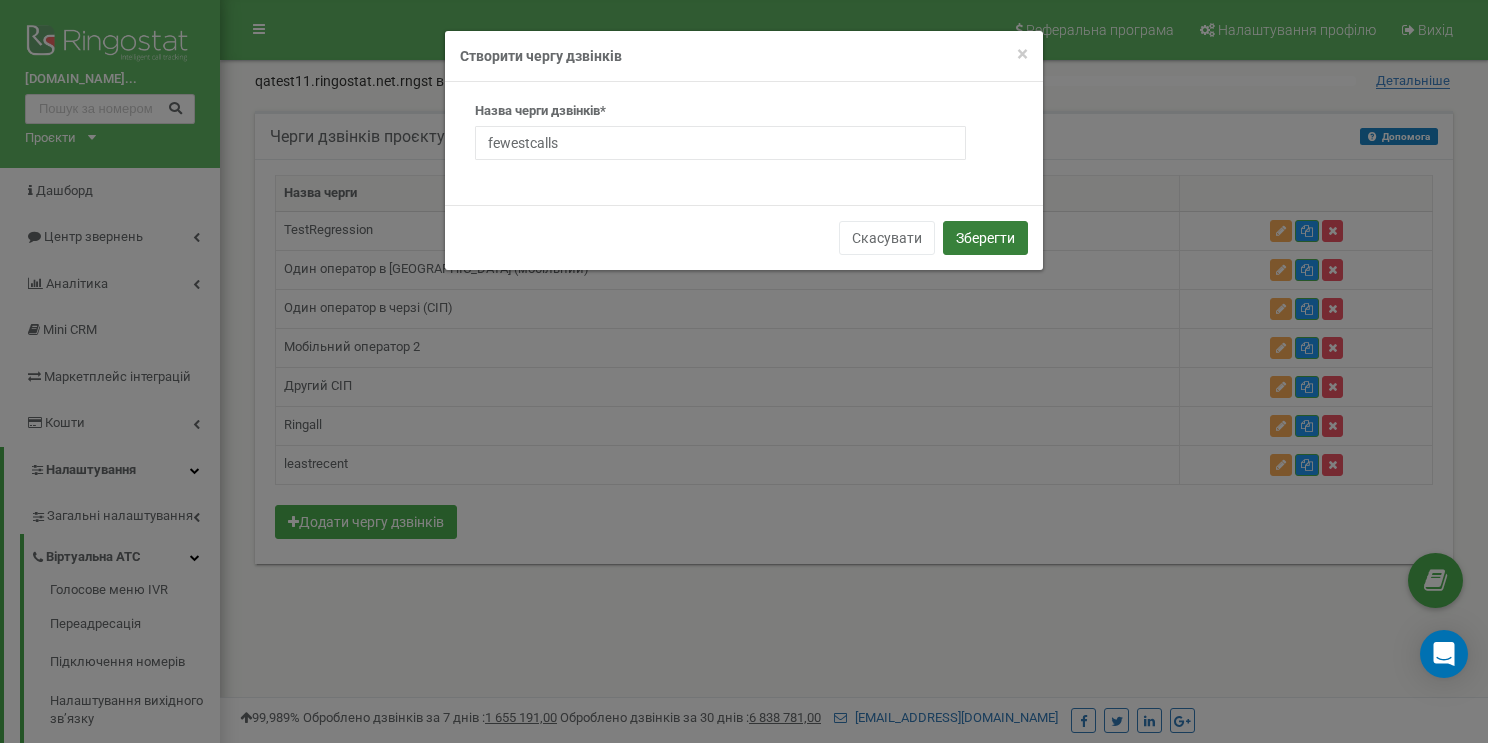 click on "Зберегти" at bounding box center [985, 238] 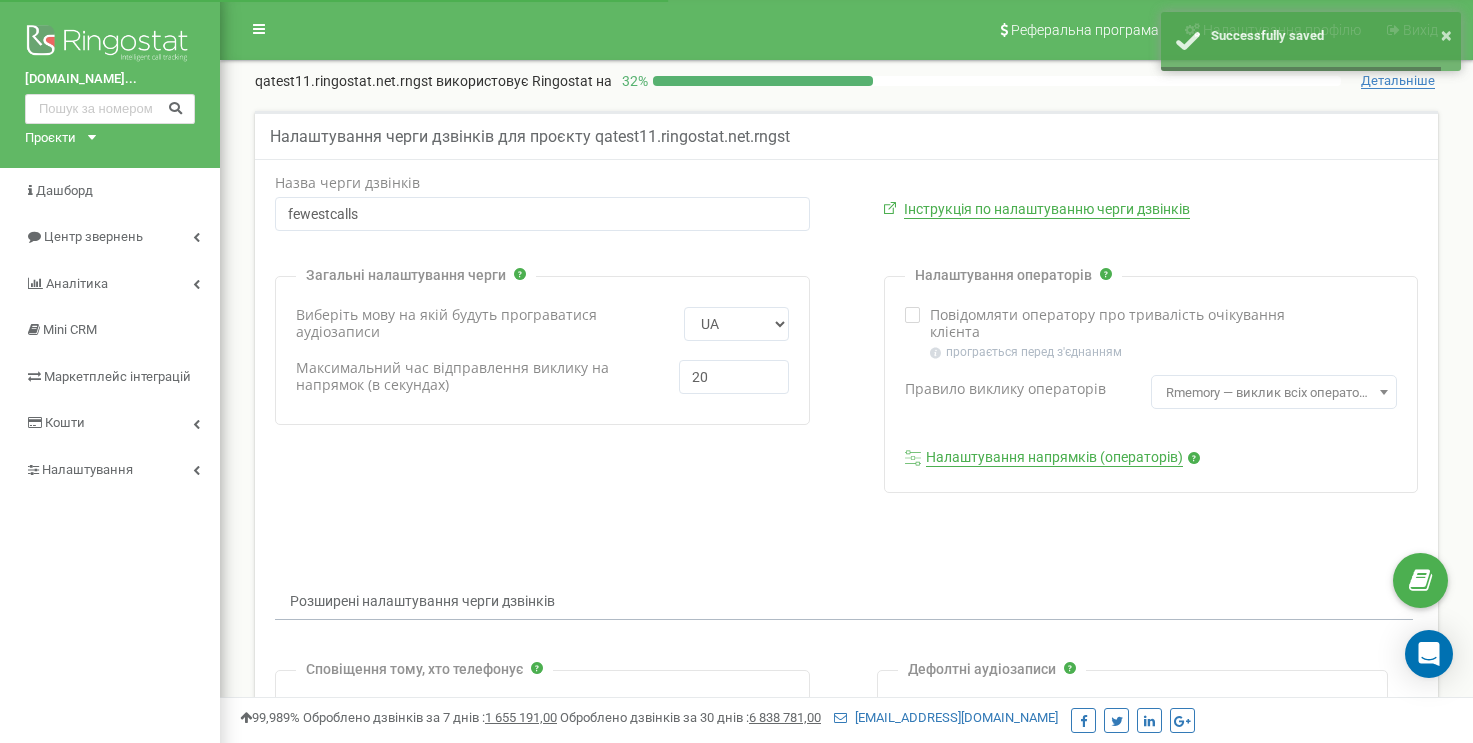 scroll, scrollTop: 0, scrollLeft: 0, axis: both 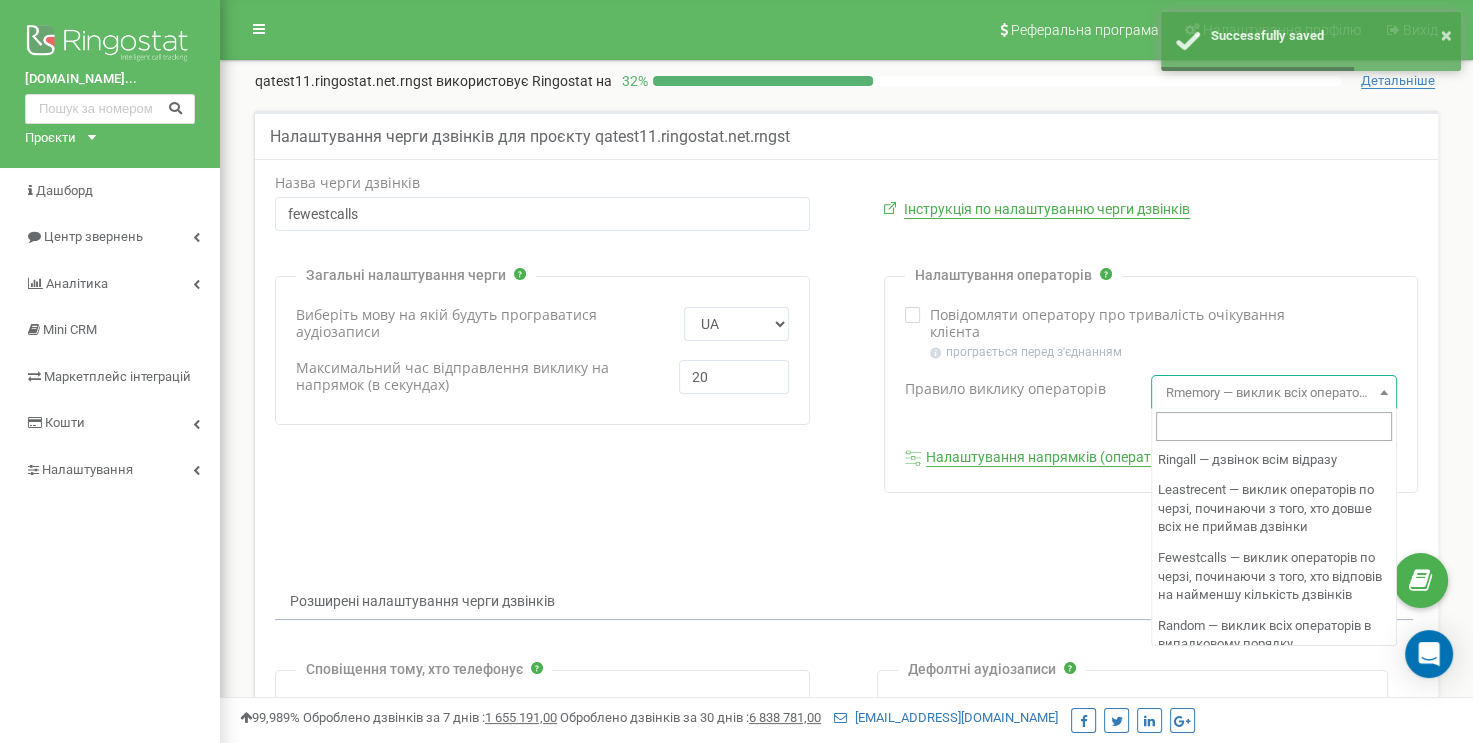 click on "Rmemory — виклик всіх операторів по колу. Дзвінок надходить після оператора, що відповів останнім" at bounding box center [1274, 393] 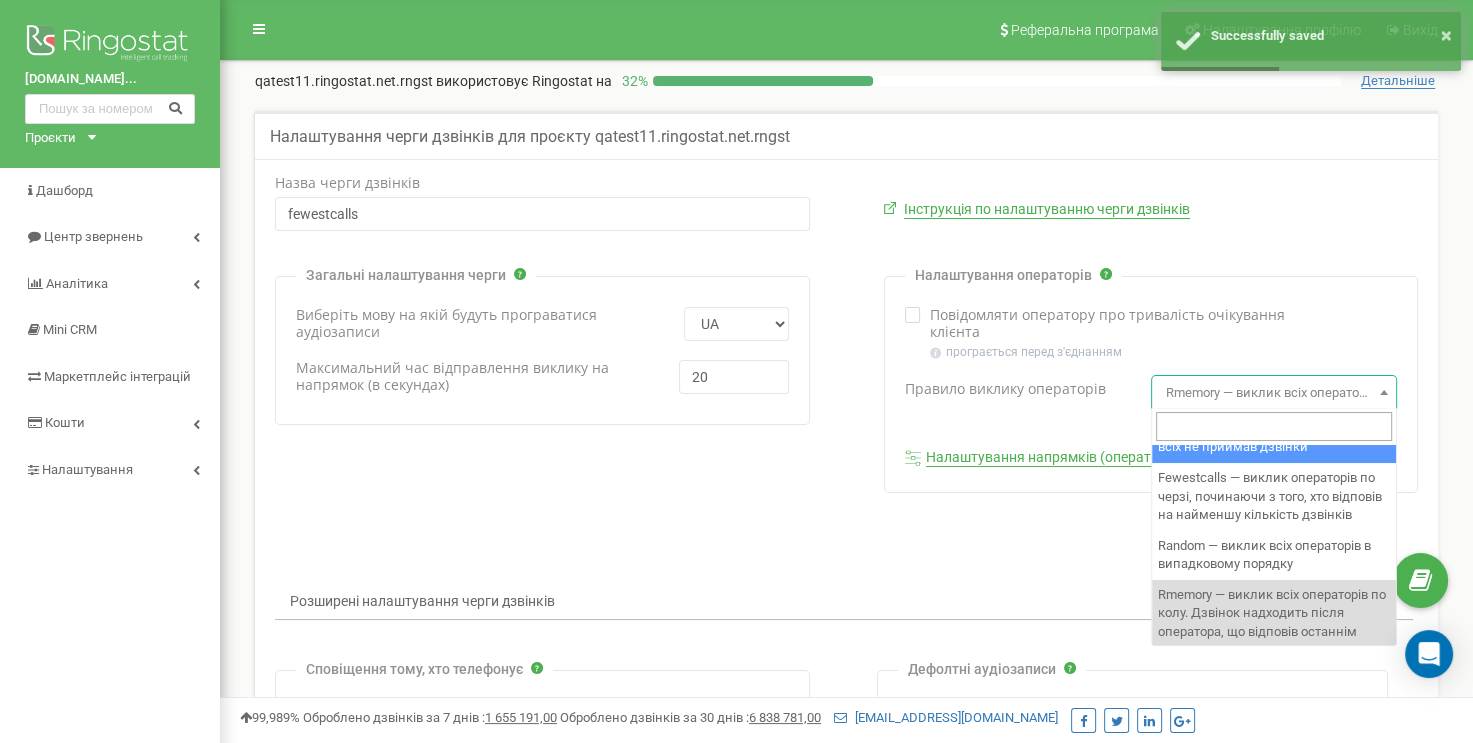 scroll, scrollTop: 100, scrollLeft: 0, axis: vertical 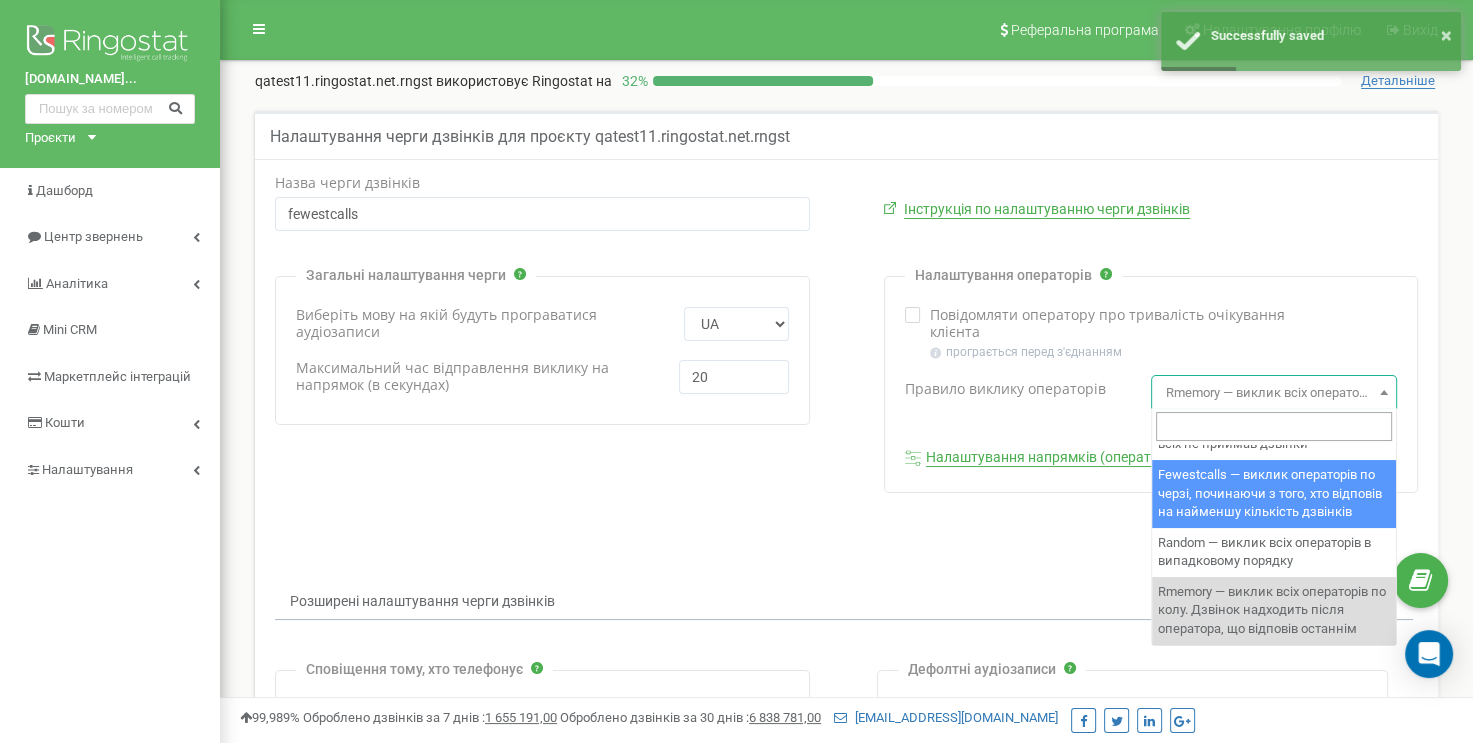 select on "fewestcalls" 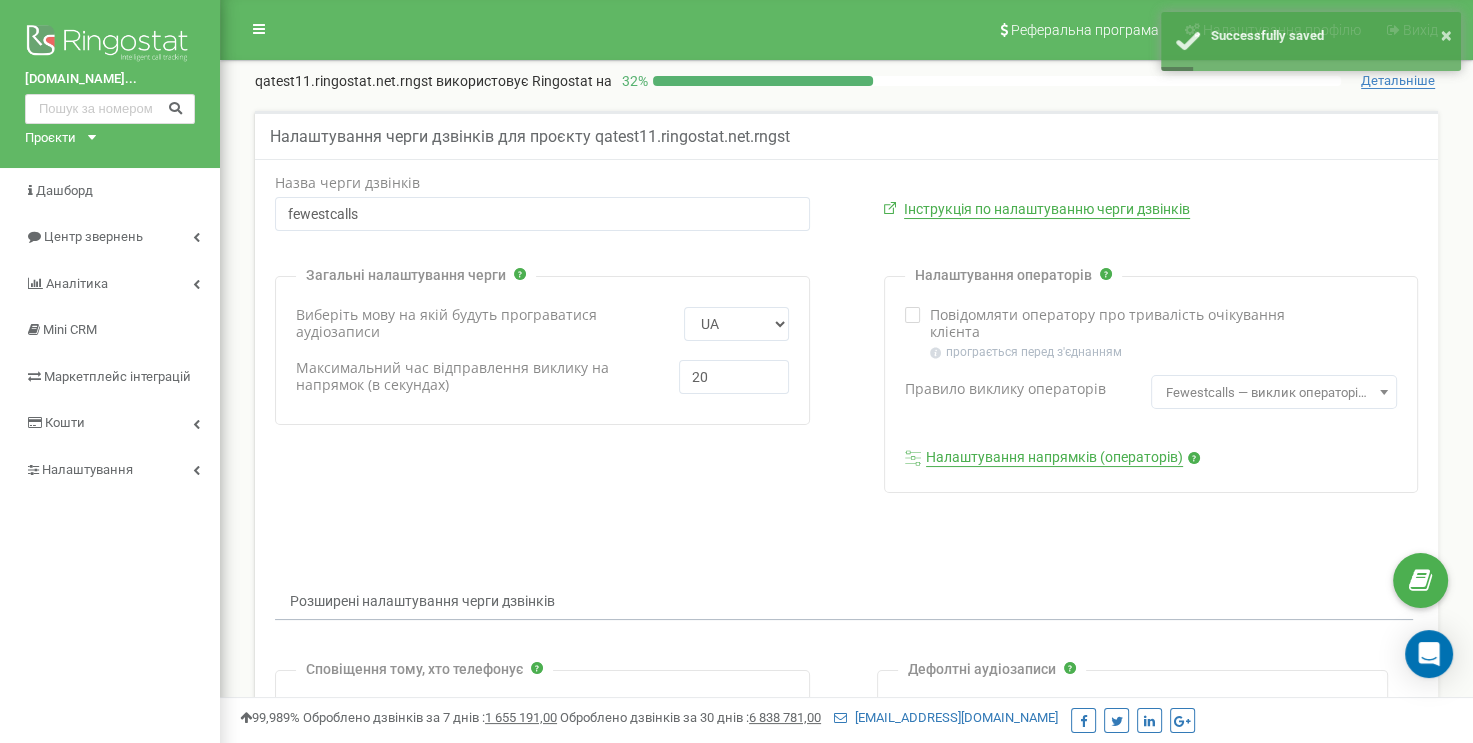 click on "Налаштування операторів
Повідомляти оператору про тривалість очікування клієнта" at bounding box center [1151, 384] 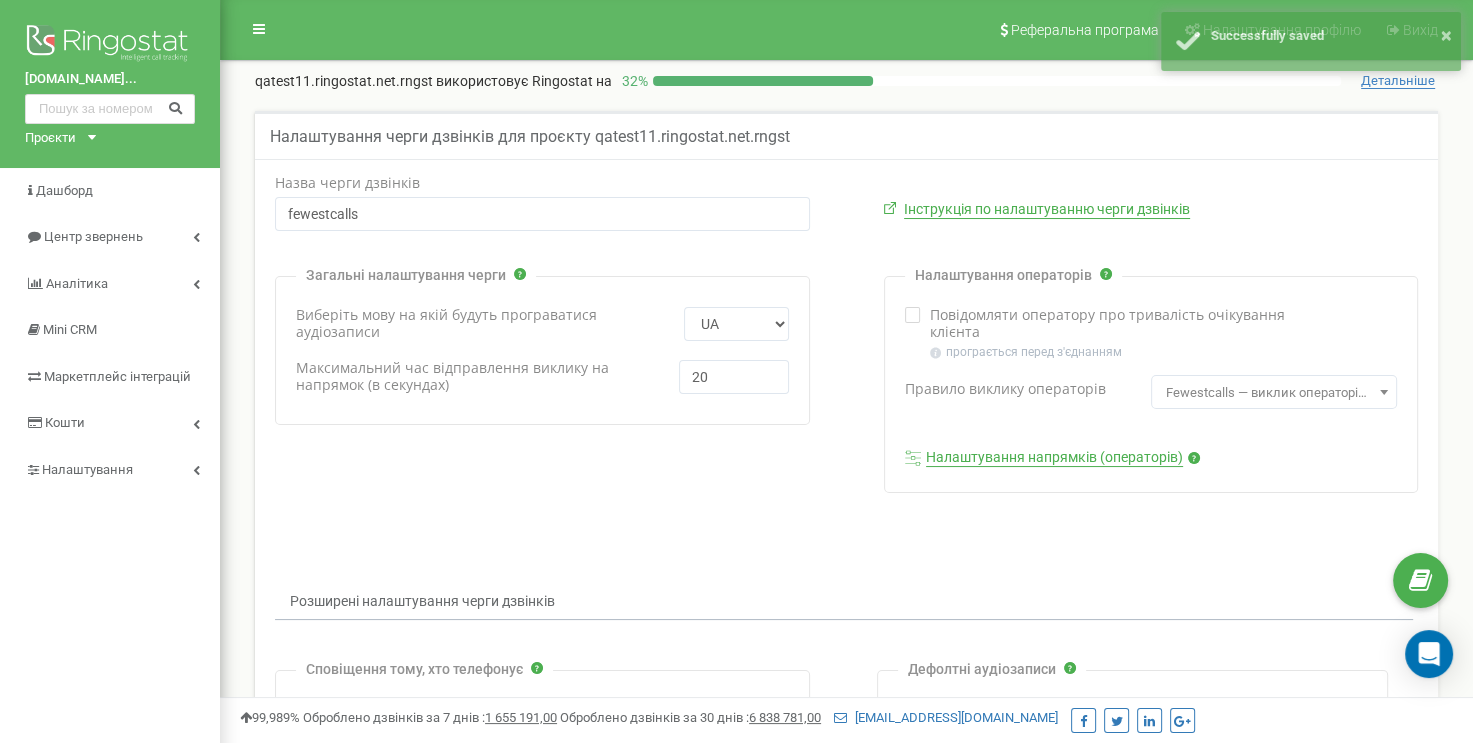 click on "Налаштування напрямків (операторів)" at bounding box center (1054, 458) 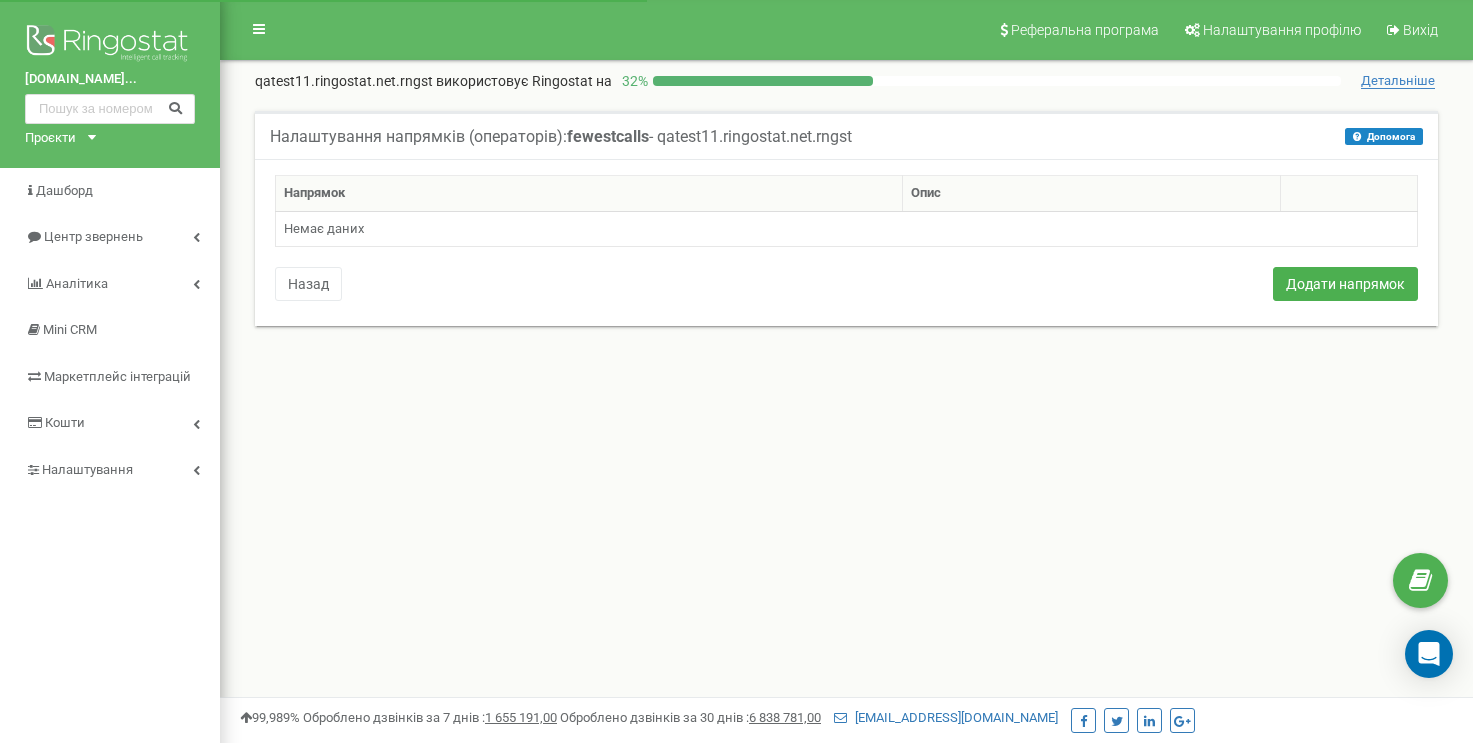 scroll, scrollTop: 0, scrollLeft: 0, axis: both 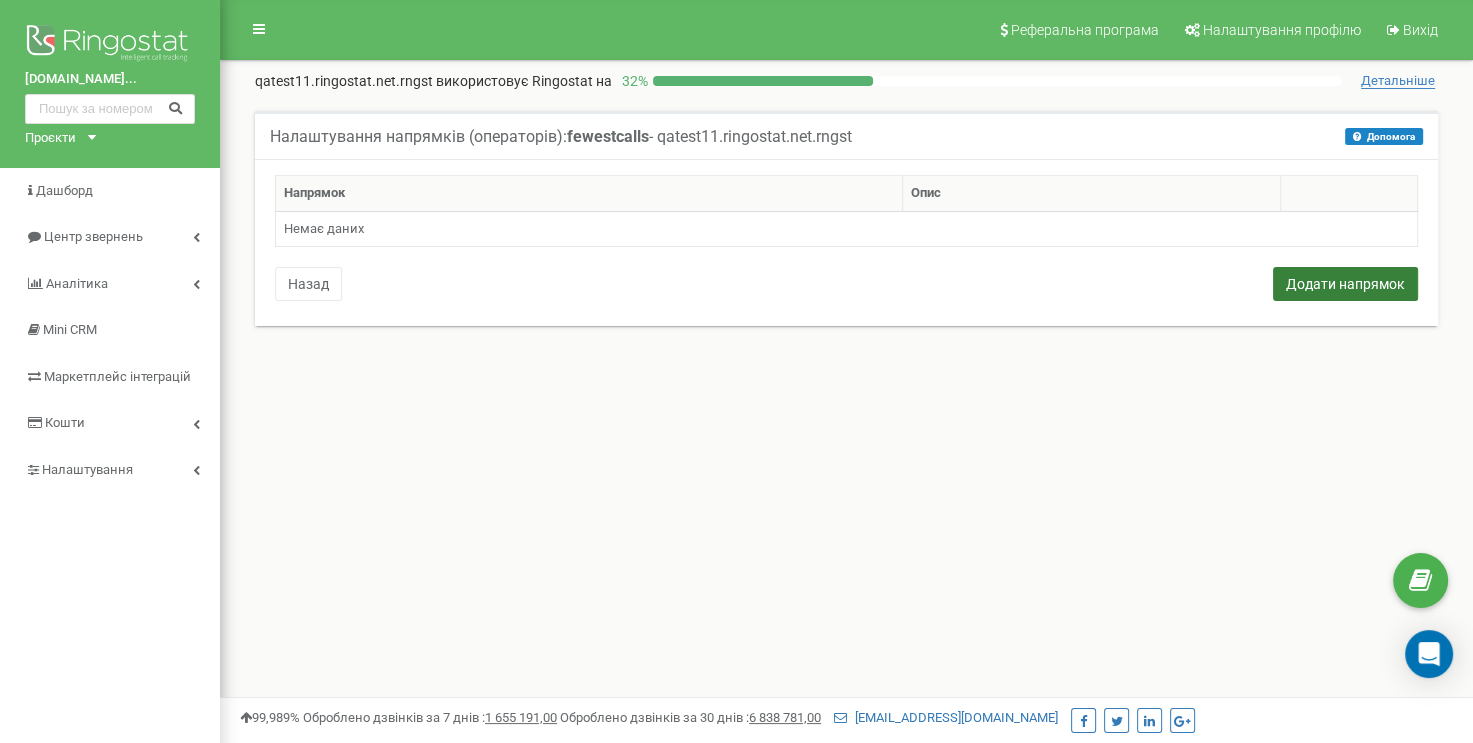 click on "Додати напрямок" at bounding box center (1345, 284) 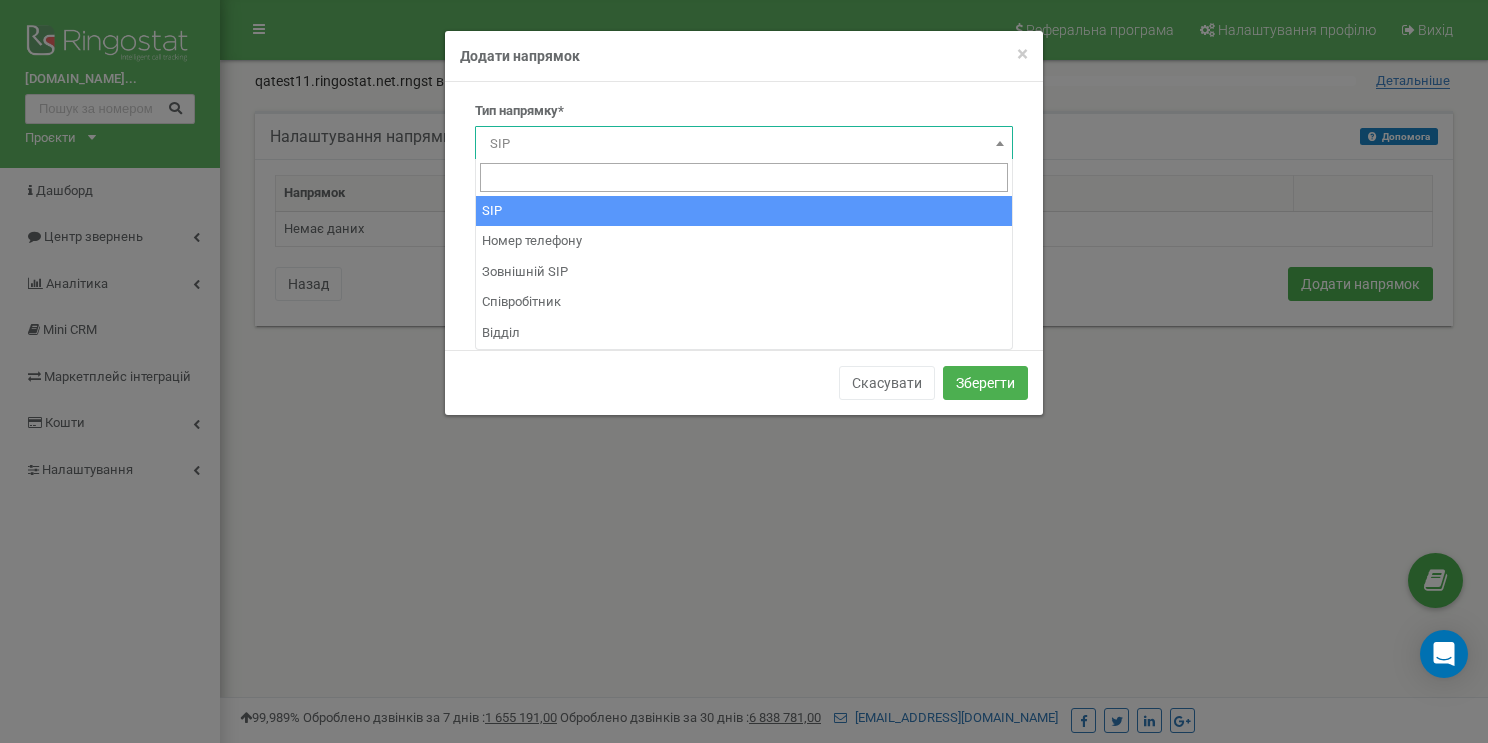 click on "SIP" at bounding box center (744, 144) 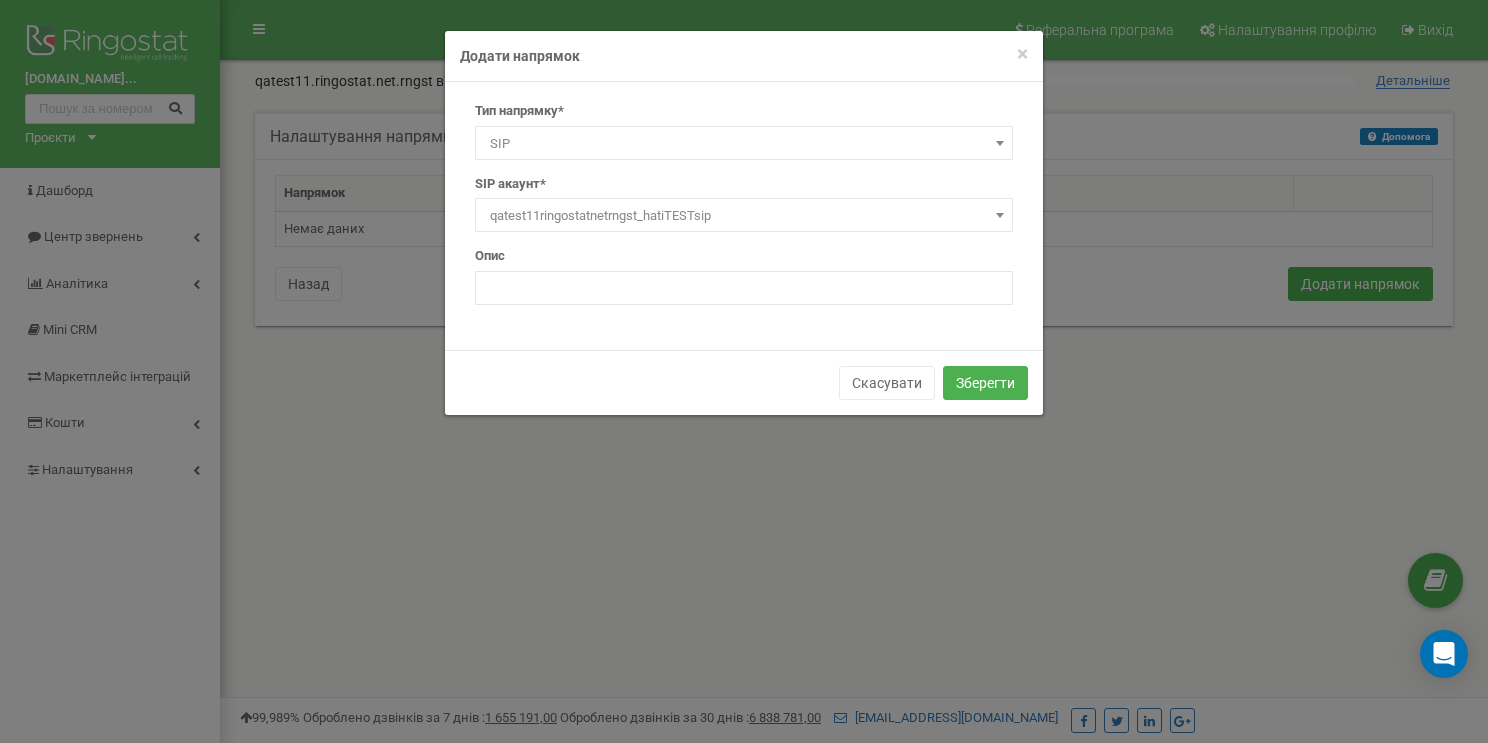 click on "Тип напрямку*
SIP
Номер телефону
Зовнішній SIP
Співробітник
Відділ
SIP
Номер*
Адреса зовнішнього SIP акаунта*
Співробітник*
“Співробітники“ .
Відділ* ." at bounding box center (744, 216) 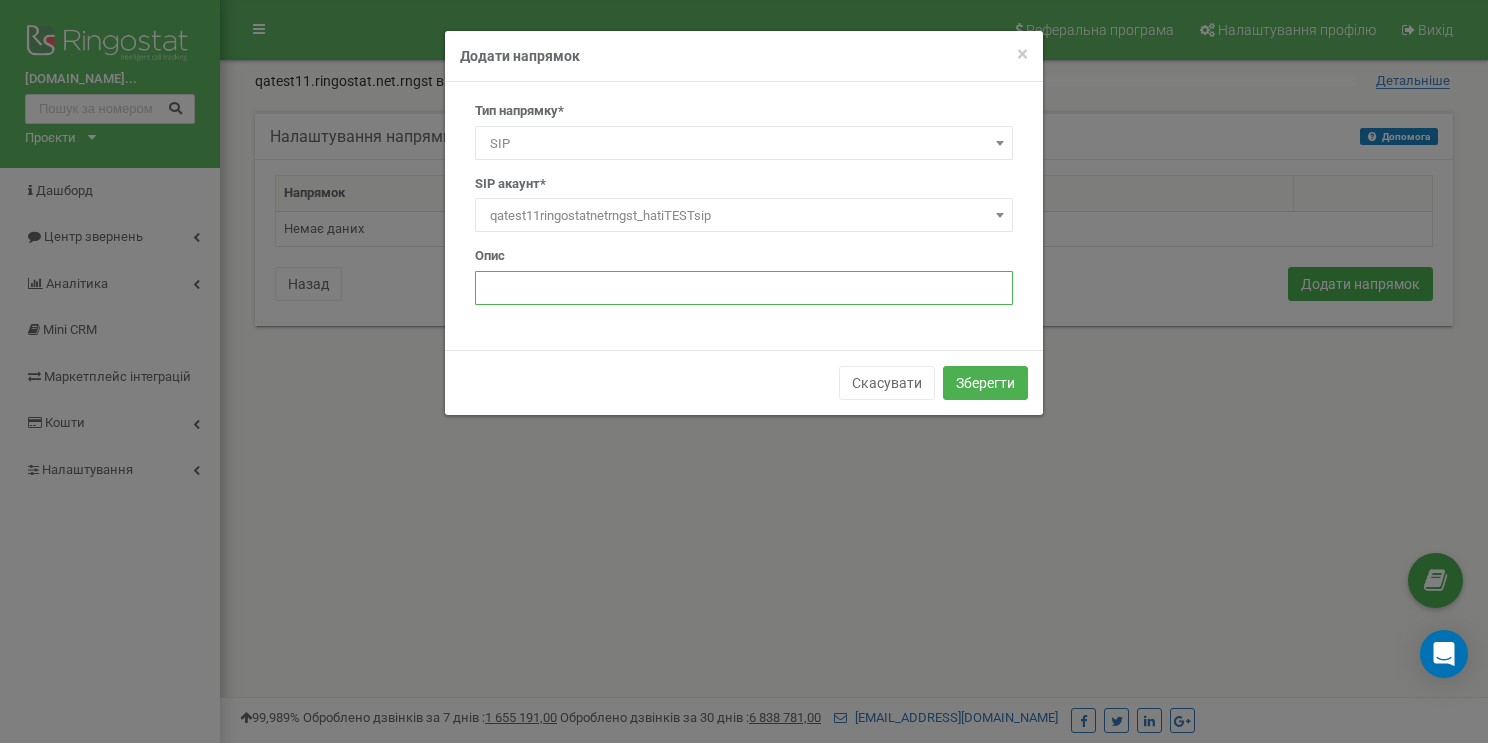 click at bounding box center [744, 288] 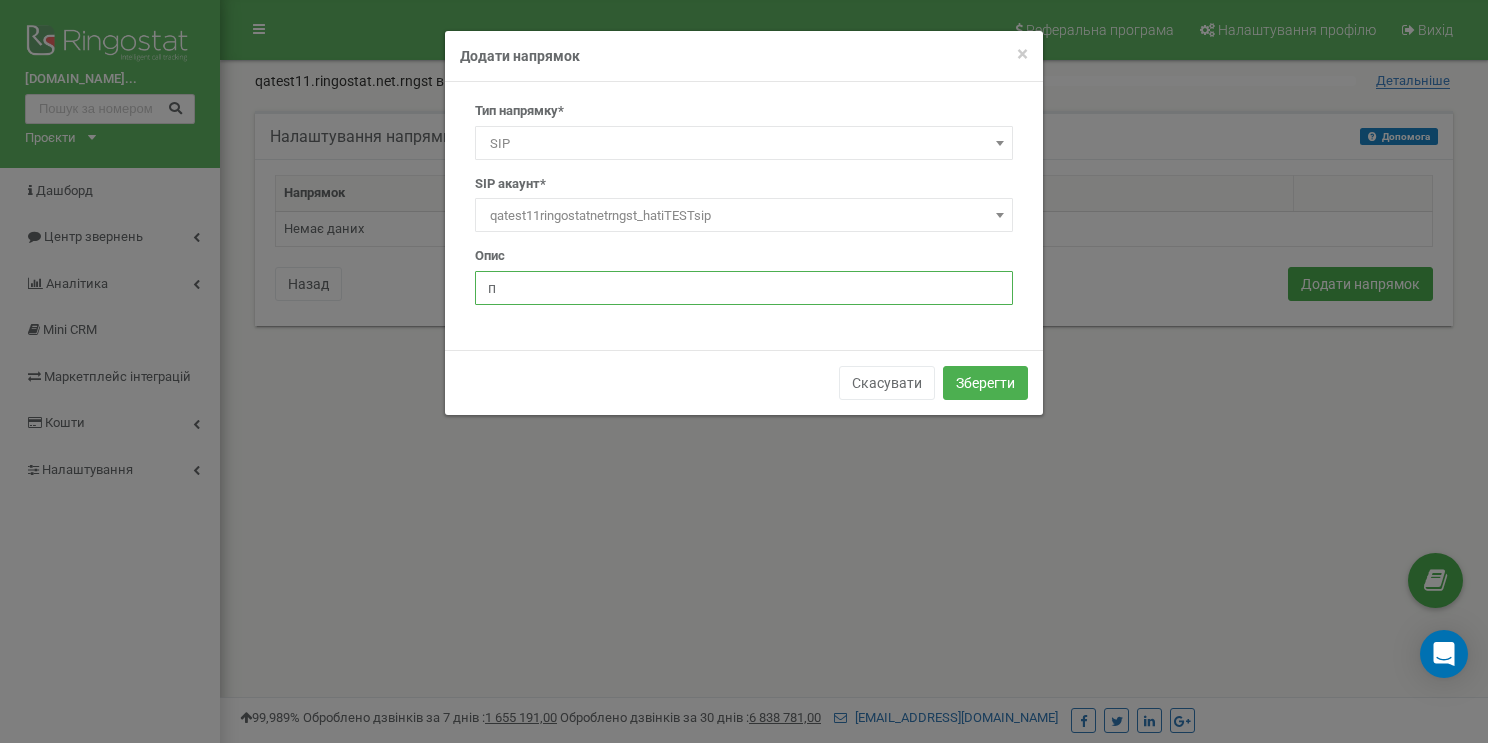 type on "Перший оператор" 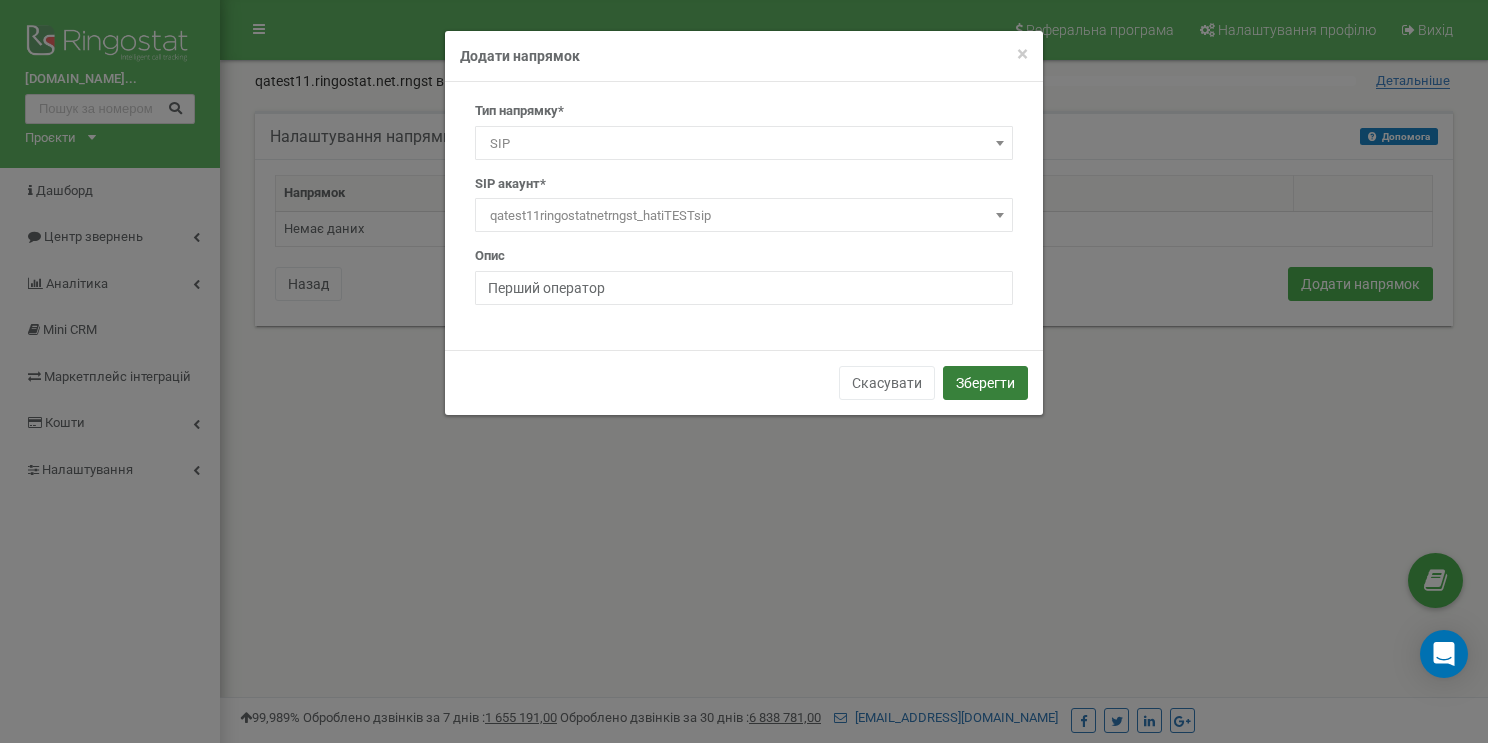 click on "Зберегти" at bounding box center (985, 383) 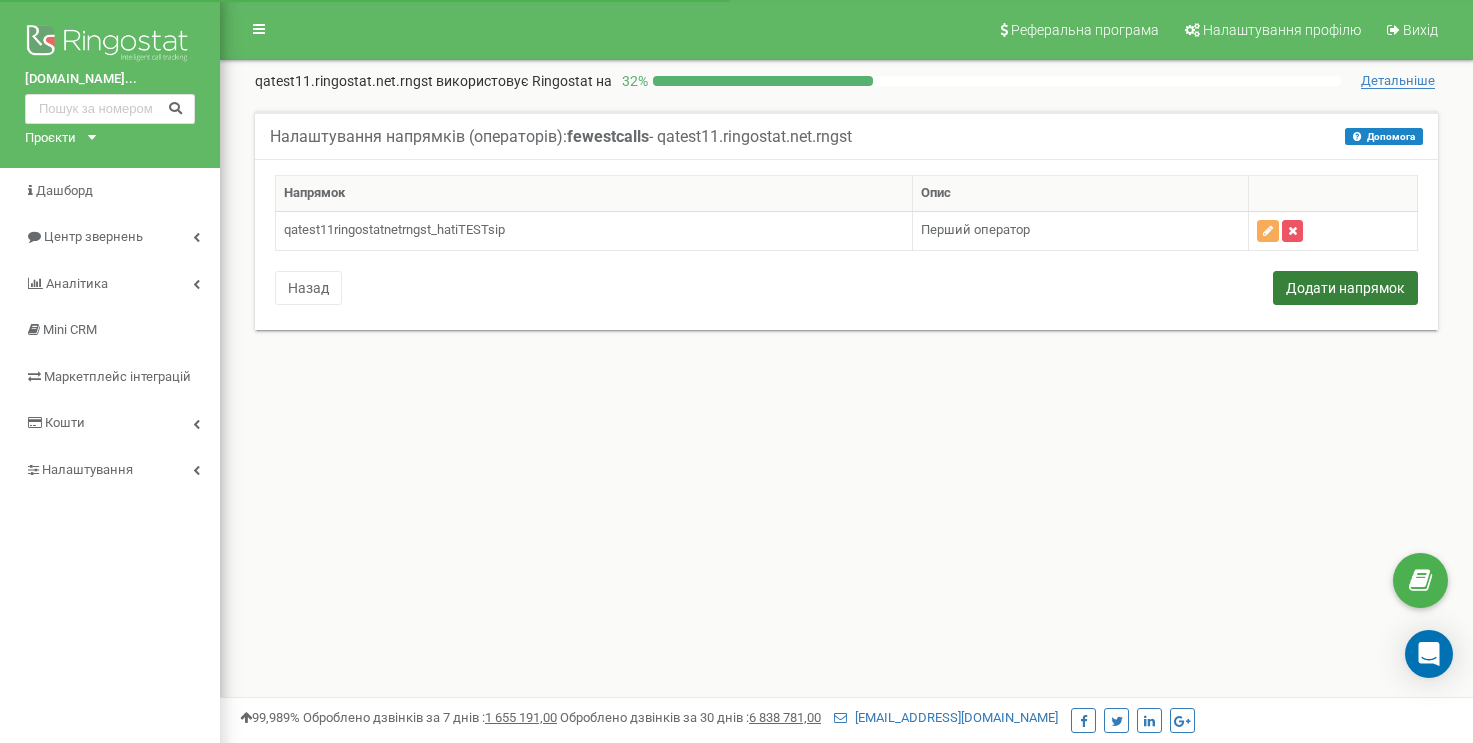 scroll, scrollTop: 0, scrollLeft: 0, axis: both 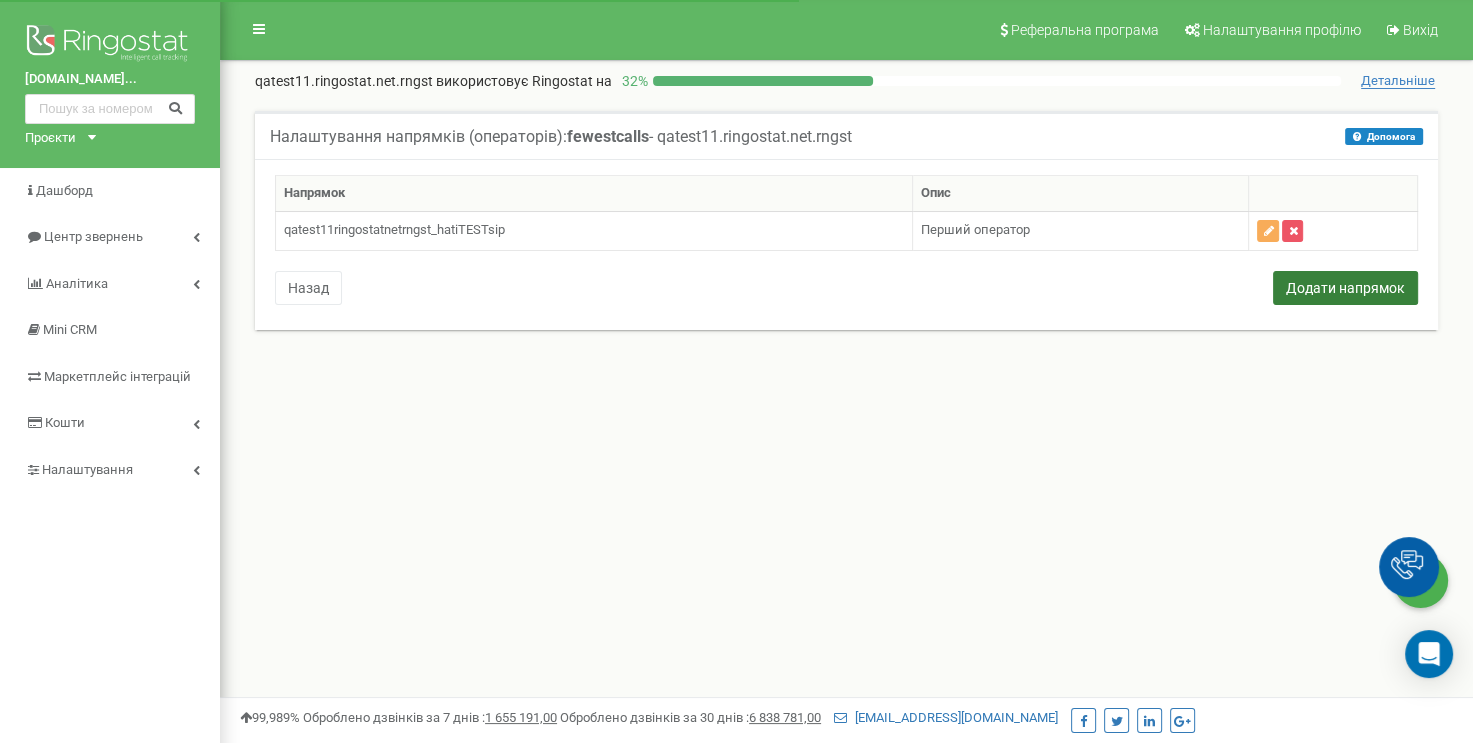 click on "Додати напрямок" at bounding box center [1345, 288] 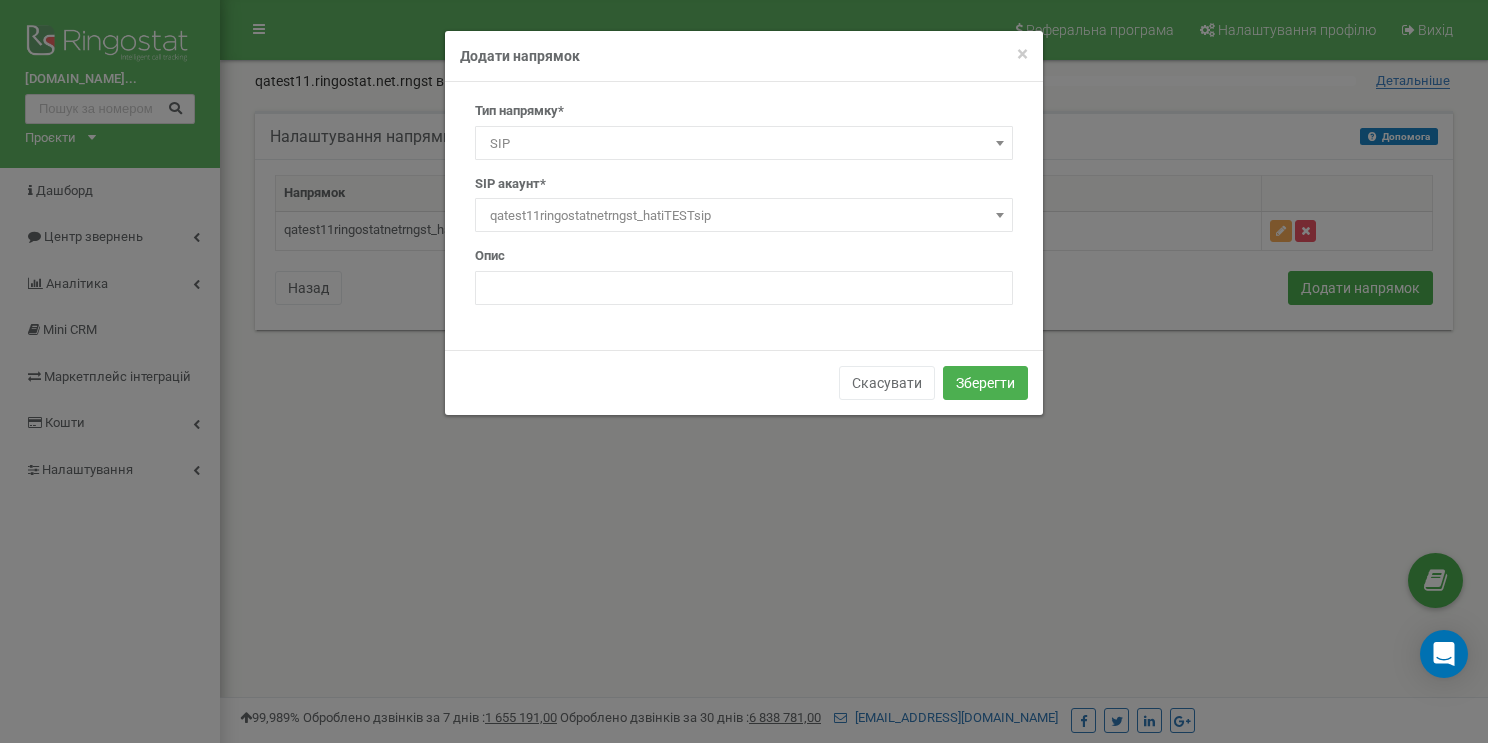 click on "qatest11ringostatnetrngst_hatiTESTsip" at bounding box center [744, 216] 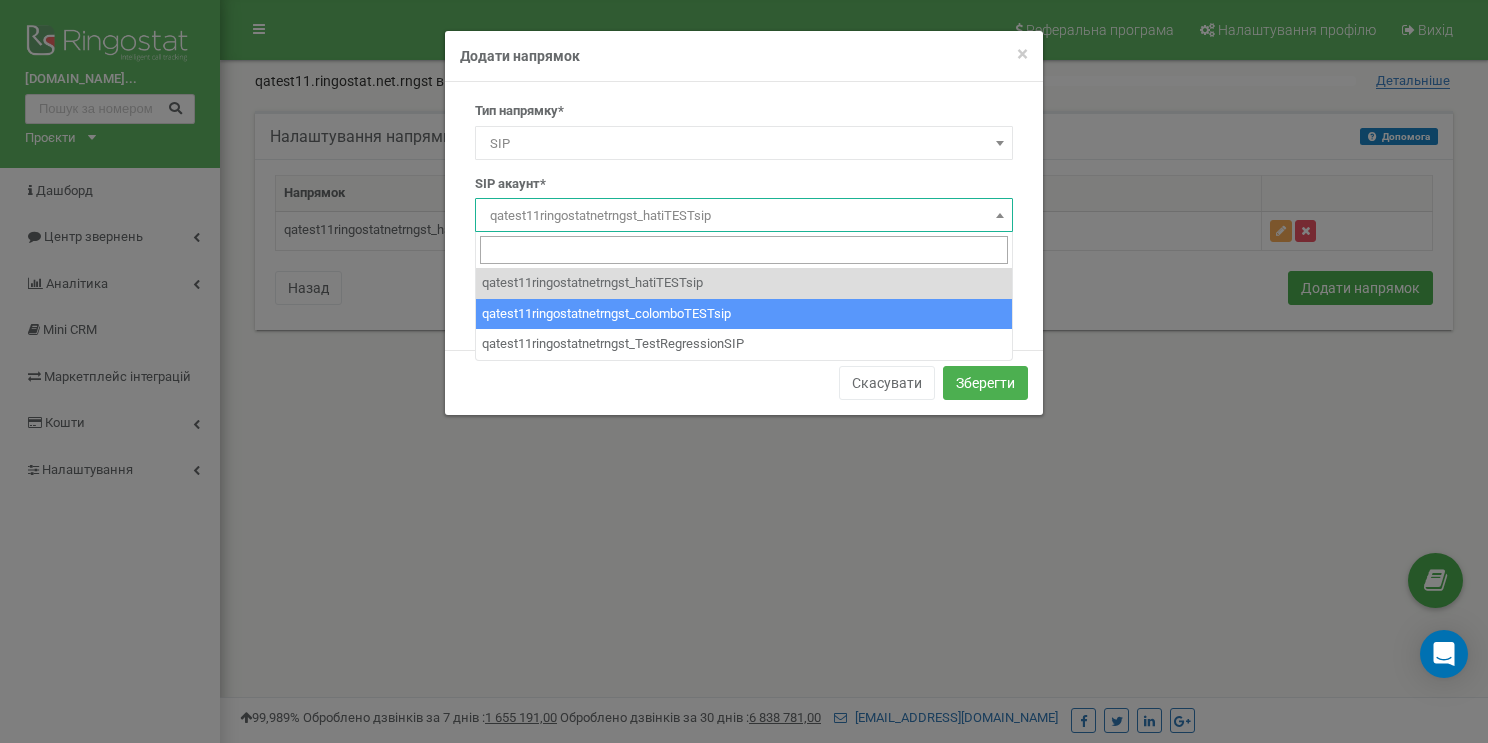 select on "qatest11ringostatnetrngst_colomboTESTsip" 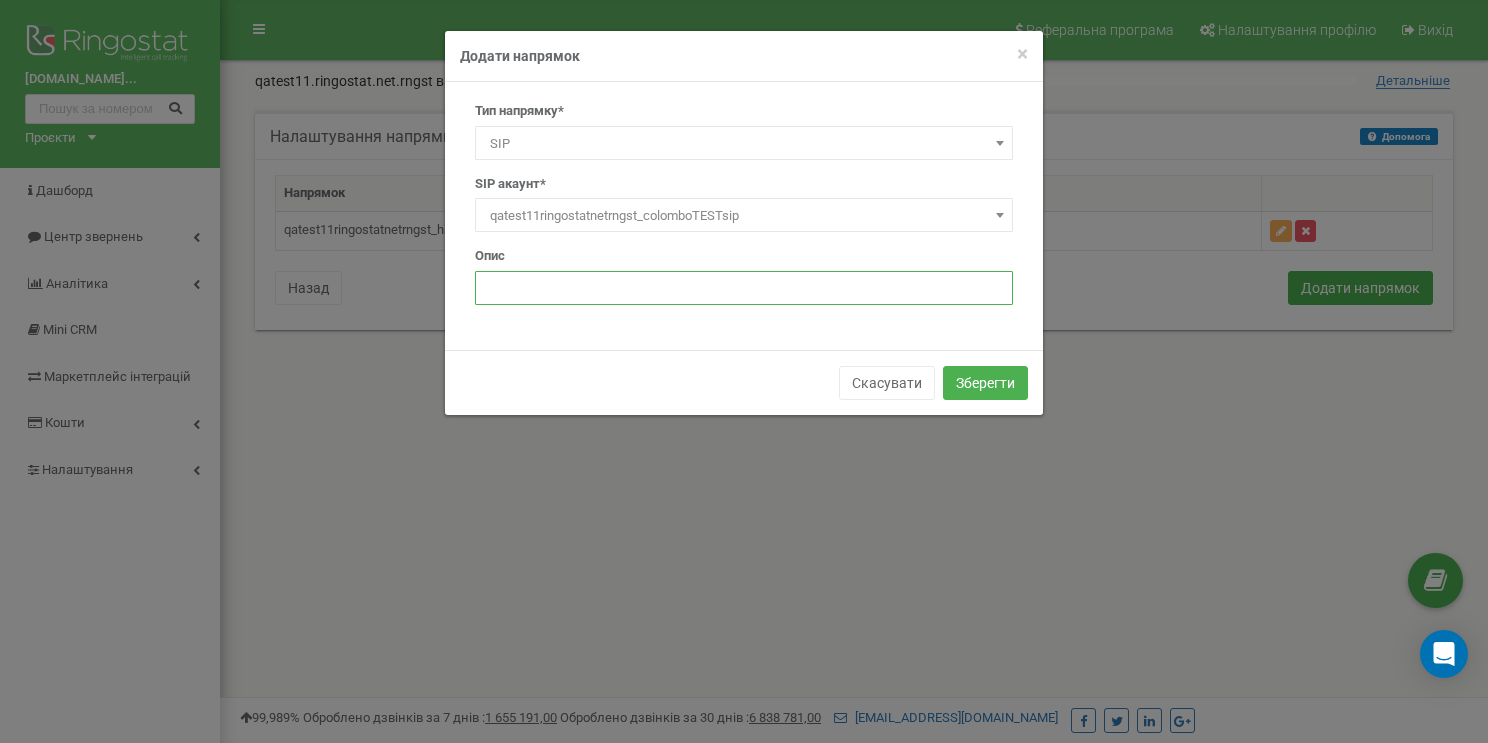 click at bounding box center [744, 288] 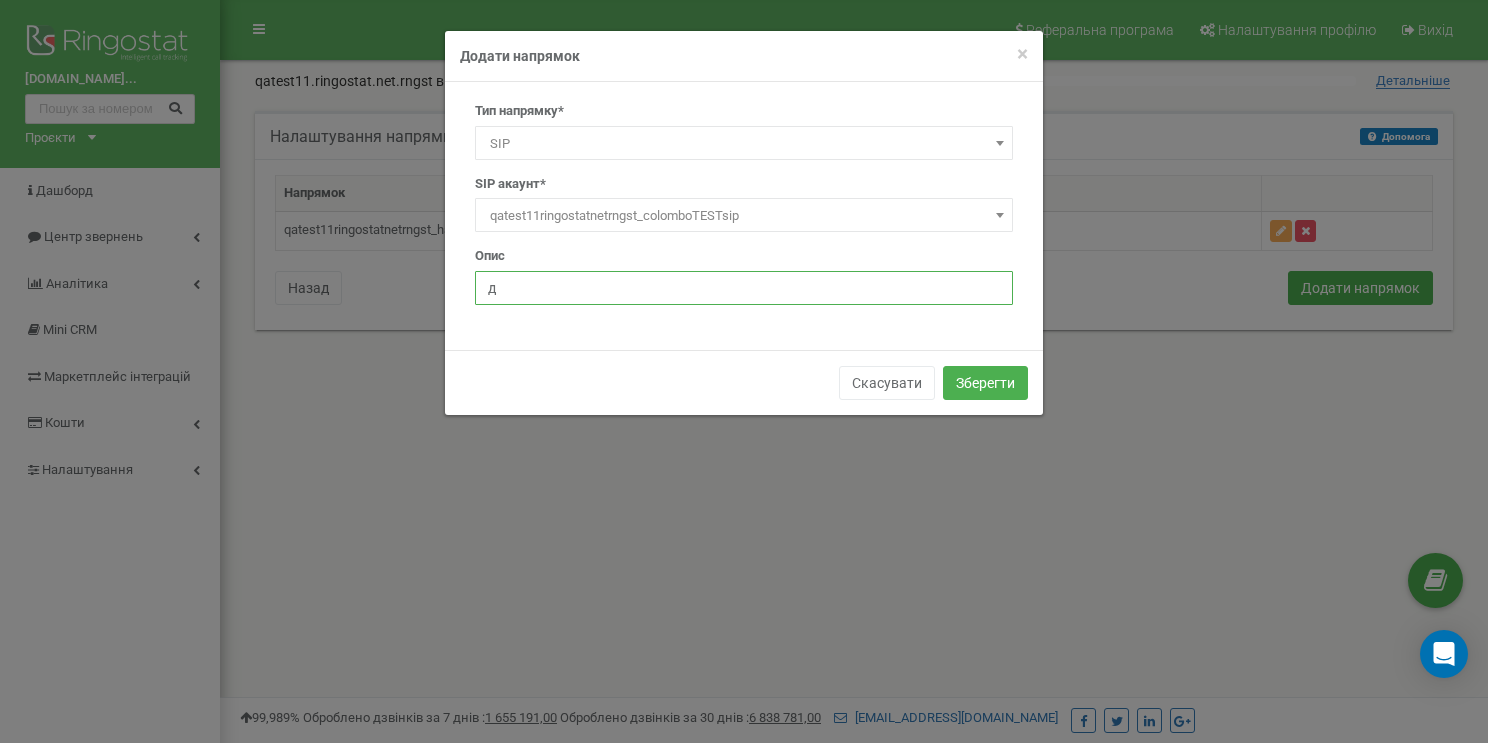 type on "Другий оператор" 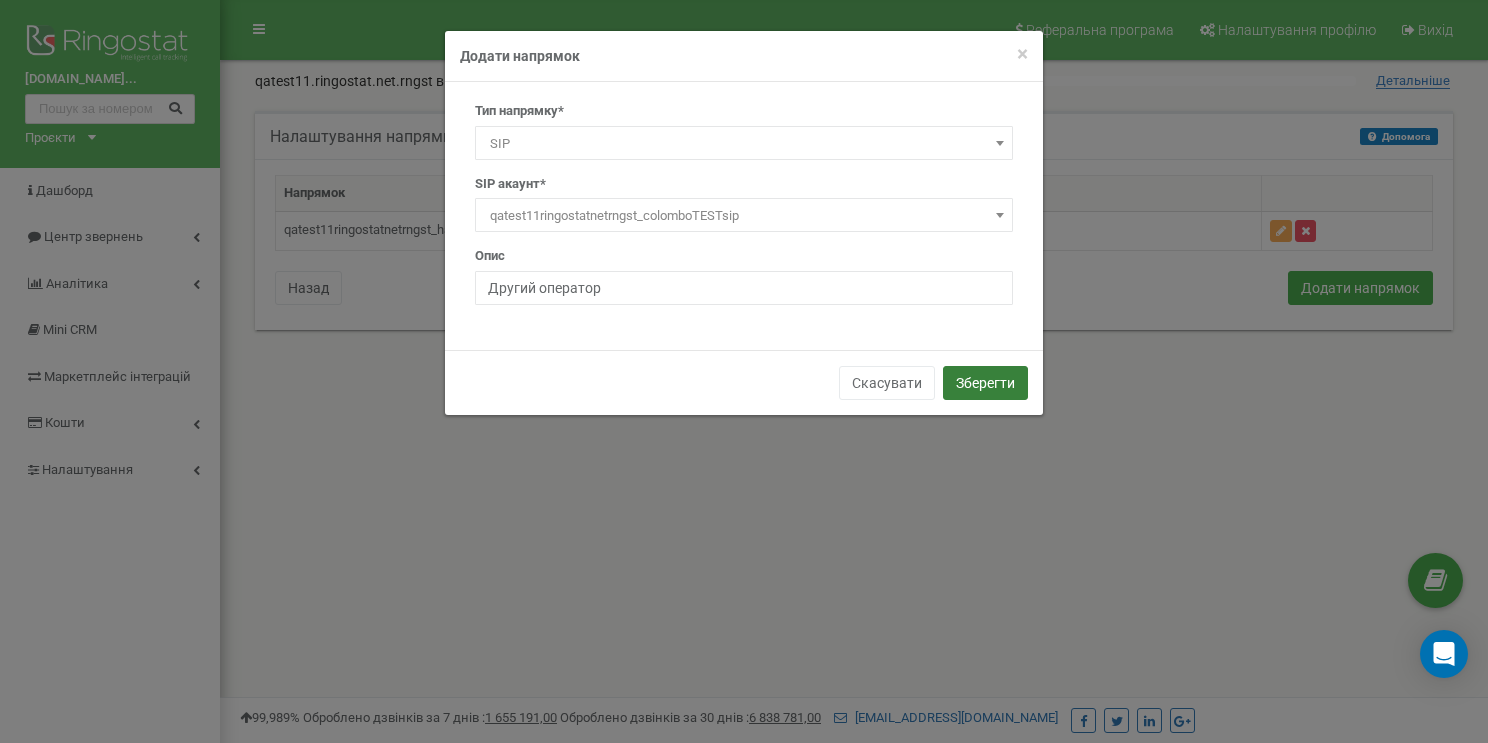 click on "Зберегти" at bounding box center [985, 383] 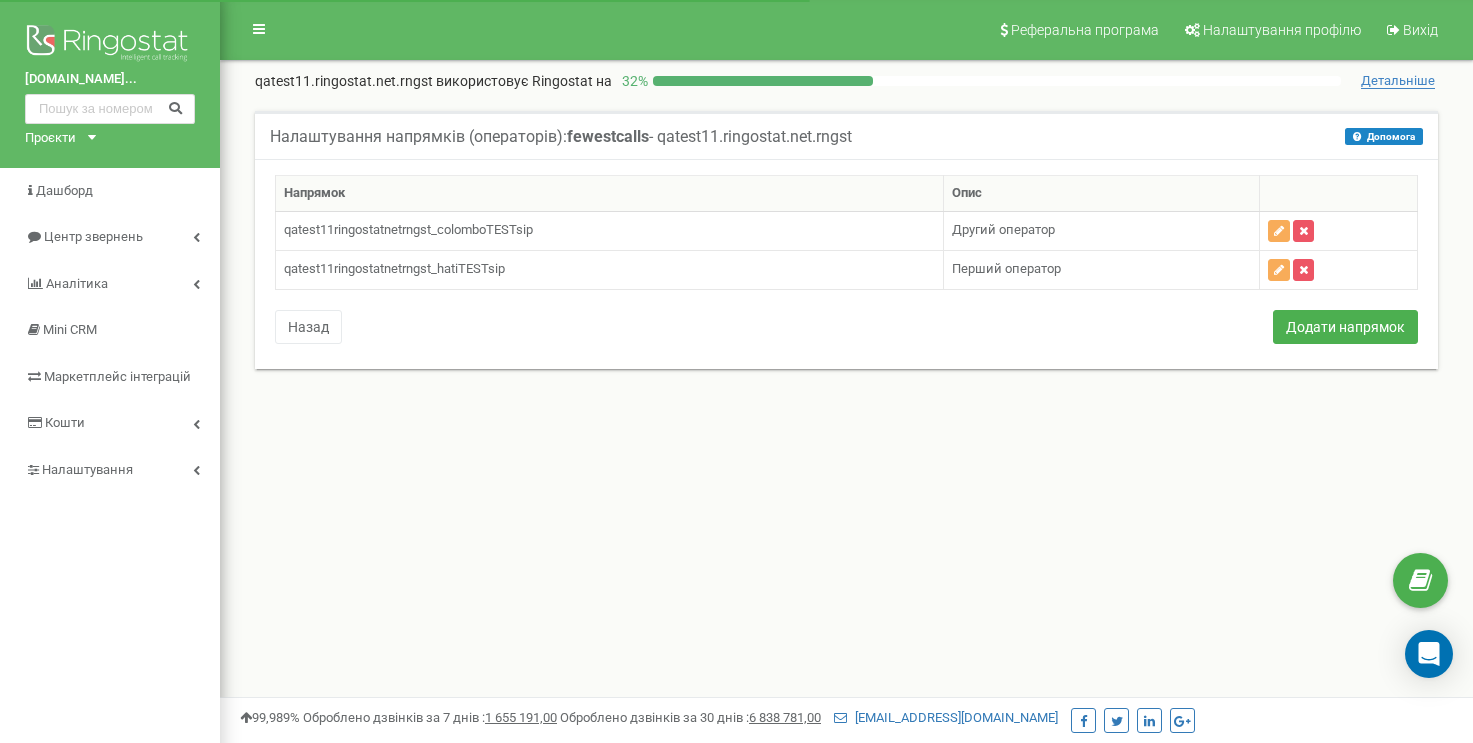 scroll, scrollTop: 0, scrollLeft: 0, axis: both 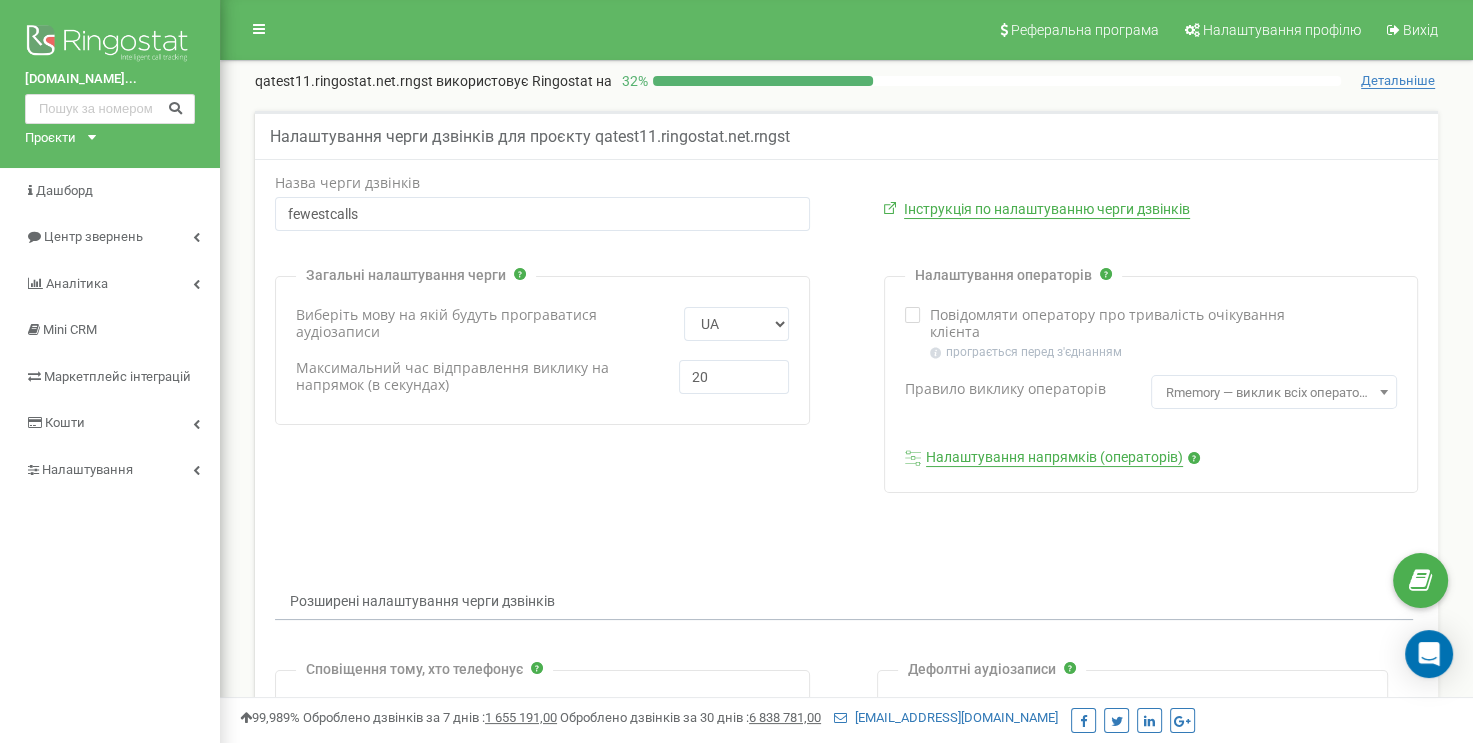 click on "Rmemory — виклик всіх операторів по колу. Дзвінок надходить після оператора, що відповів останнім" at bounding box center [1274, 393] 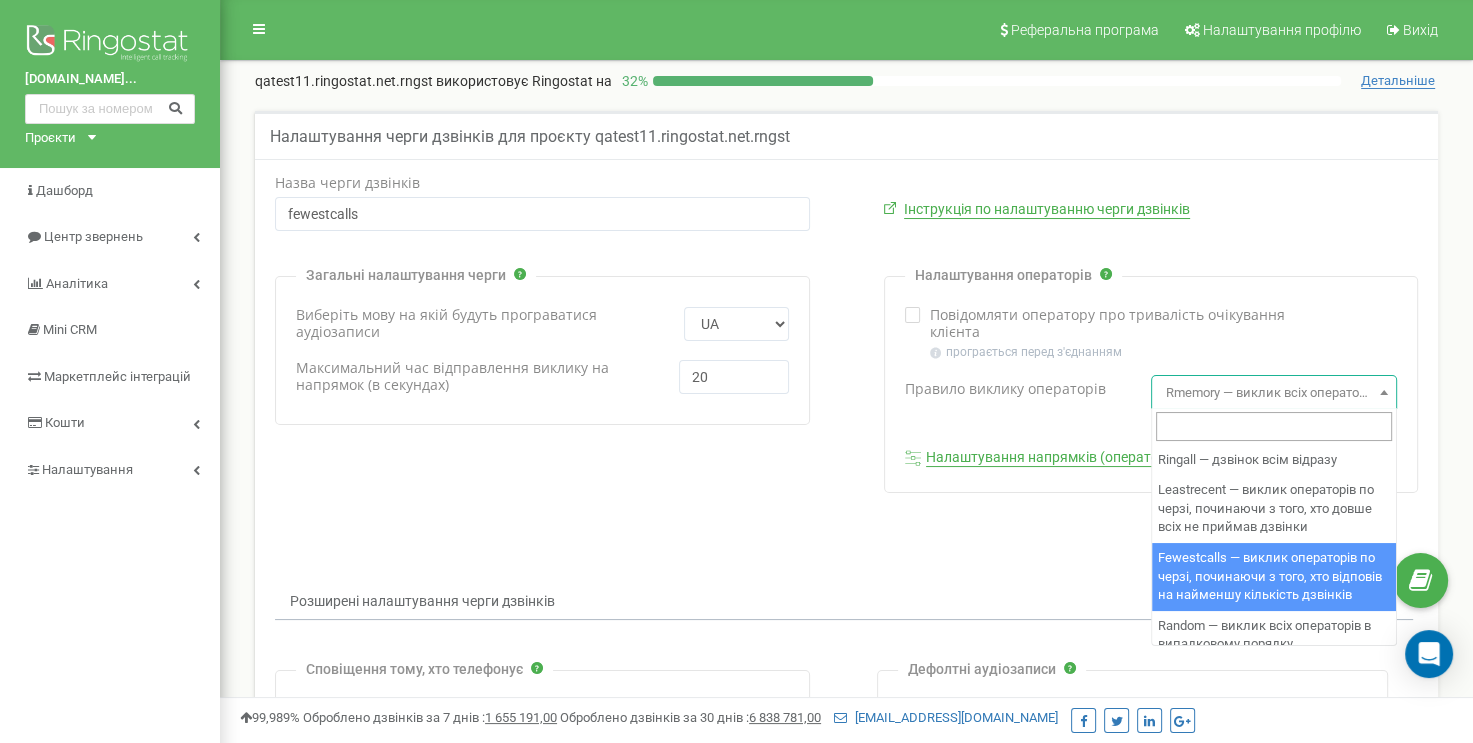 select on "fewestcalls" 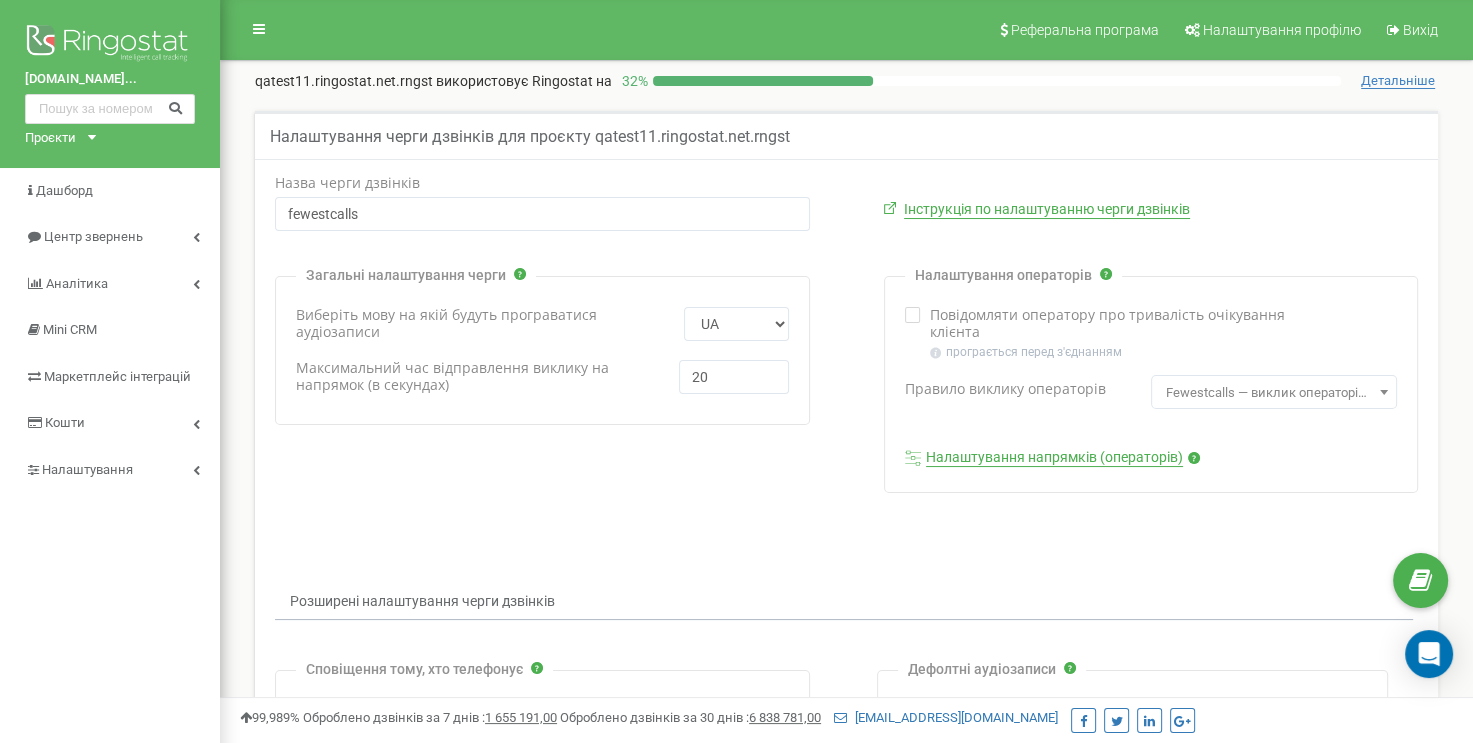 click at bounding box center (913, 315) 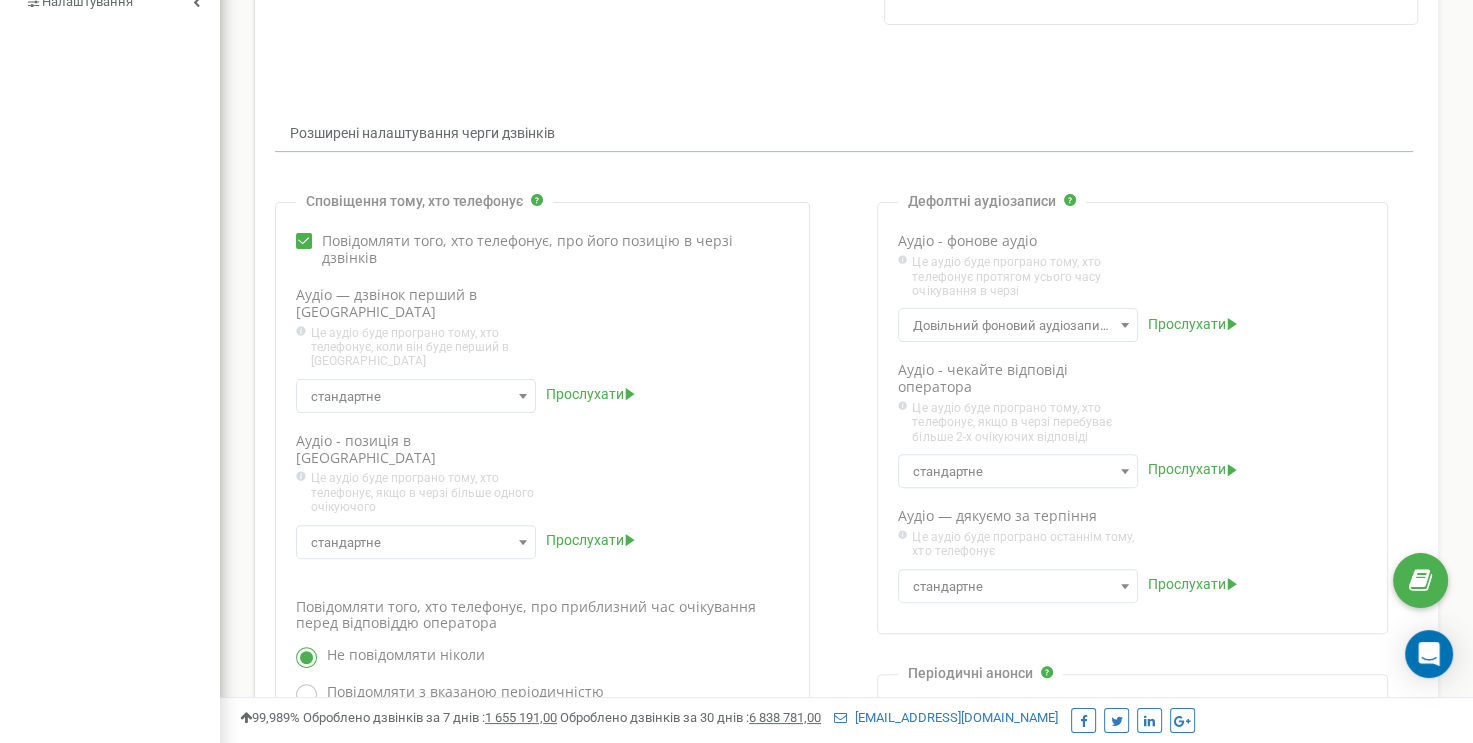 scroll, scrollTop: 818, scrollLeft: 0, axis: vertical 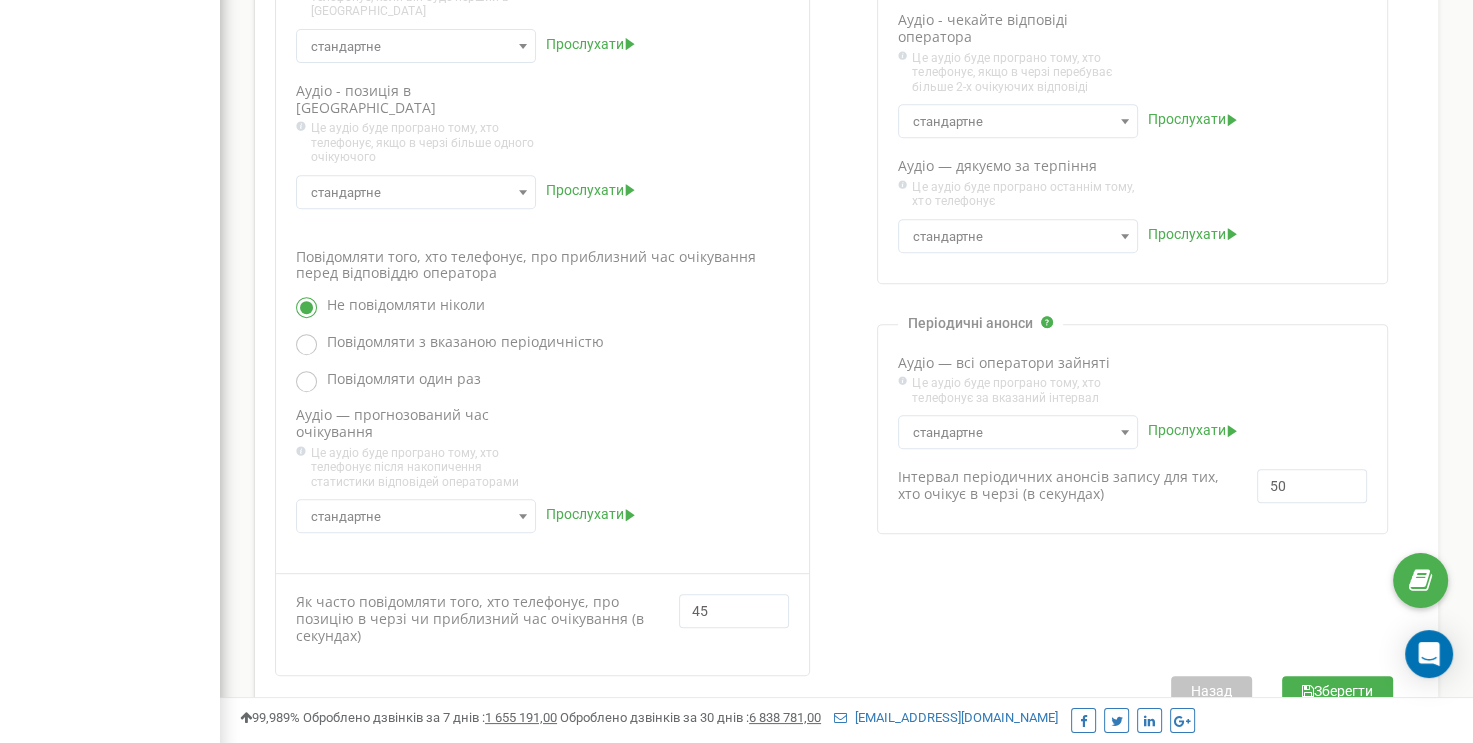 click on "Зберегти" at bounding box center [1337, 691] 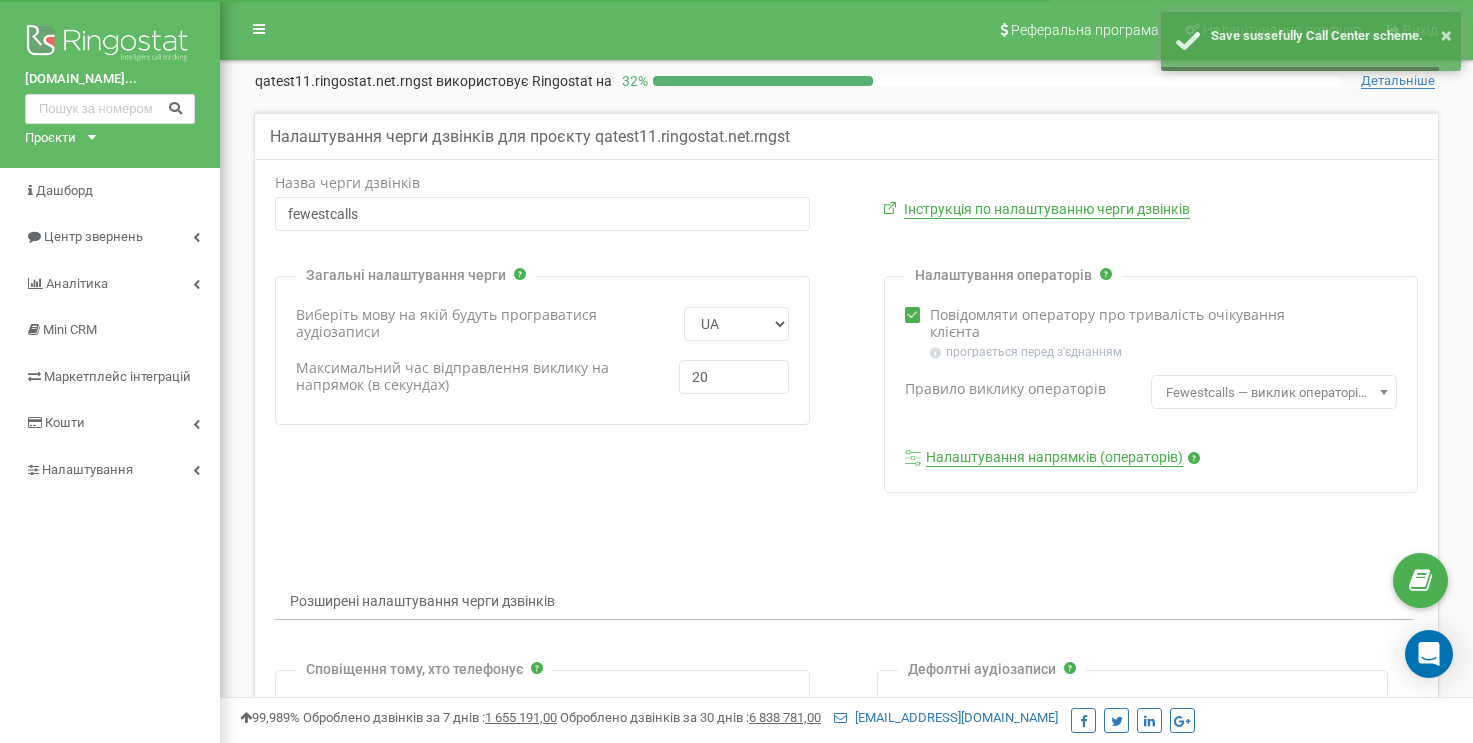 scroll, scrollTop: 0, scrollLeft: 0, axis: both 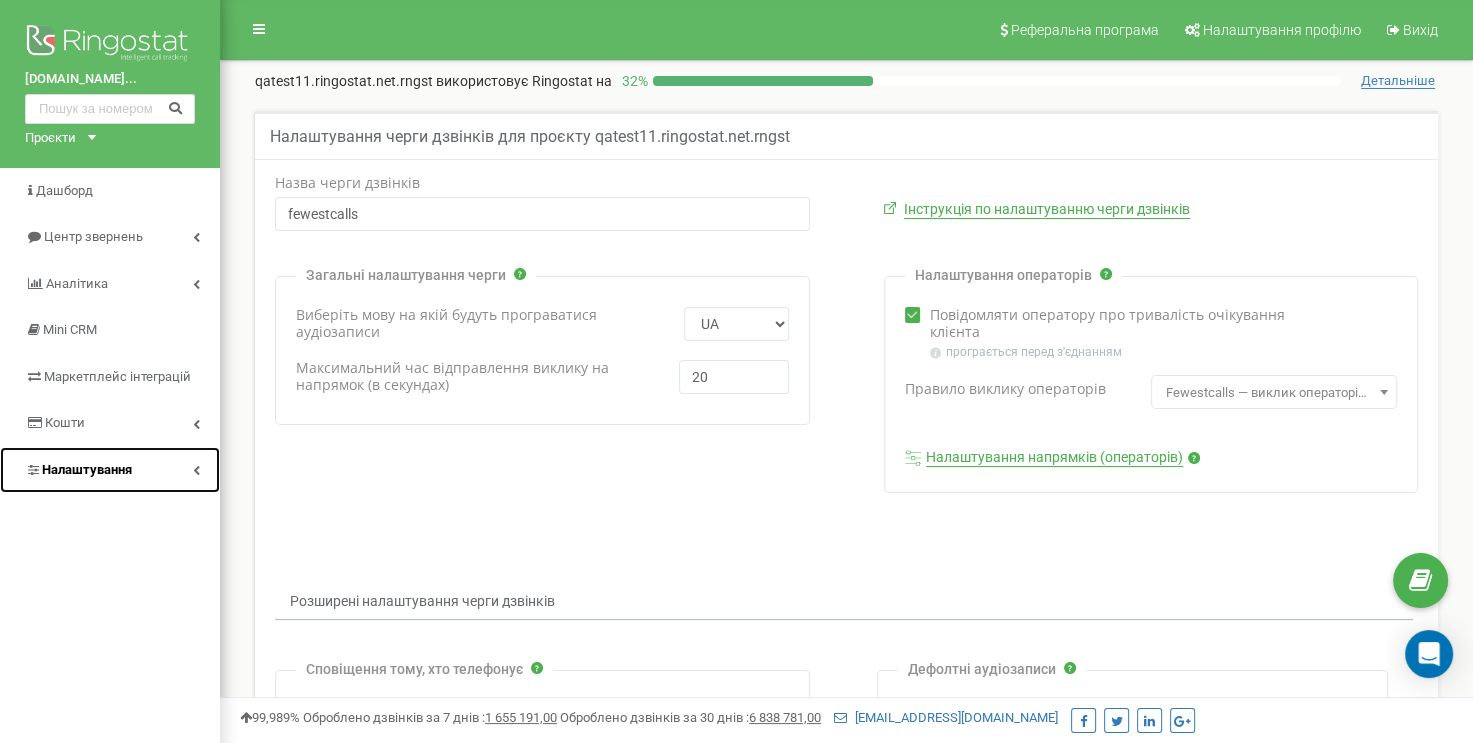 click at bounding box center (196, 470) 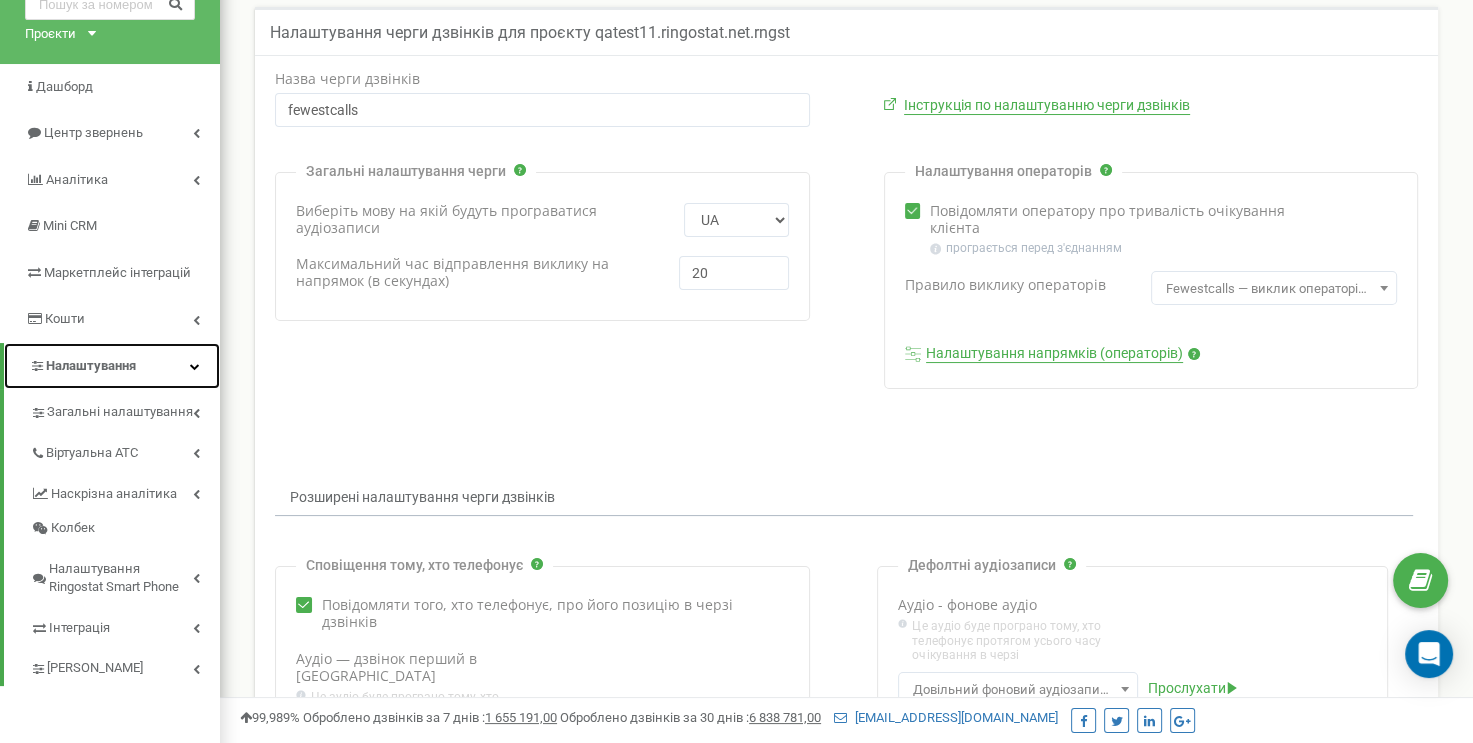 scroll, scrollTop: 300, scrollLeft: 0, axis: vertical 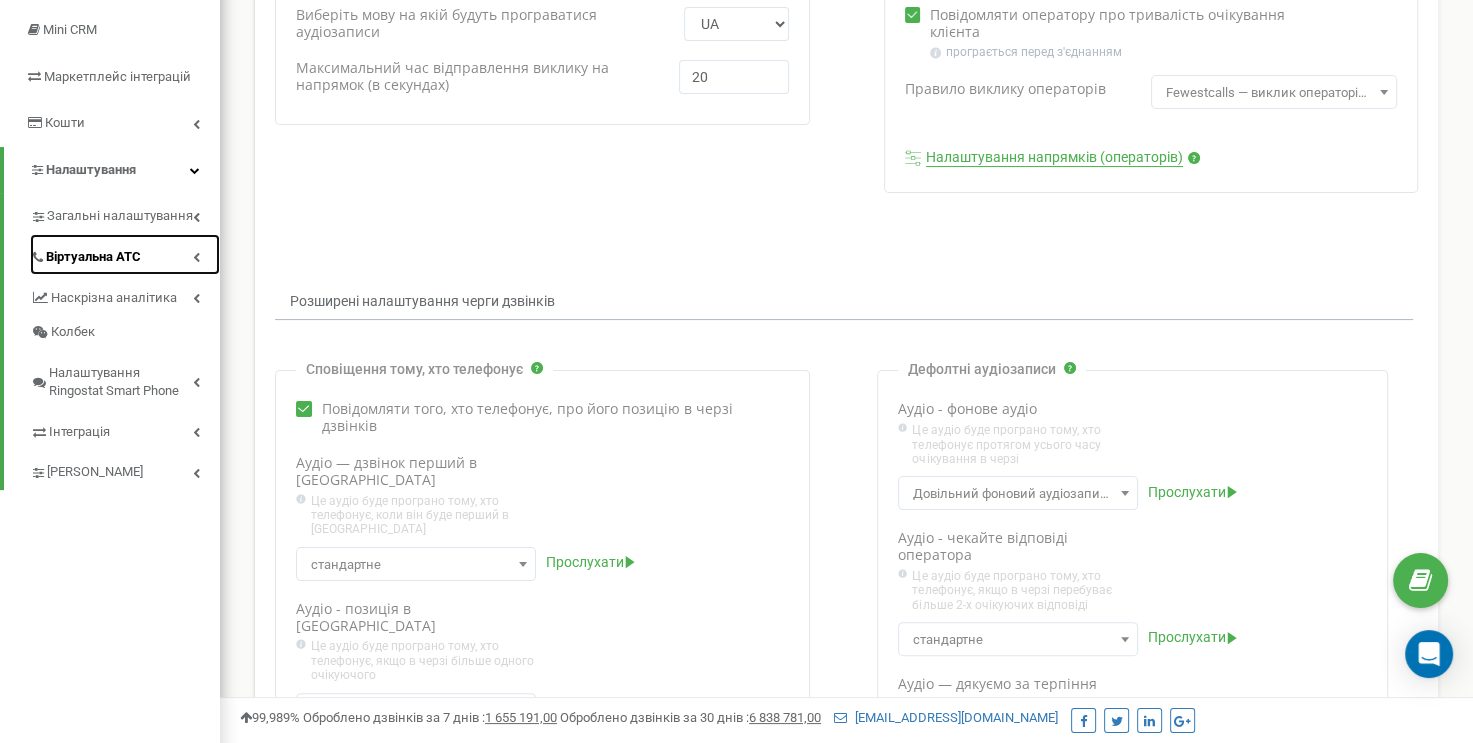 click on "Віртуальна АТС" at bounding box center (125, 254) 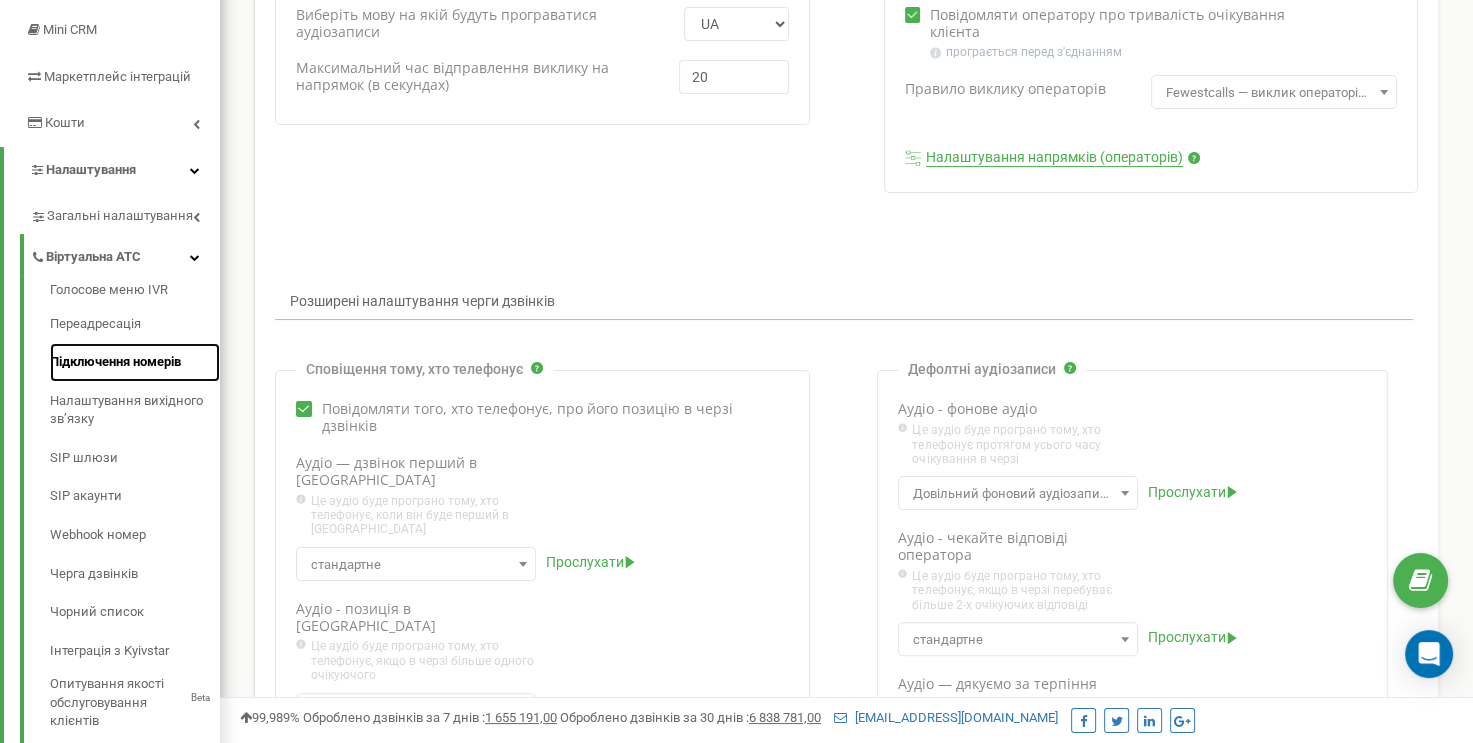 click on "Підключення номерів" at bounding box center (135, 362) 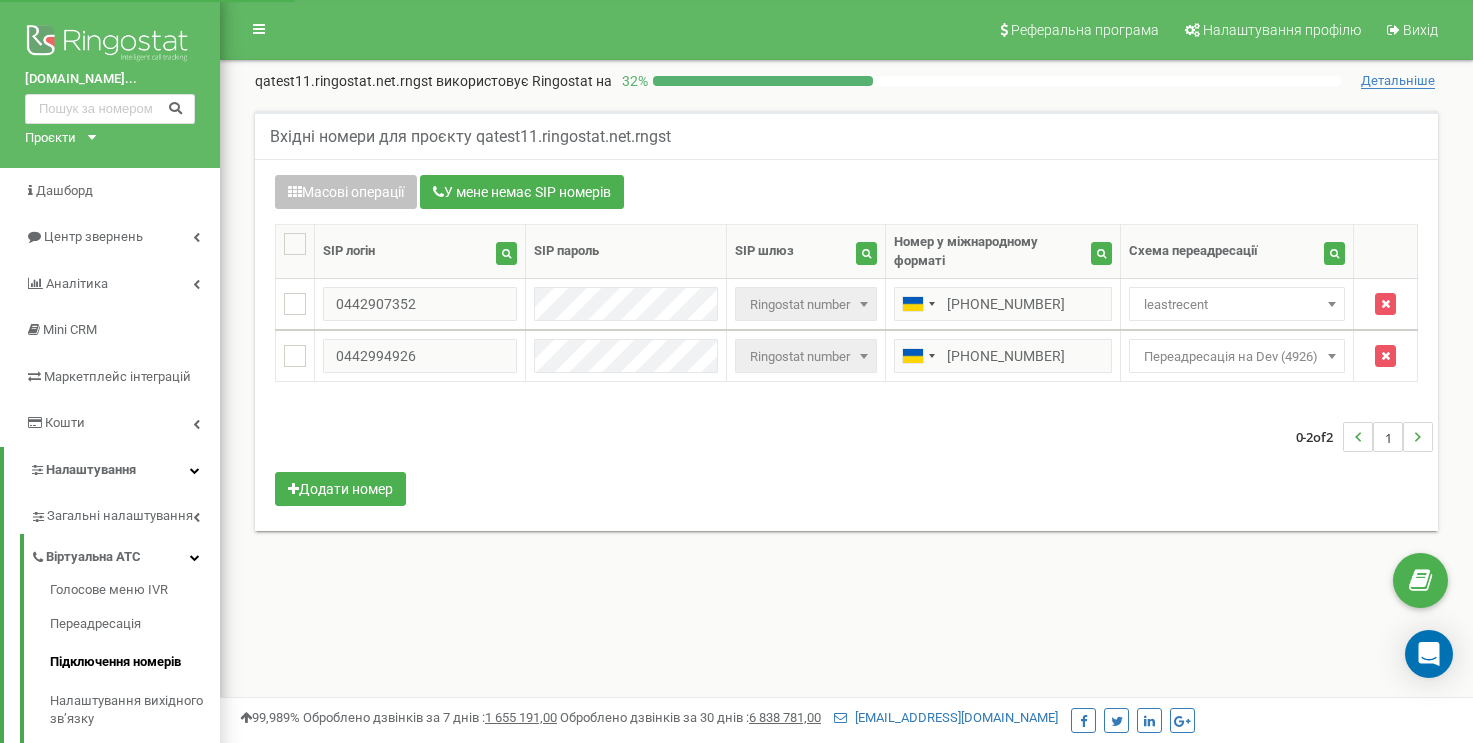 scroll, scrollTop: 0, scrollLeft: 0, axis: both 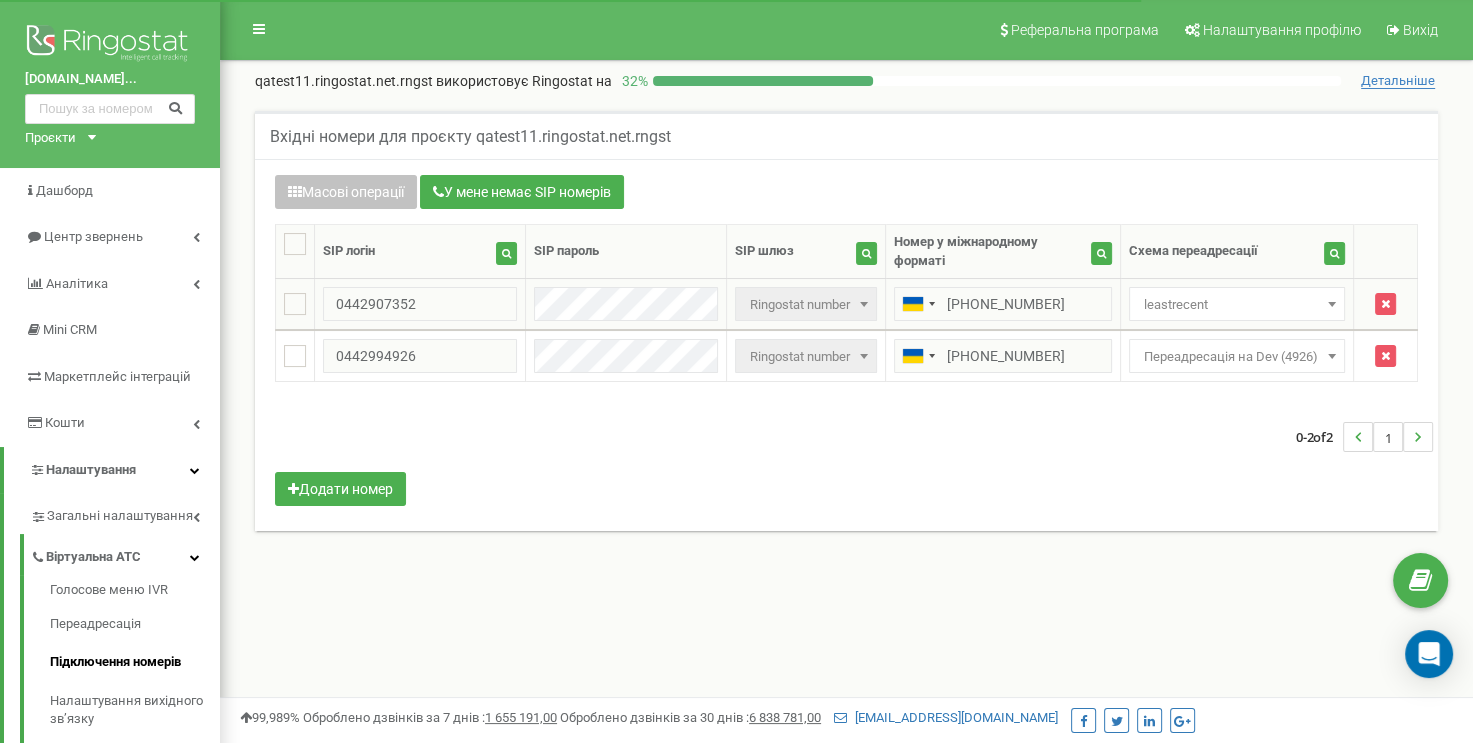 click on "leastrecent" at bounding box center (1237, 305) 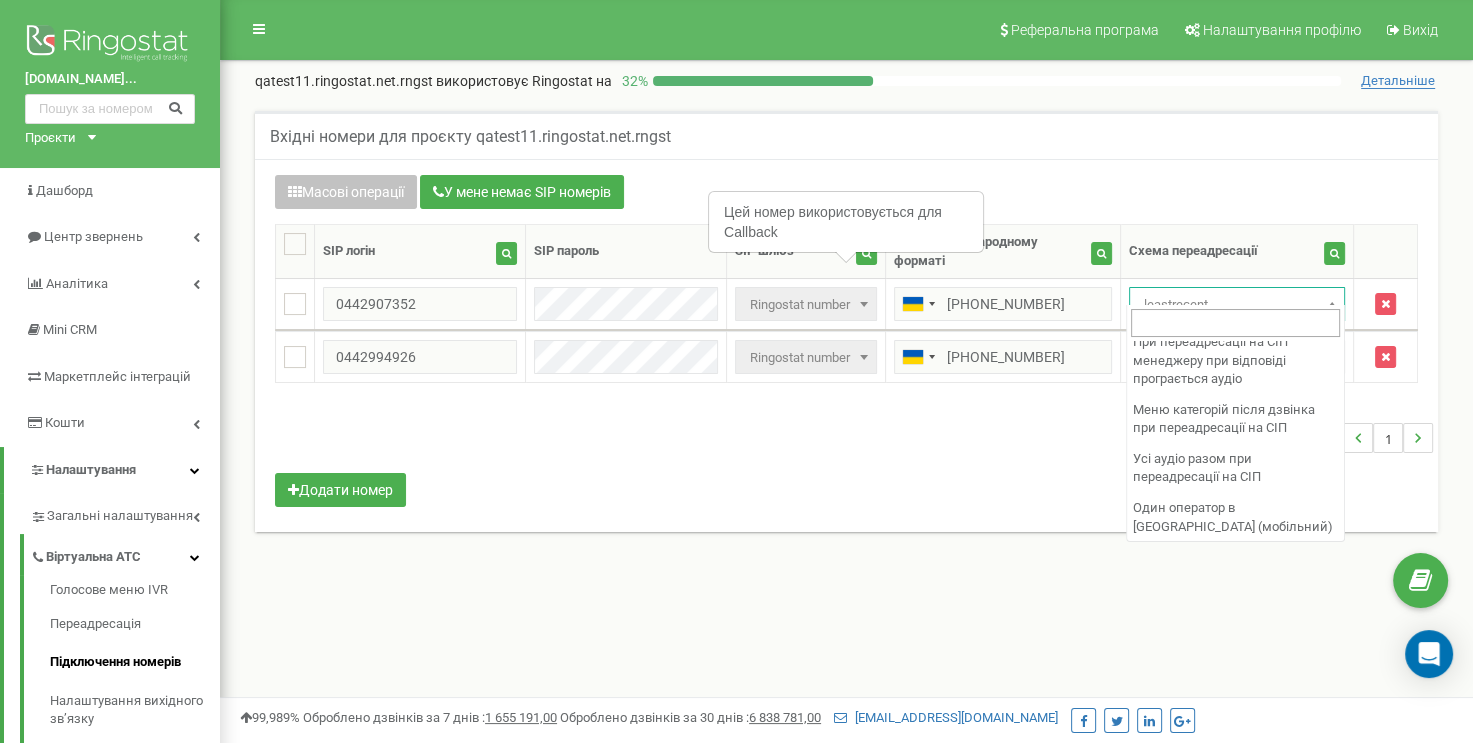 scroll, scrollTop: 1240, scrollLeft: 0, axis: vertical 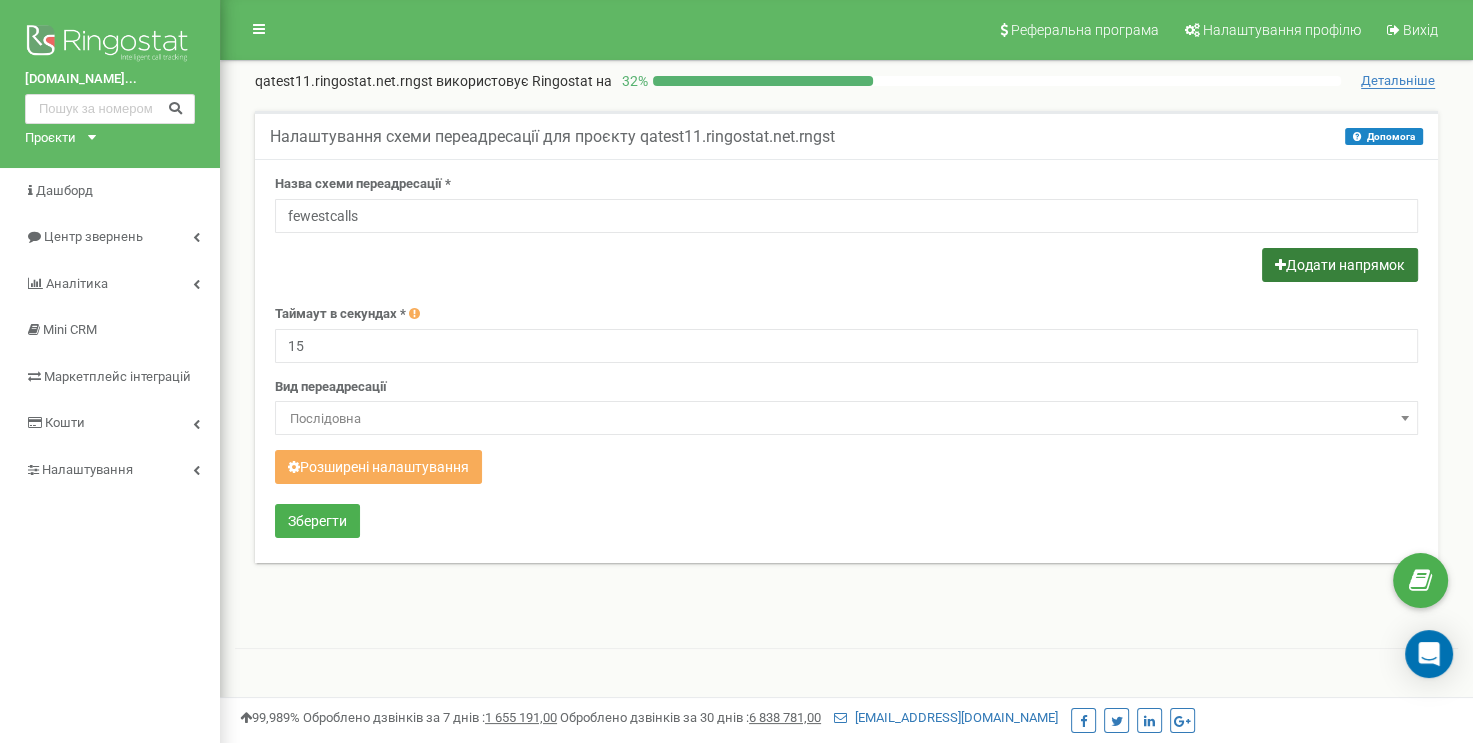 type on "fewestcalls" 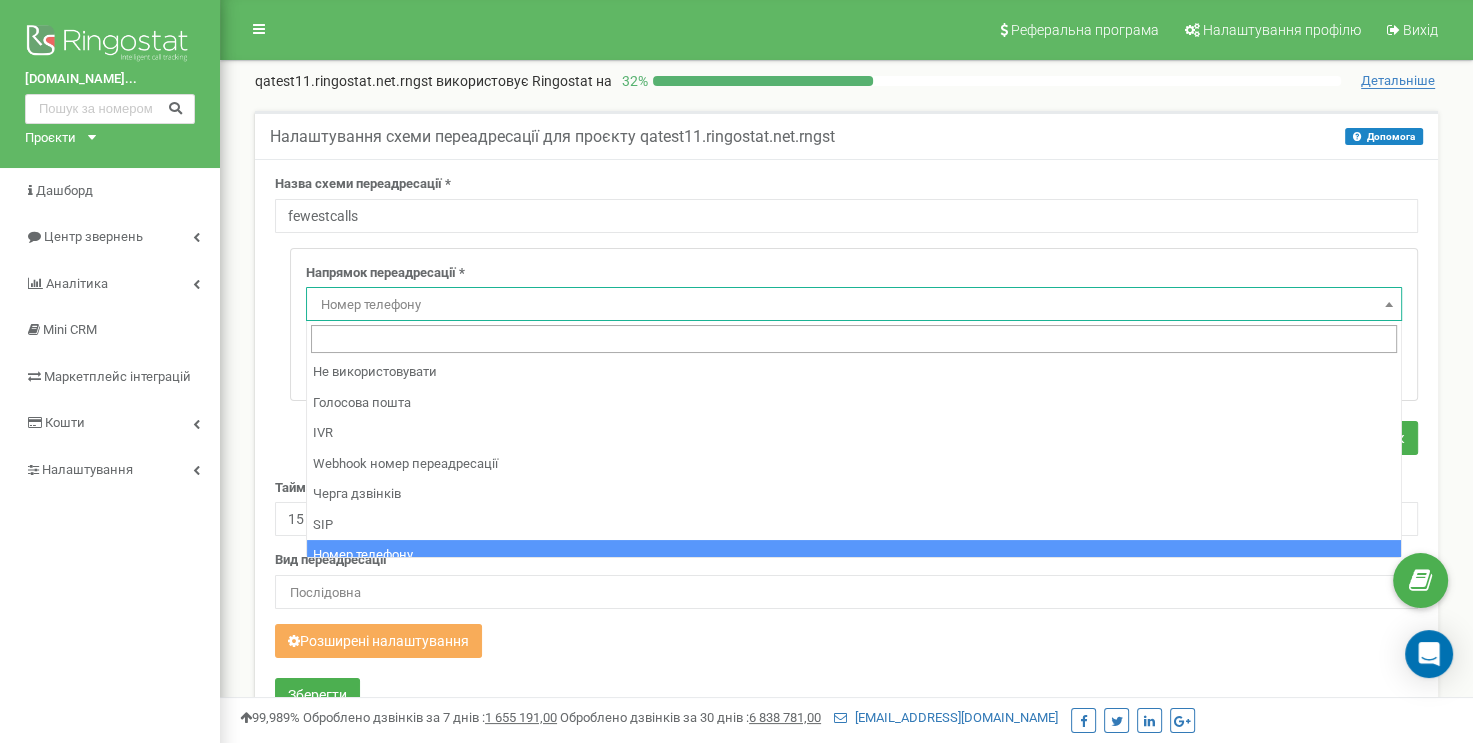 click on "Номер телефону" at bounding box center (854, 305) 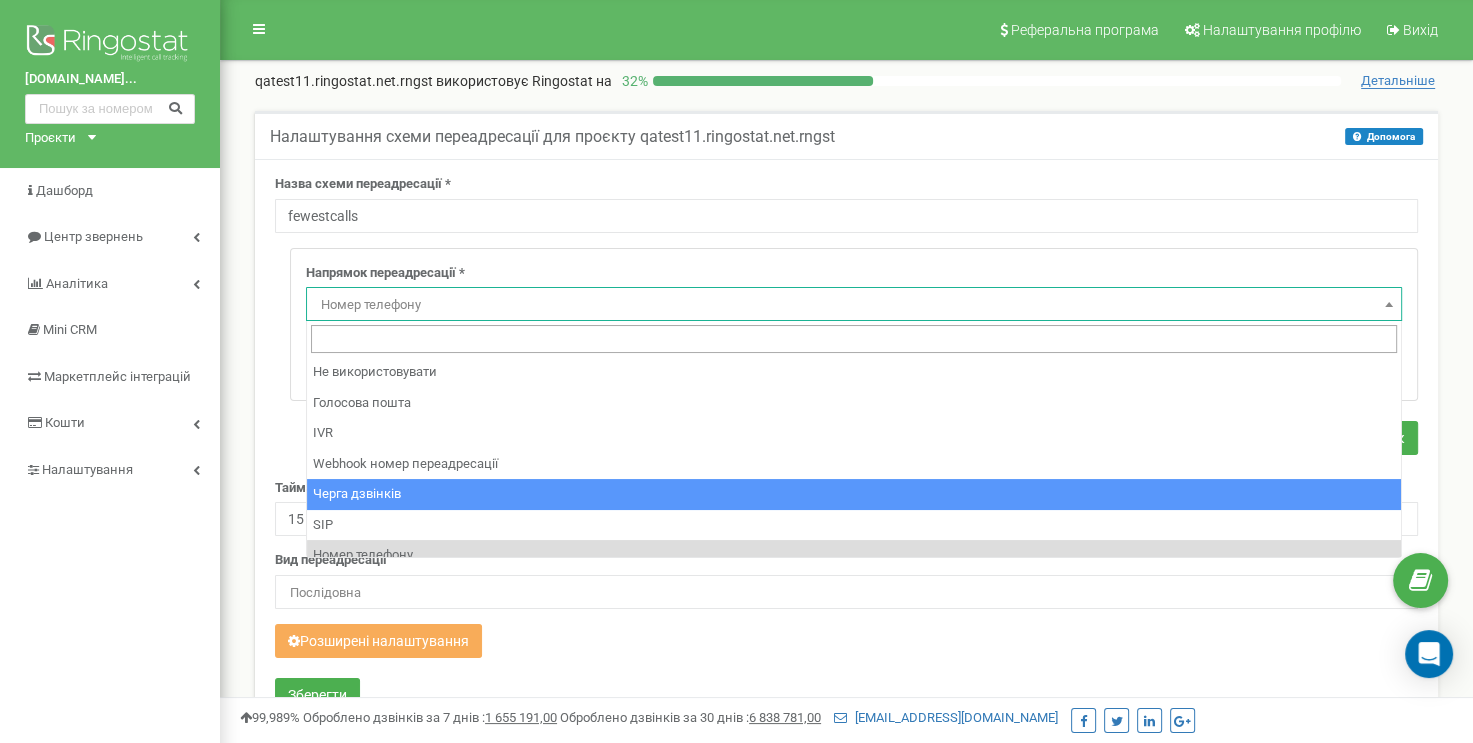 select on "CallCenter" 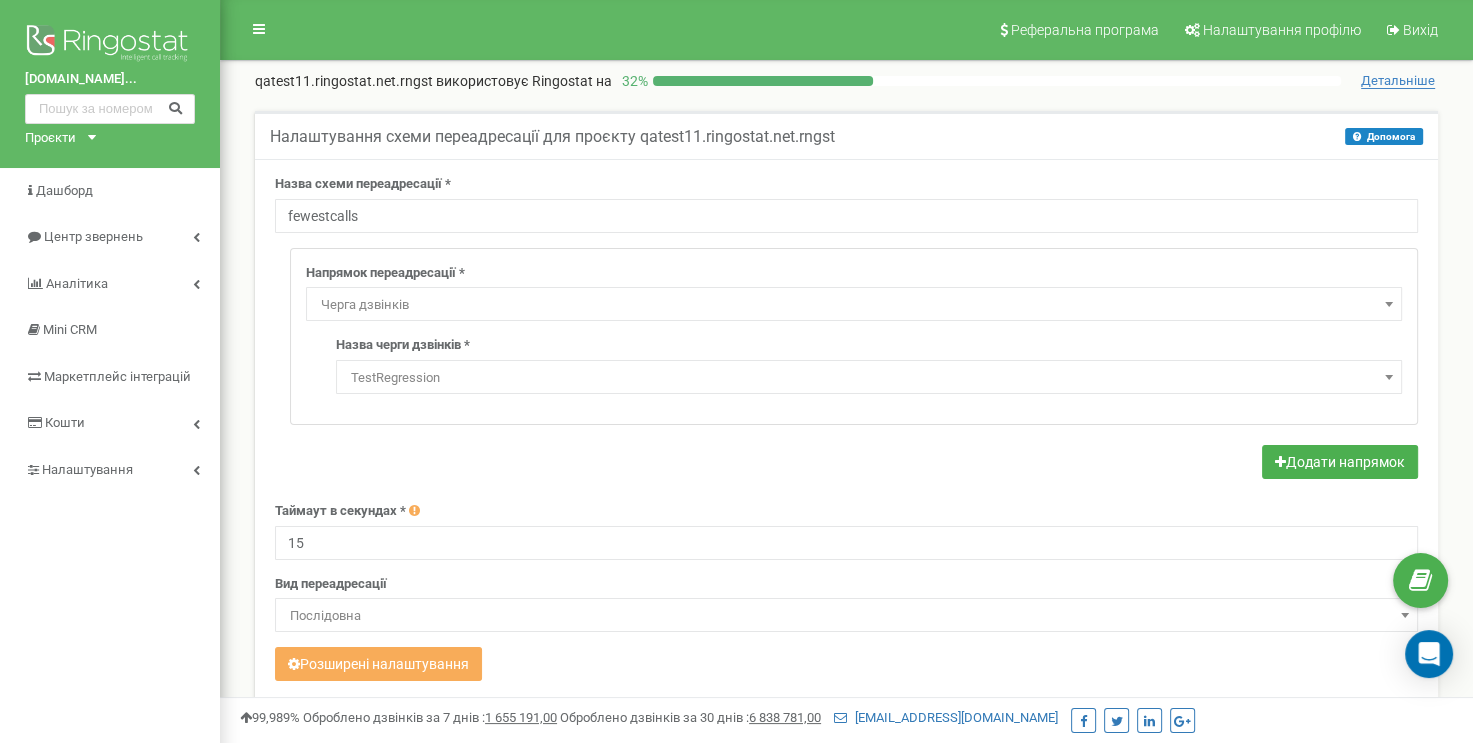 click on "TestRegression" at bounding box center [869, 378] 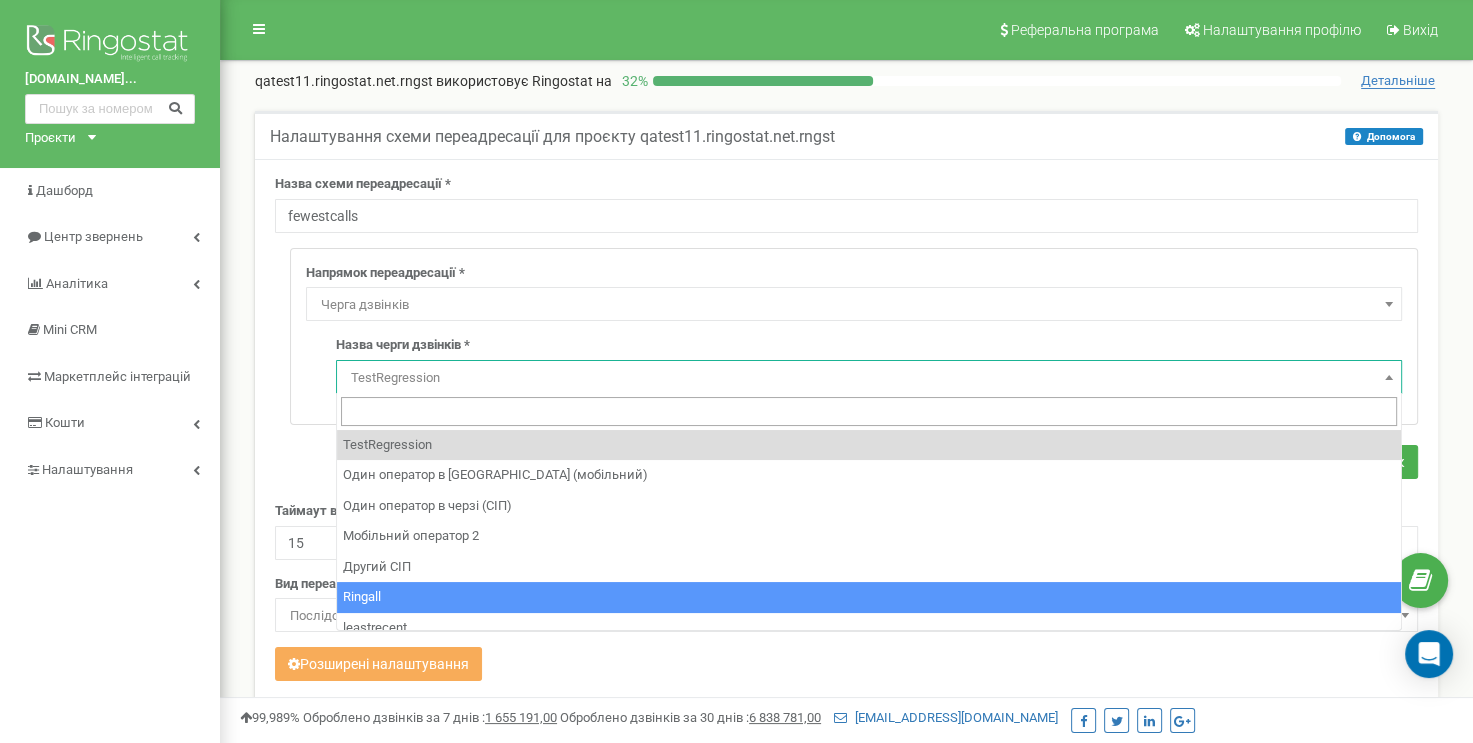 scroll, scrollTop: 44, scrollLeft: 0, axis: vertical 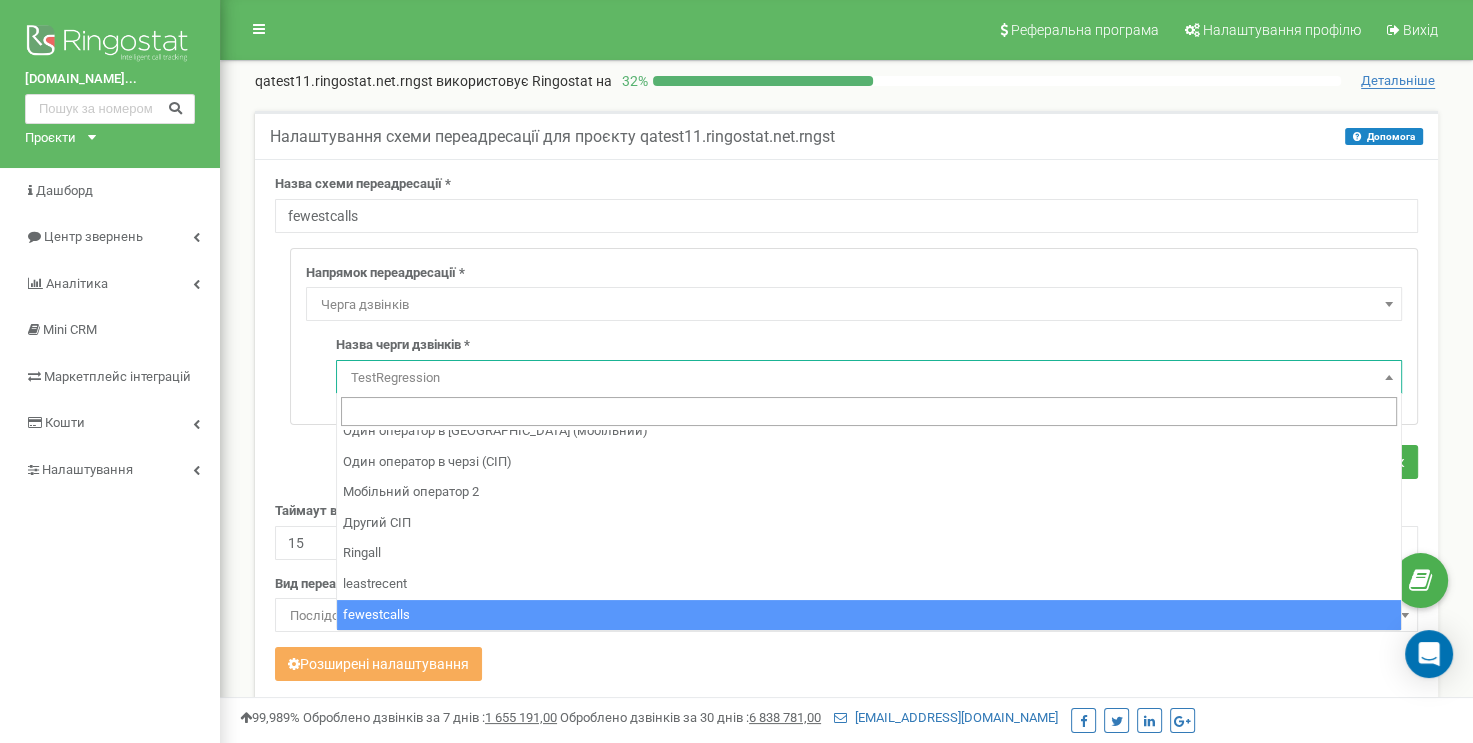 select on "18941" 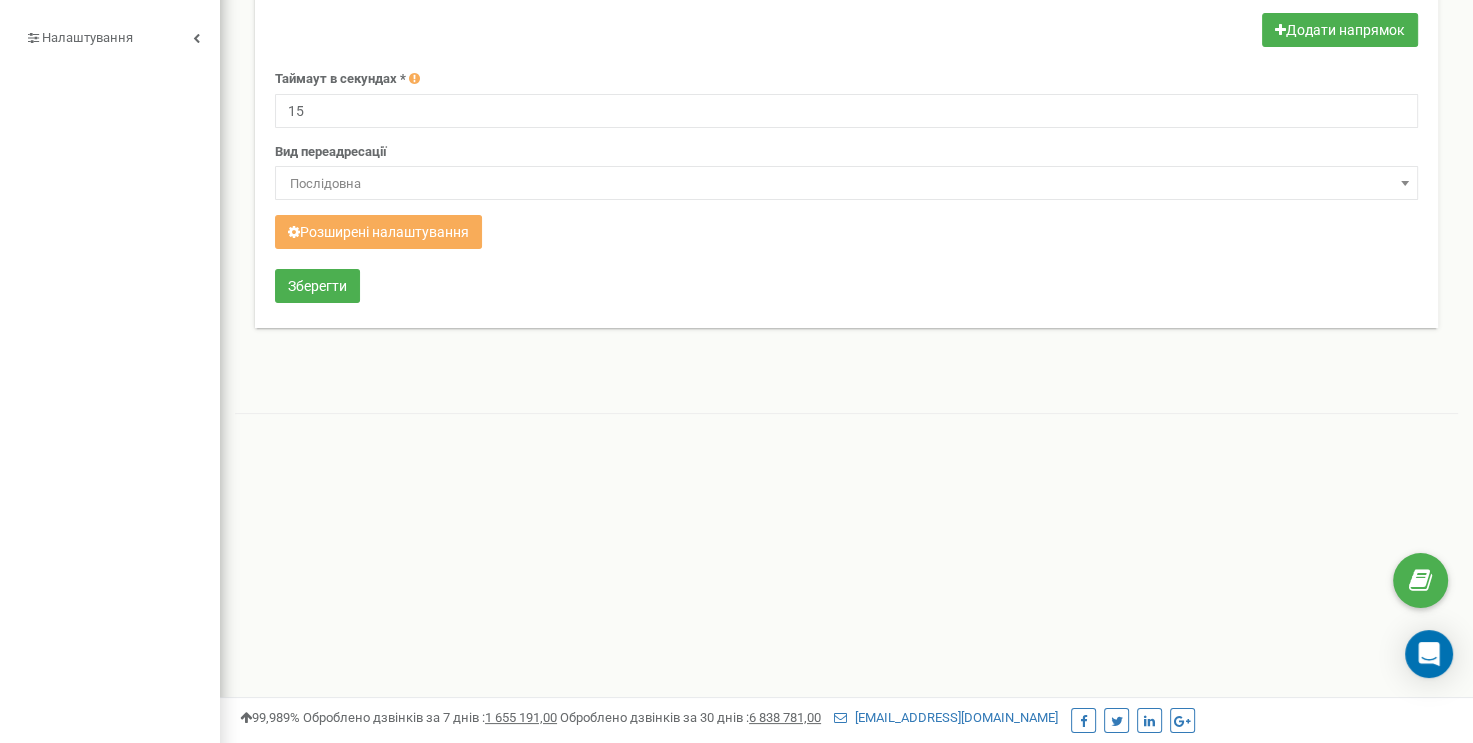 scroll, scrollTop: 456, scrollLeft: 0, axis: vertical 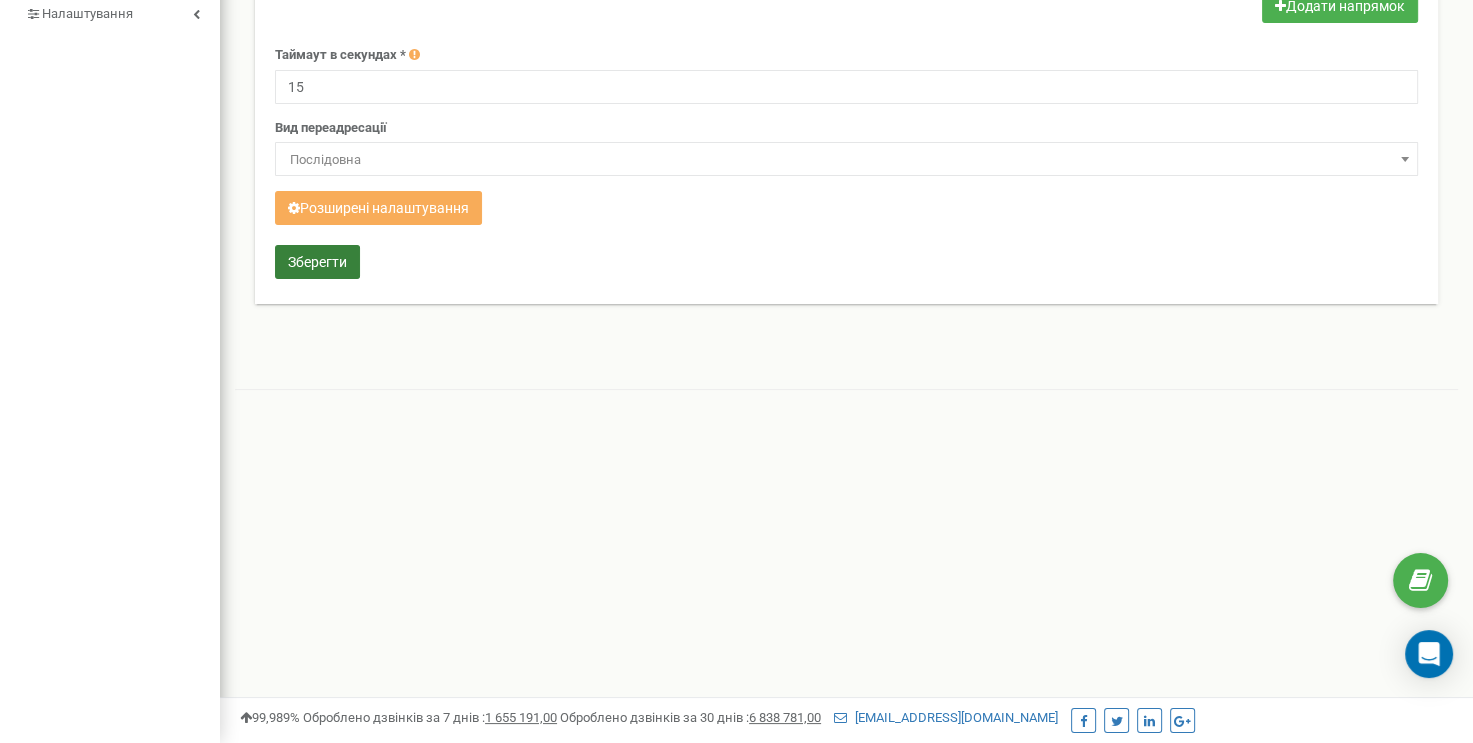 click on "Зберегти" at bounding box center (317, 262) 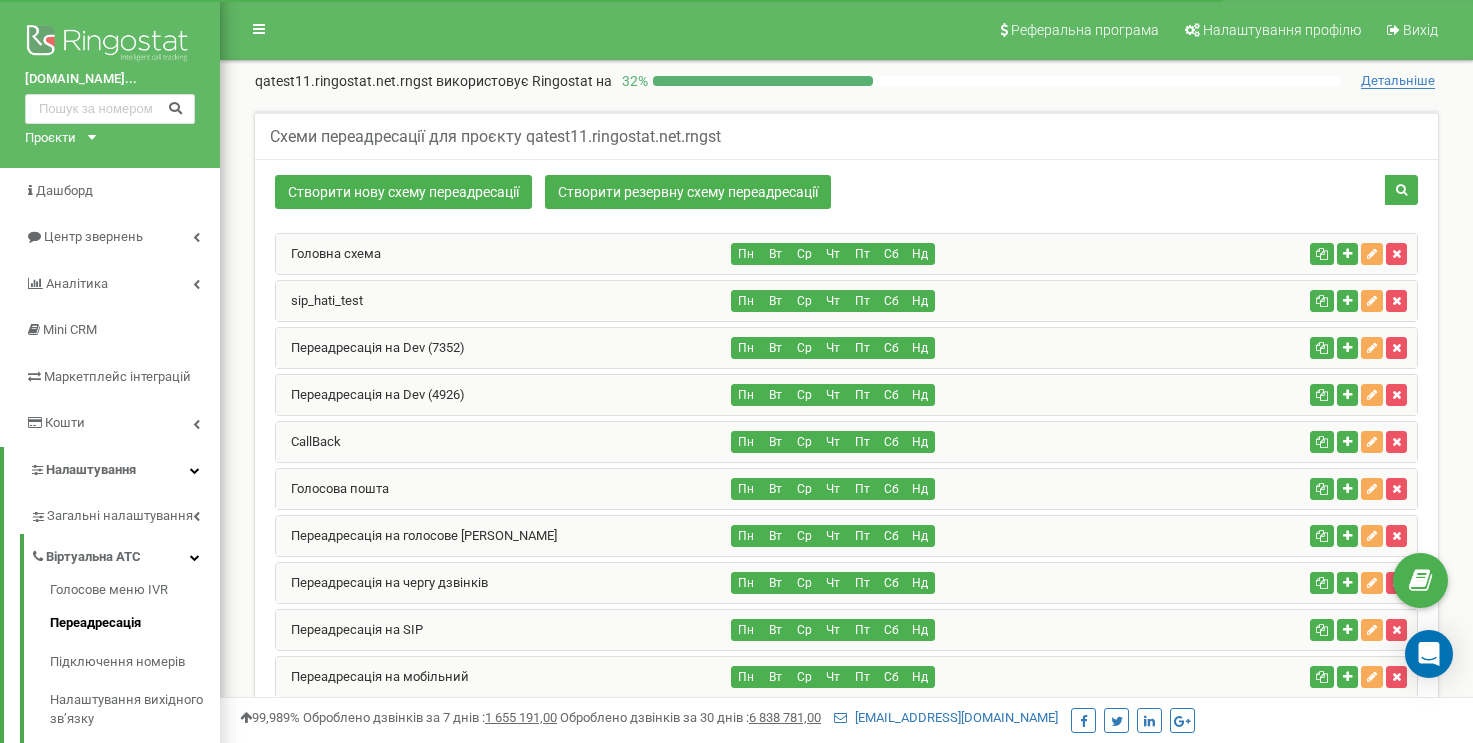 scroll, scrollTop: 1524, scrollLeft: 0, axis: vertical 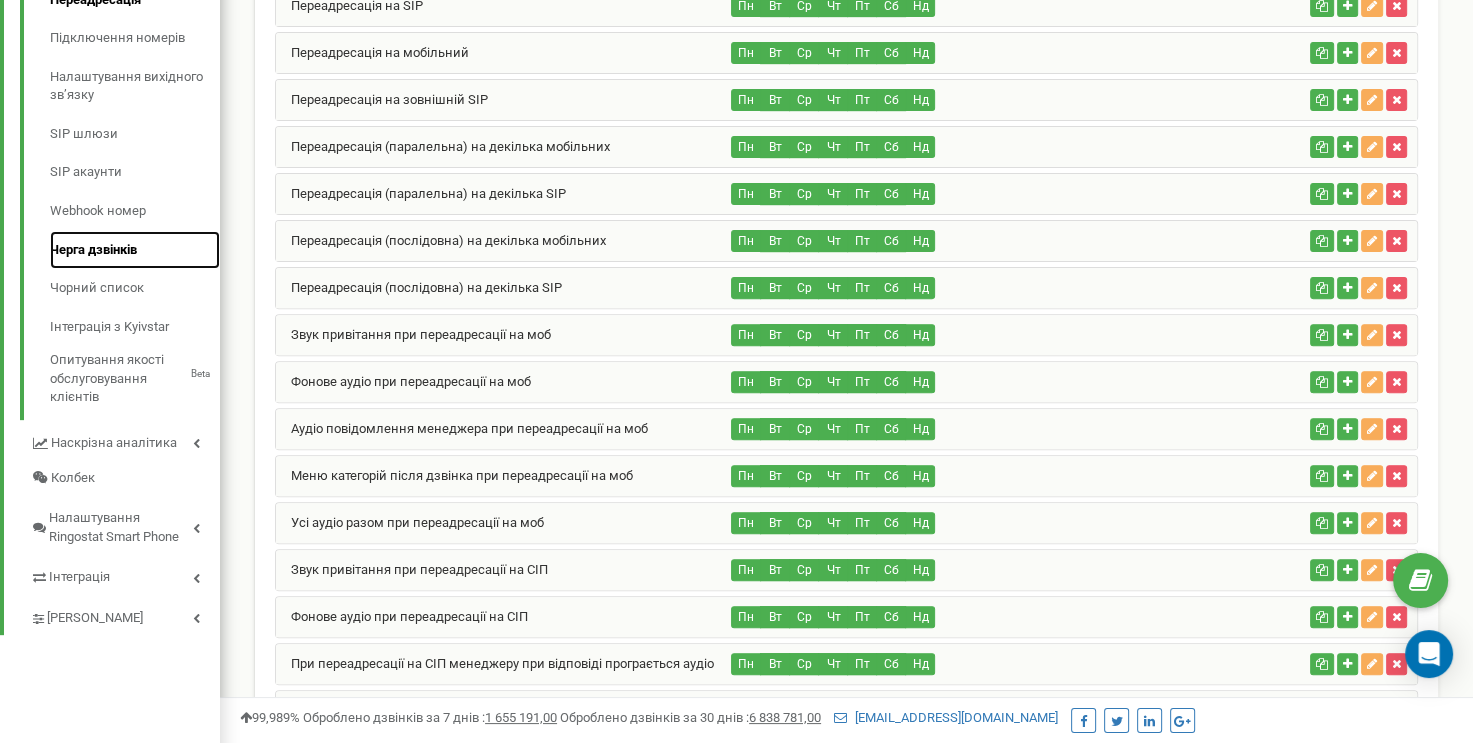 click on "Черга дзвінків" at bounding box center (135, 250) 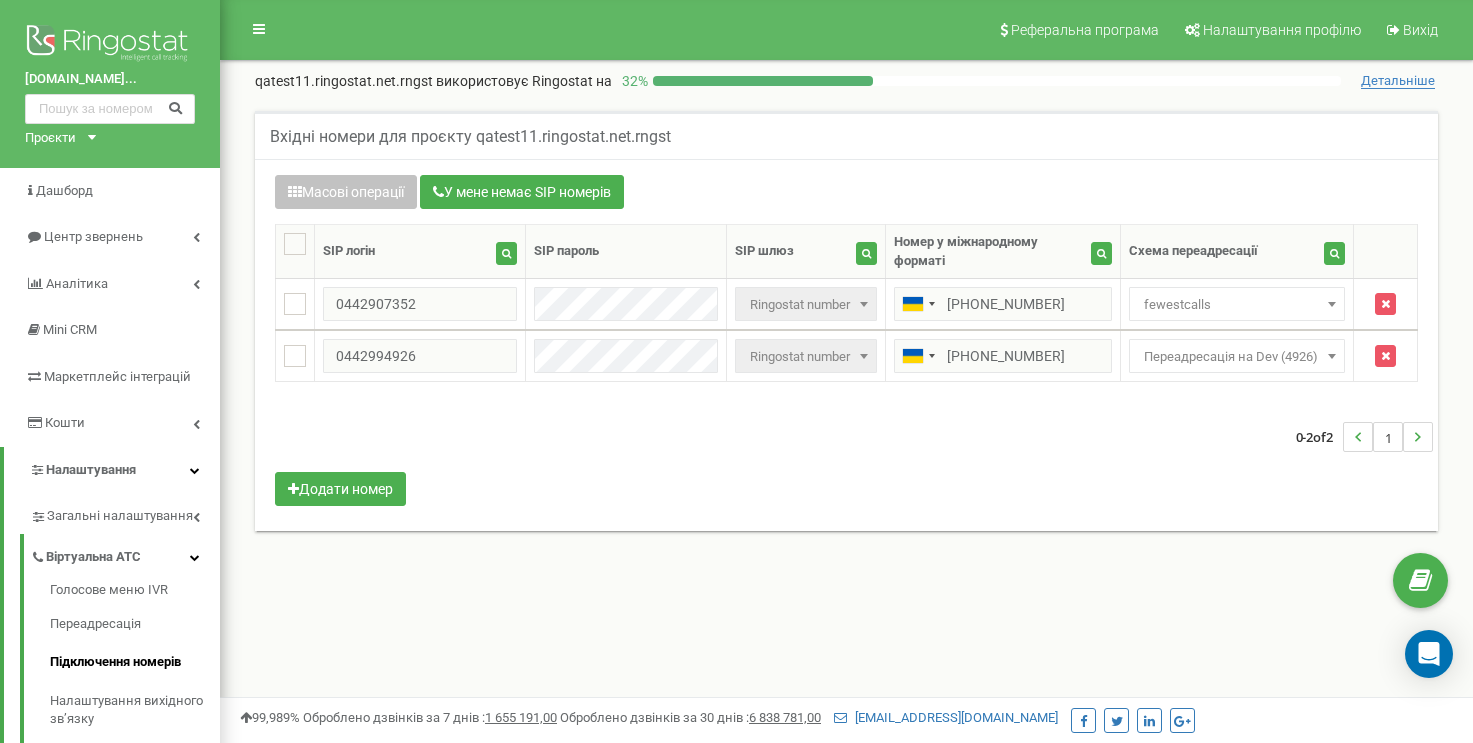 scroll, scrollTop: 0, scrollLeft: 0, axis: both 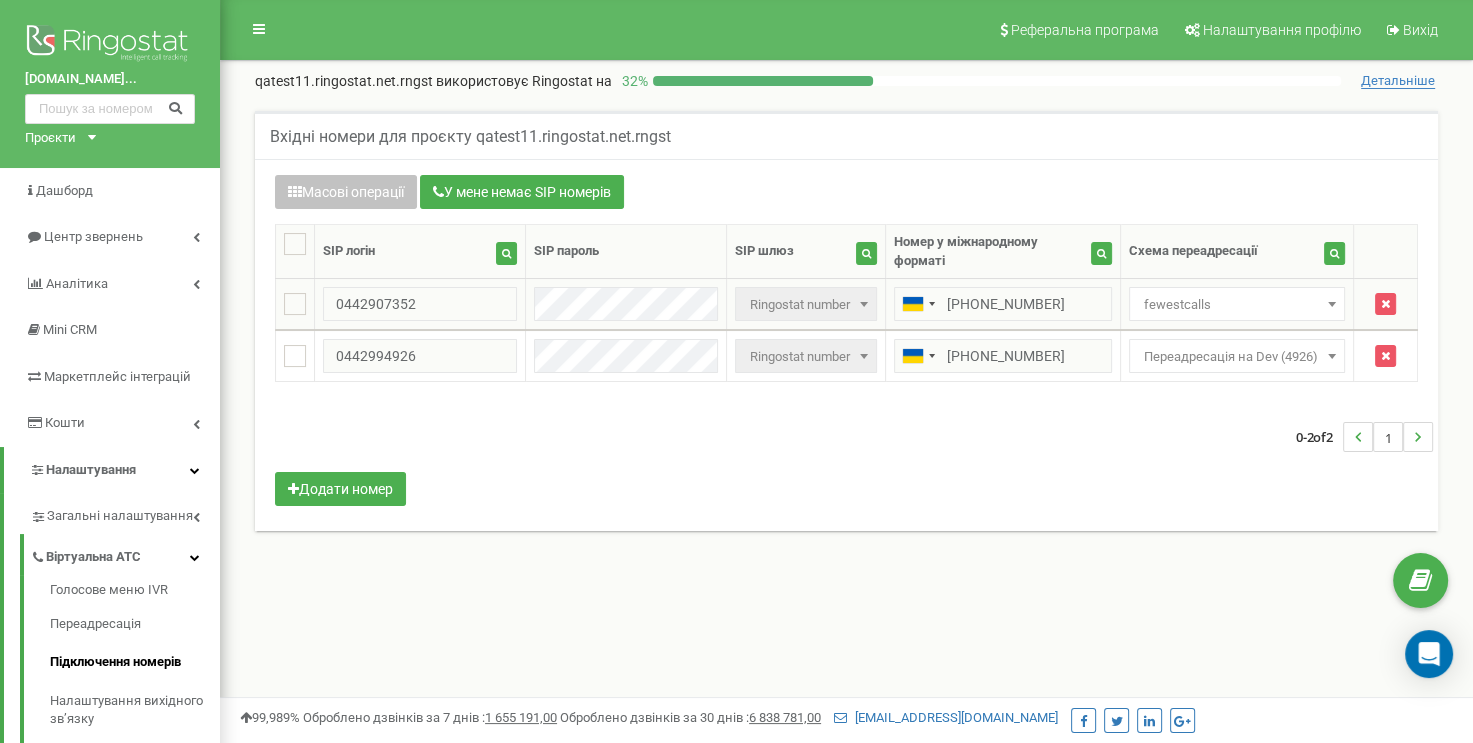 click on "fewestcalls" at bounding box center (1237, 305) 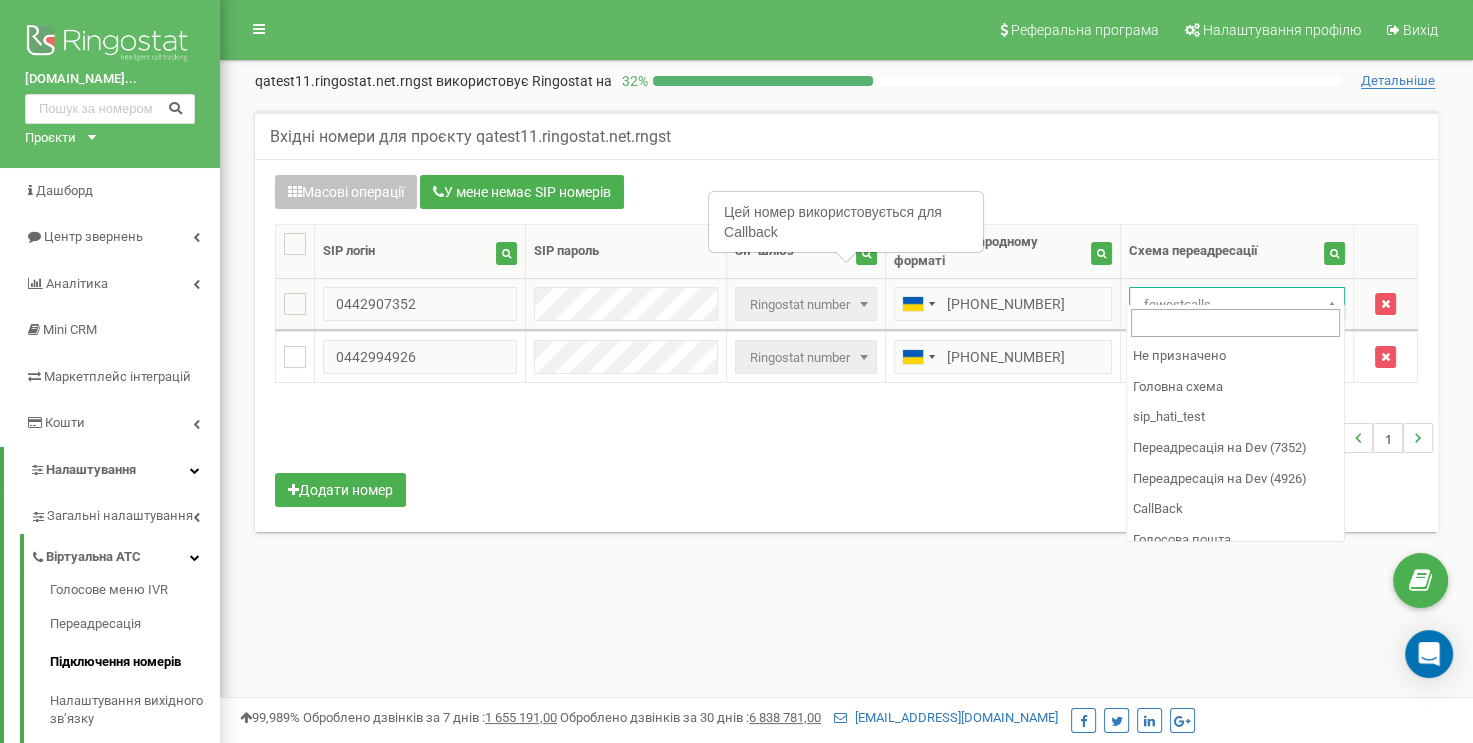 click on "fewestcalls" at bounding box center [1237, 305] 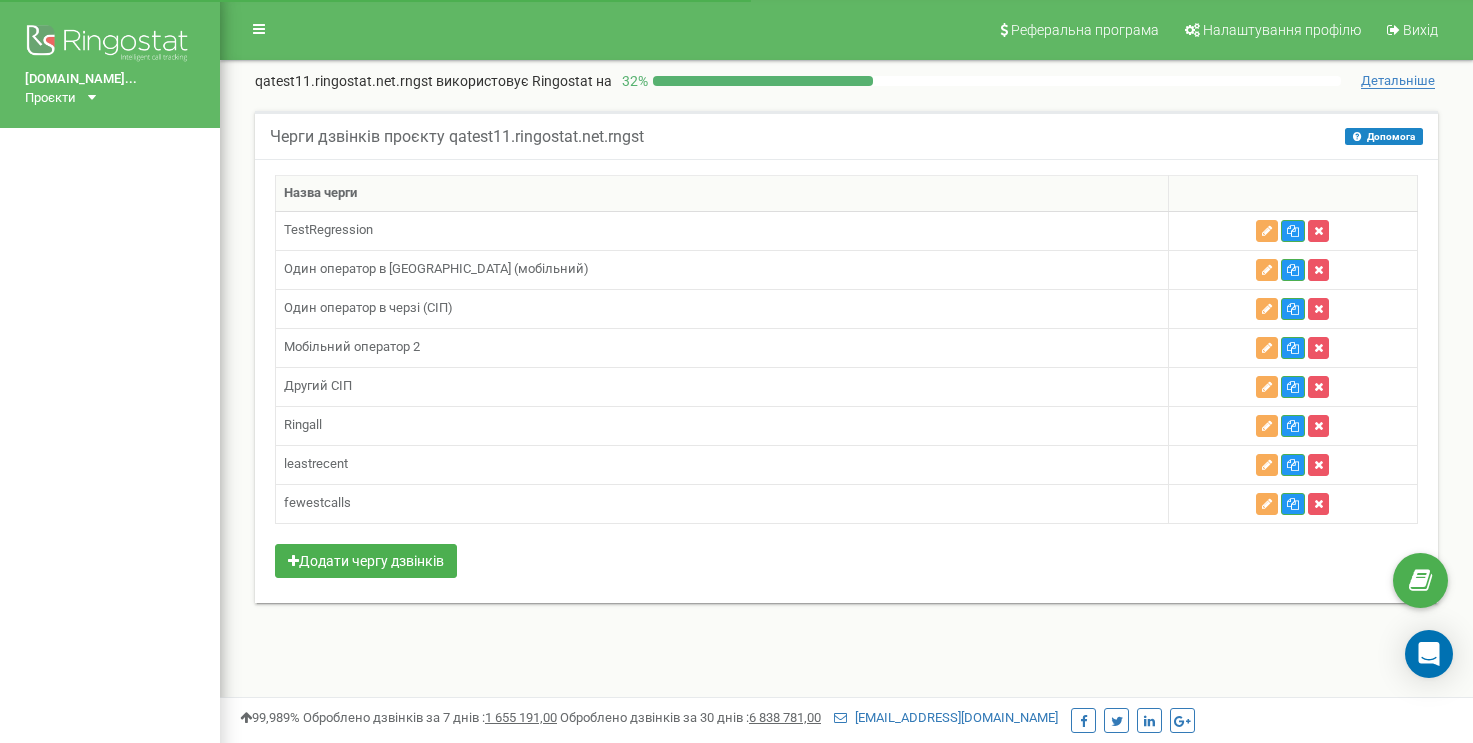 scroll, scrollTop: 0, scrollLeft: 0, axis: both 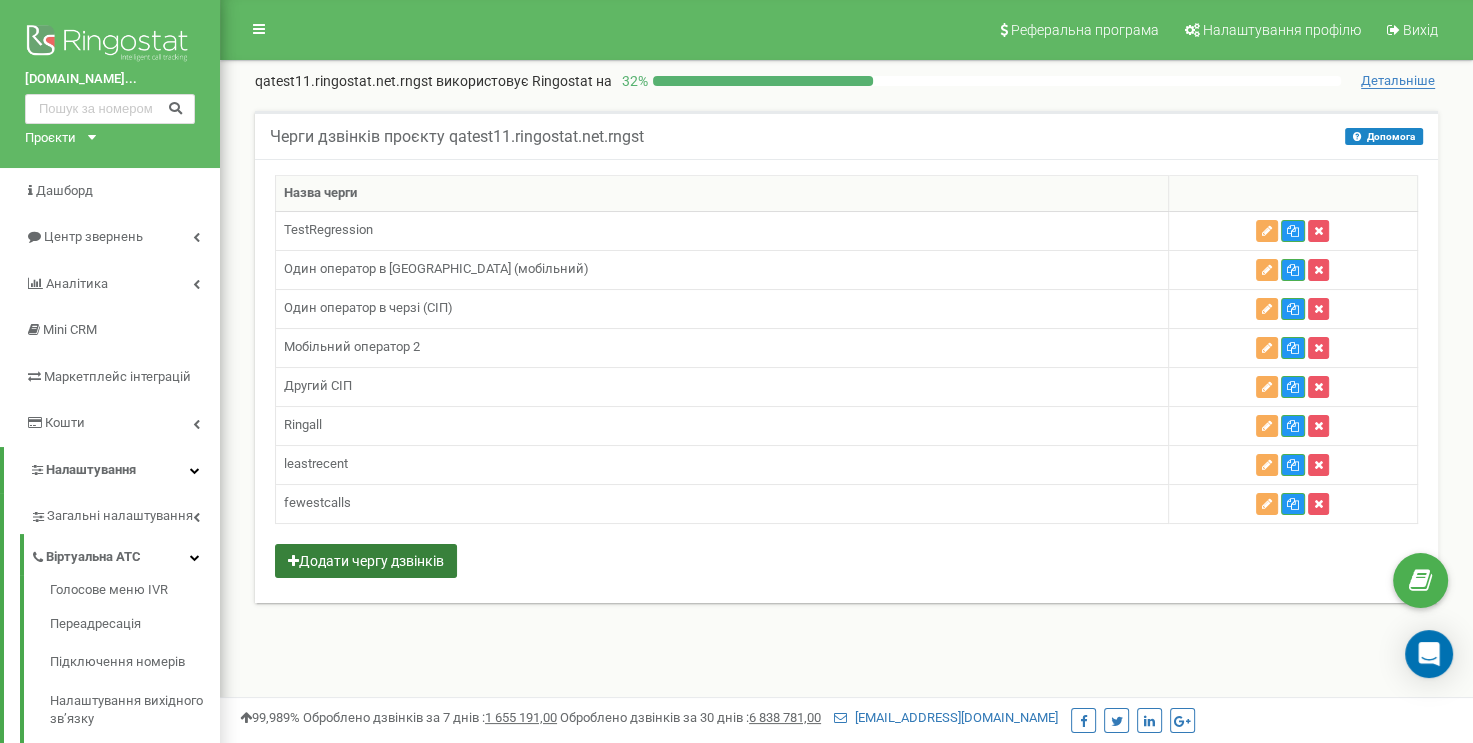 click on "Додати чергу дзвінків" at bounding box center [366, 561] 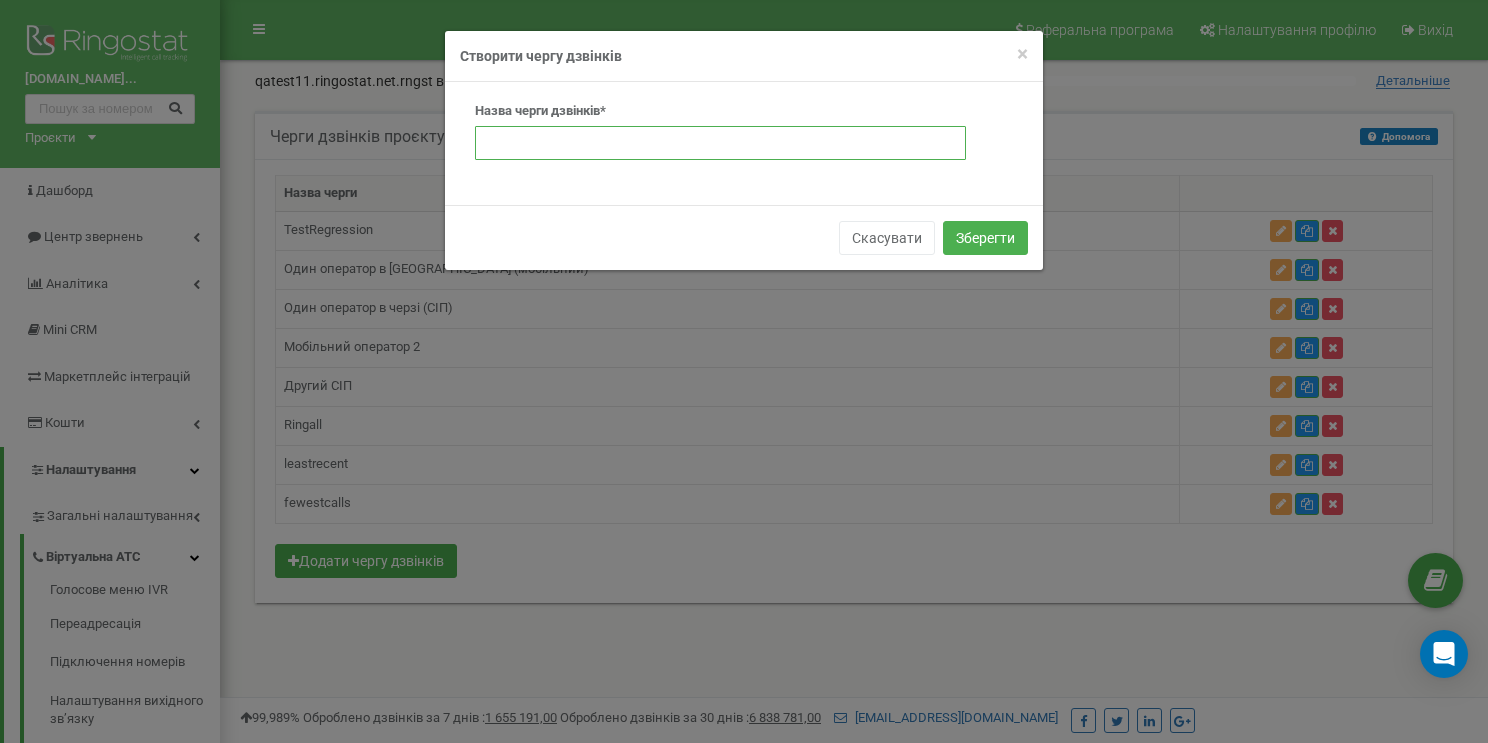 click at bounding box center (720, 143) 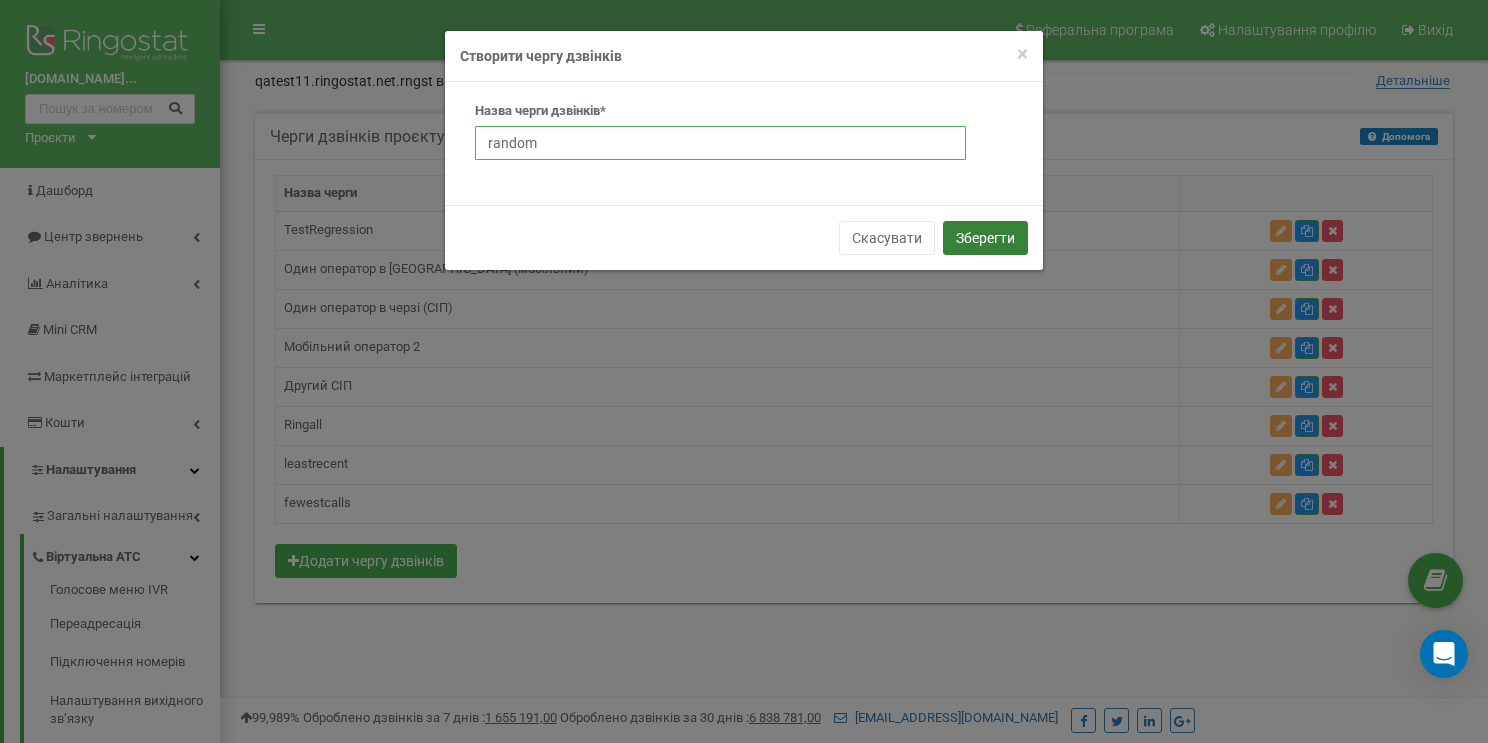 type on "random" 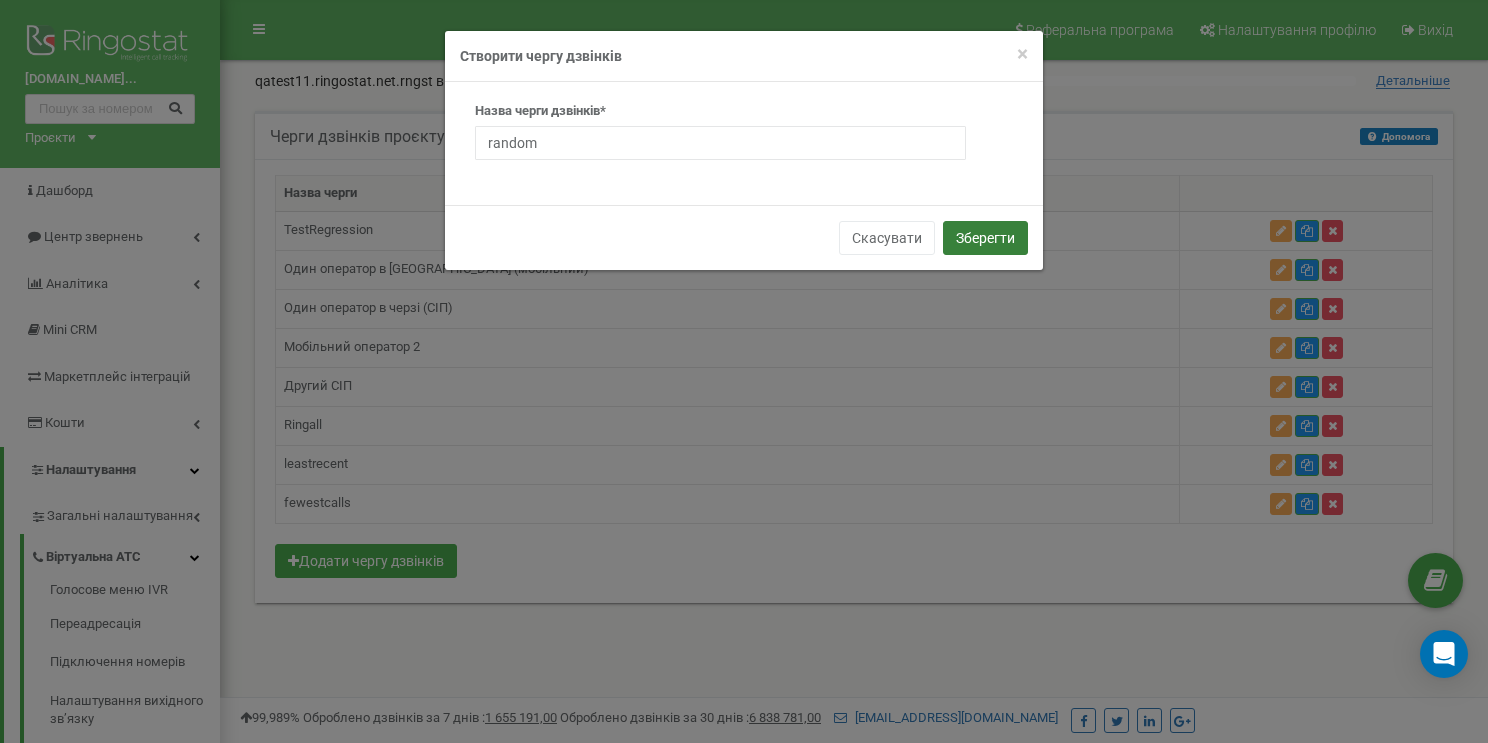 click on "Зберегти" at bounding box center (985, 238) 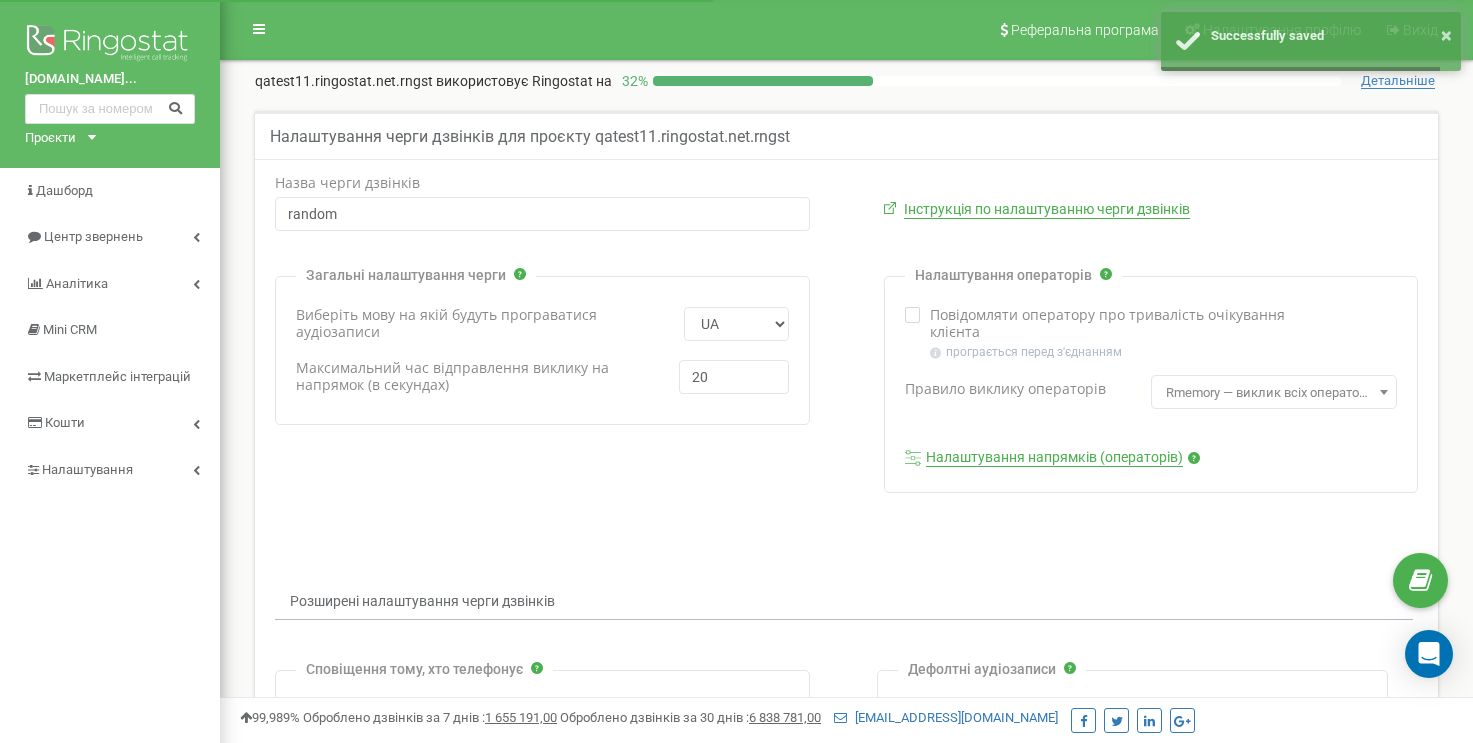 scroll, scrollTop: 0, scrollLeft: 0, axis: both 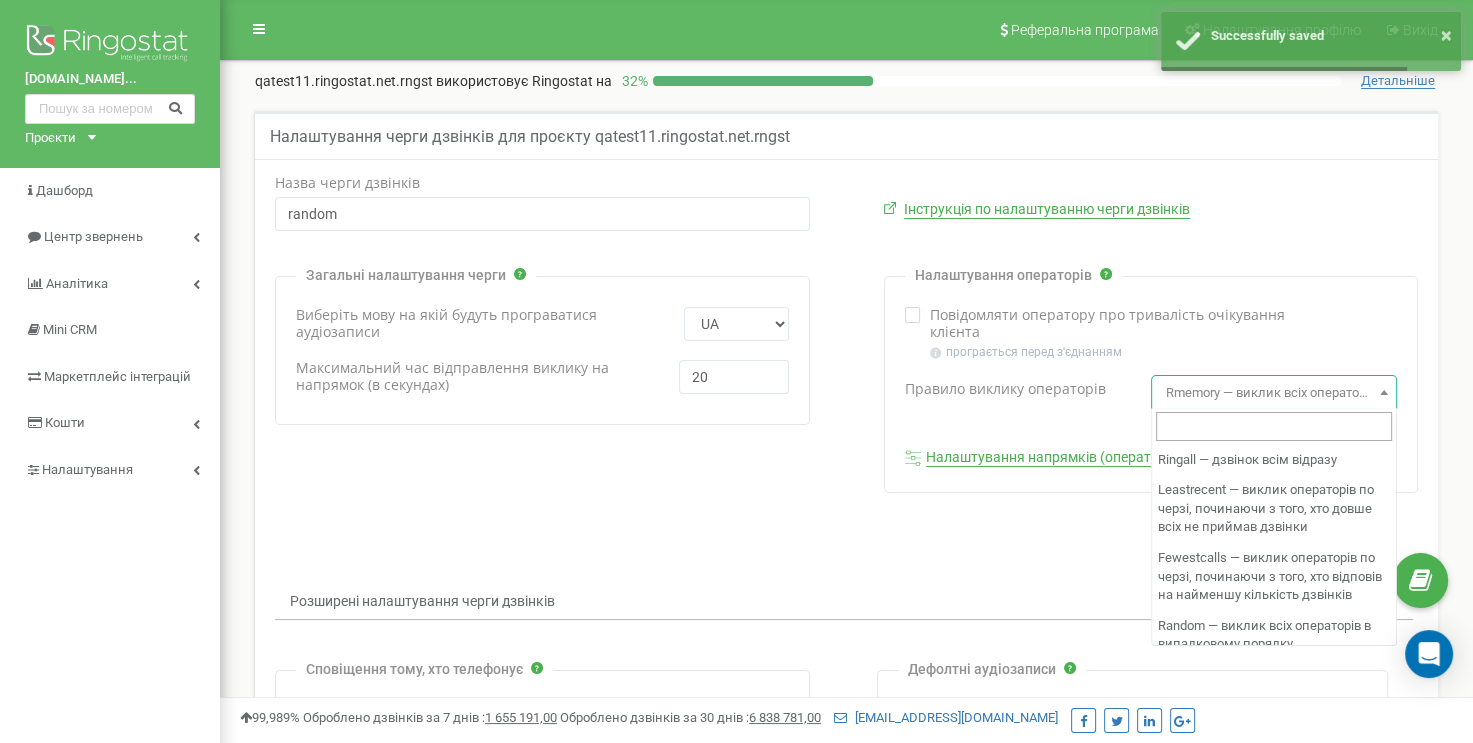 click on "Rmemory — виклик всіх операторів по колу. Дзвінок надходить після оператора, що відповів останнім" at bounding box center (1274, 393) 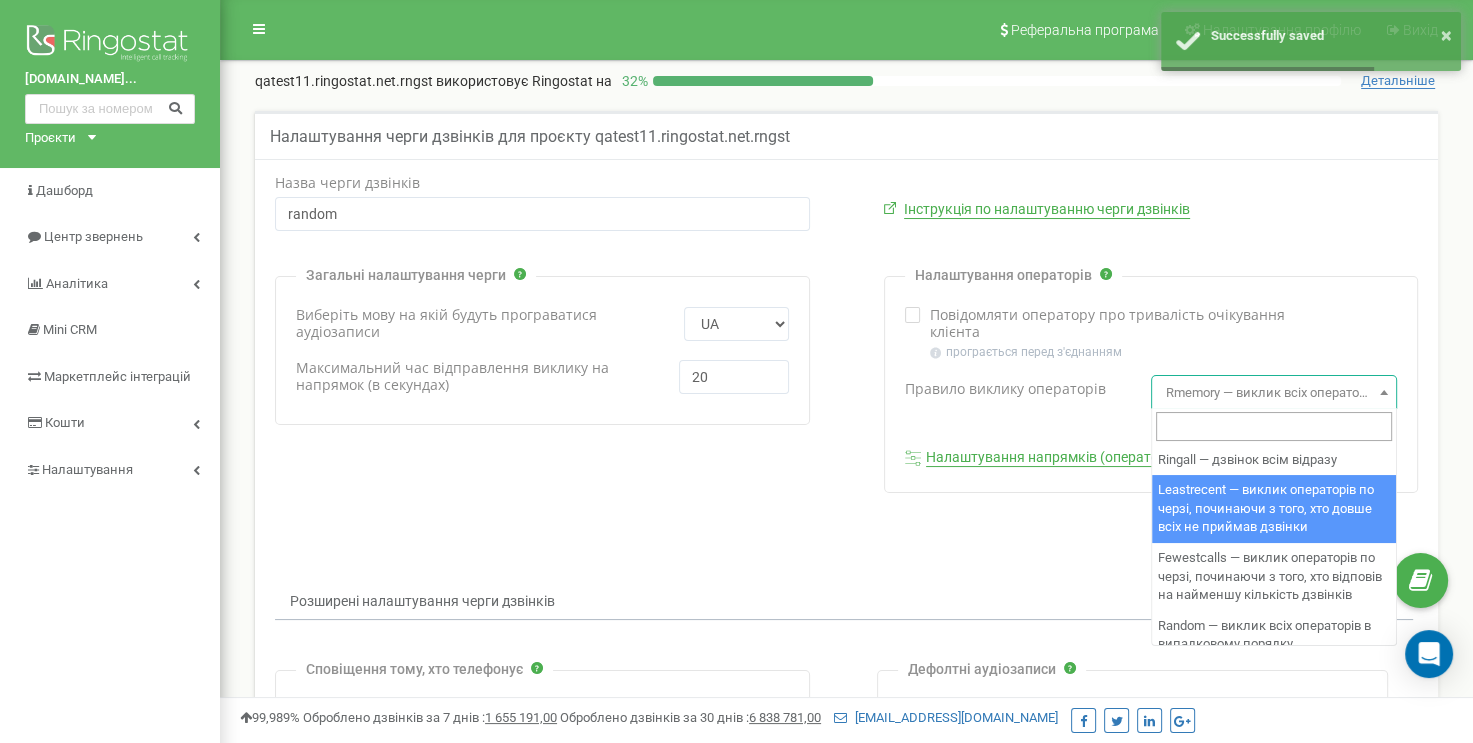 scroll, scrollTop: 101, scrollLeft: 0, axis: vertical 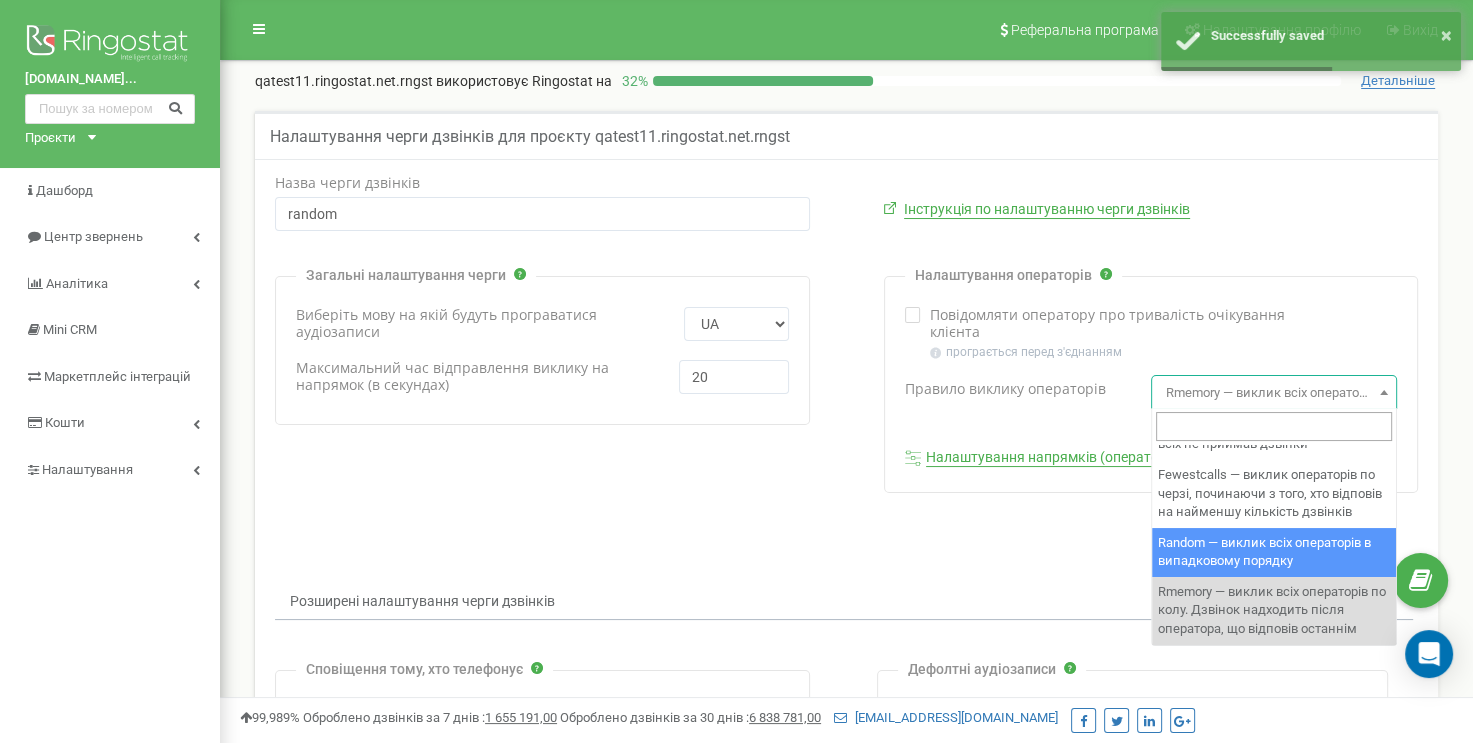 select on "random" 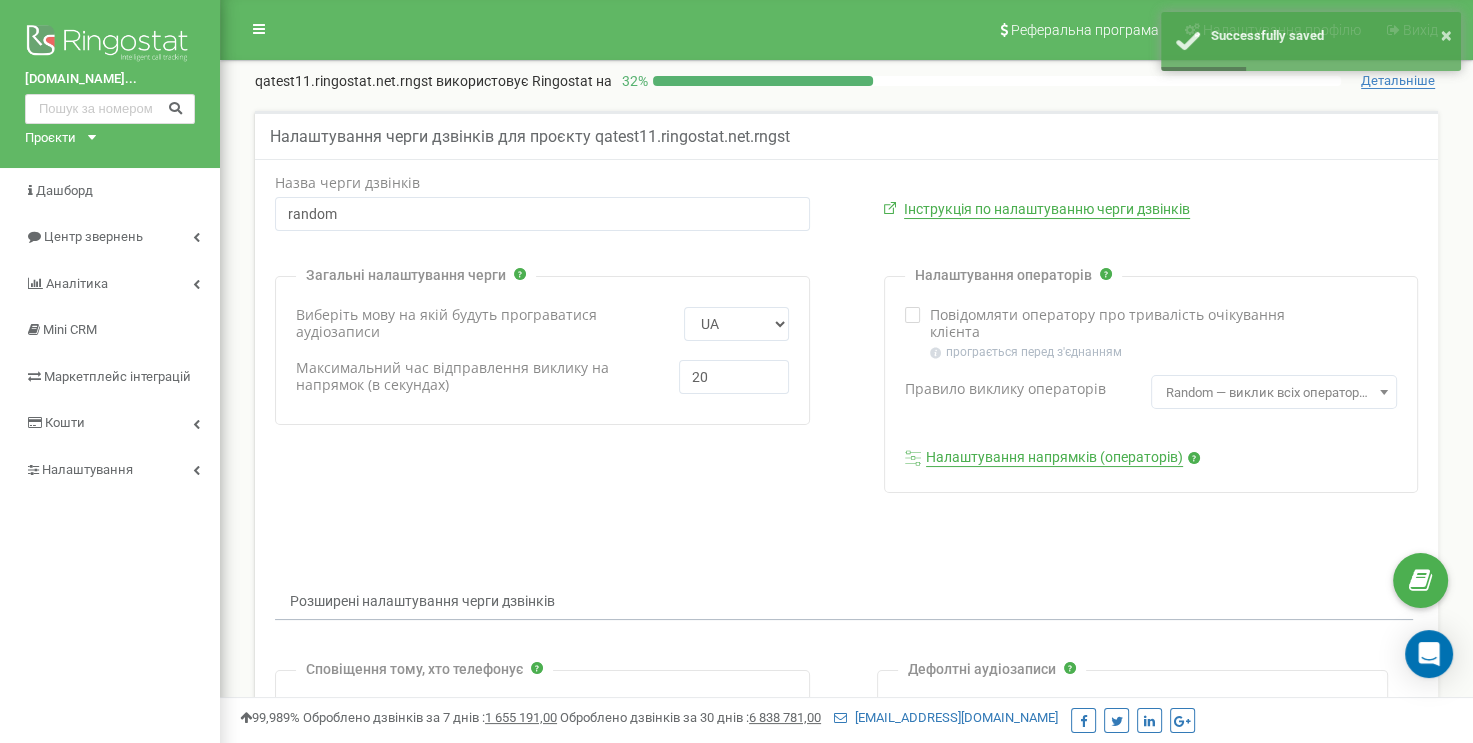click on "Налаштування напрямків (операторів)" at bounding box center [1054, 458] 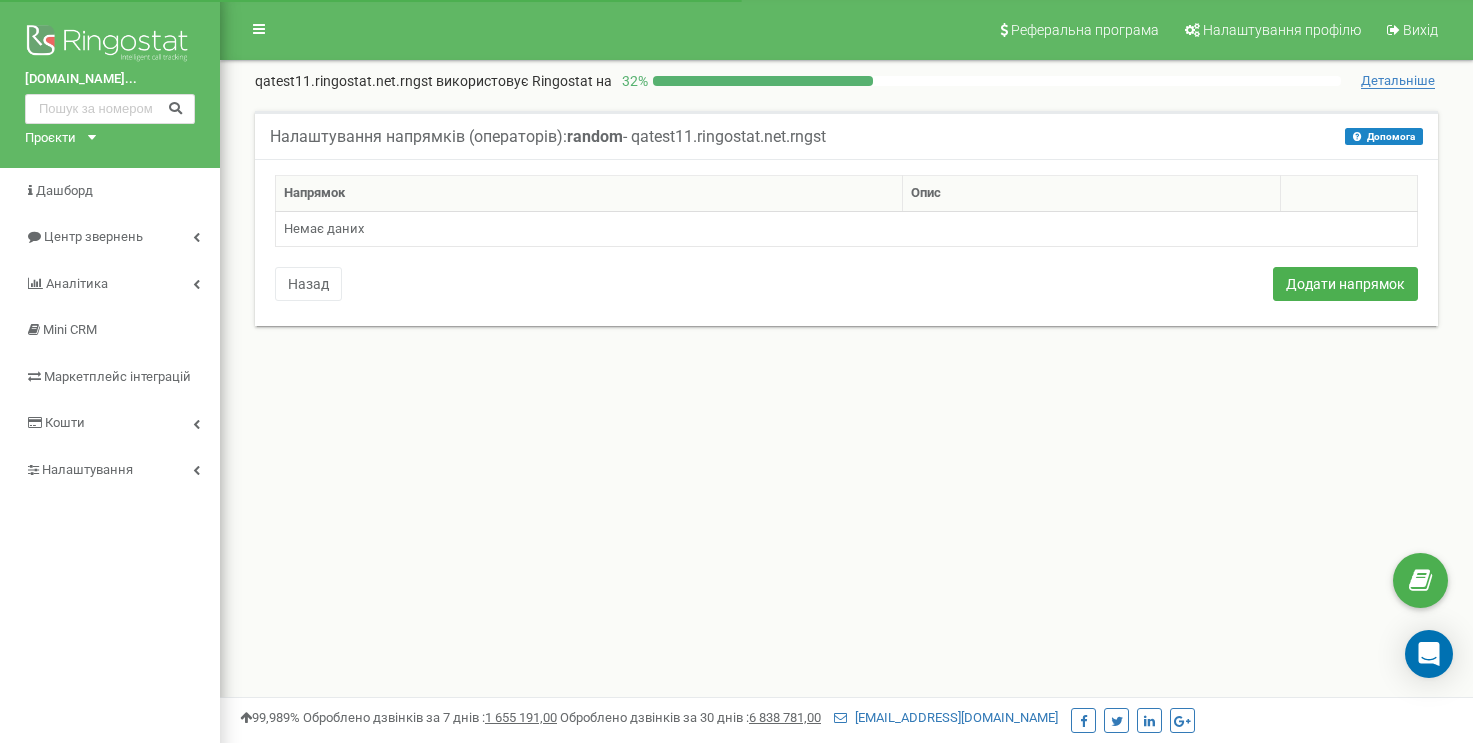 scroll, scrollTop: 0, scrollLeft: 0, axis: both 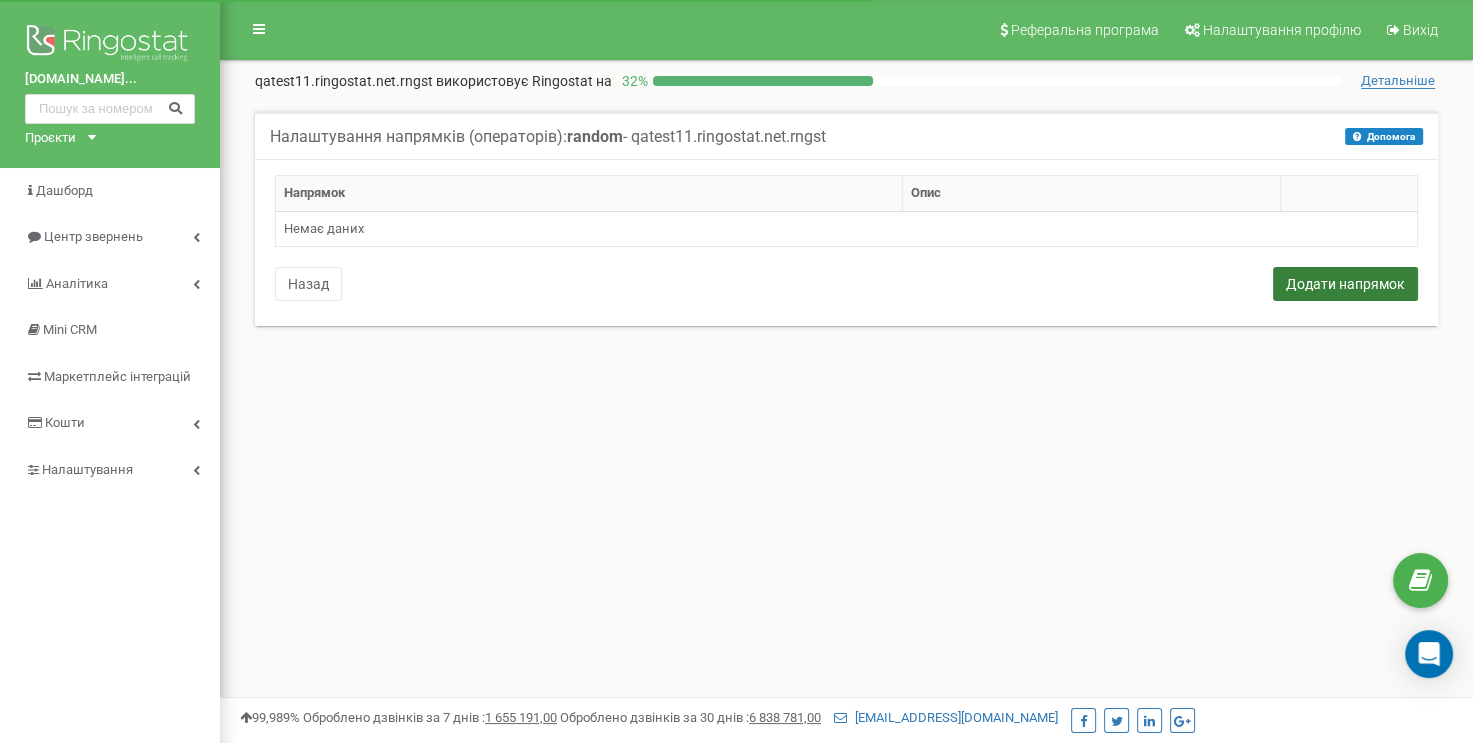 click on "Додати напрямок" at bounding box center [1345, 284] 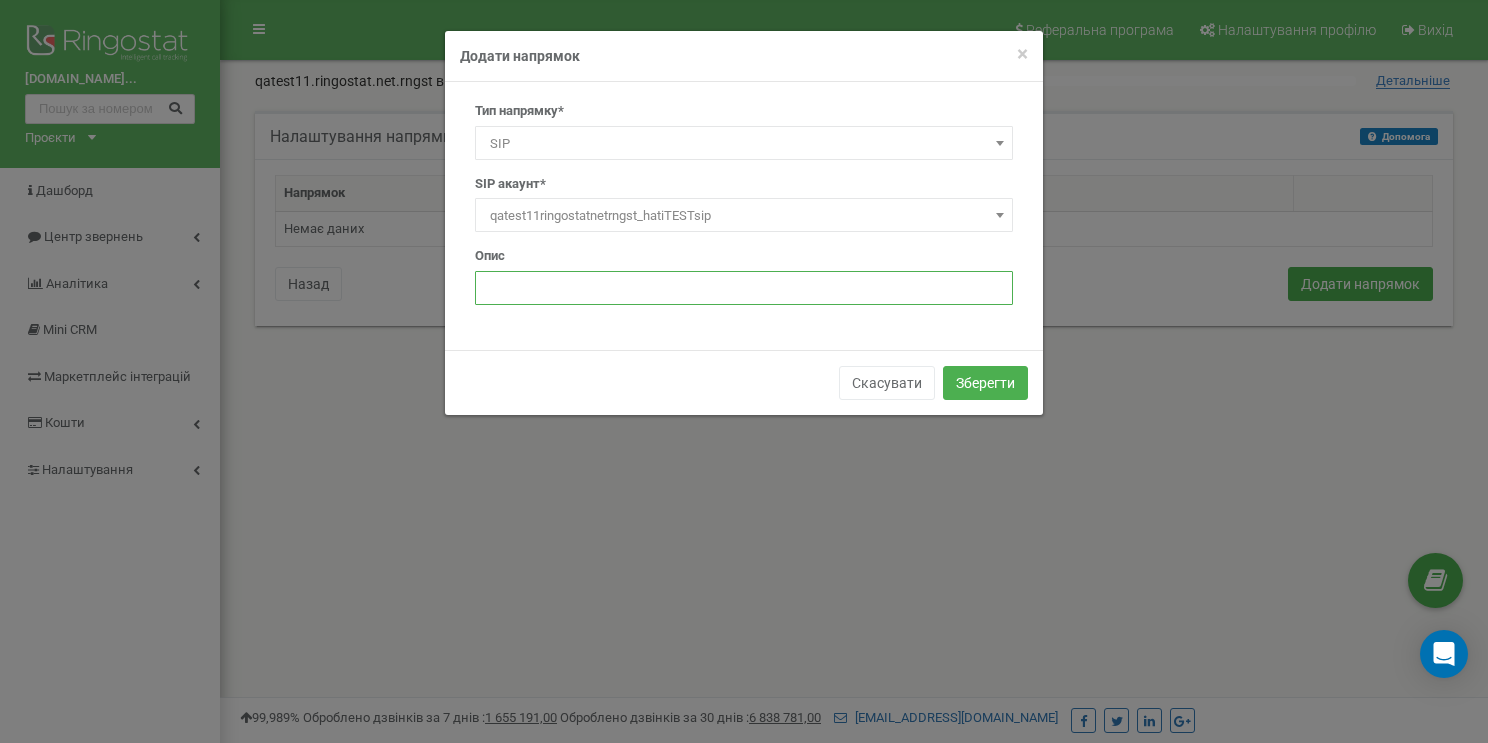 click at bounding box center [744, 288] 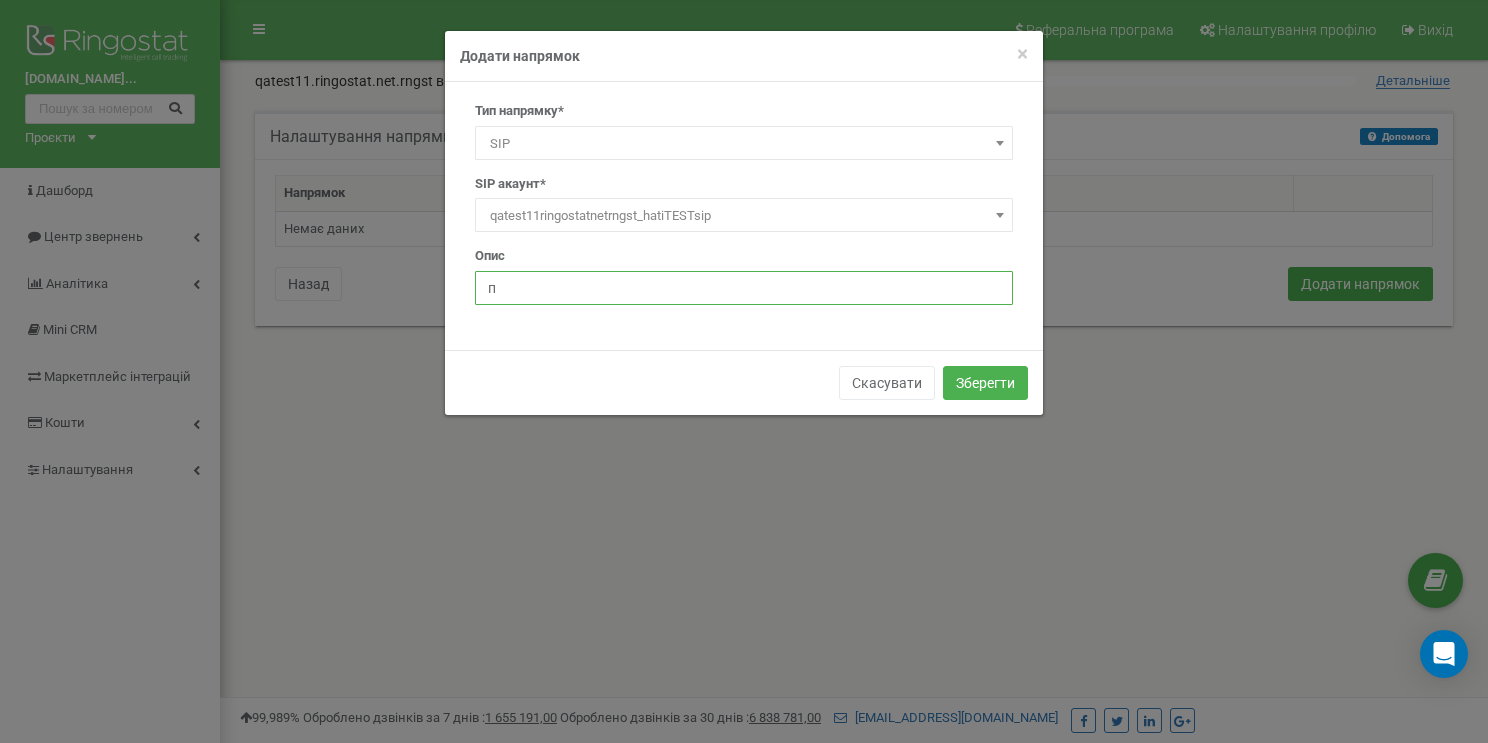 type on "Перший оператор" 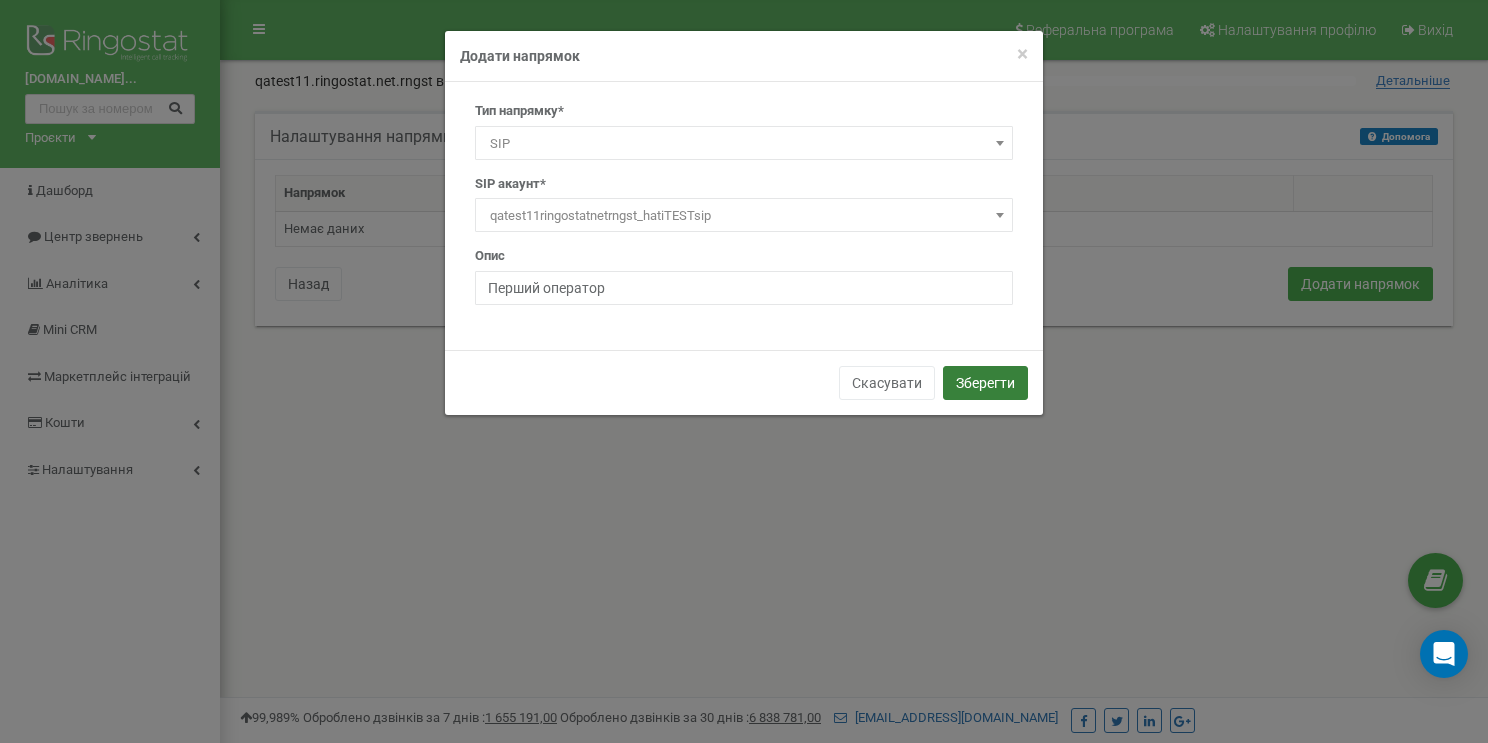 click on "Зберегти" at bounding box center [985, 383] 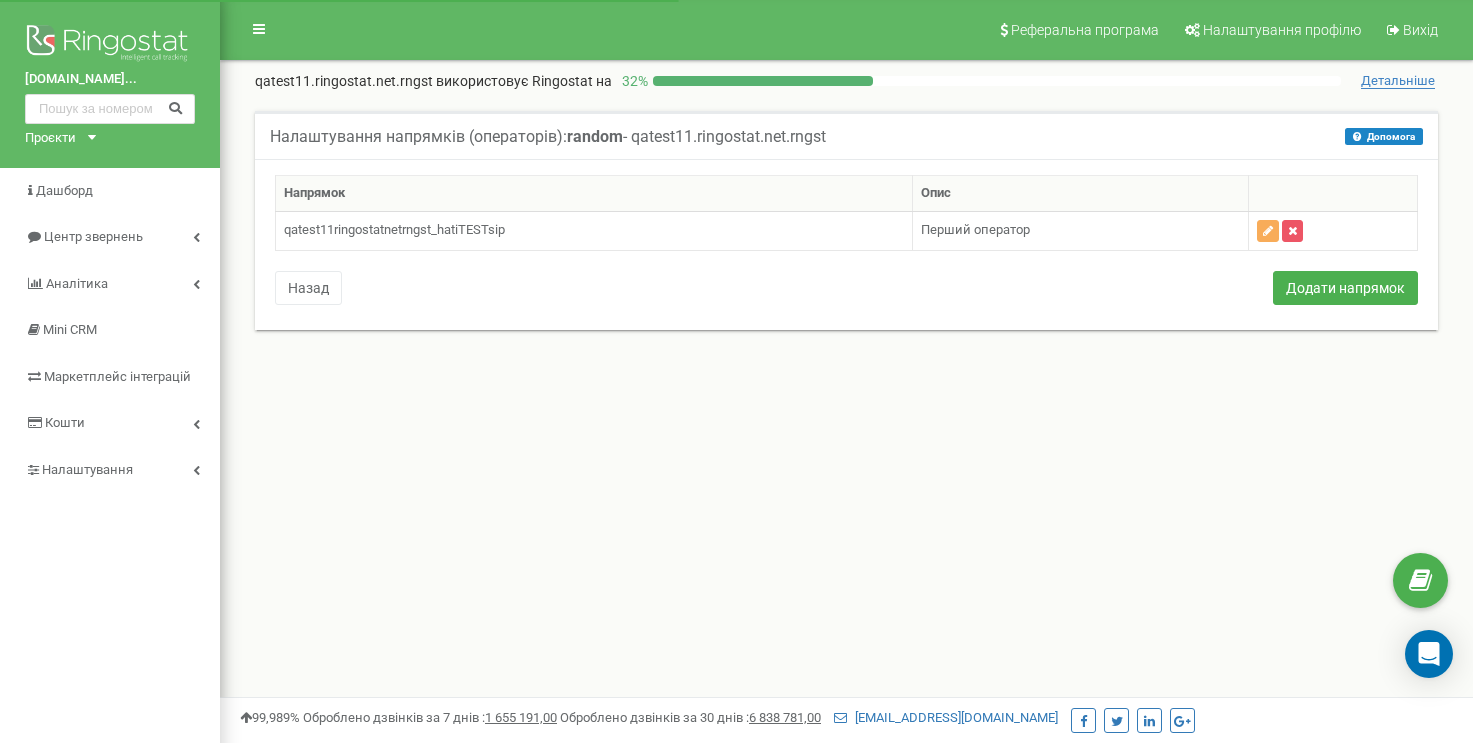 scroll, scrollTop: 0, scrollLeft: 0, axis: both 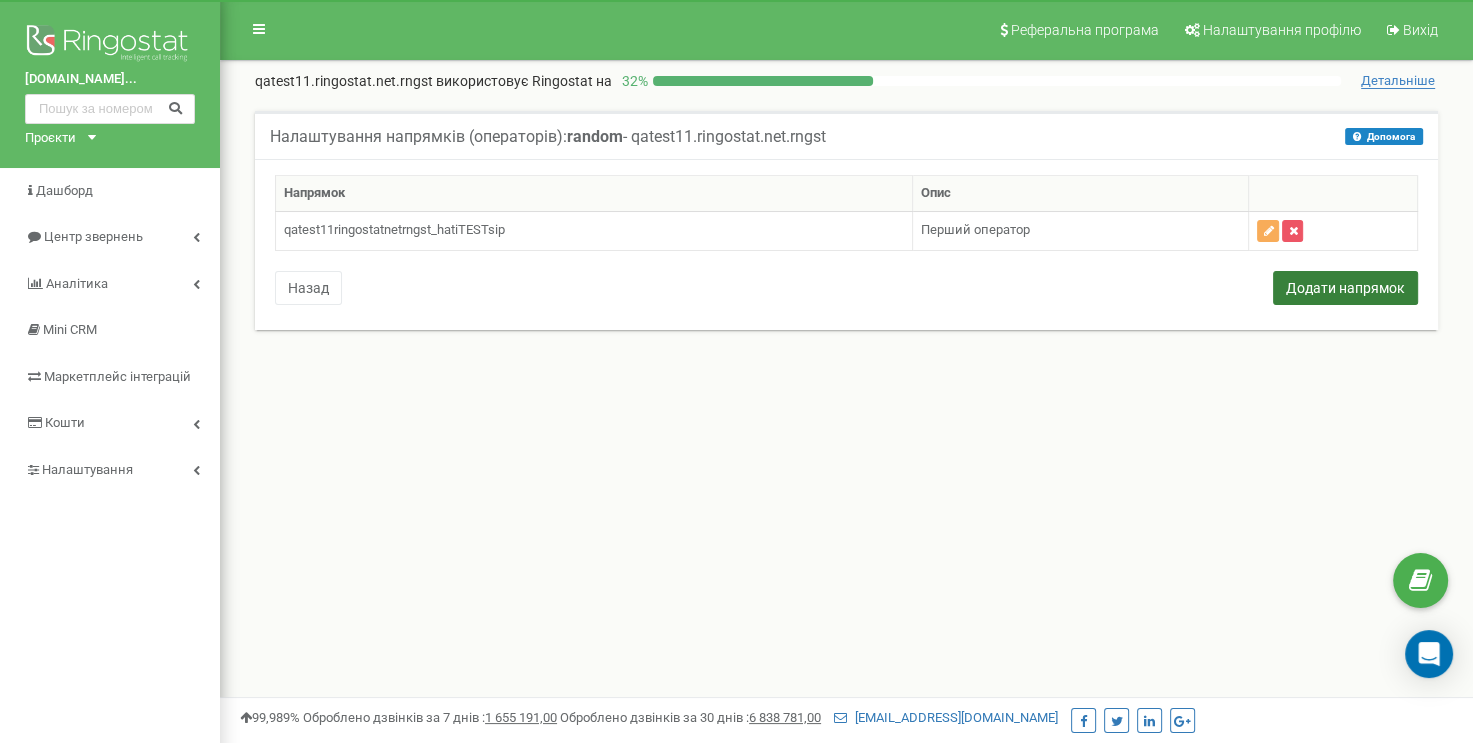 click on "Додати напрямок" at bounding box center (1345, 288) 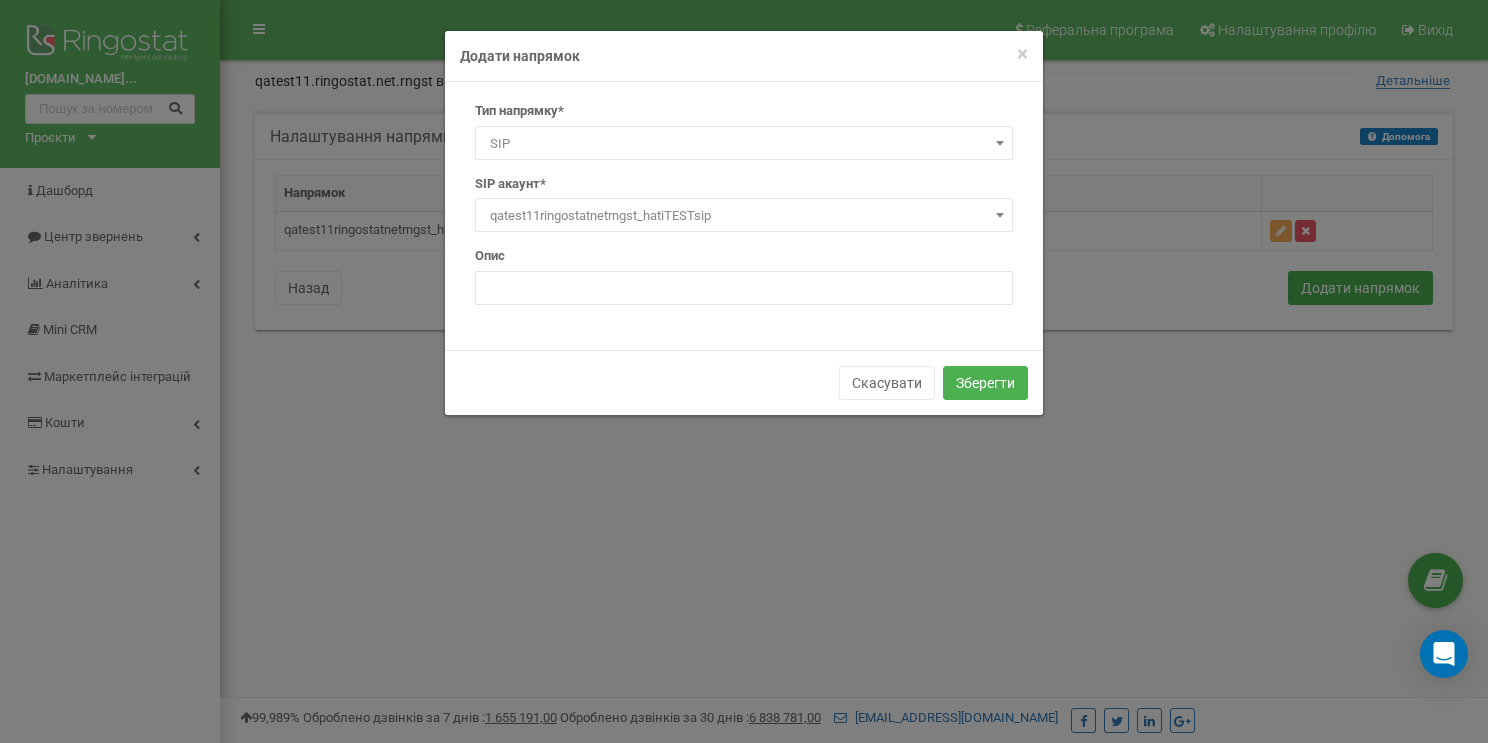 click on "qatest11ringostatnetrngst_hatiTESTsip" at bounding box center (744, 216) 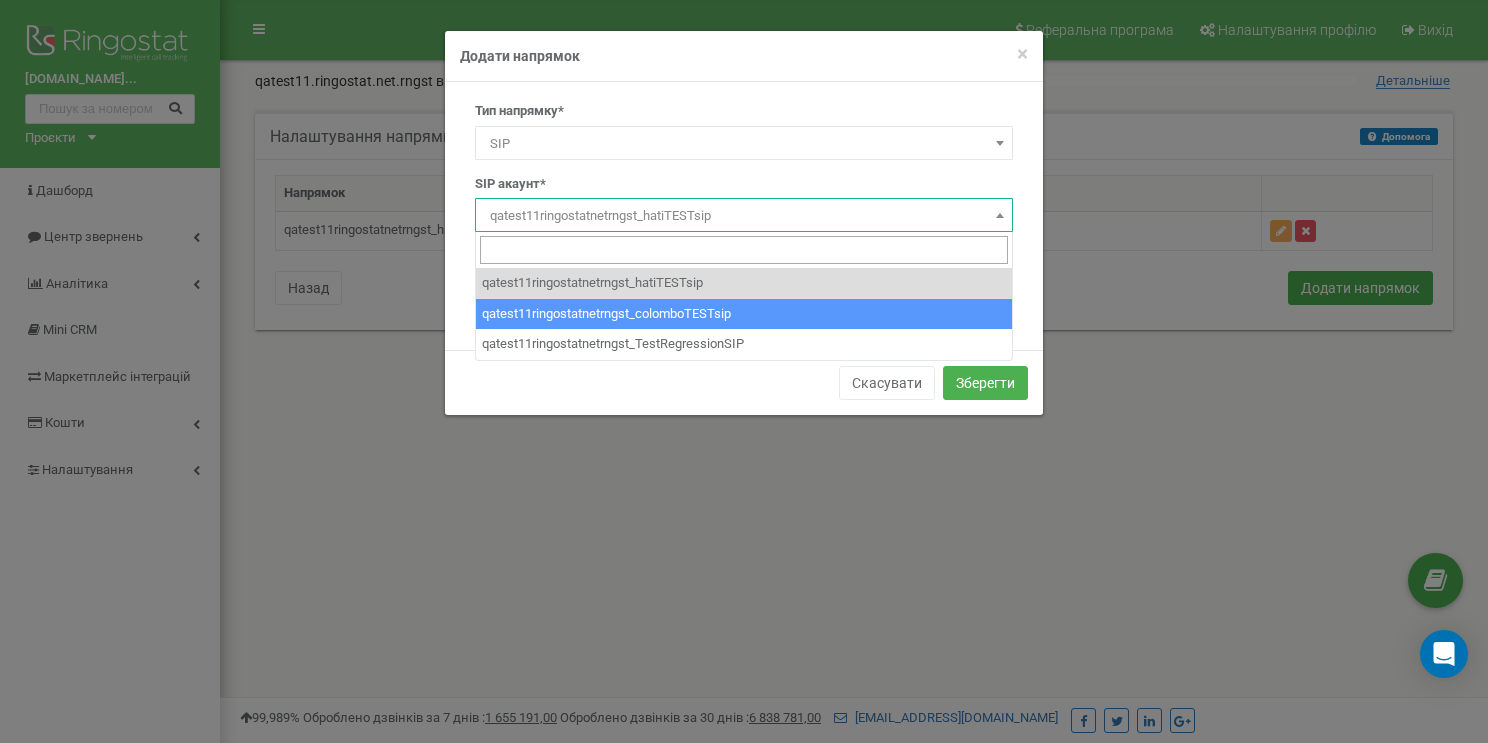 select on "qatest11ringostatnetrngst_colomboTESTsip" 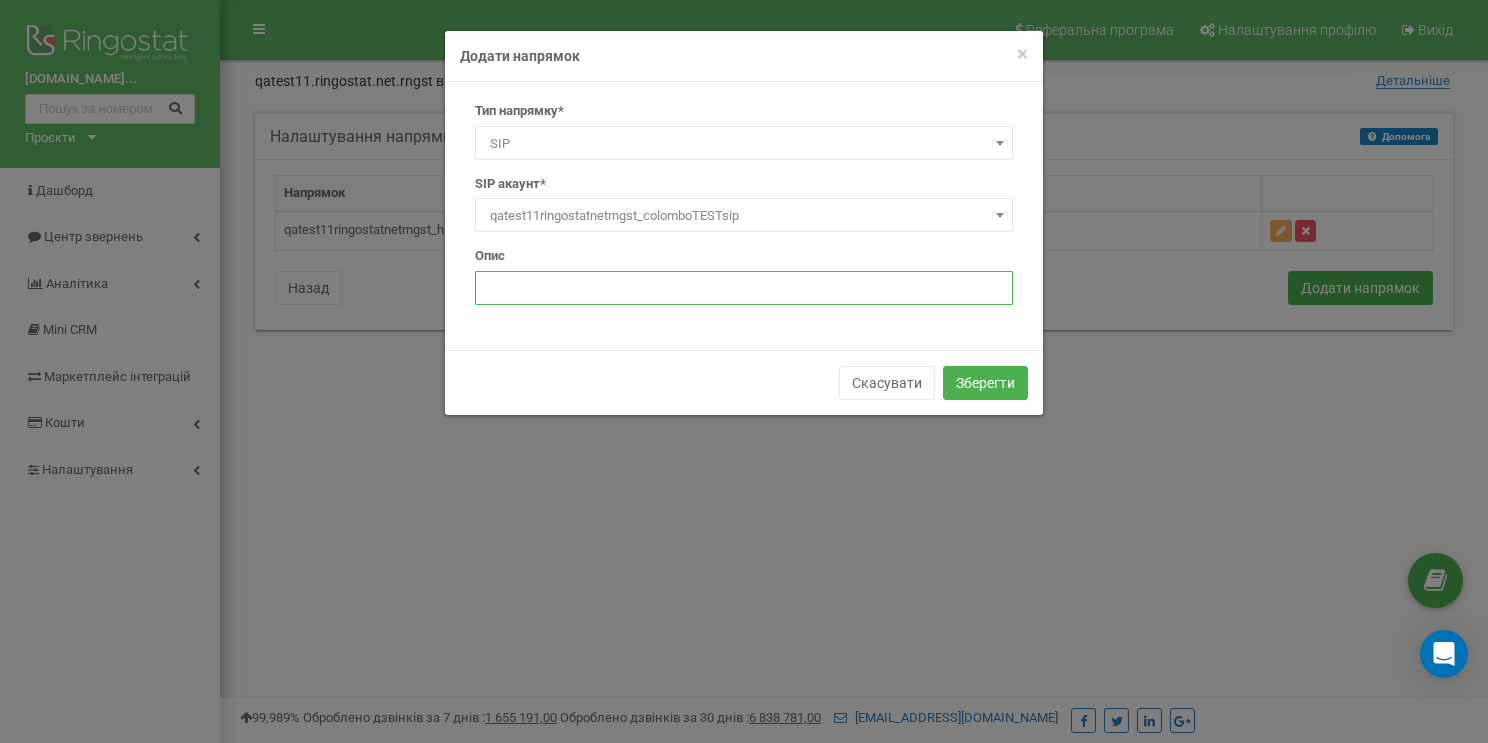 click at bounding box center [744, 288] 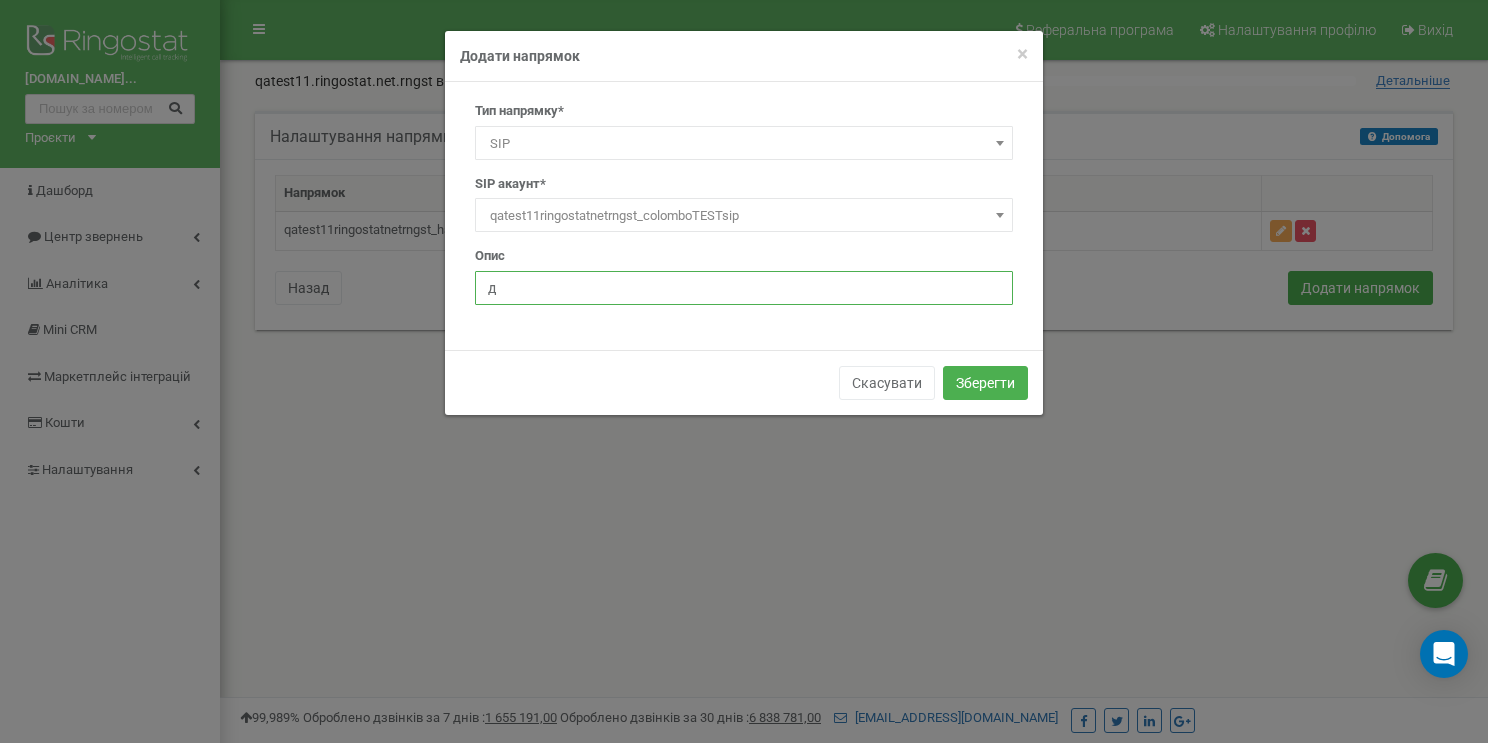 type on "Другий оператор" 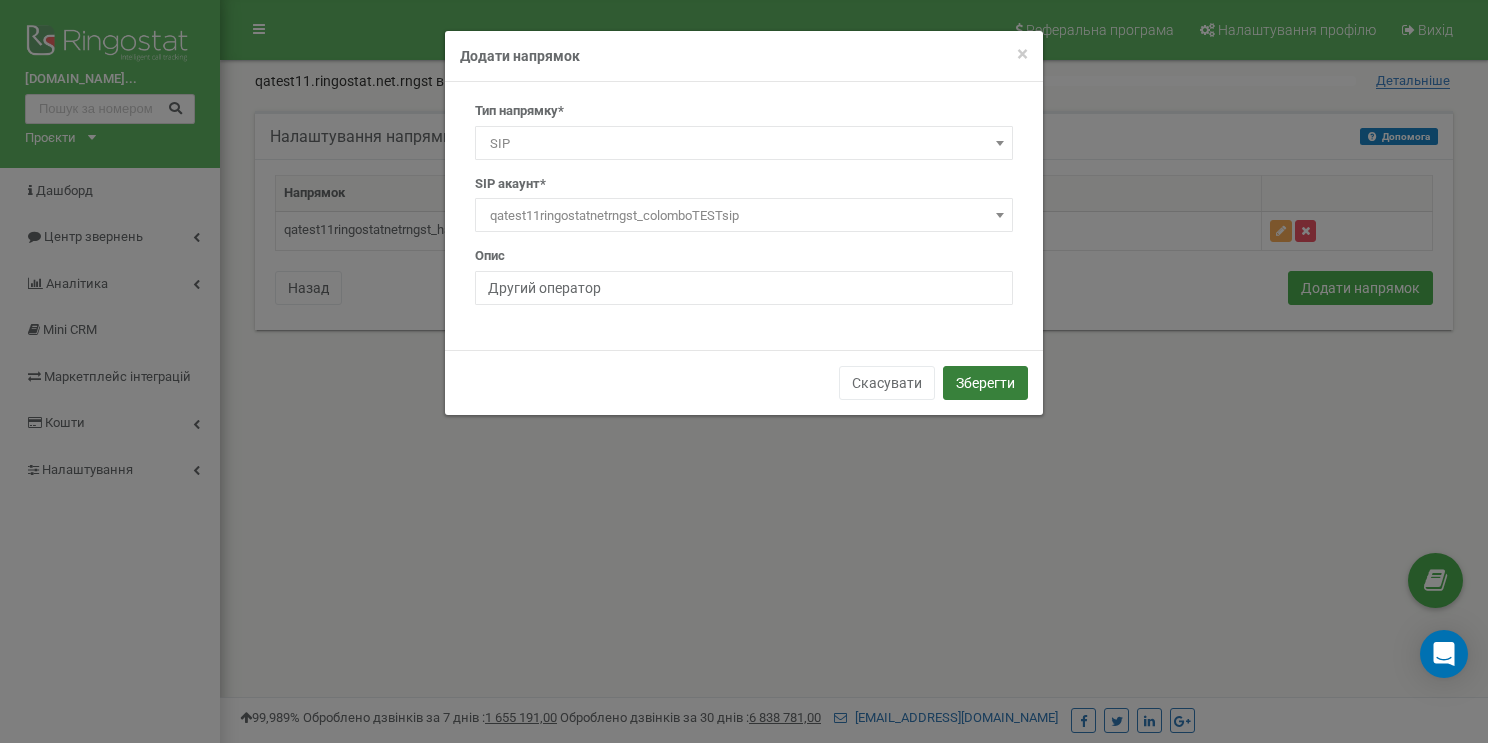 click on "Зберегти" at bounding box center (985, 383) 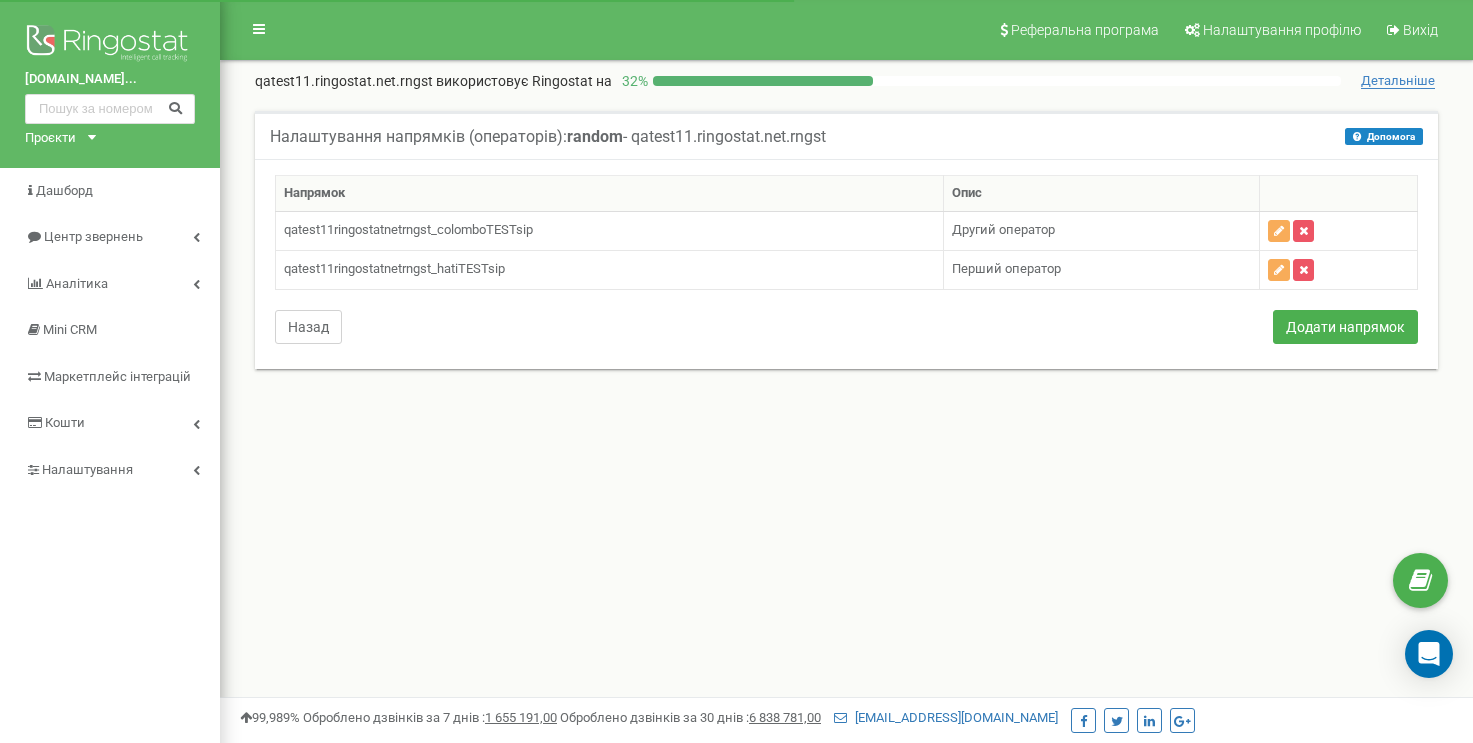 scroll, scrollTop: 0, scrollLeft: 0, axis: both 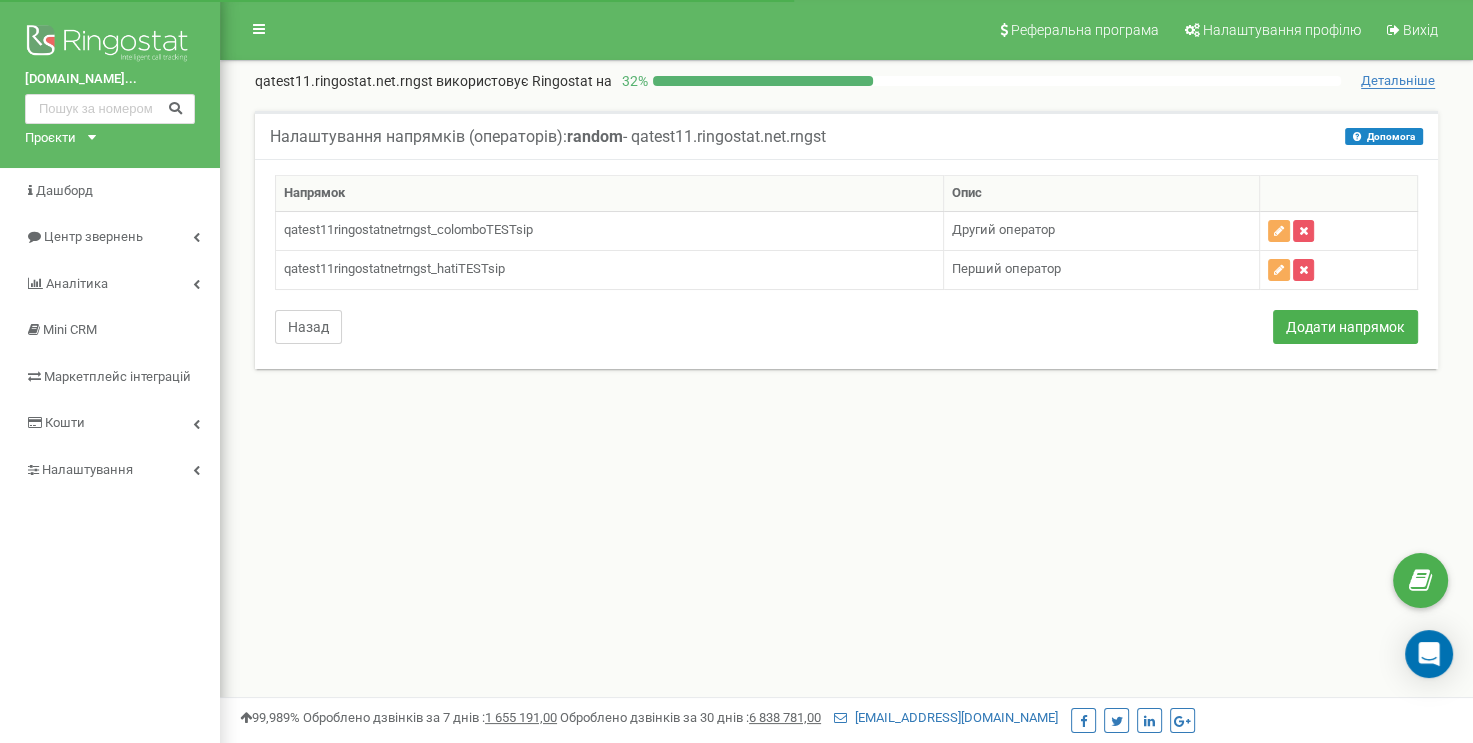 click on "Назад" at bounding box center (308, 327) 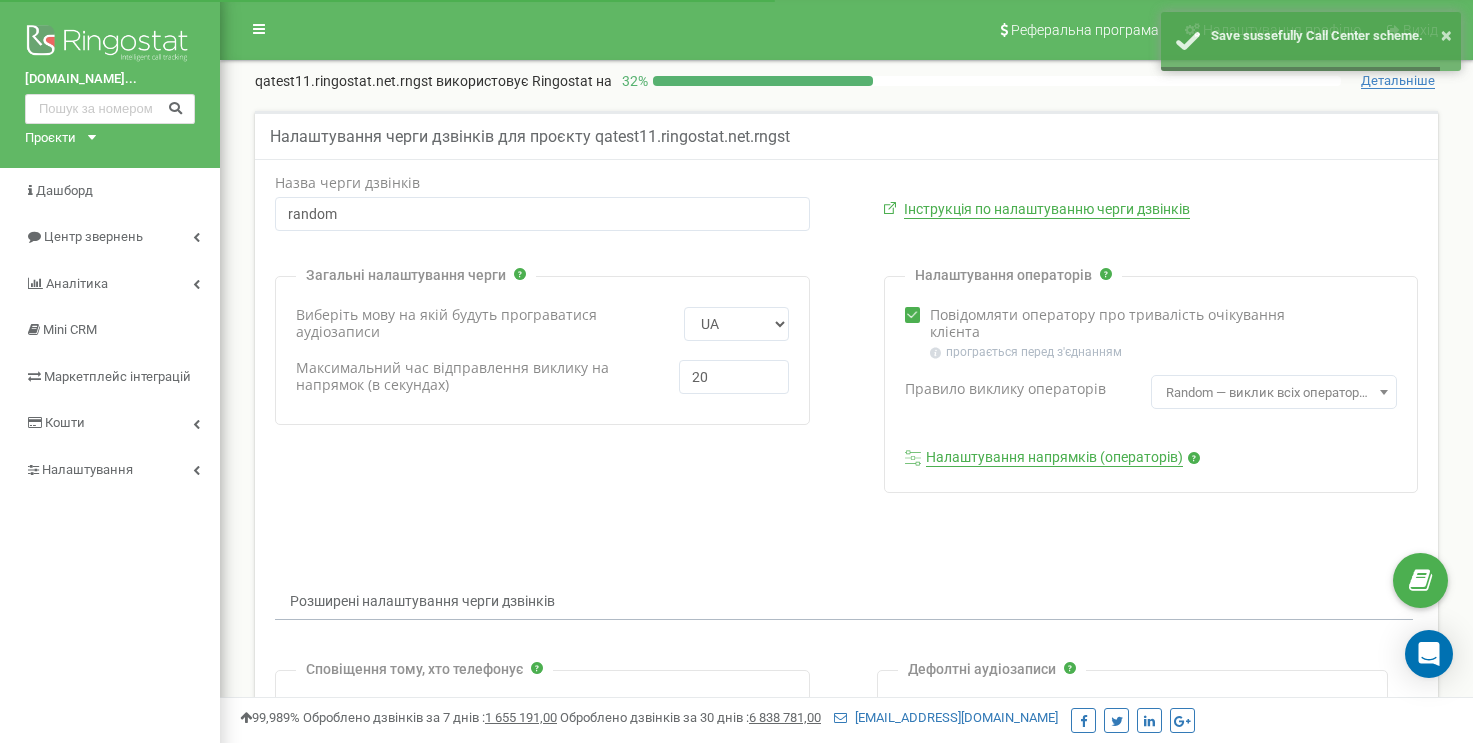 scroll, scrollTop: 0, scrollLeft: 0, axis: both 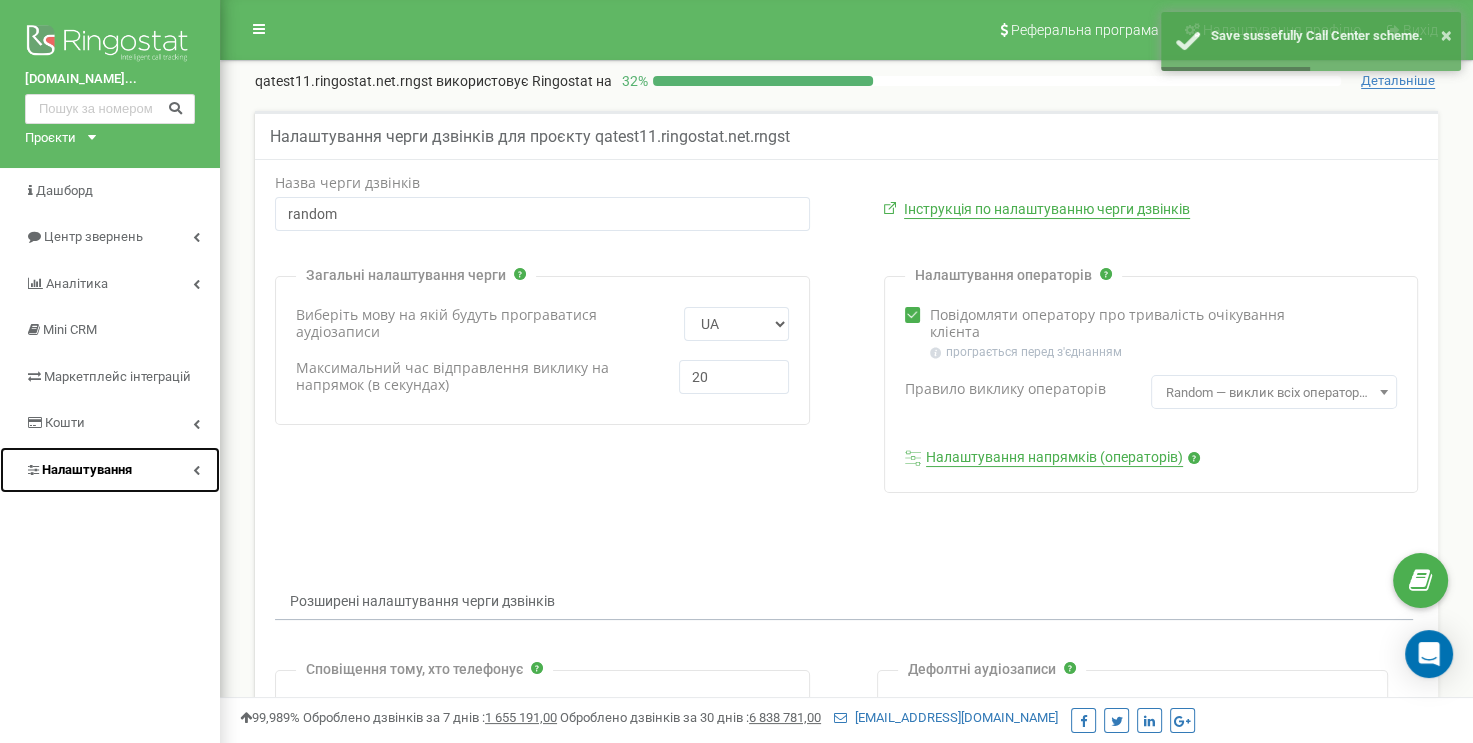 click on "Налаштування" at bounding box center (110, 470) 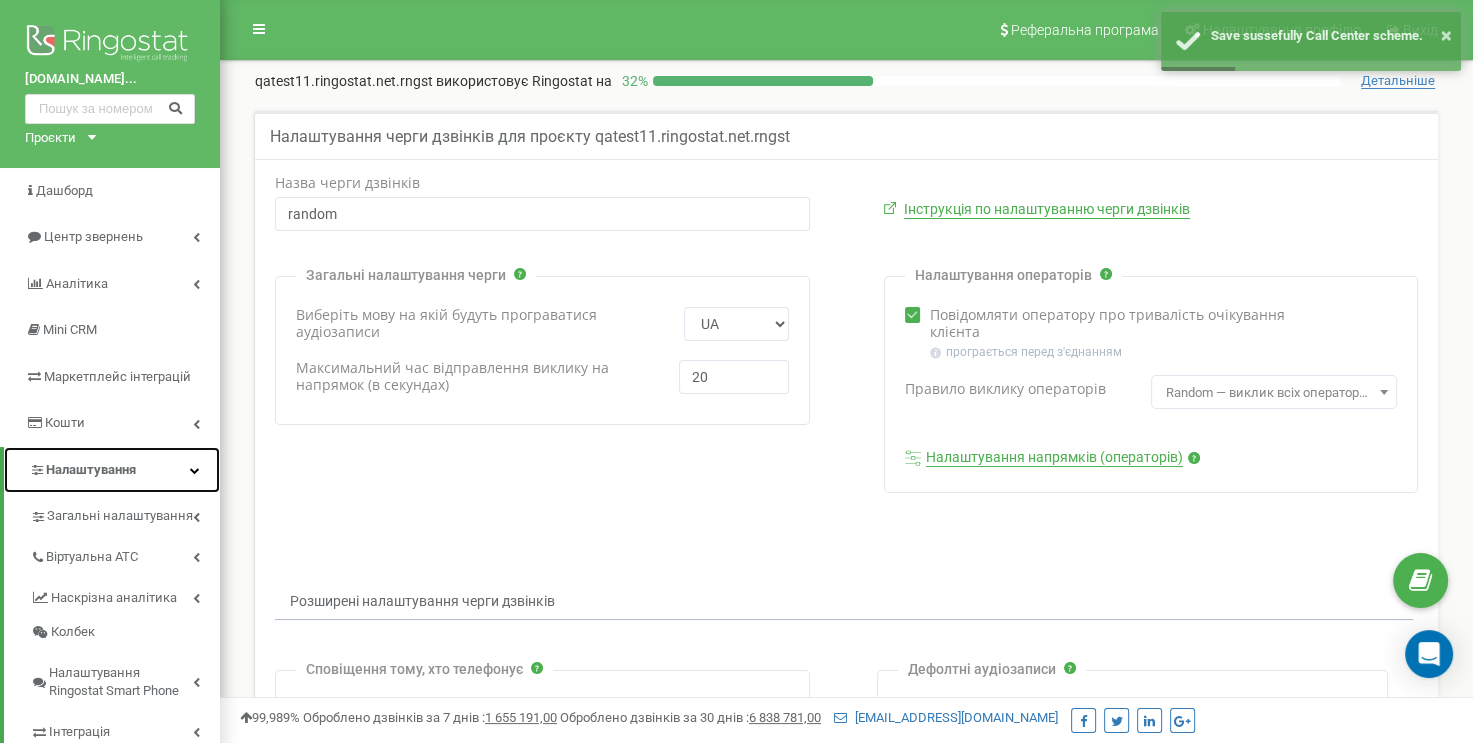 click on "Налаштування" at bounding box center [112, 470] 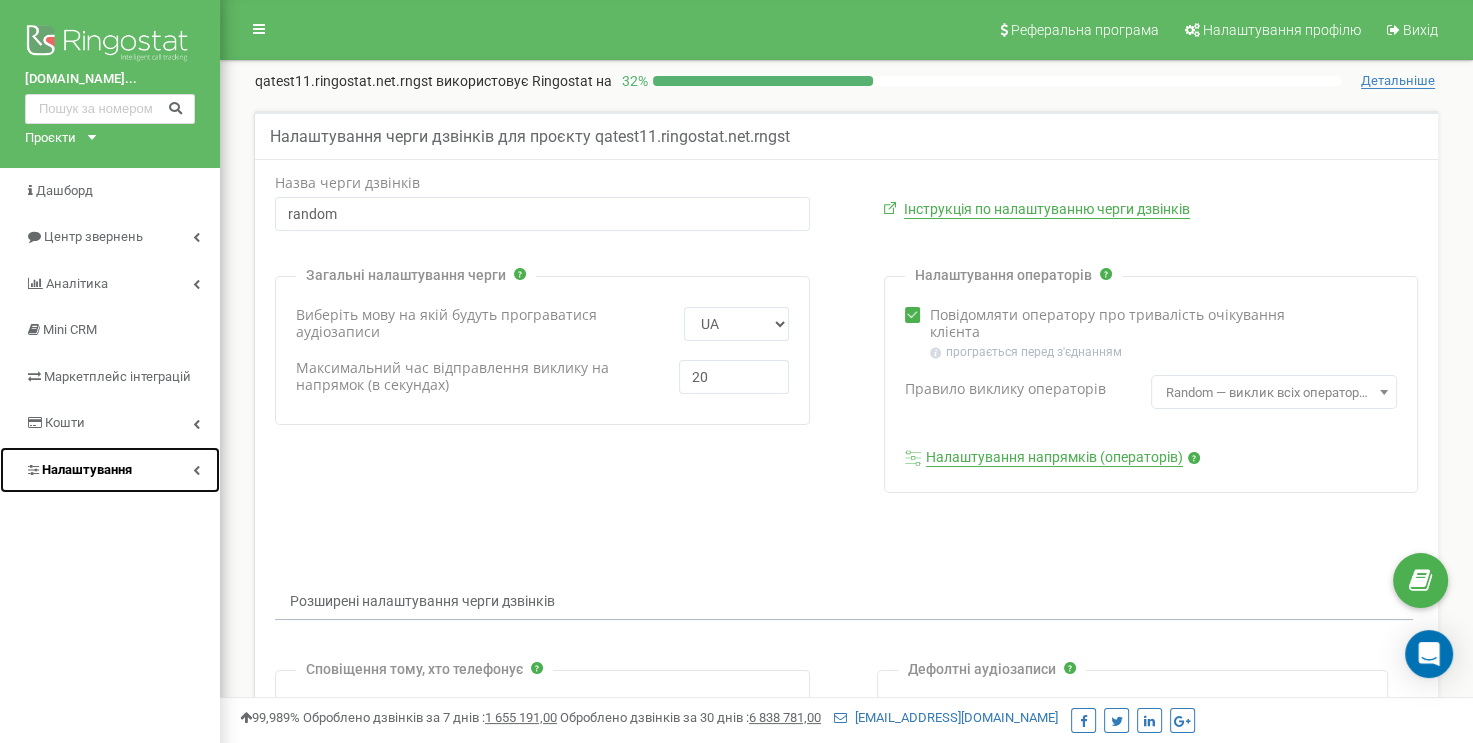 click at bounding box center [196, 470] 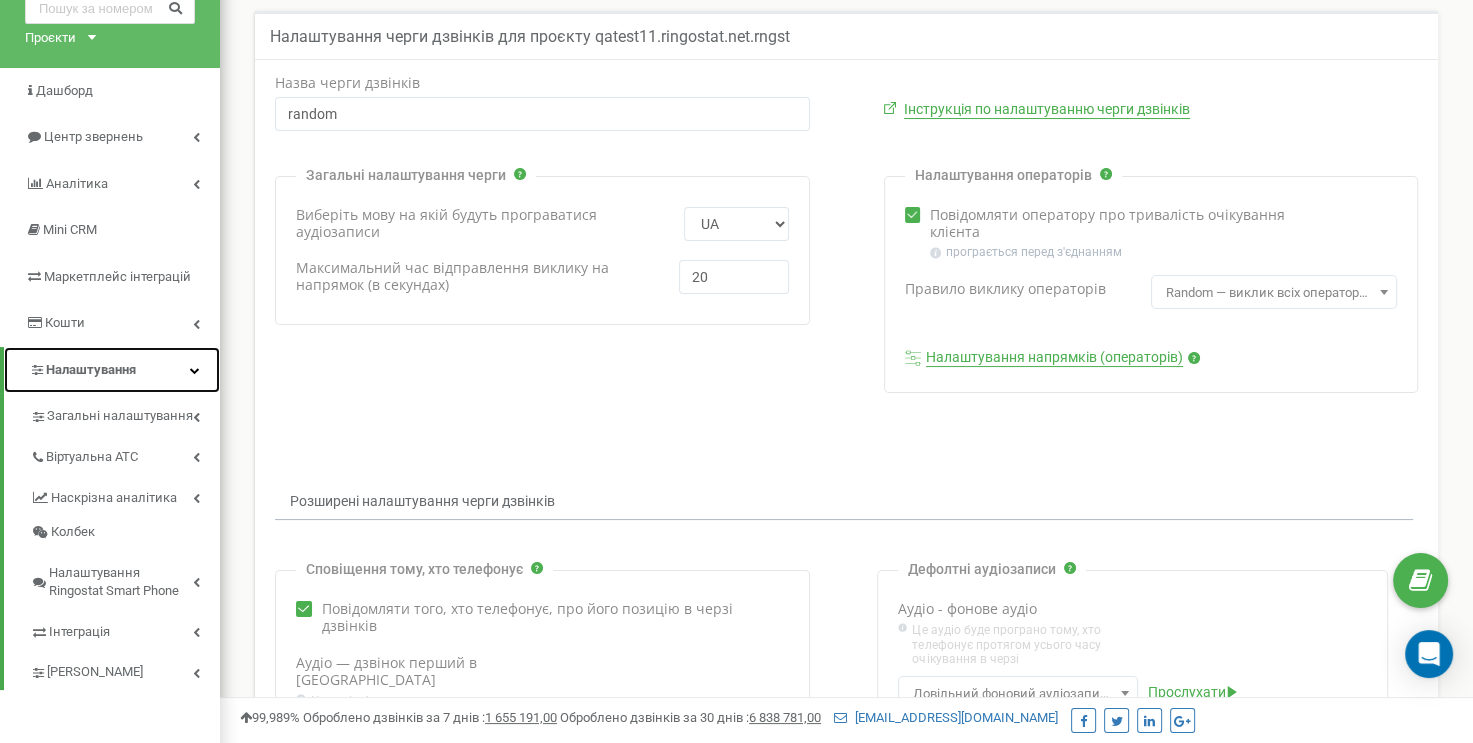 scroll, scrollTop: 200, scrollLeft: 0, axis: vertical 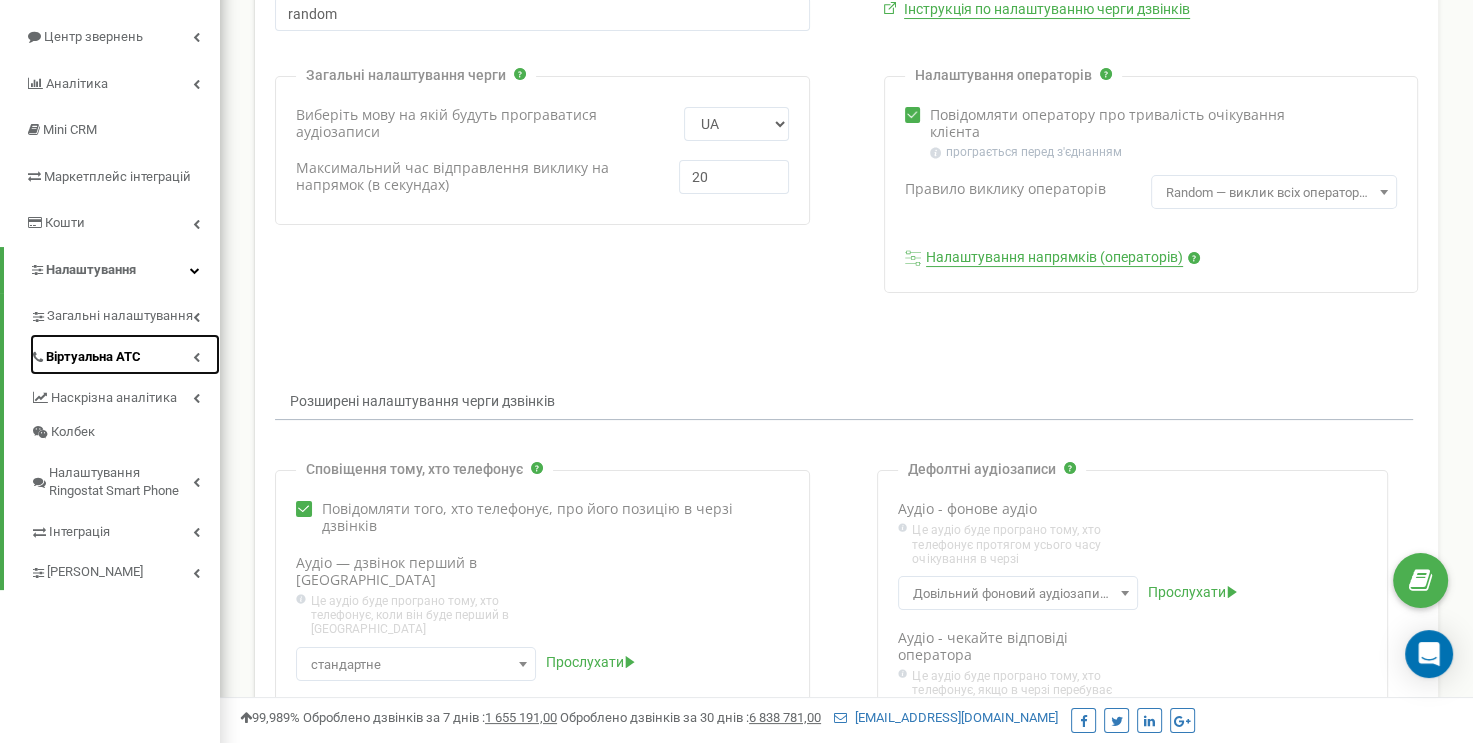 click at bounding box center (196, 357) 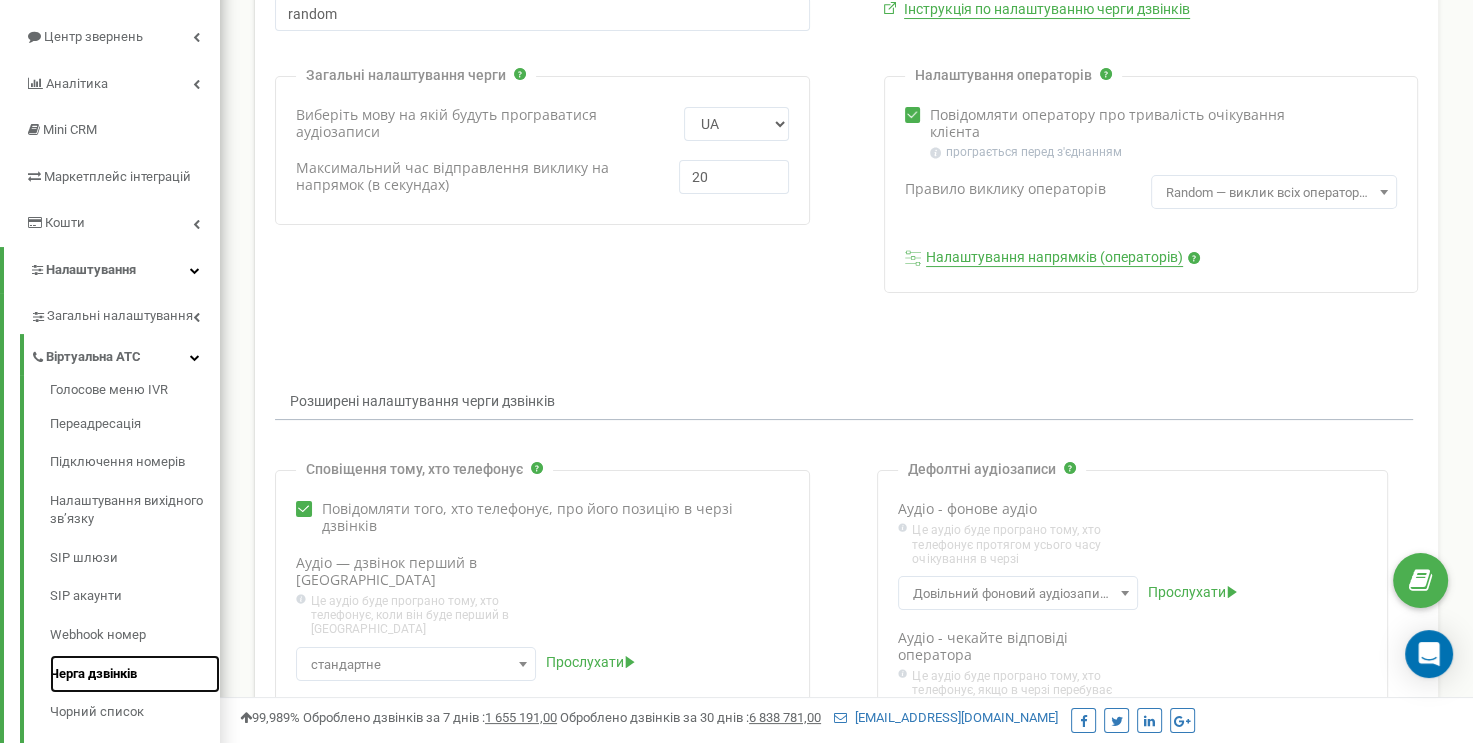 click on "Черга дзвінків" at bounding box center (135, 674) 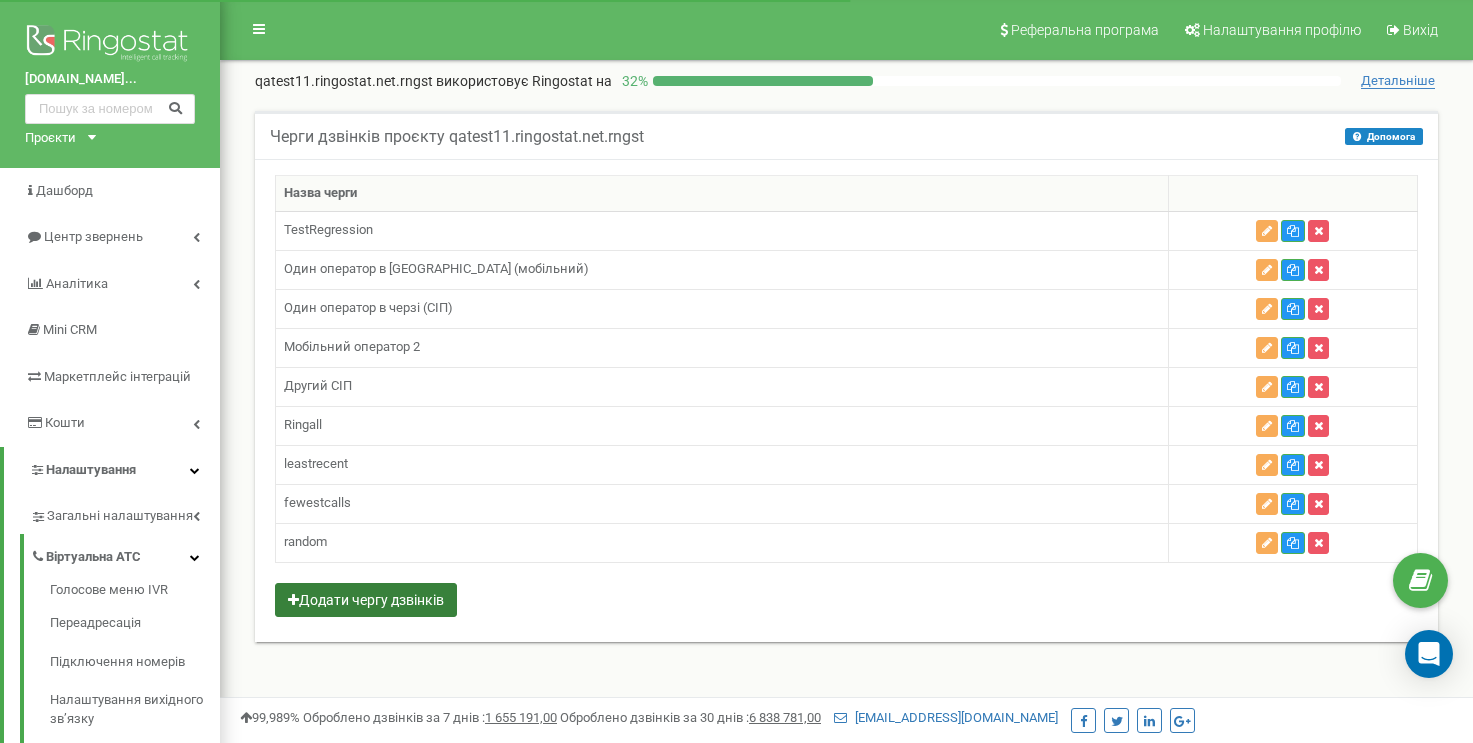 scroll, scrollTop: 0, scrollLeft: 0, axis: both 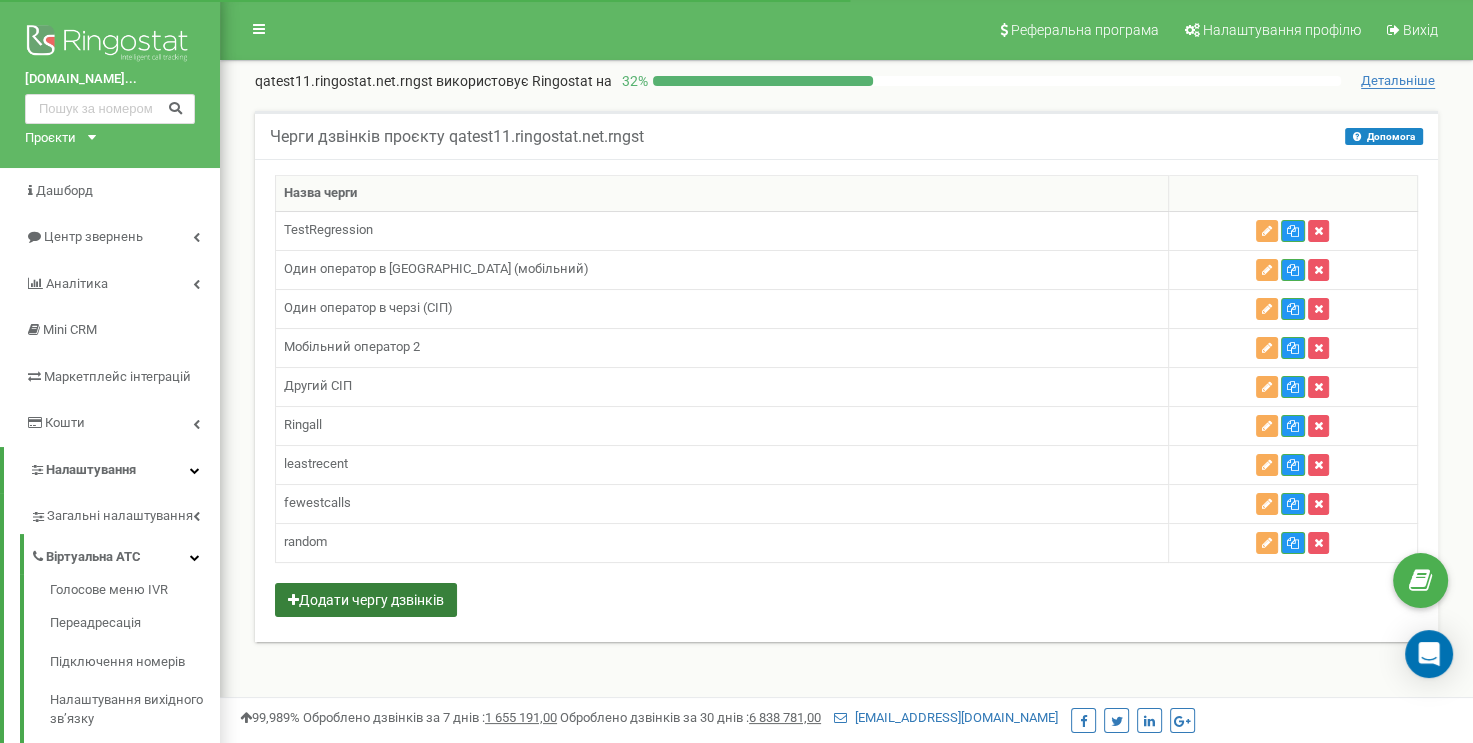 click on "Додати чергу дзвінків" at bounding box center [366, 600] 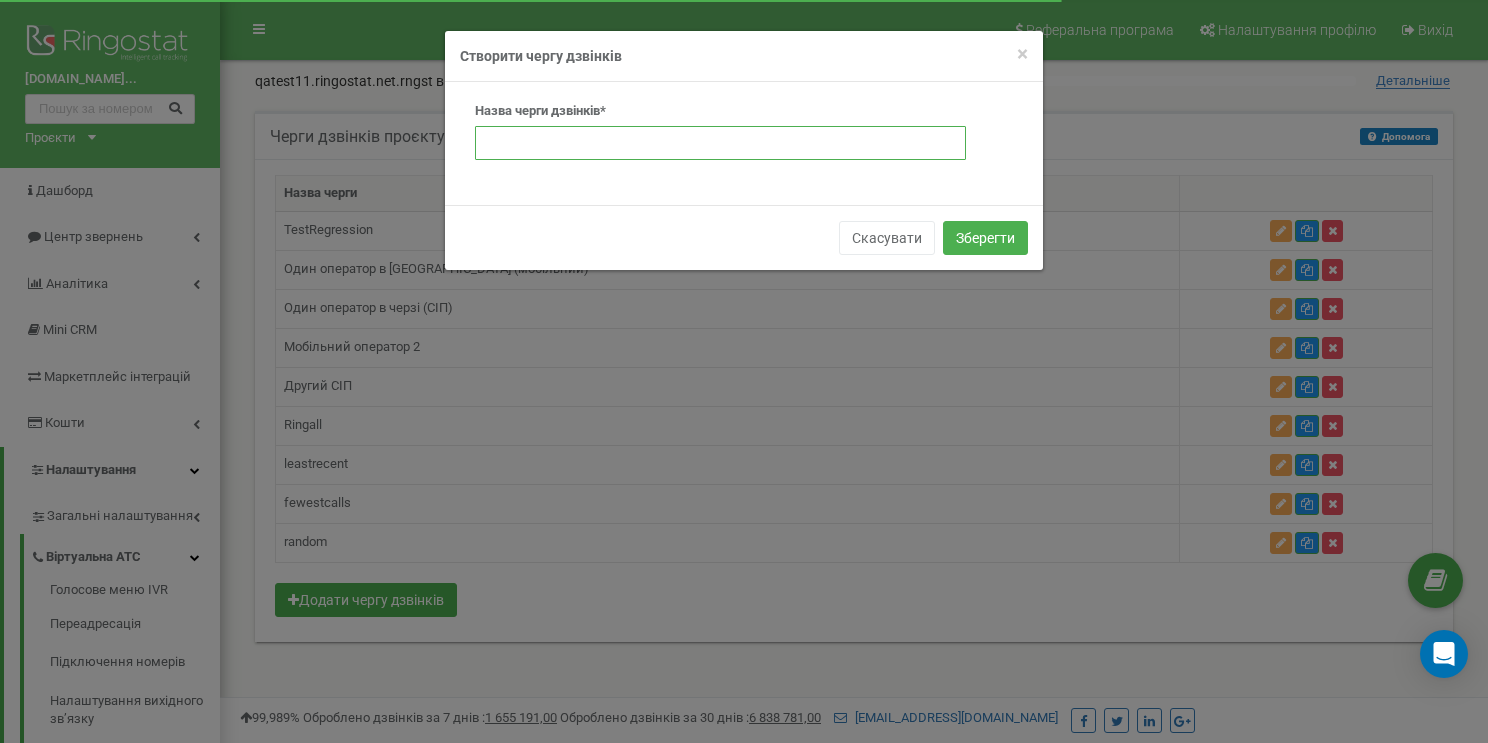 click at bounding box center [720, 143] 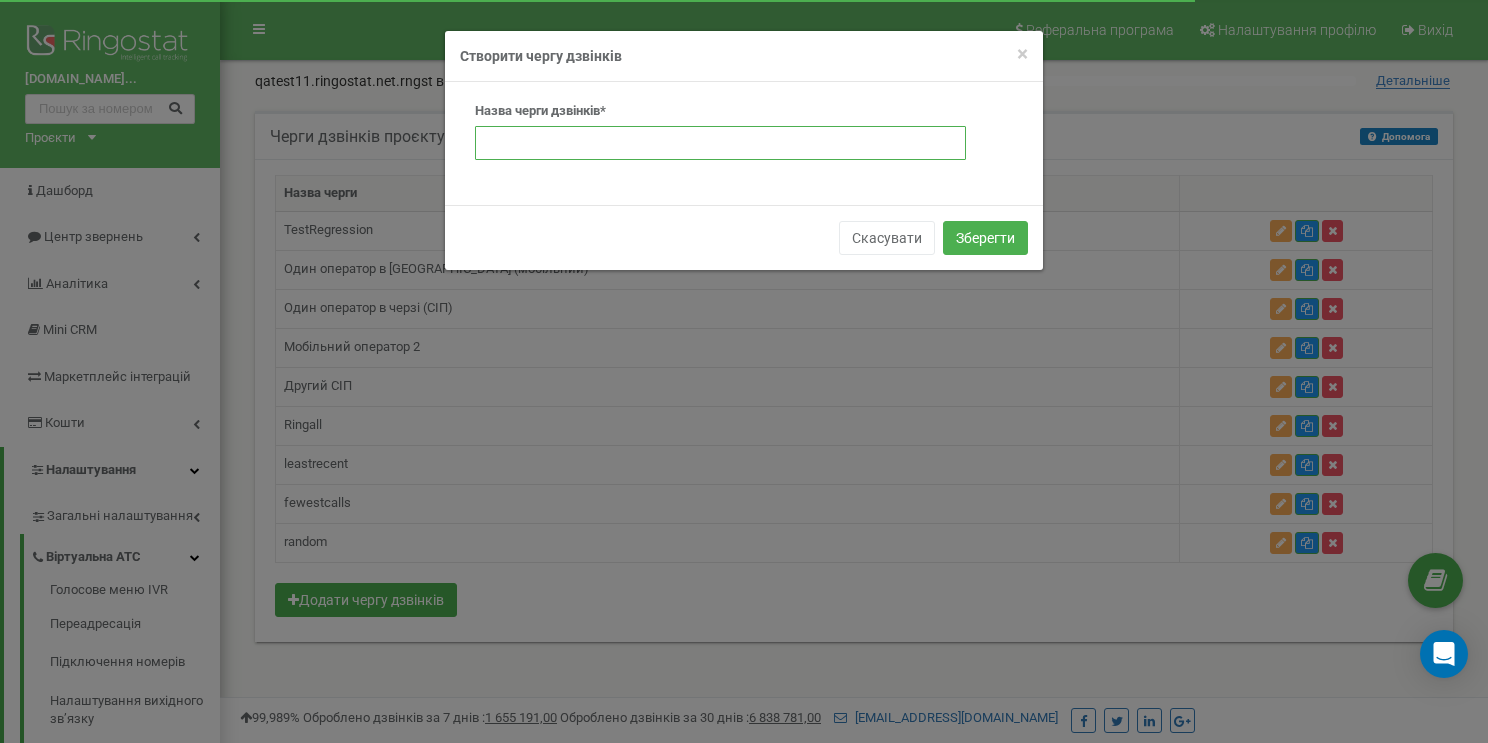 paste on "rrmemory" 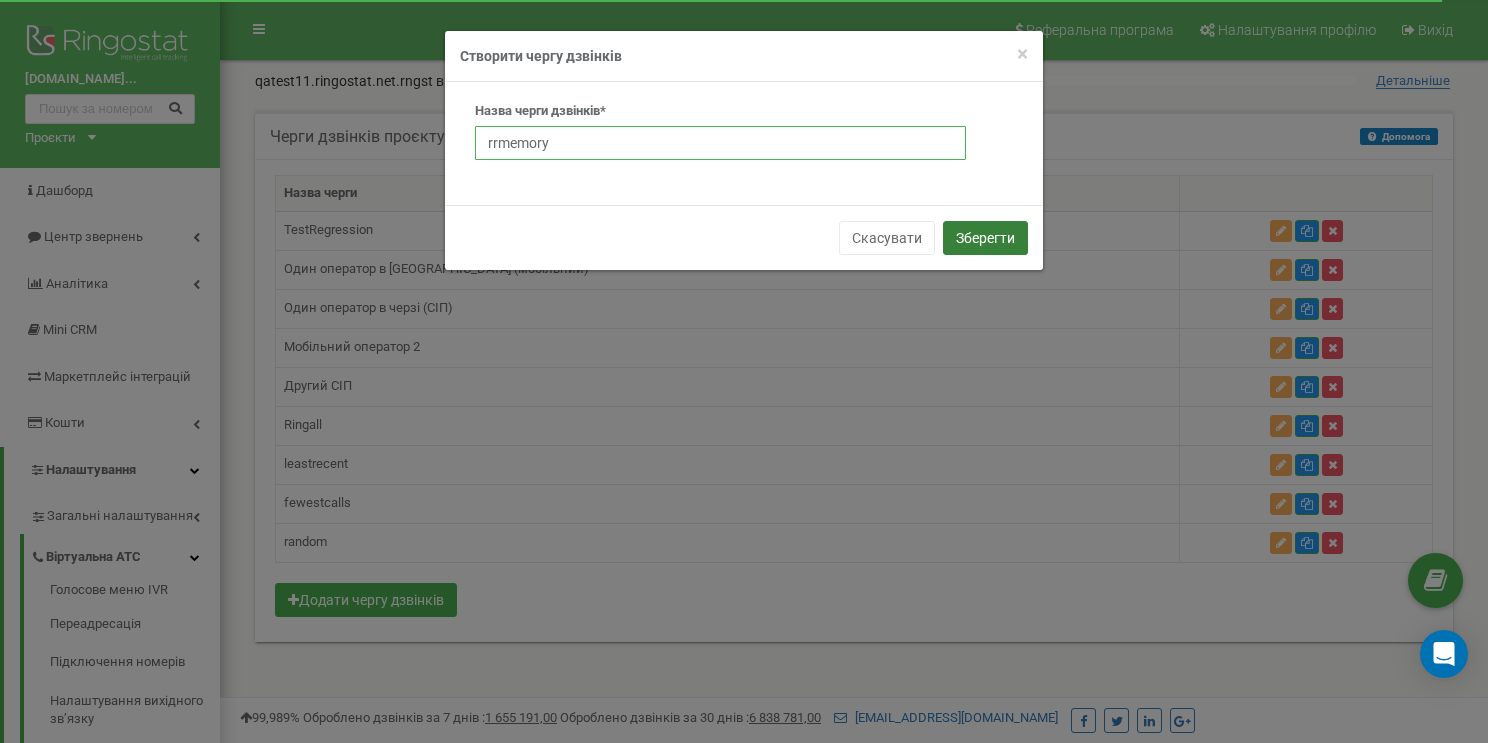 type on "rrmemory" 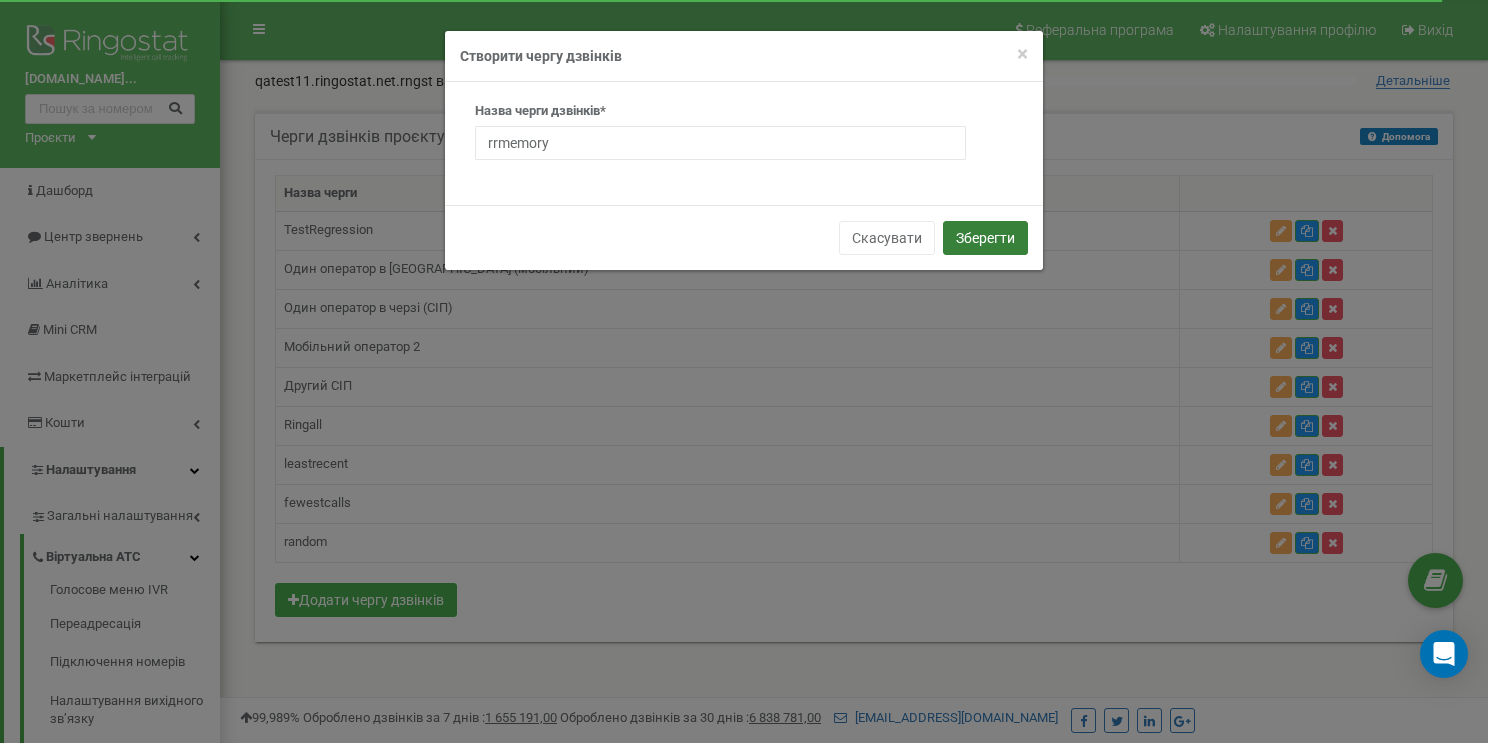 click on "Зберегти" at bounding box center [985, 238] 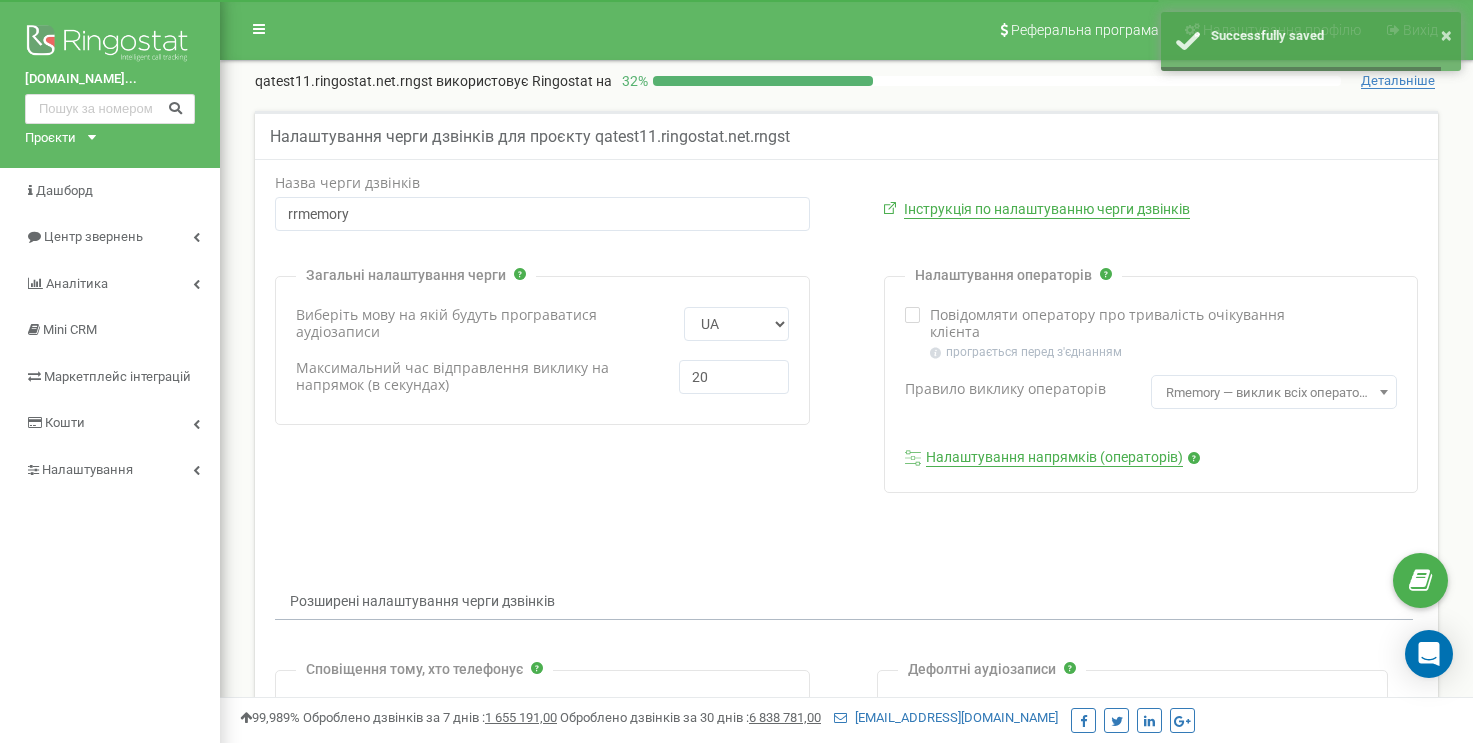scroll, scrollTop: 0, scrollLeft: 0, axis: both 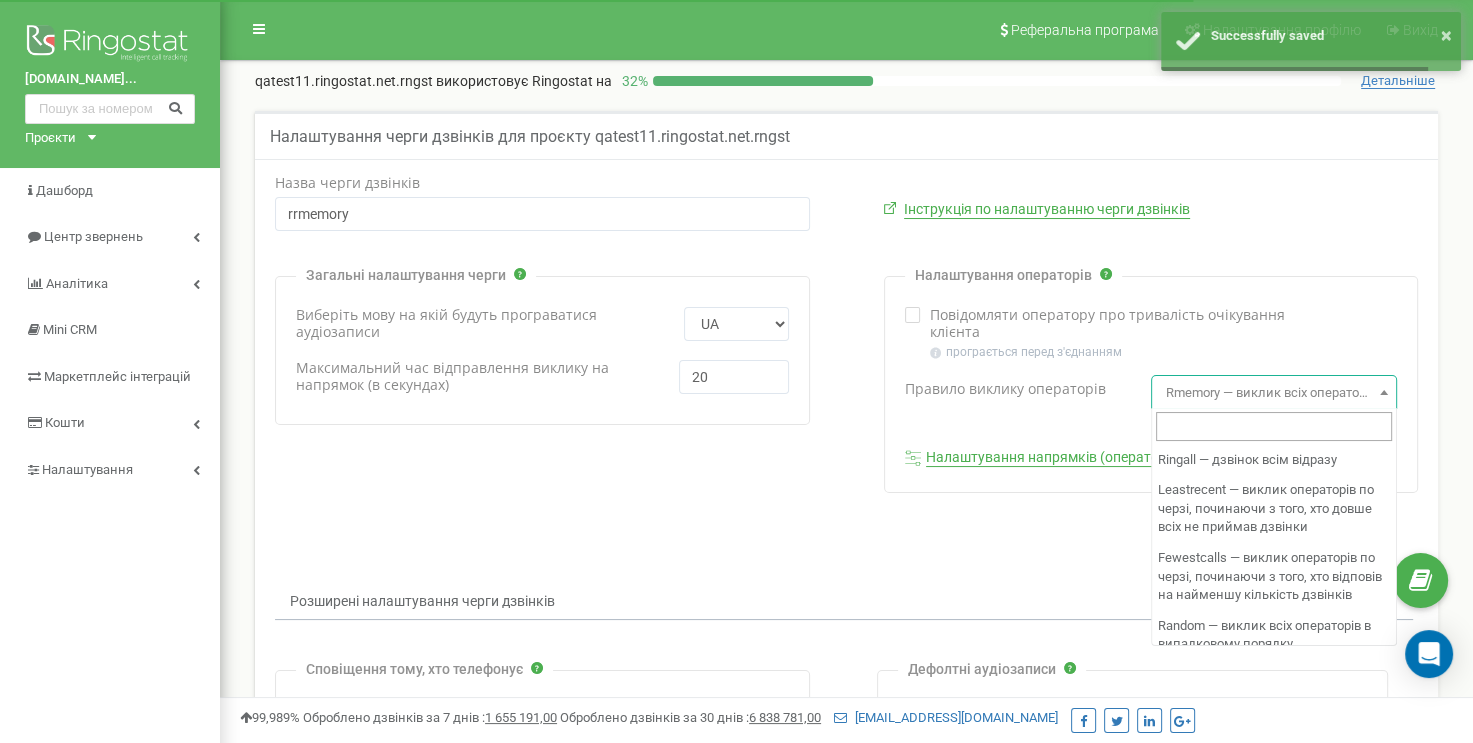 click on "Rmemory — виклик всіх операторів по колу. Дзвінок надходить після оператора, що відповів останнім" at bounding box center [1274, 393] 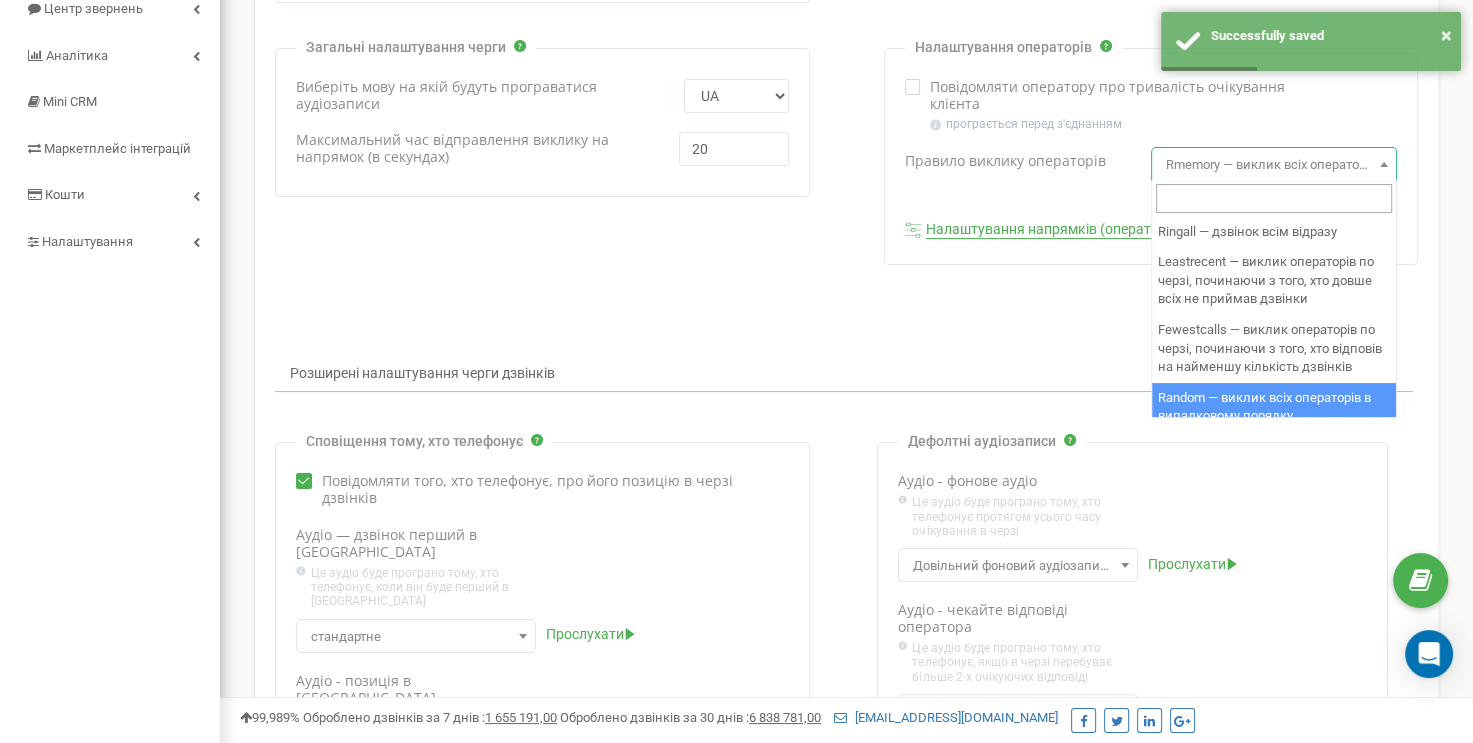scroll, scrollTop: 300, scrollLeft: 0, axis: vertical 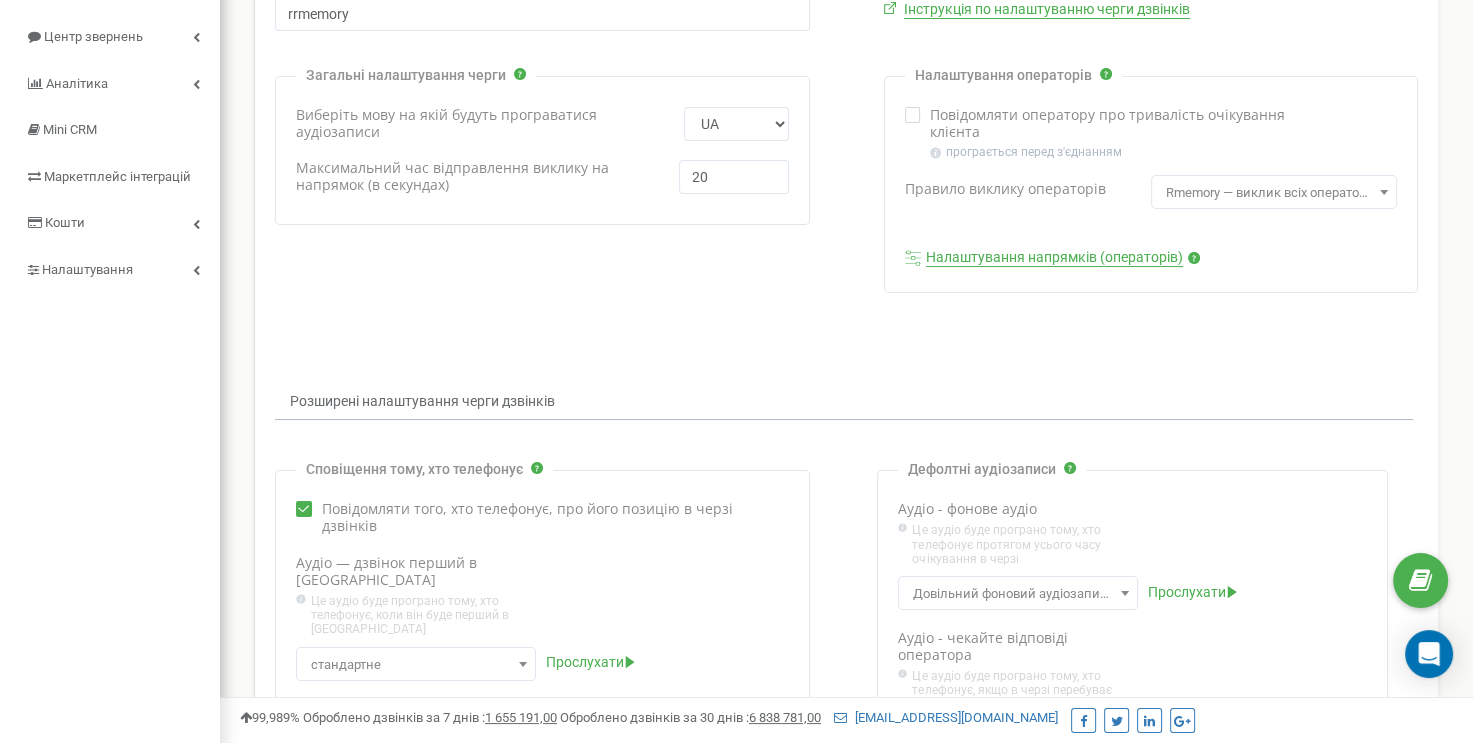 click on "Налаштування операторів
Повідомляти оператору про тривалість очікування клієнта" at bounding box center (1151, 184) 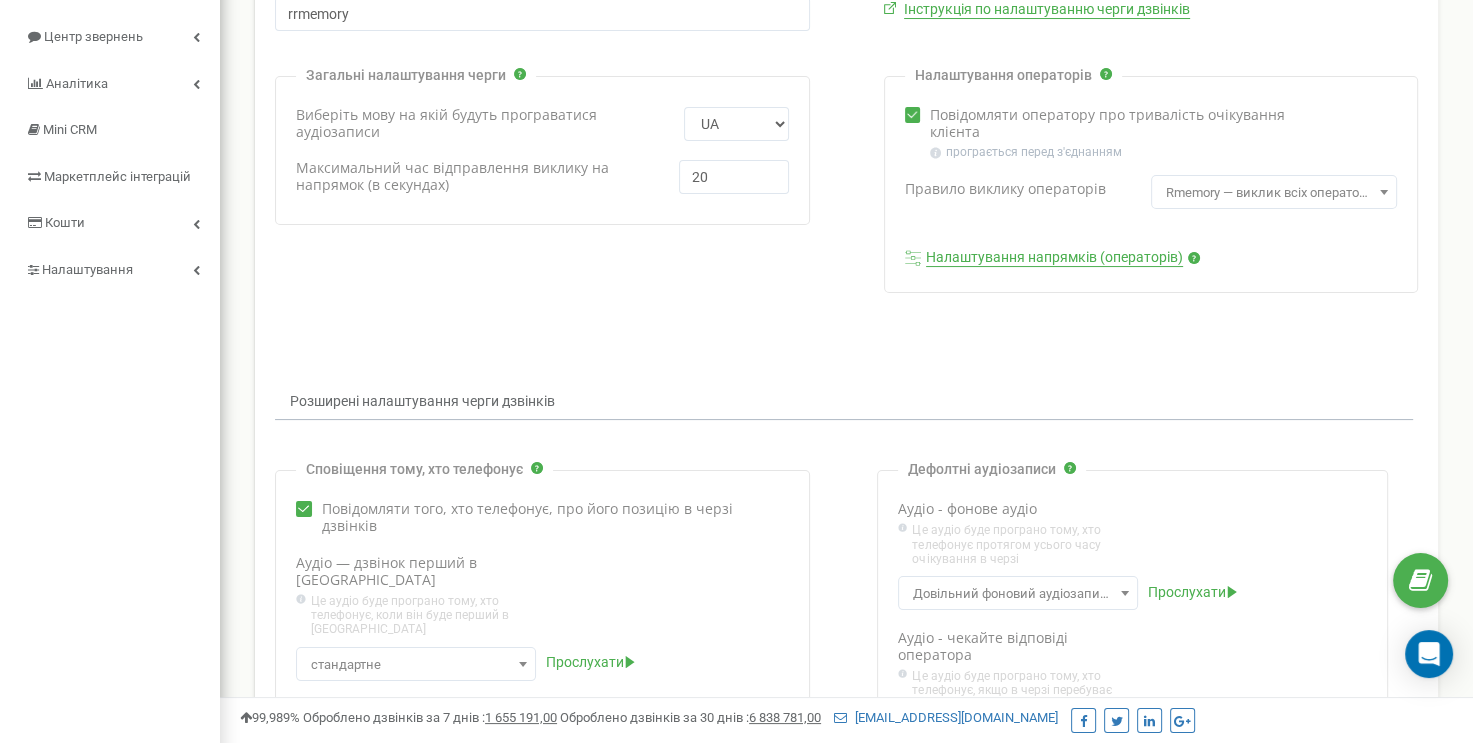 click on "Налаштування напрямків (операторів)" at bounding box center (1054, 258) 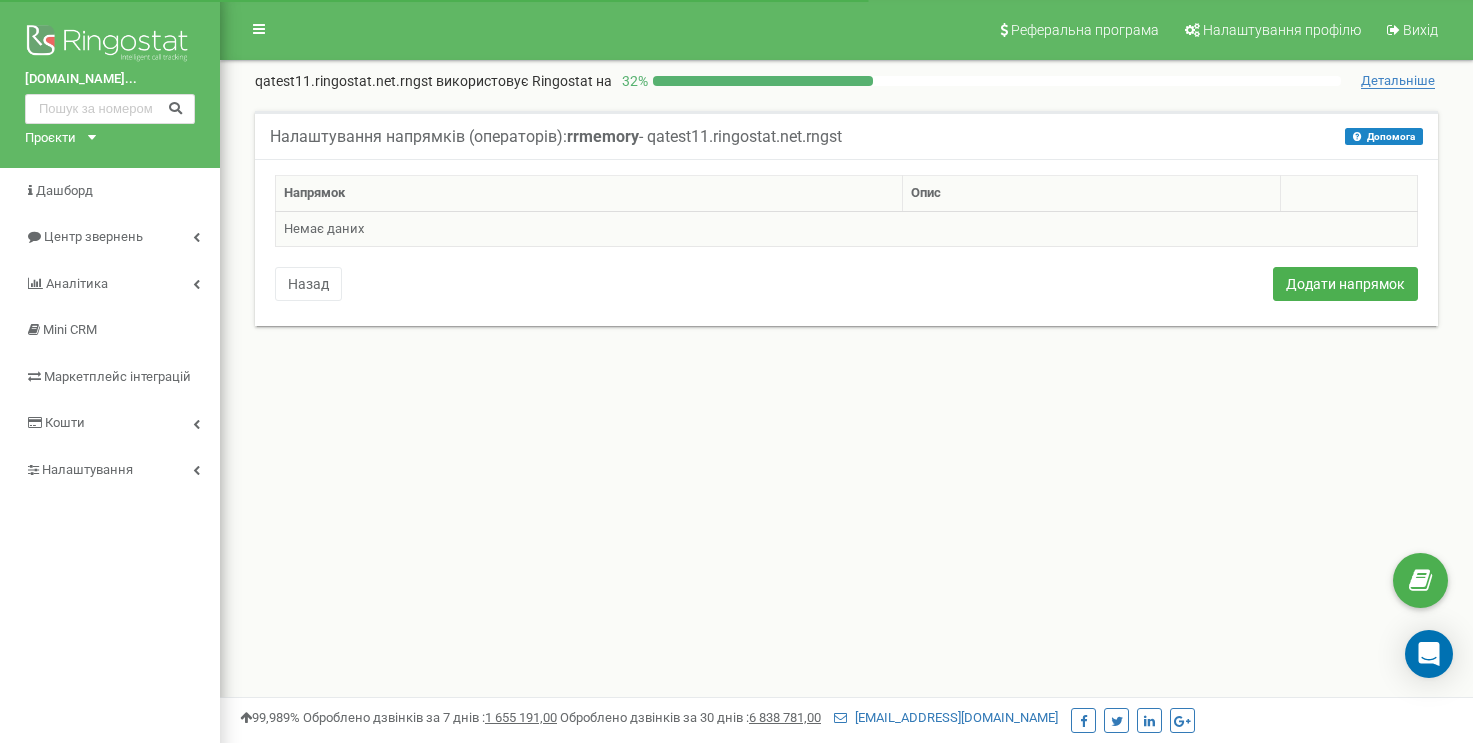 scroll, scrollTop: 0, scrollLeft: 0, axis: both 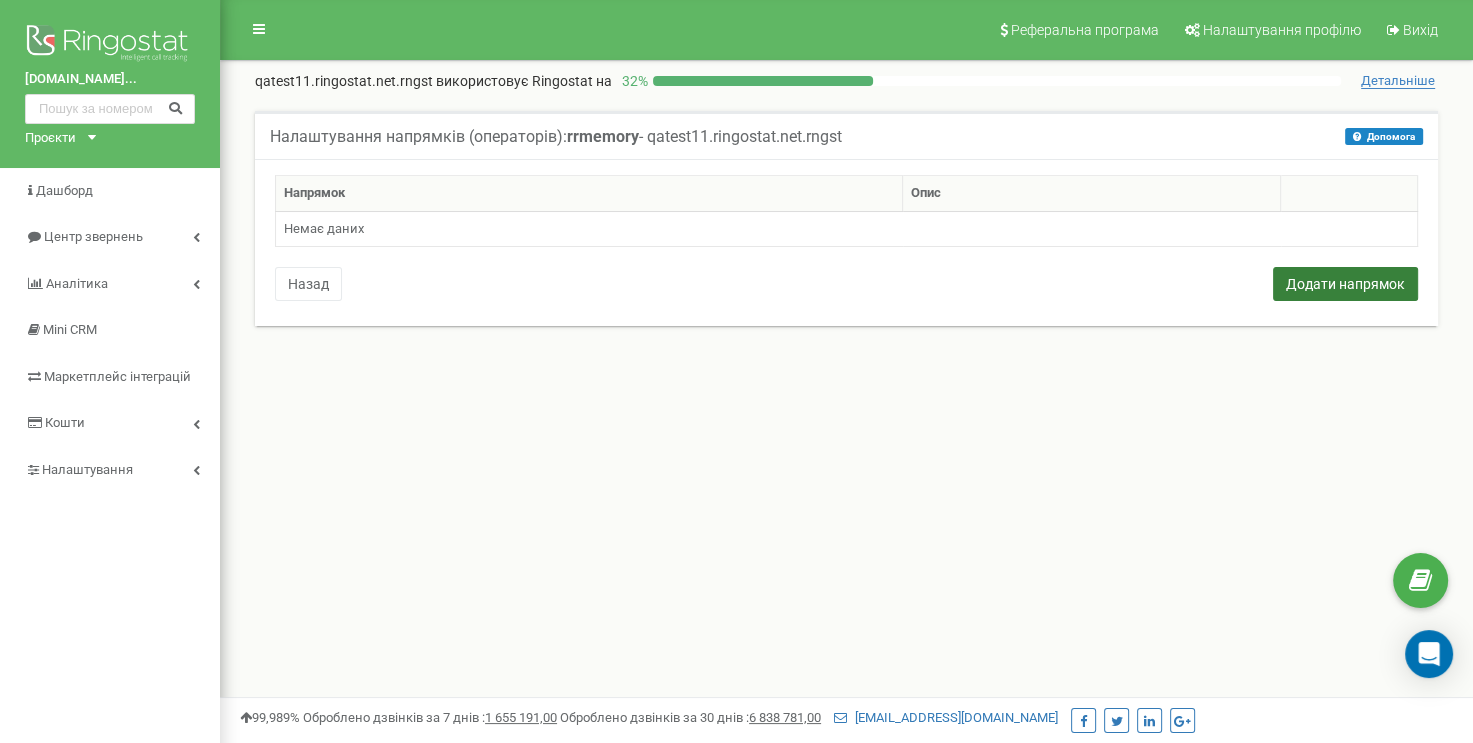click on "Додати напрямок" at bounding box center [1345, 284] 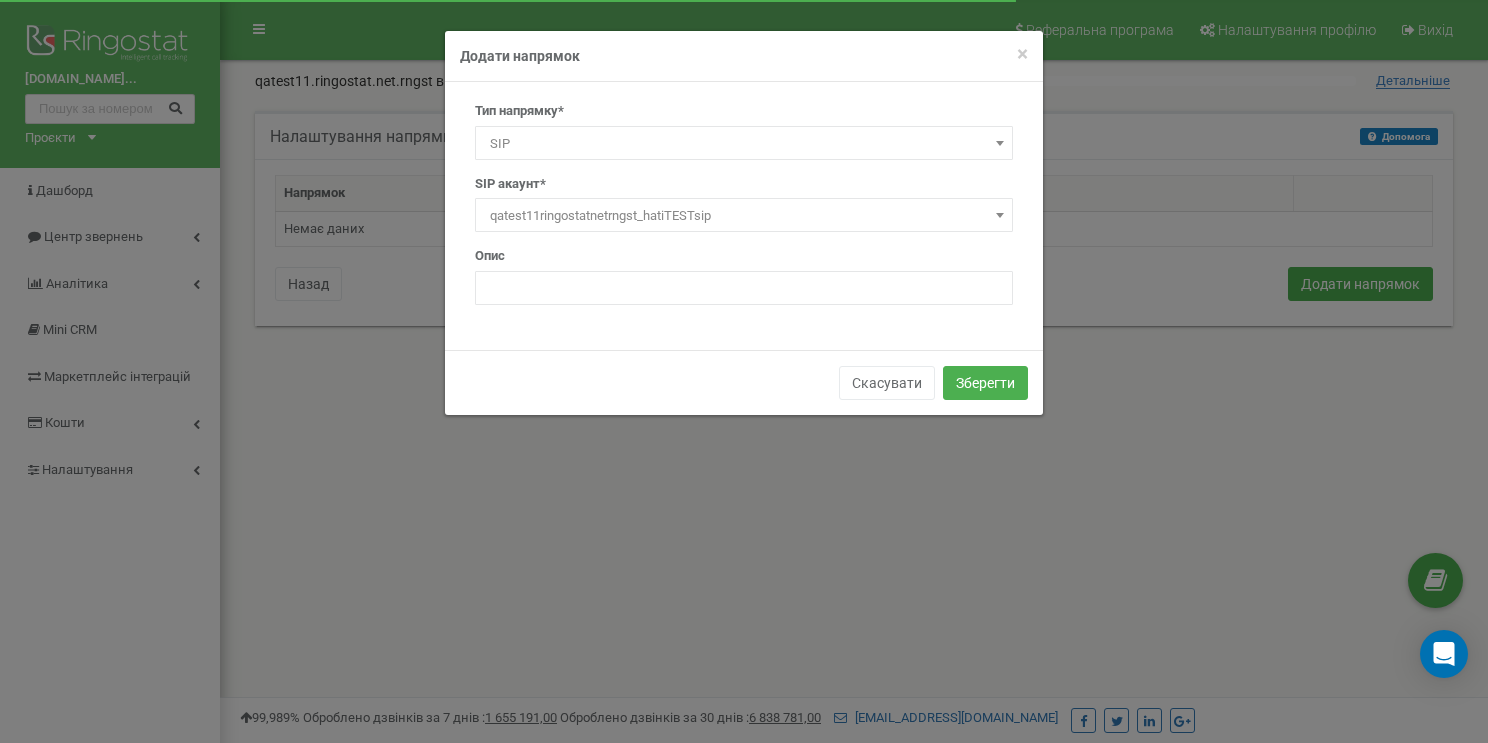 click on "SIP" at bounding box center [744, 144] 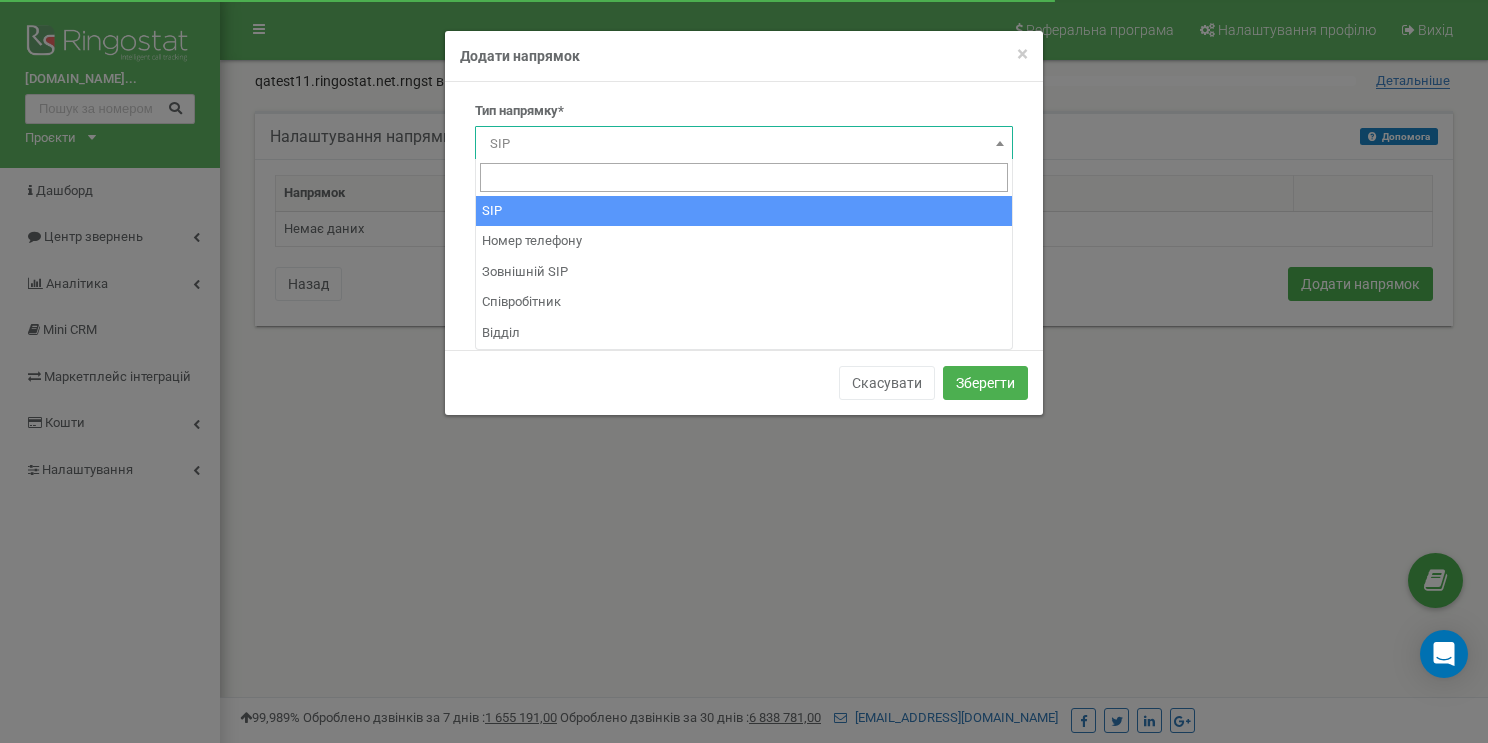 click on "SIP" at bounding box center [744, 144] 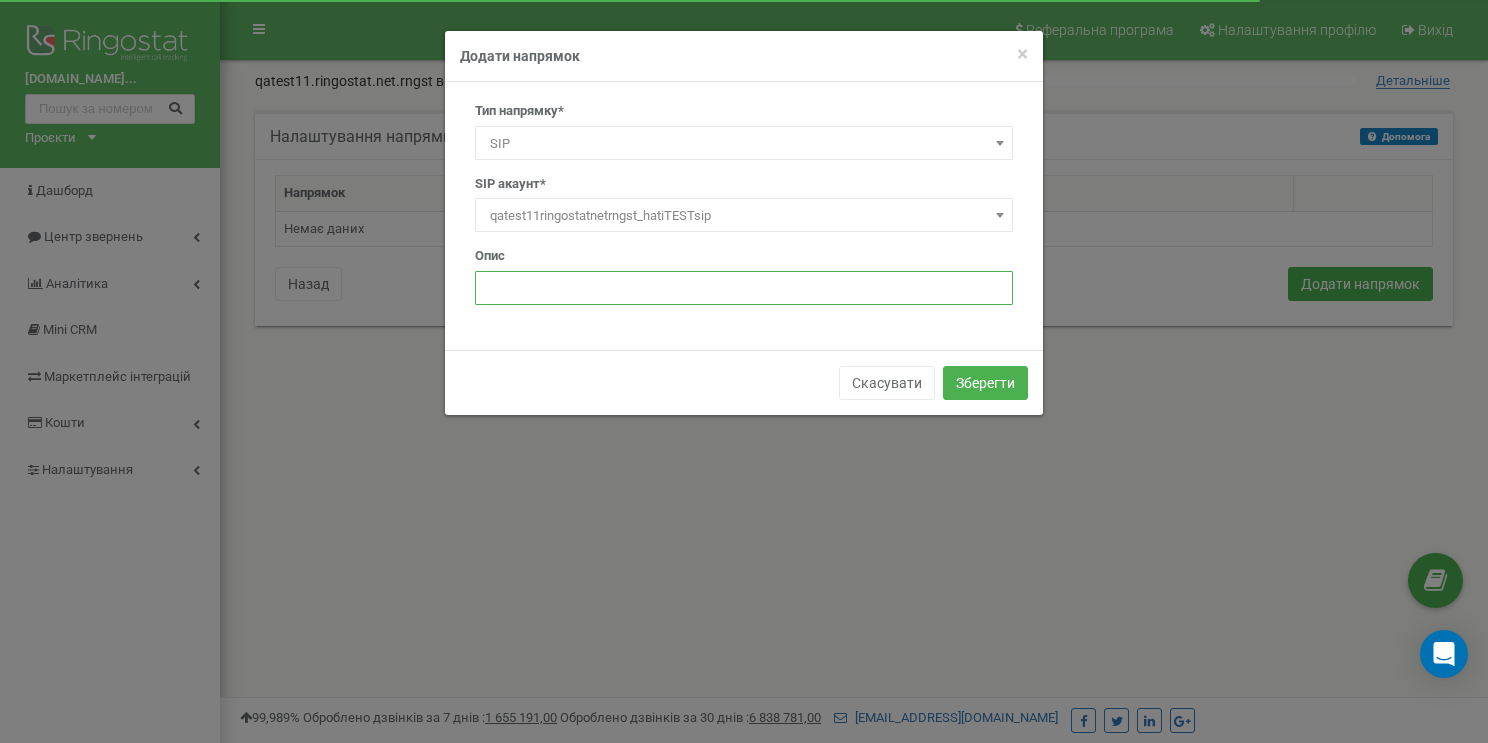 click at bounding box center [744, 288] 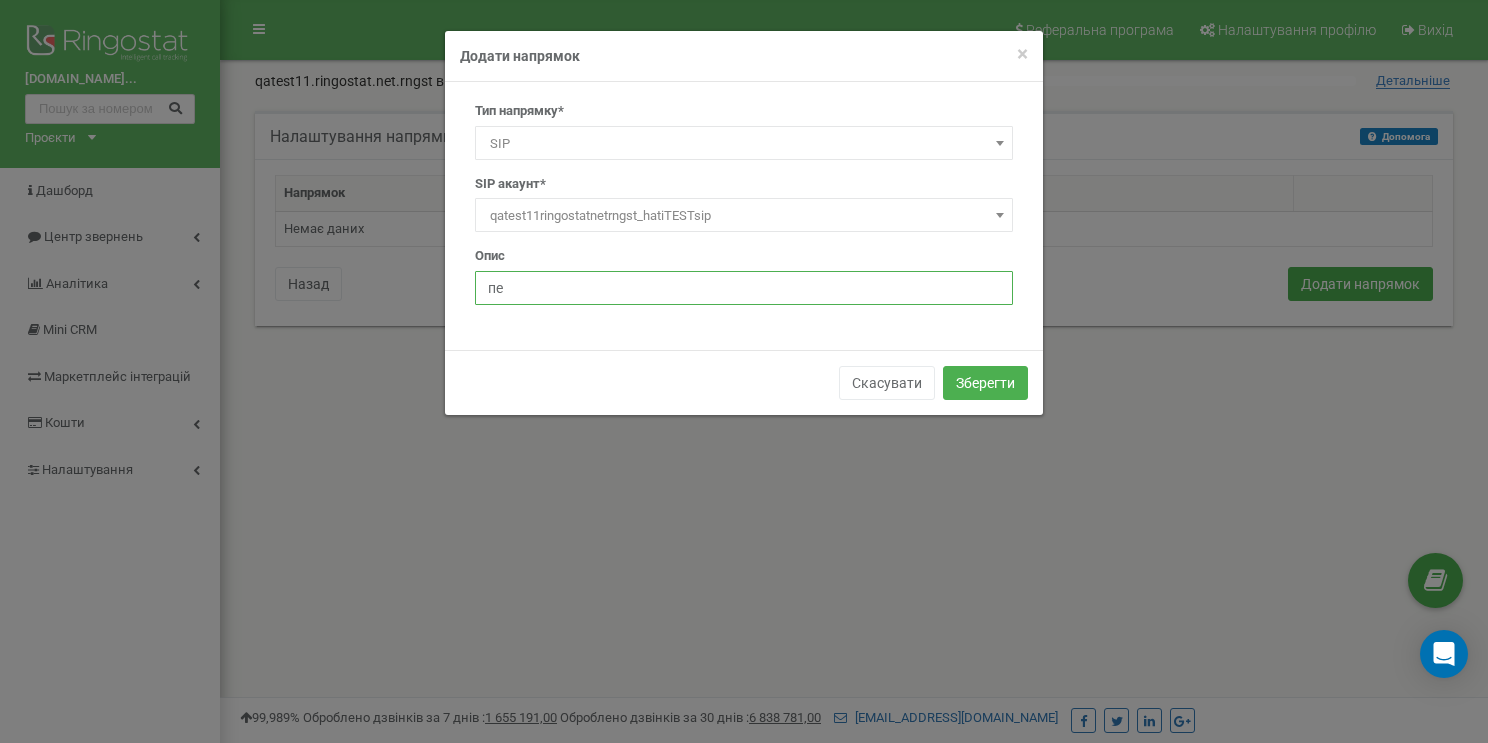 click on "Тип напрямку*
SIP
Номер телефону
Зовнішній SIP
Співробітник
Відділ
SIP
Номер*
Адреса зовнішнього SIP акаунта*
Співробітник*
“Співробітники“ .
Відділ* ." at bounding box center [744, 216] 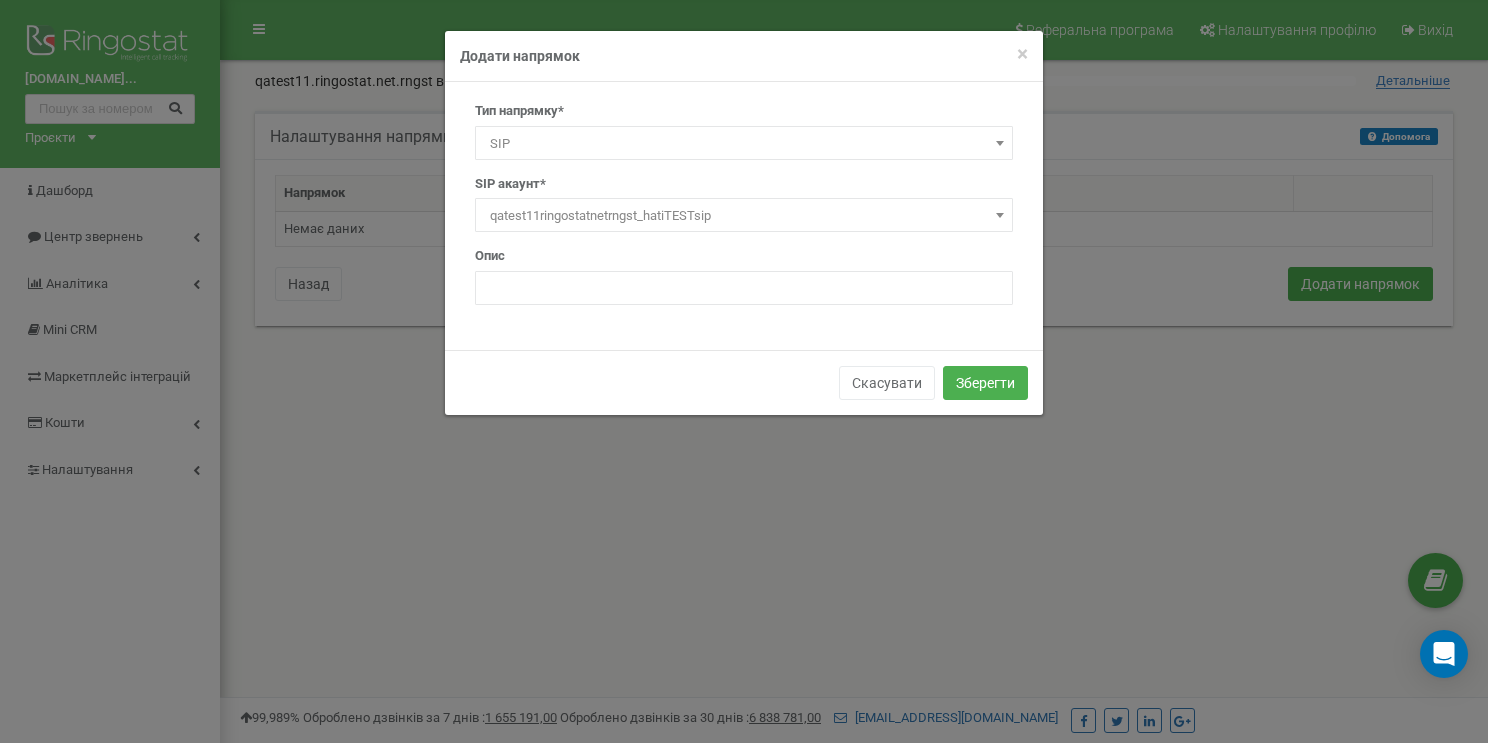 drag, startPoint x: 620, startPoint y: 352, endPoint x: 621, endPoint y: 365, distance: 13.038404 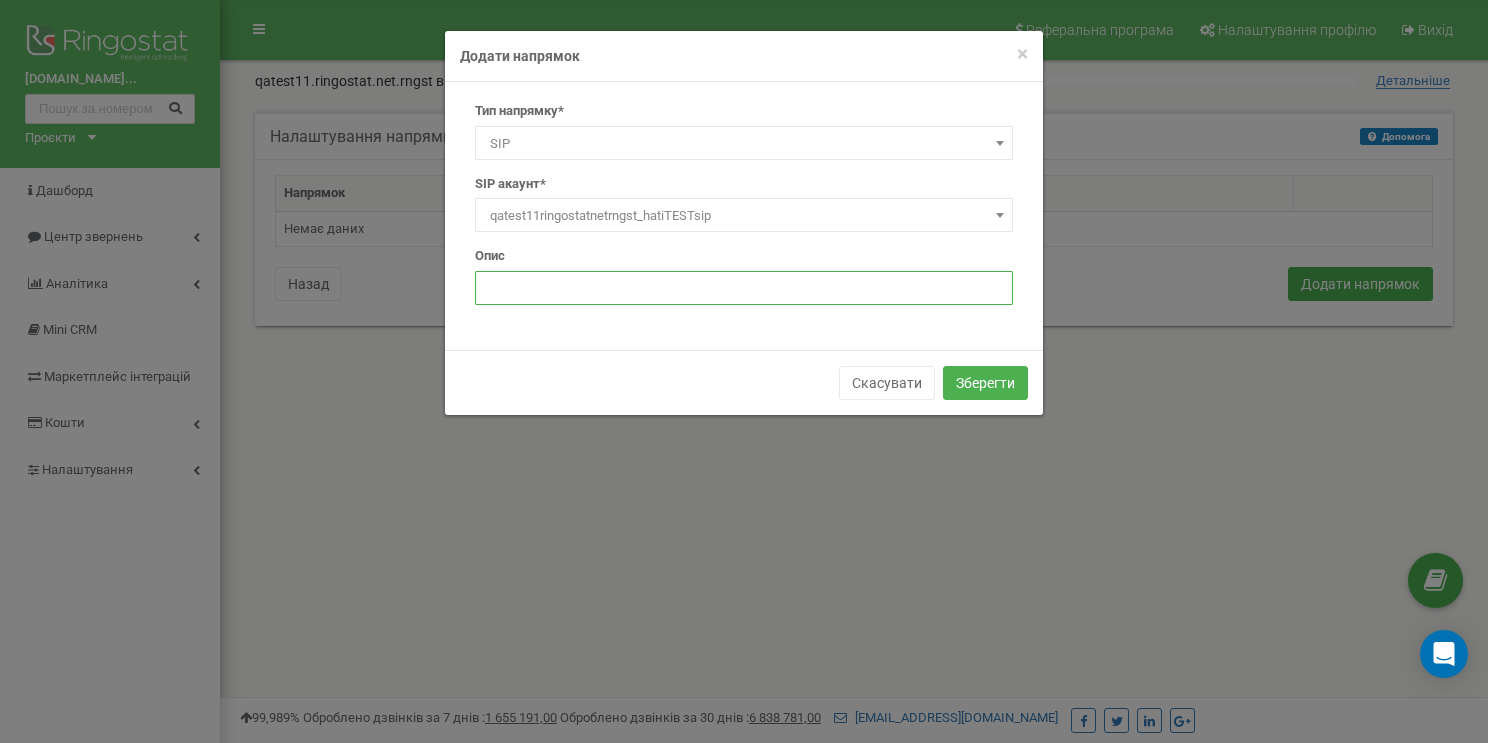 click at bounding box center [744, 288] 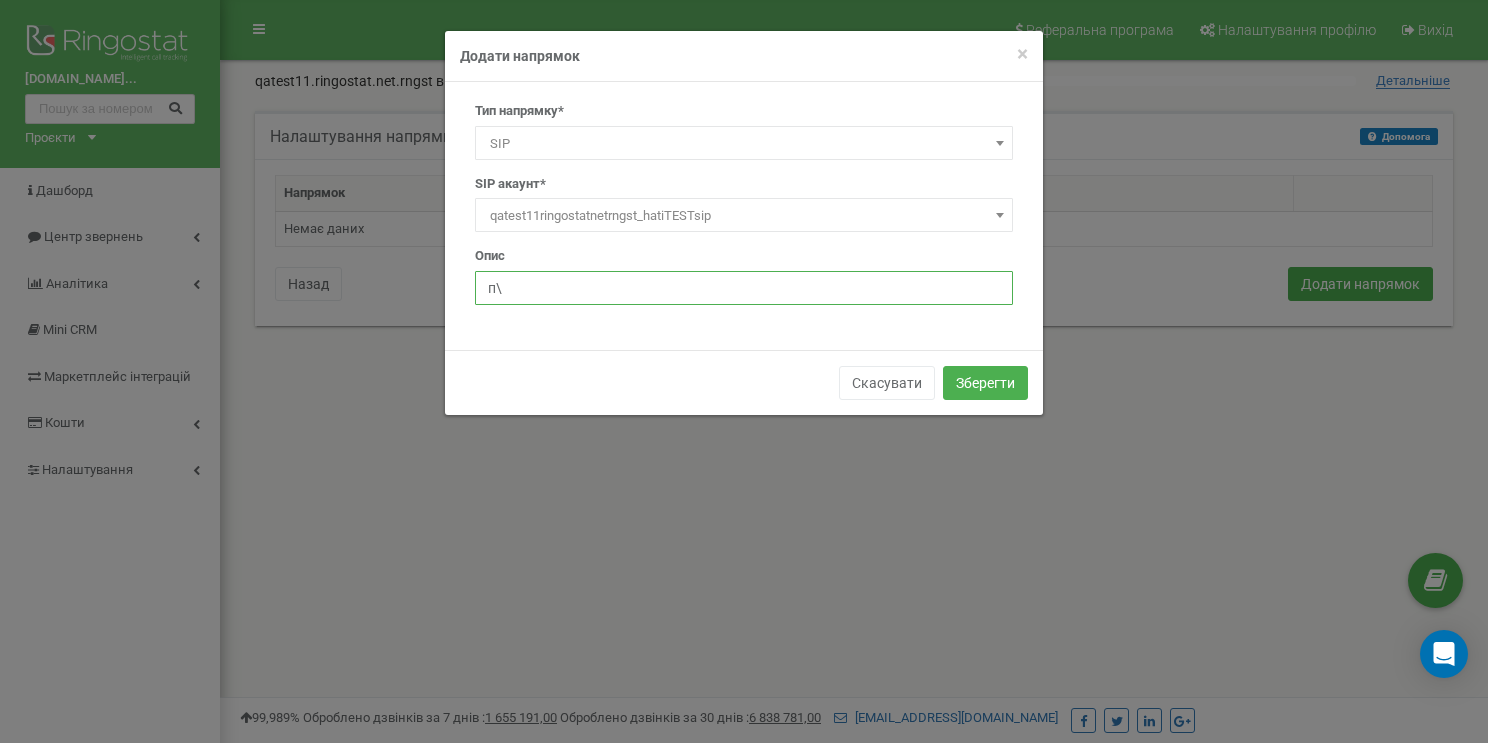 type on "п" 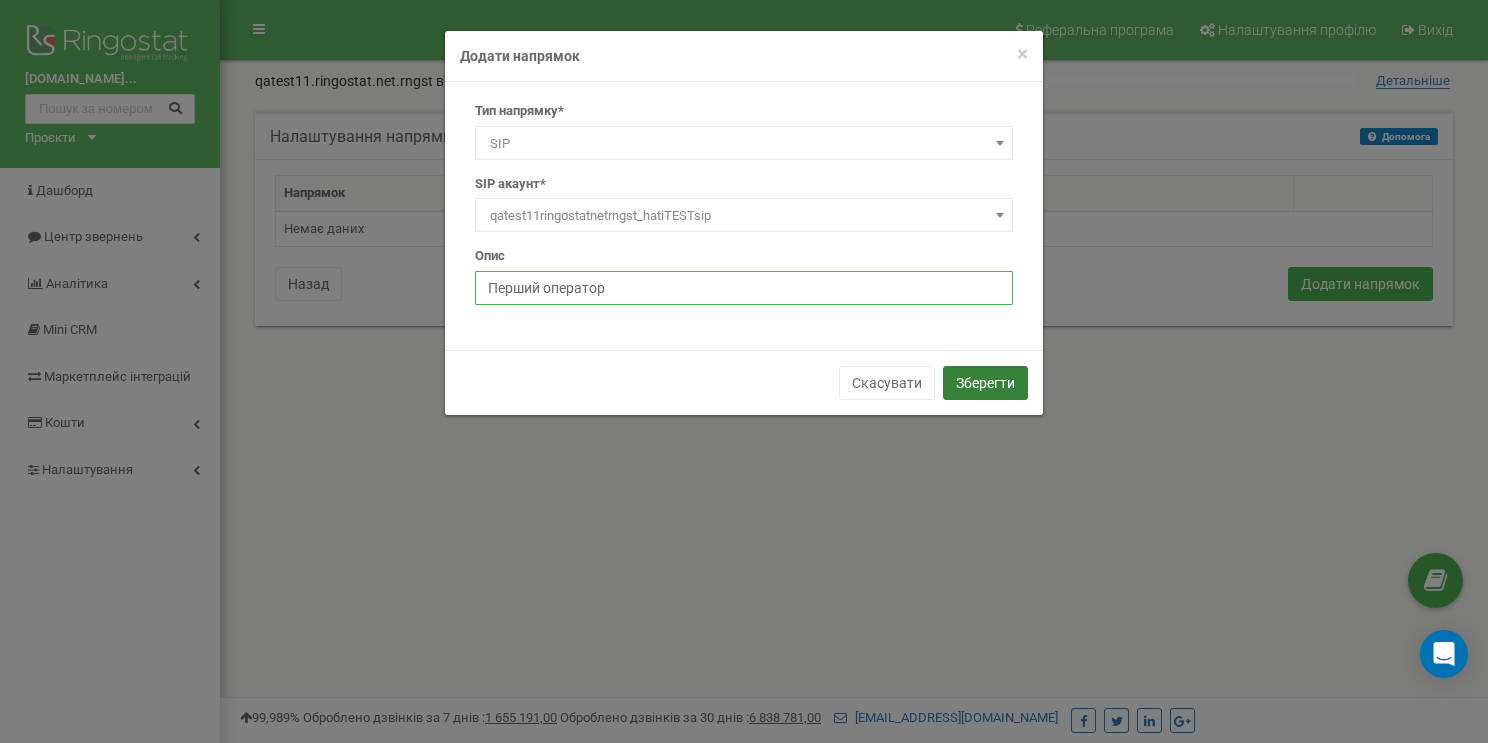type on "Перший оператор" 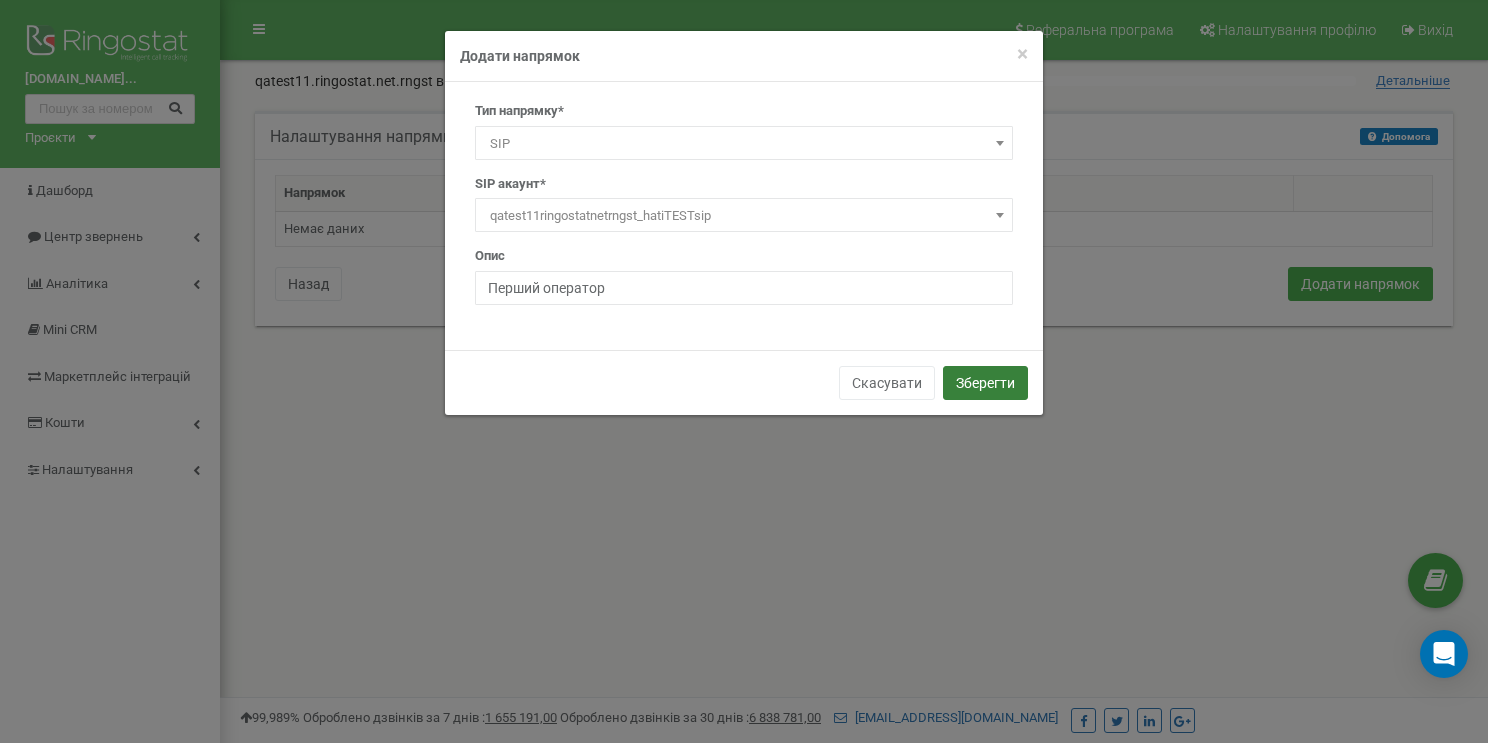 click on "Зберегти" at bounding box center (985, 383) 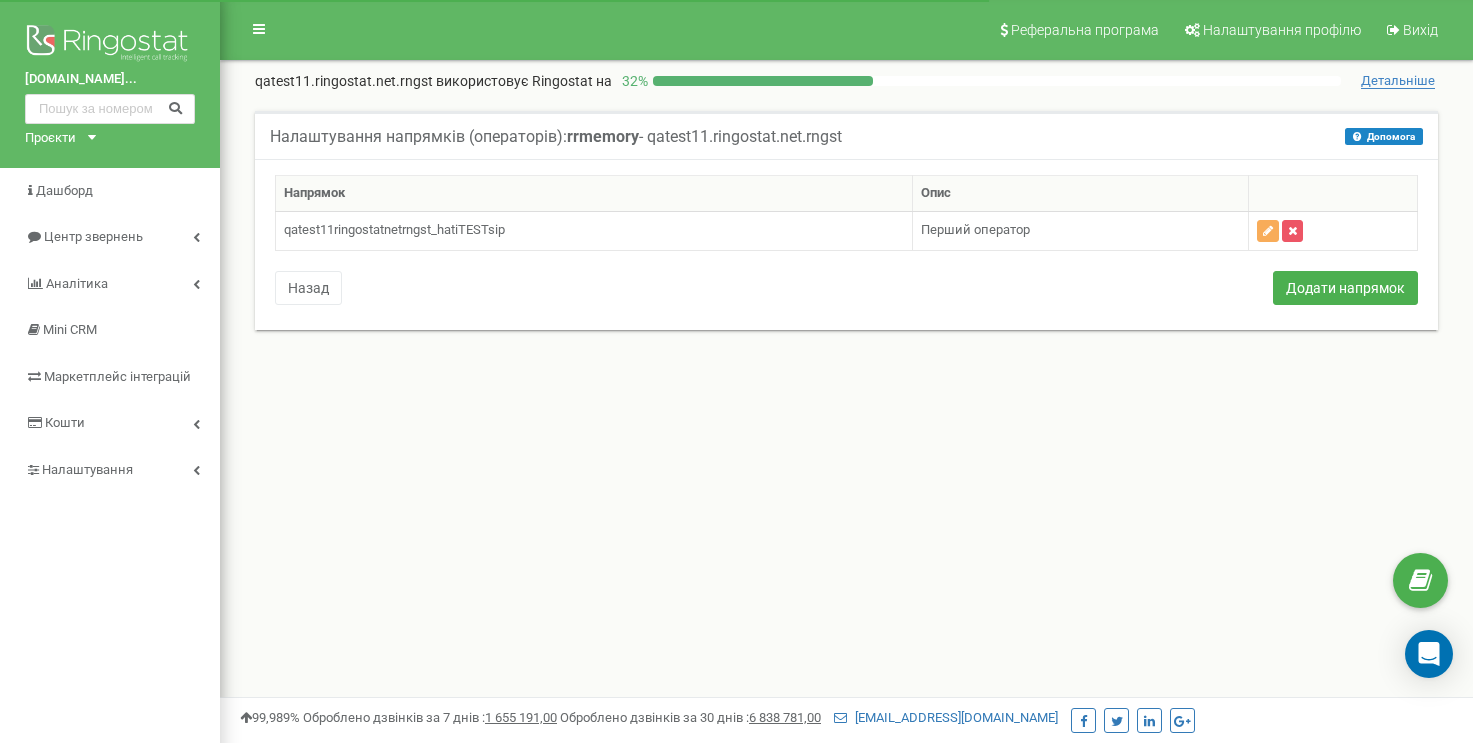 scroll, scrollTop: 0, scrollLeft: 0, axis: both 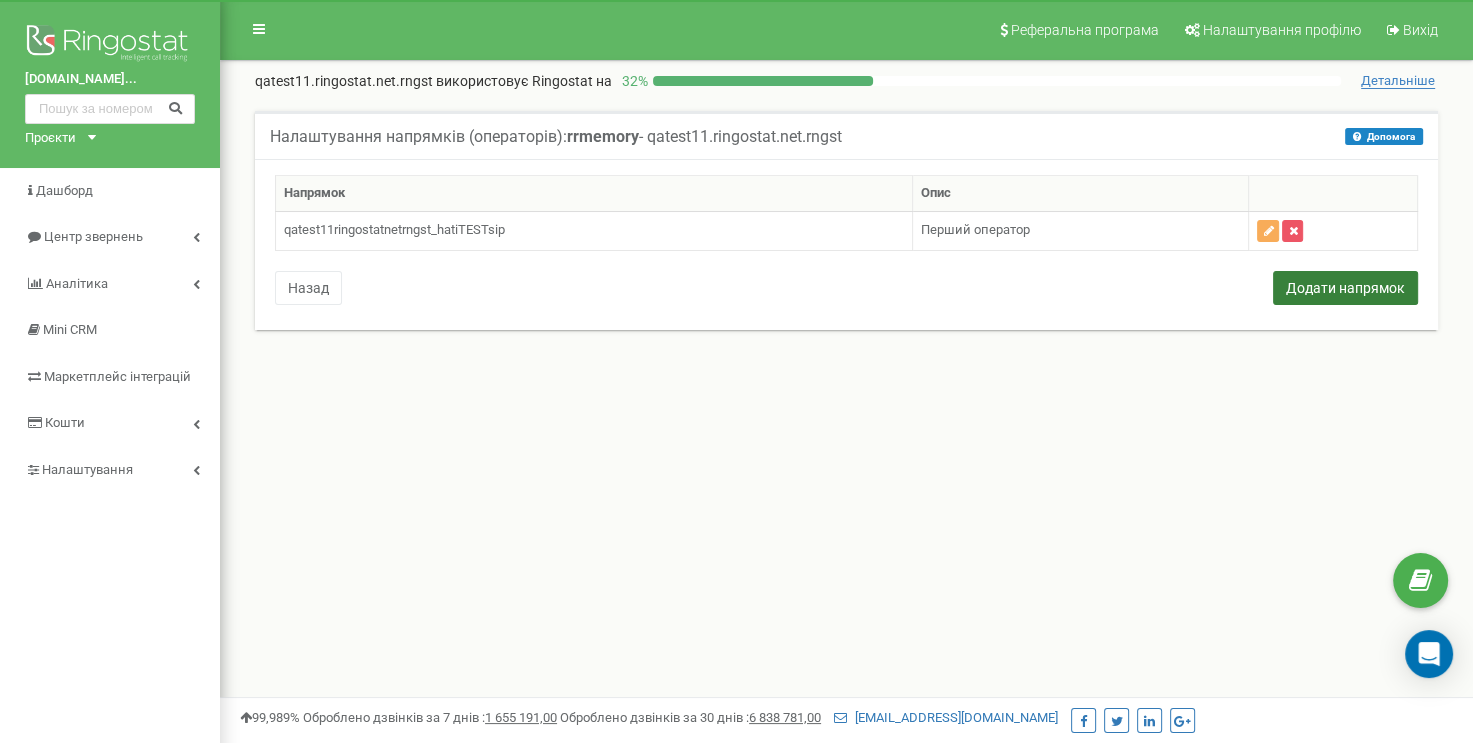 click on "Додати напрямок" at bounding box center (1345, 288) 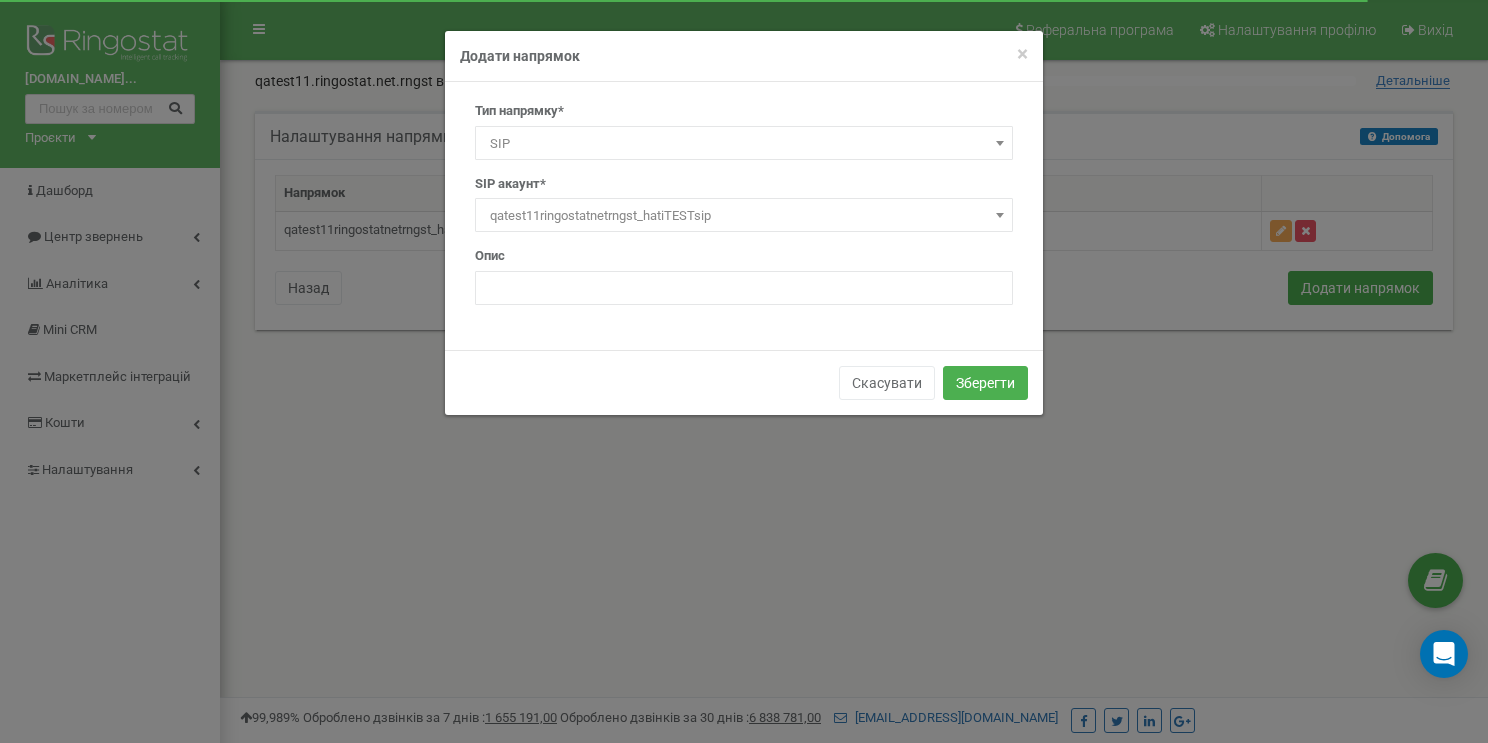 click on "qatest11ringostatnetrngst_hatiTESTsip" at bounding box center (744, 216) 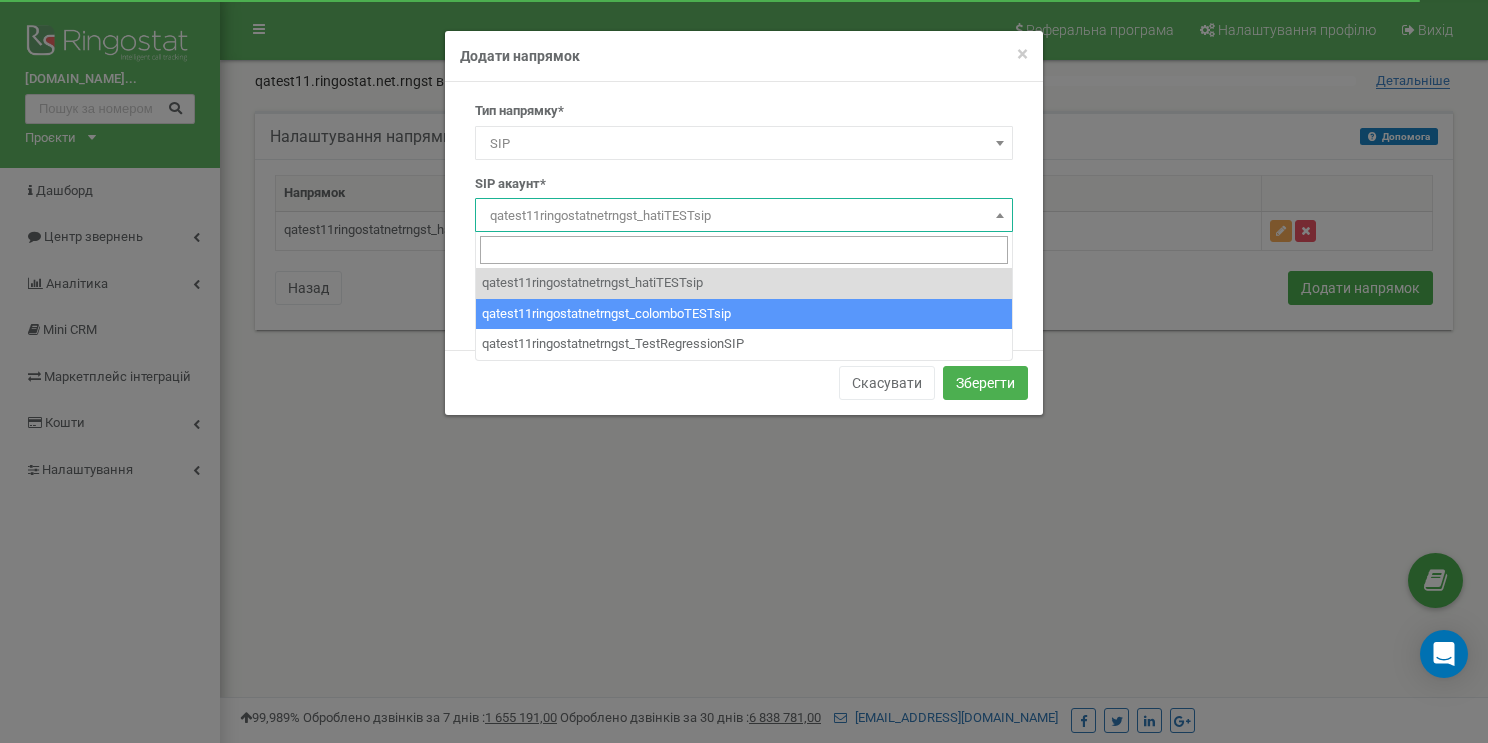 select on "qatest11ringostatnetrngst_colomboTESTsip" 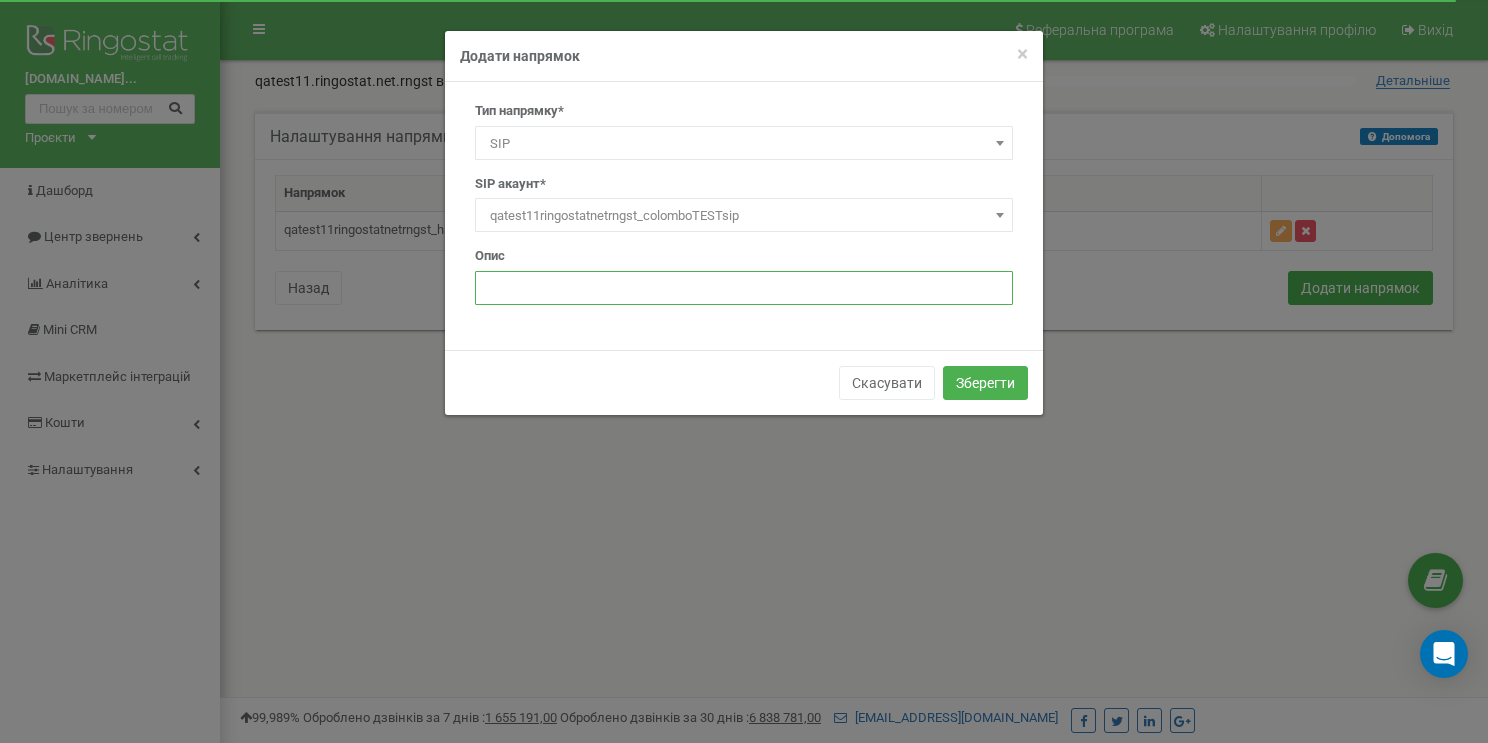 click at bounding box center (744, 288) 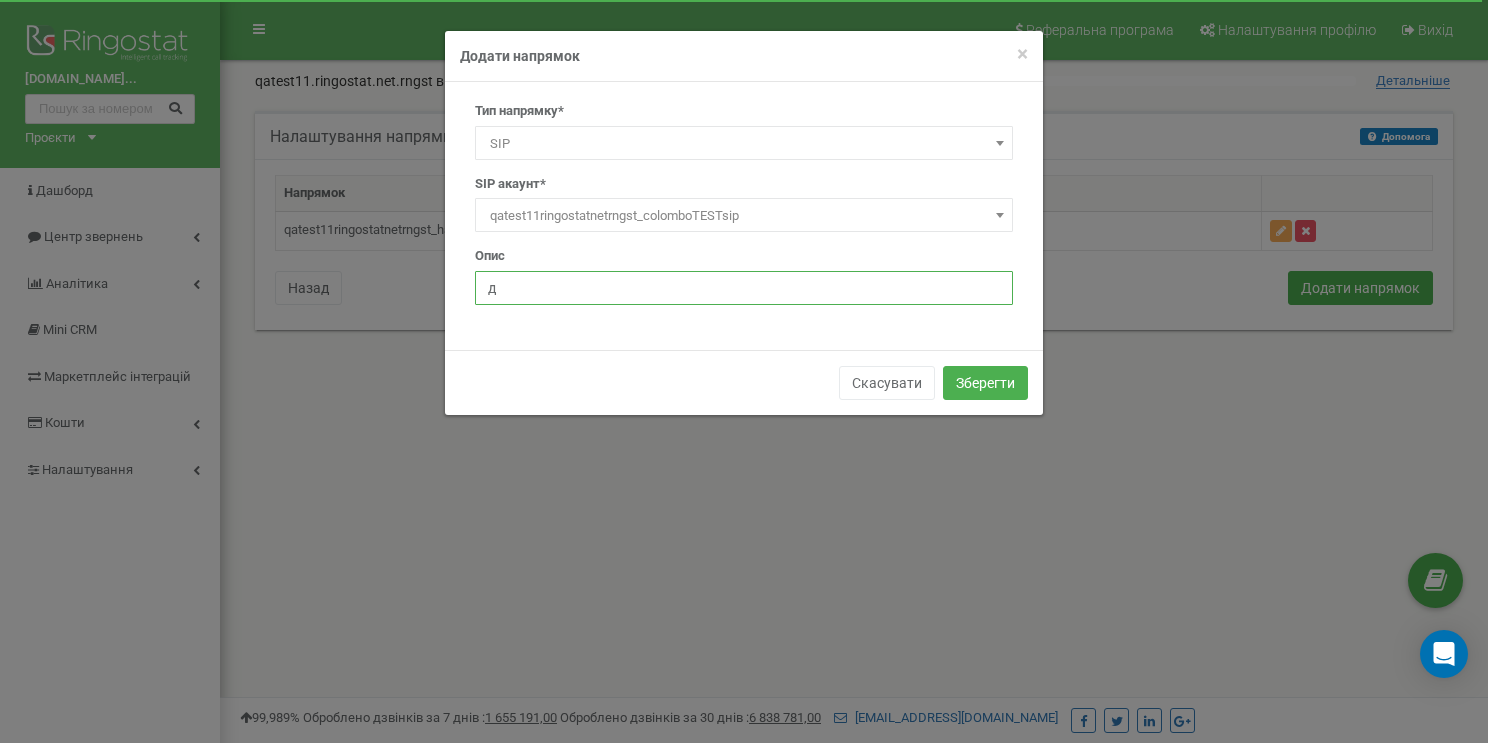 type on "Другий оператор" 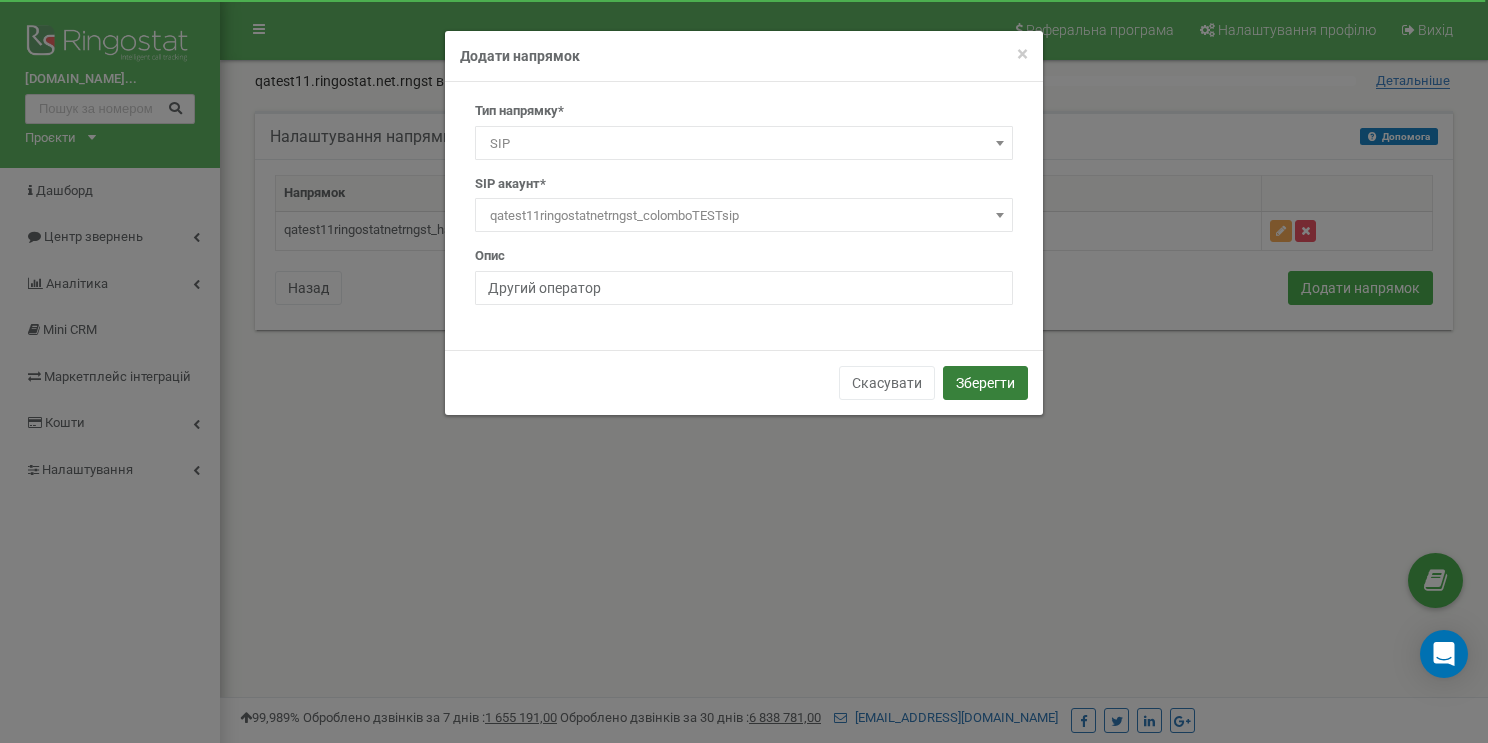 click on "Зберегти" at bounding box center [985, 383] 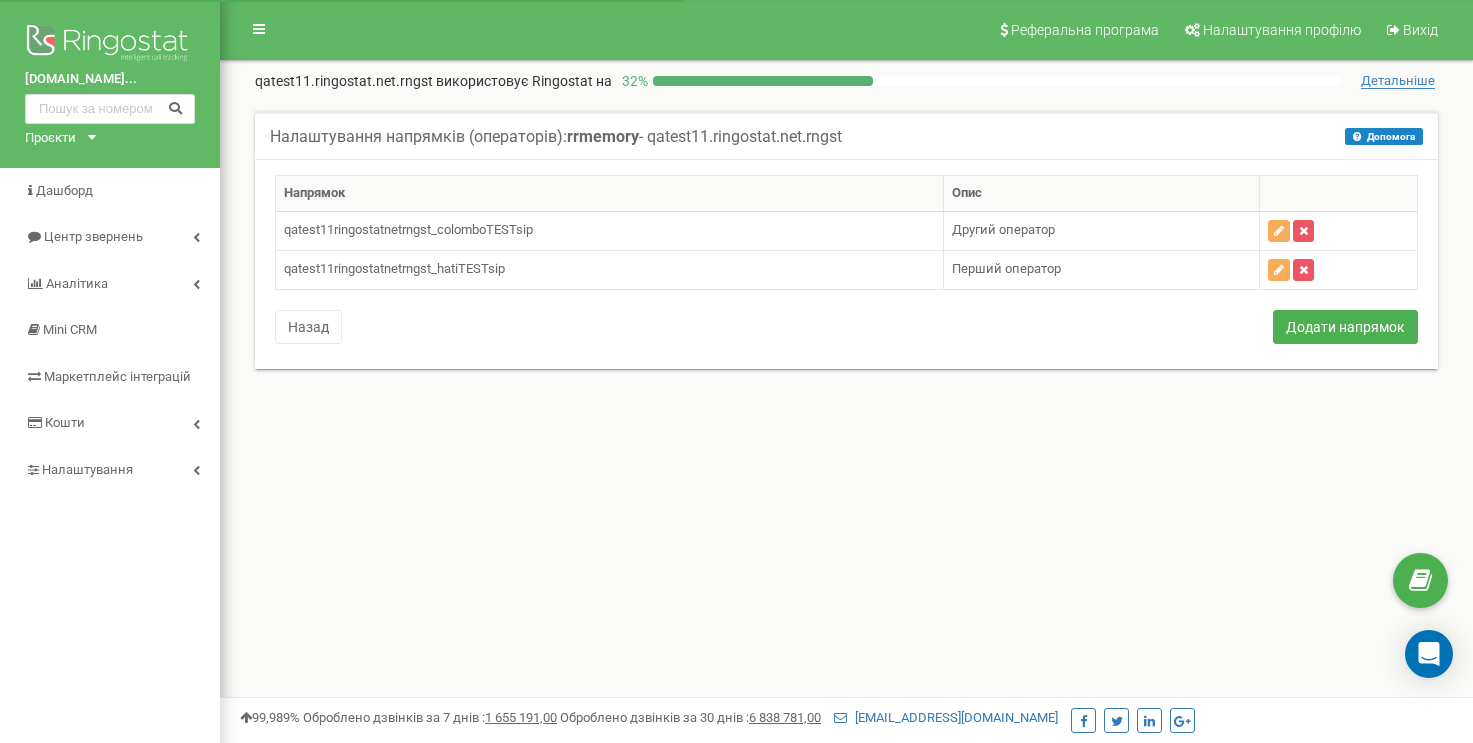 scroll, scrollTop: 0, scrollLeft: 0, axis: both 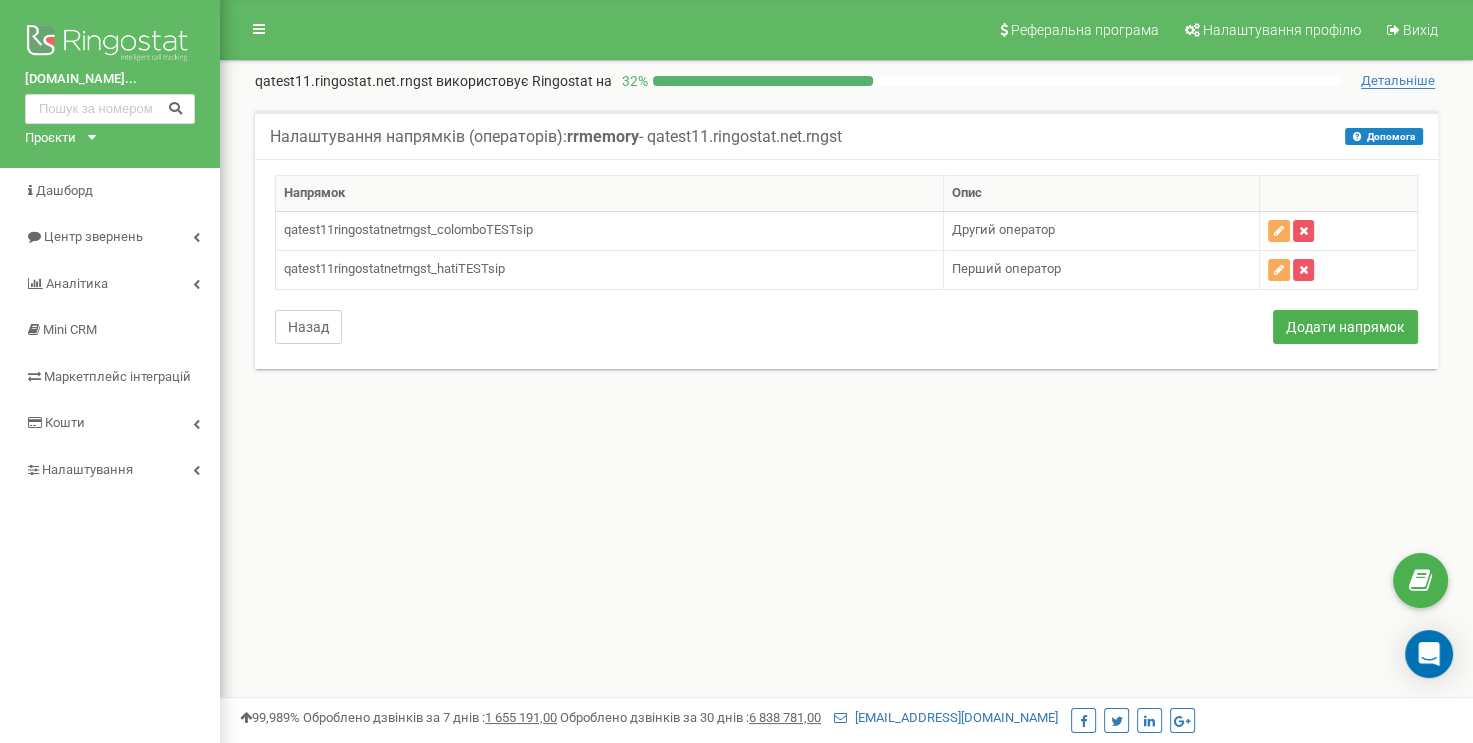 click on "Назад" at bounding box center (308, 327) 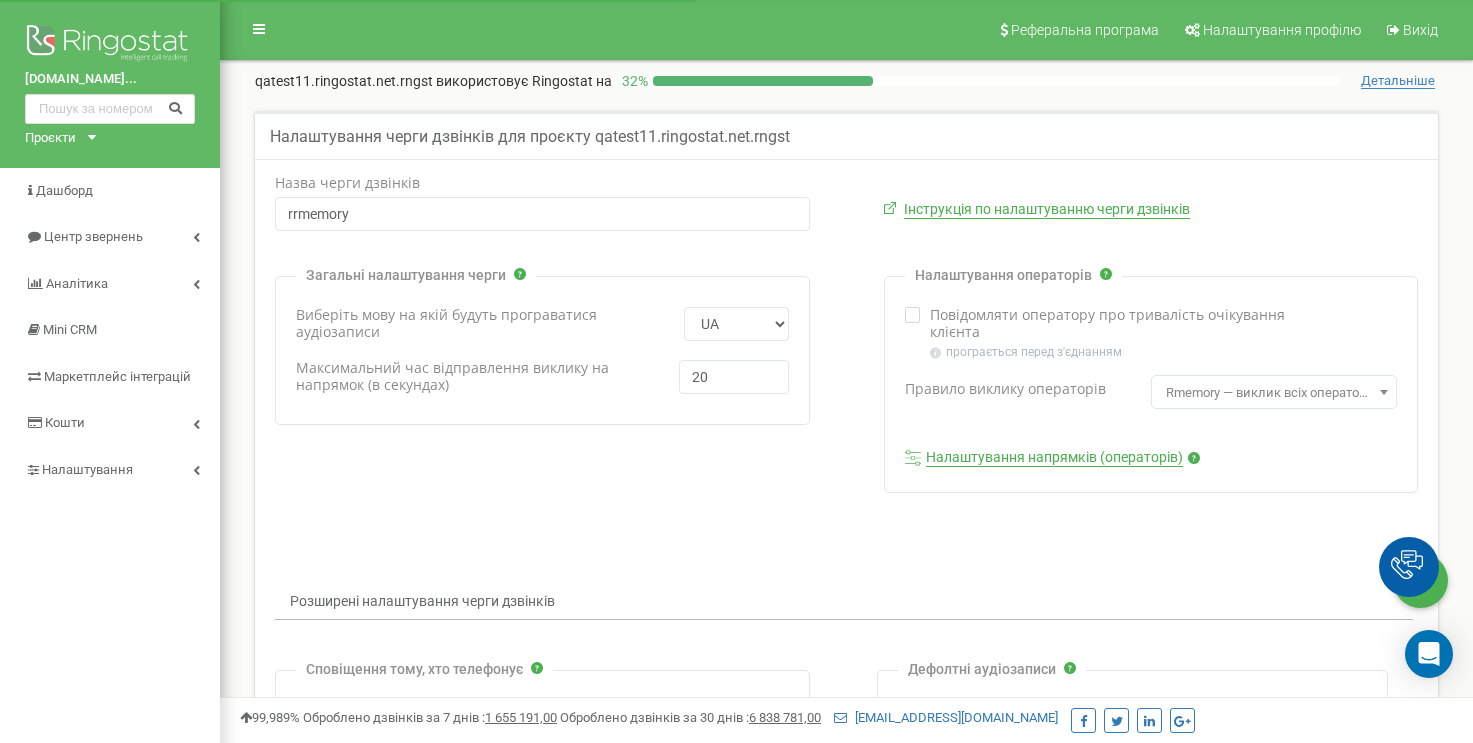 scroll, scrollTop: 0, scrollLeft: 0, axis: both 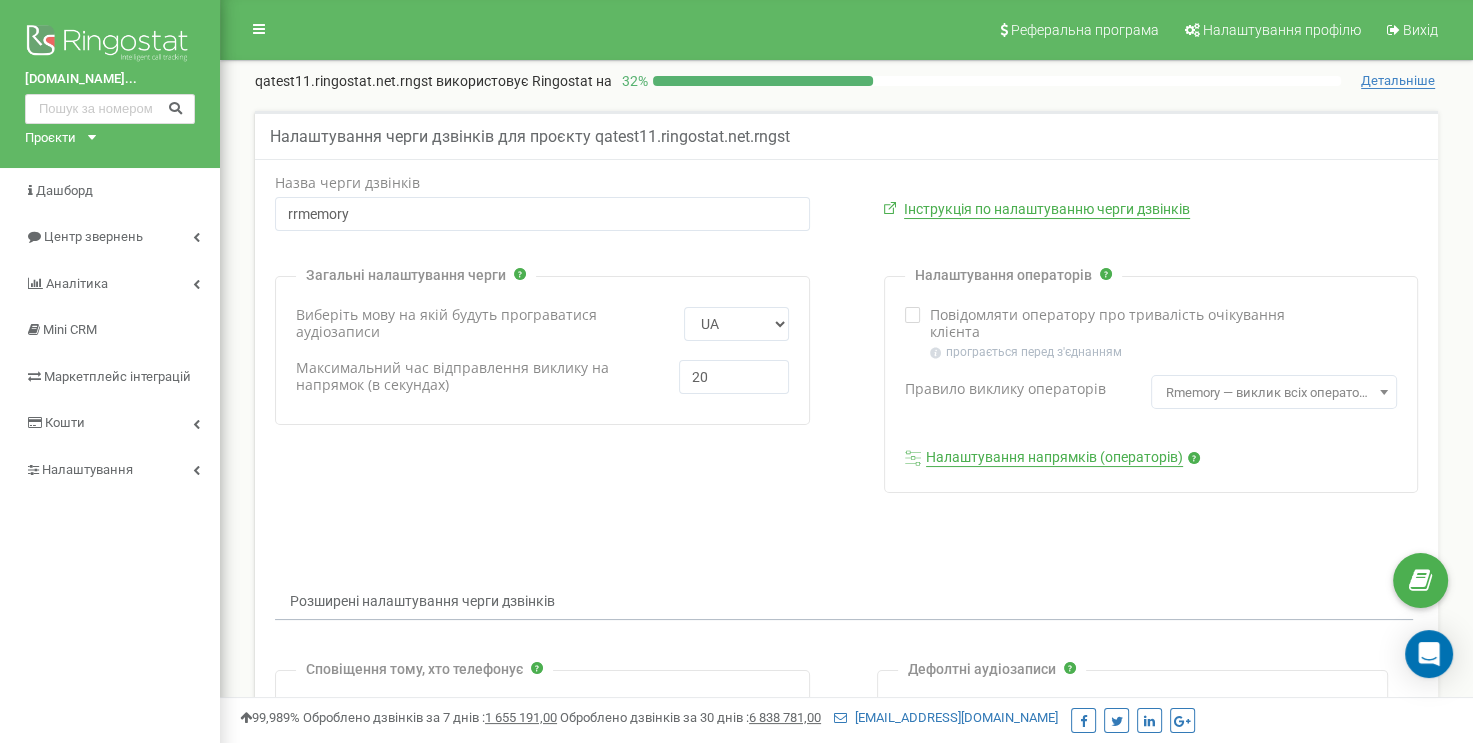 click at bounding box center [913, 315] 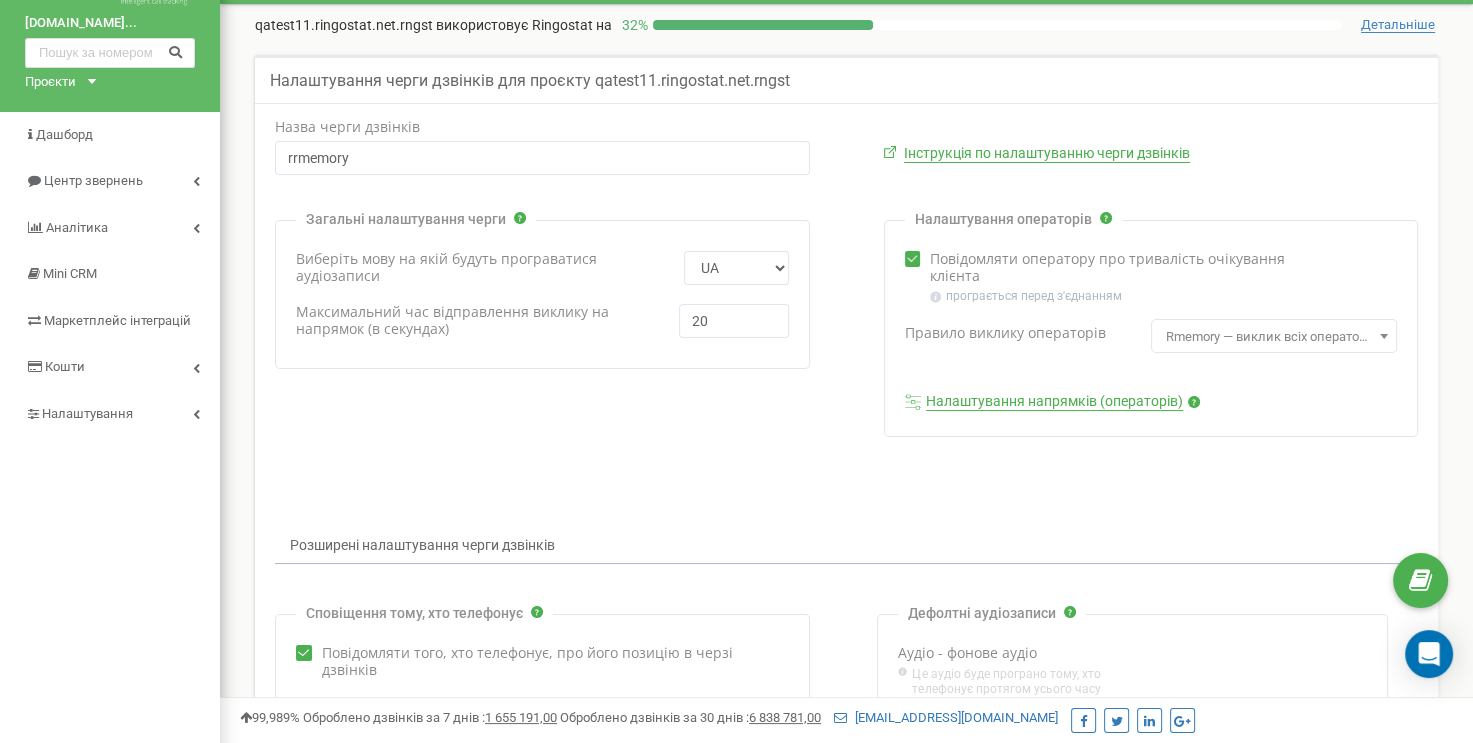 scroll, scrollTop: 0, scrollLeft: 0, axis: both 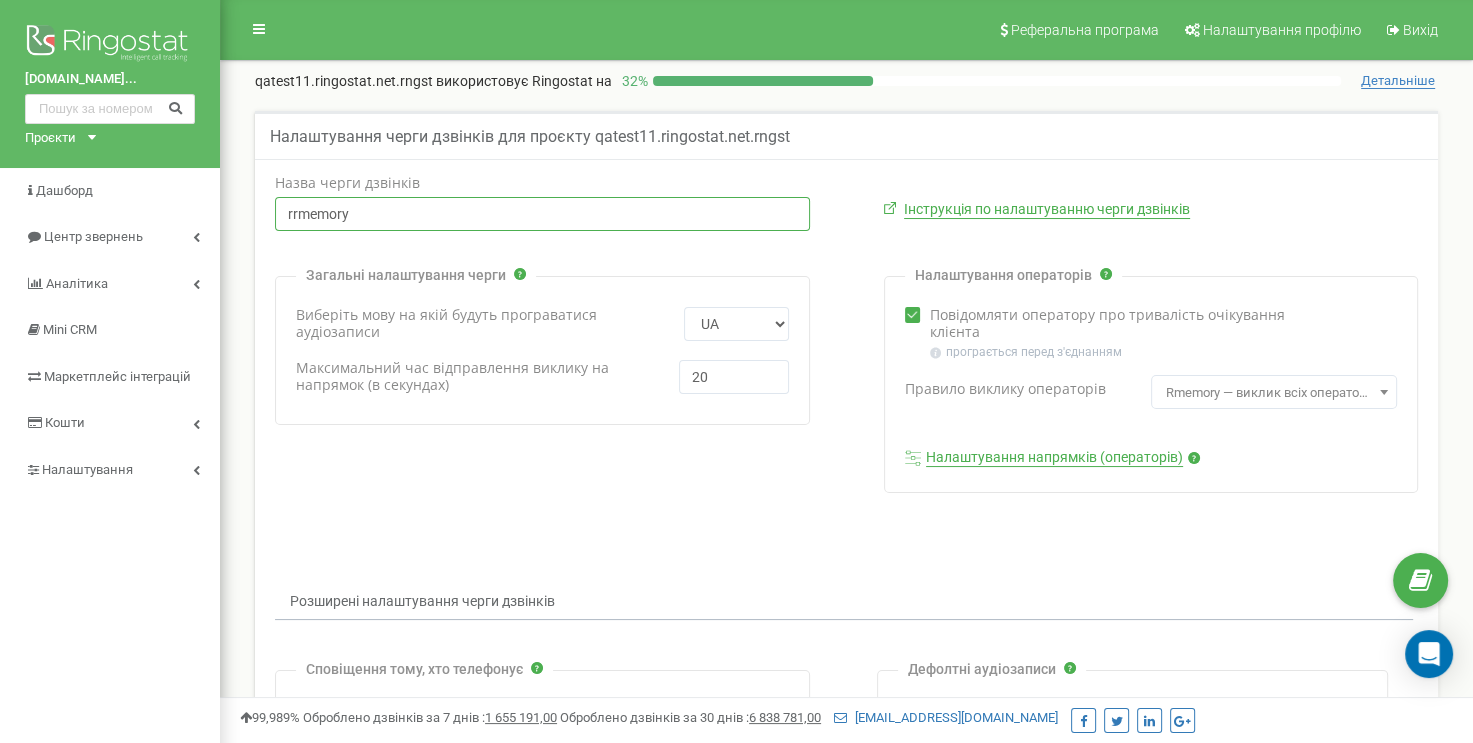 click on "rrmemory" at bounding box center [542, 214] 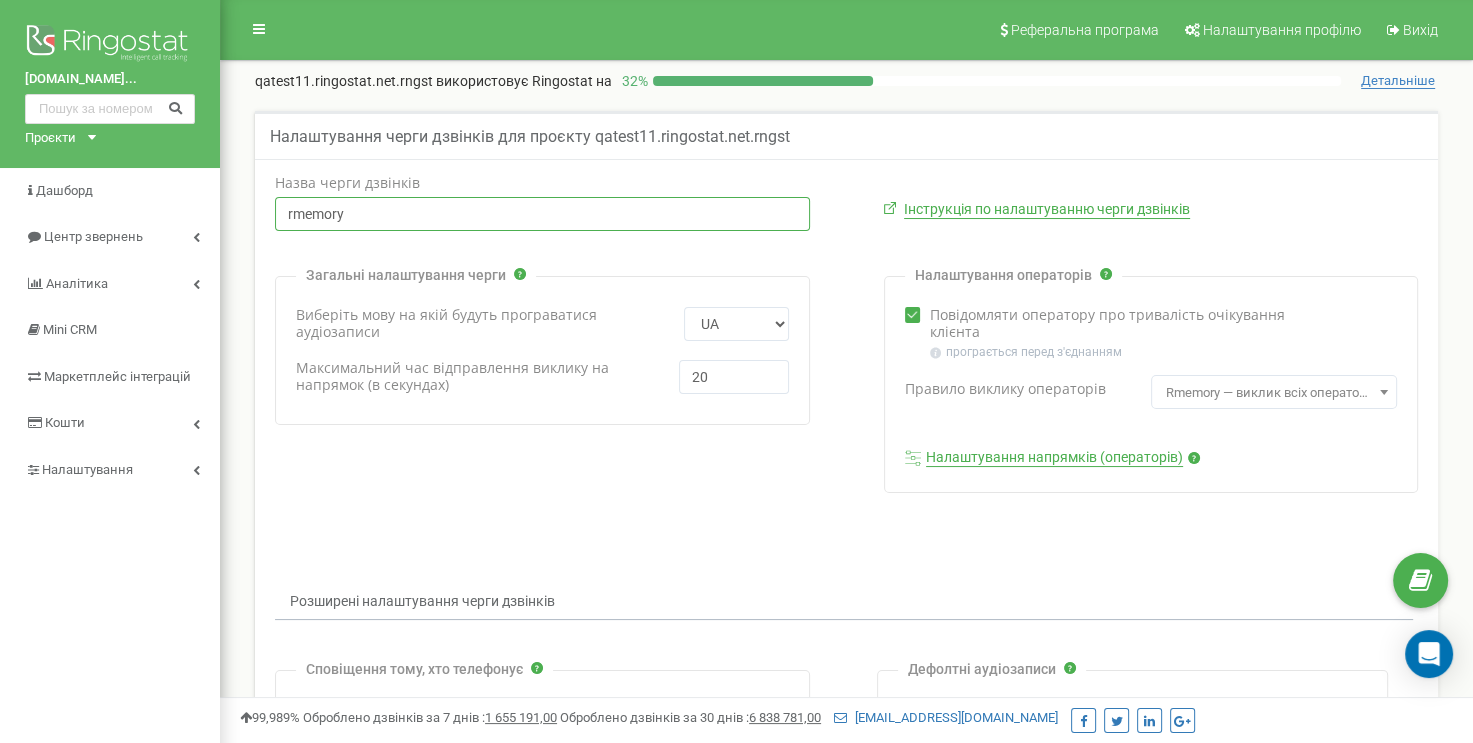 drag, startPoint x: 348, startPoint y: 210, endPoint x: 232, endPoint y: 210, distance: 116 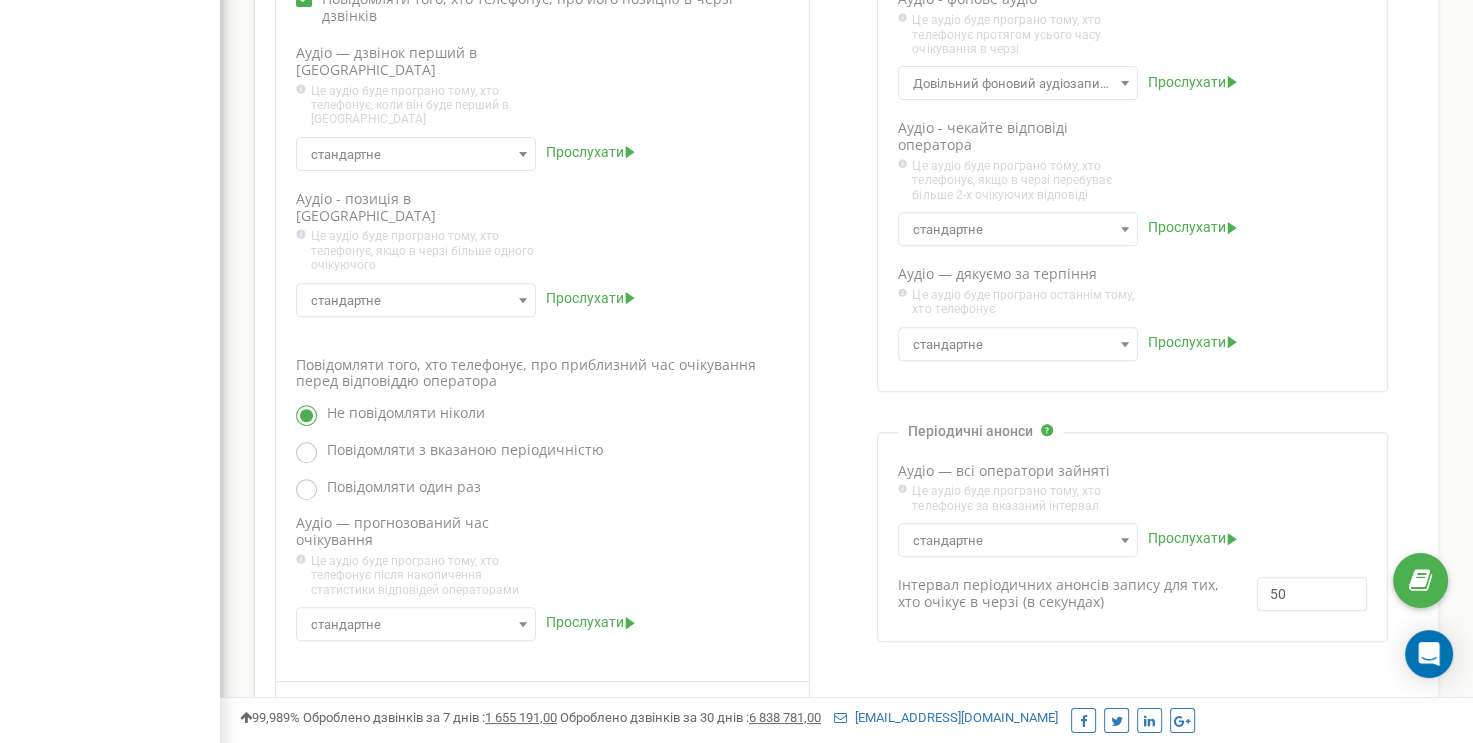 scroll, scrollTop: 818, scrollLeft: 0, axis: vertical 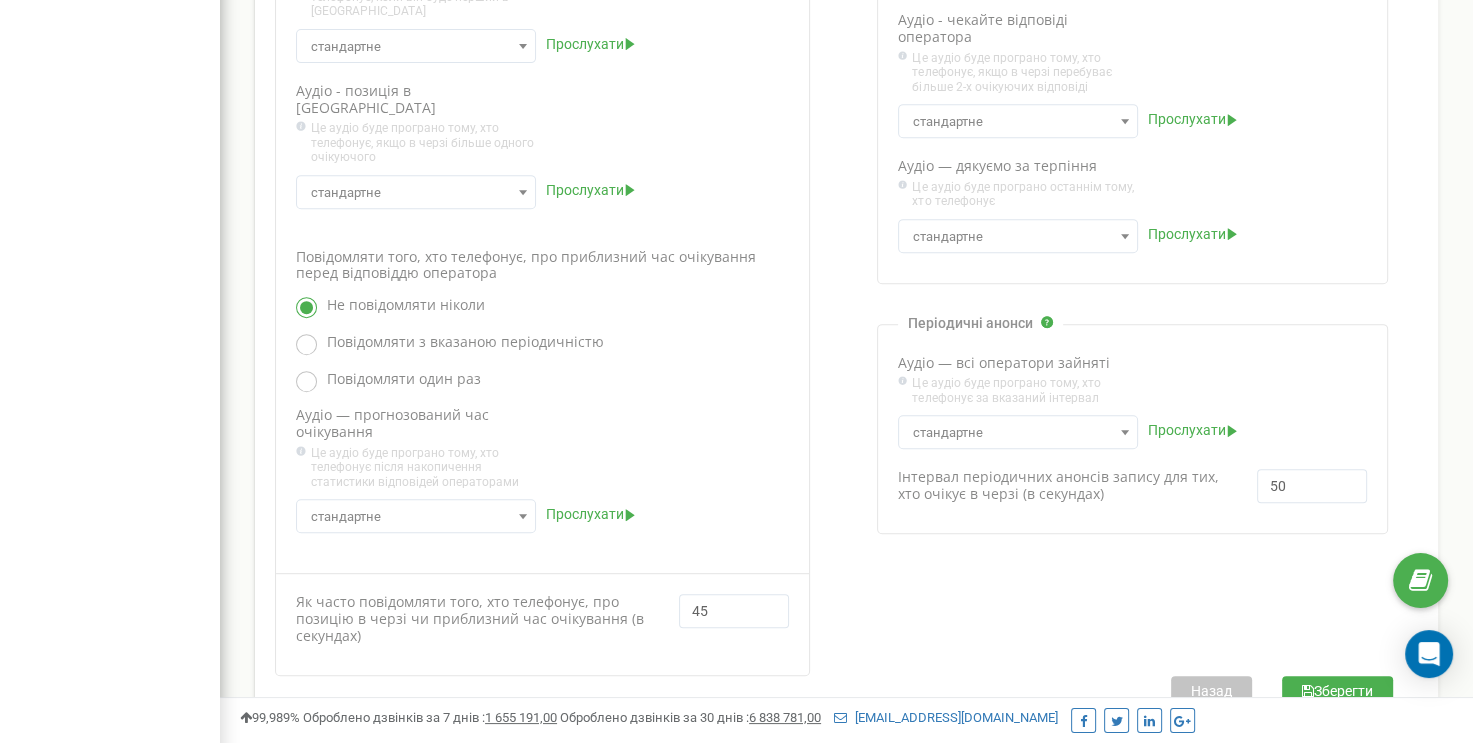 type on "rmemory" 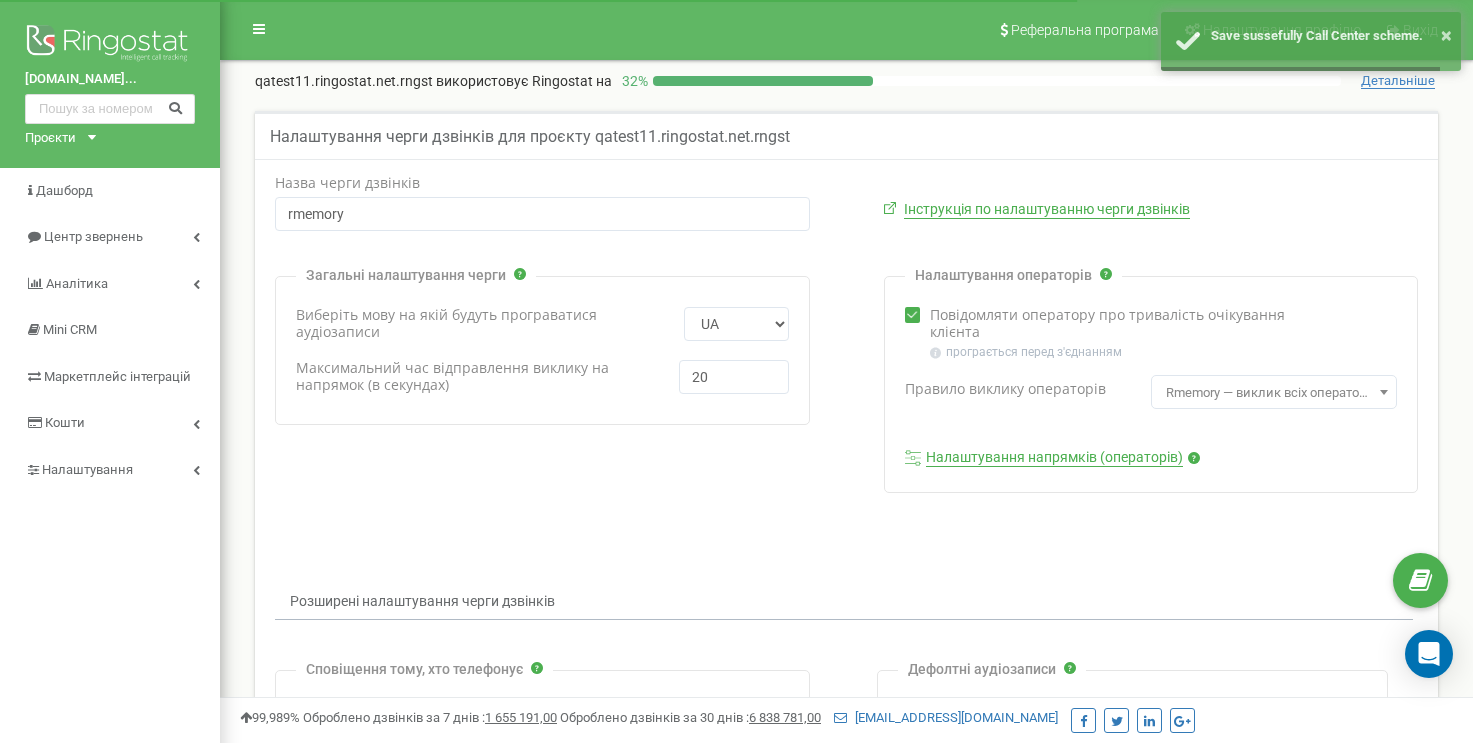 scroll, scrollTop: 0, scrollLeft: 0, axis: both 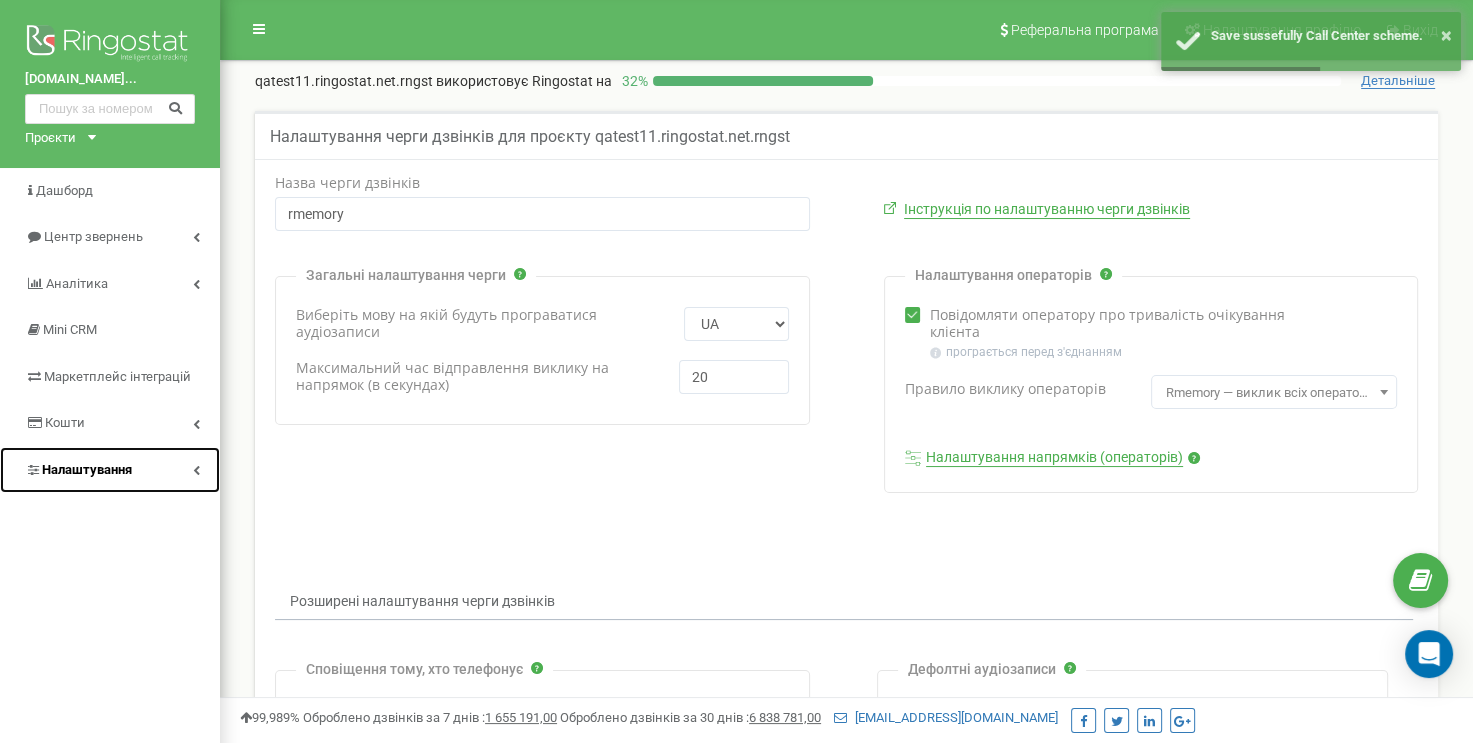 click on "Налаштування" at bounding box center [110, 470] 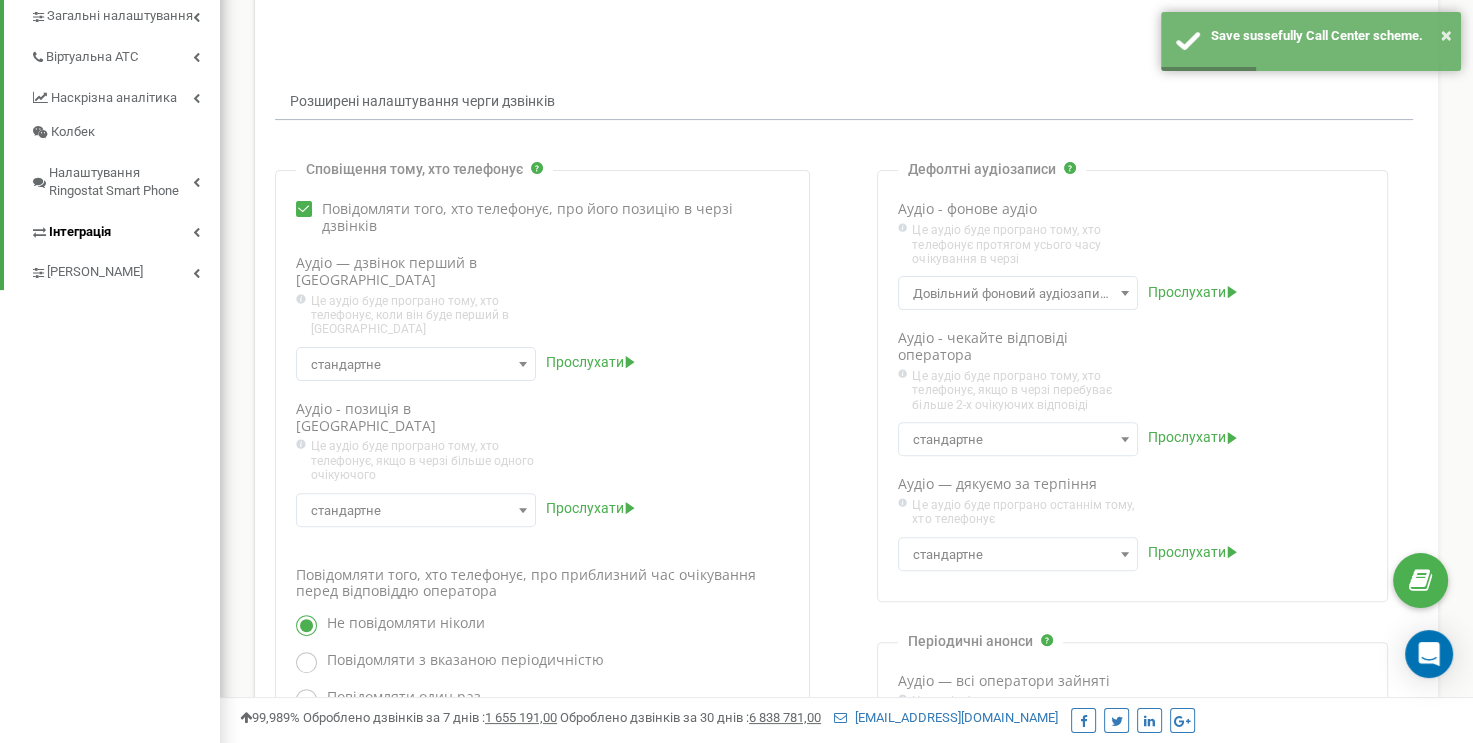 scroll, scrollTop: 300, scrollLeft: 0, axis: vertical 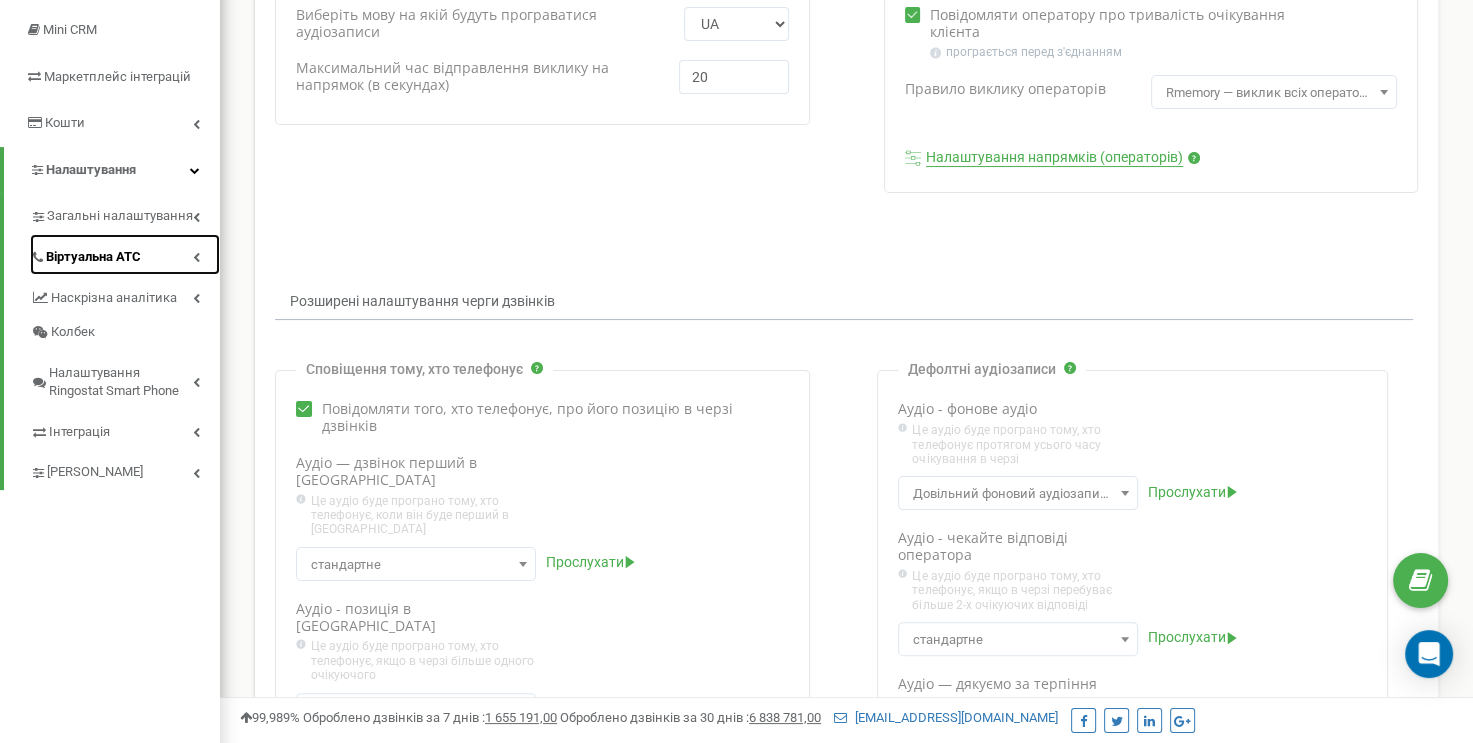 click on "Віртуальна АТС" at bounding box center [125, 254] 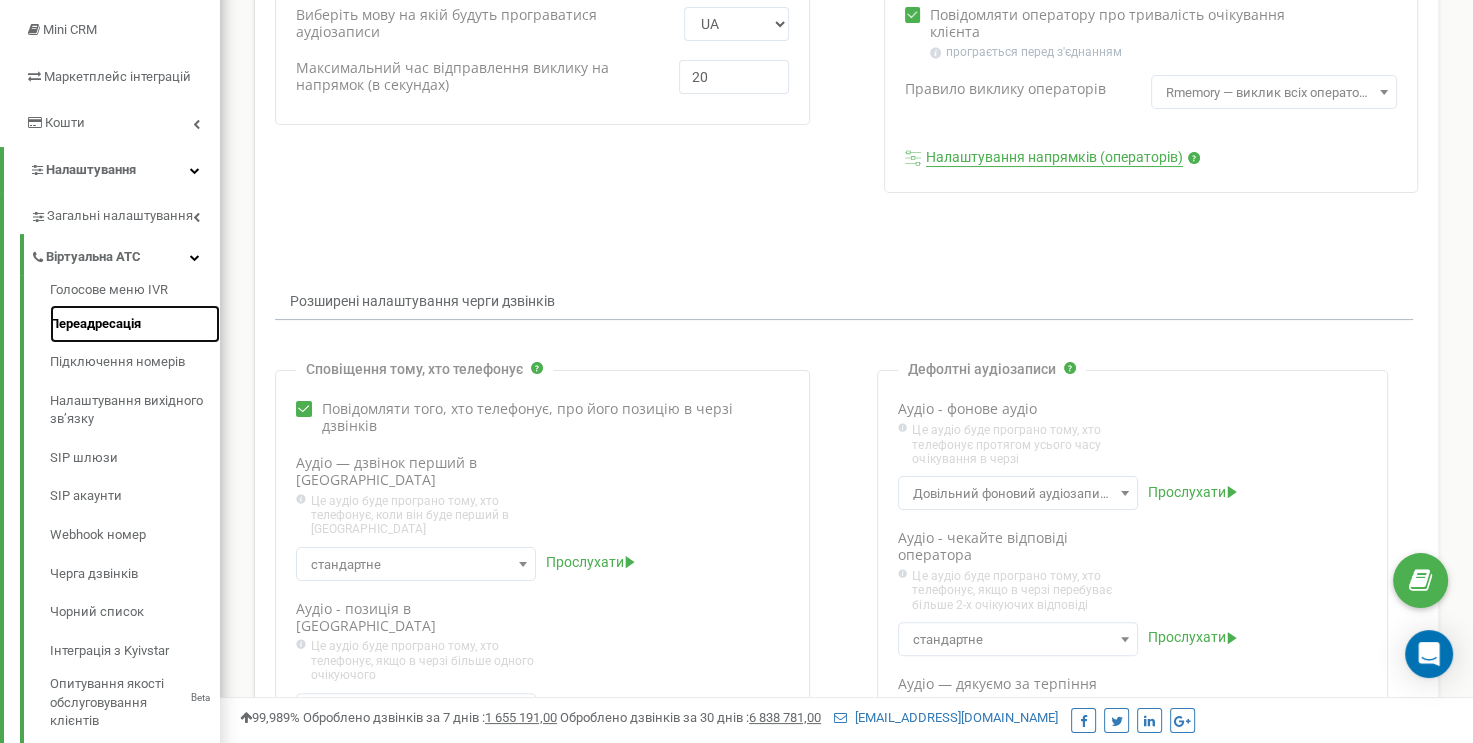 click on "Переадресація" at bounding box center [135, 324] 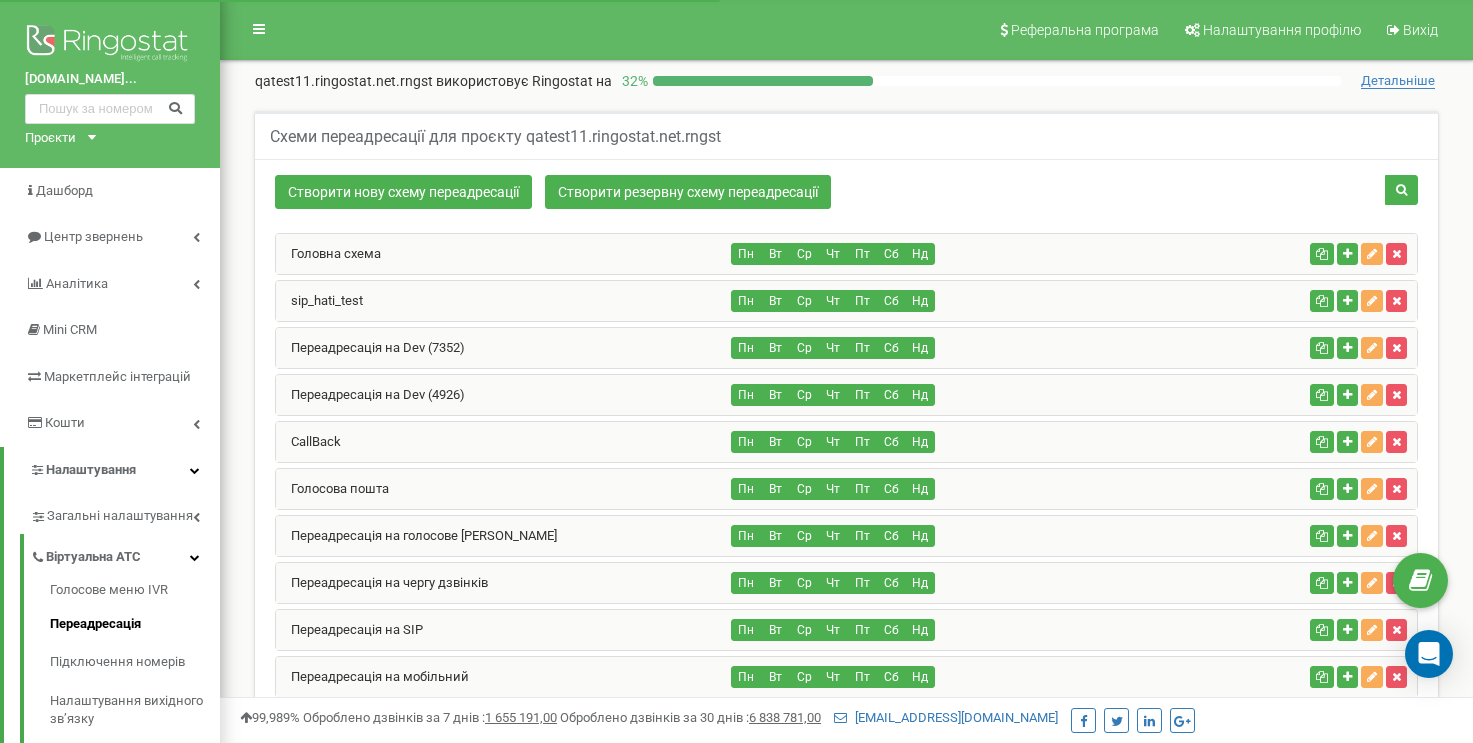 scroll, scrollTop: 0, scrollLeft: 0, axis: both 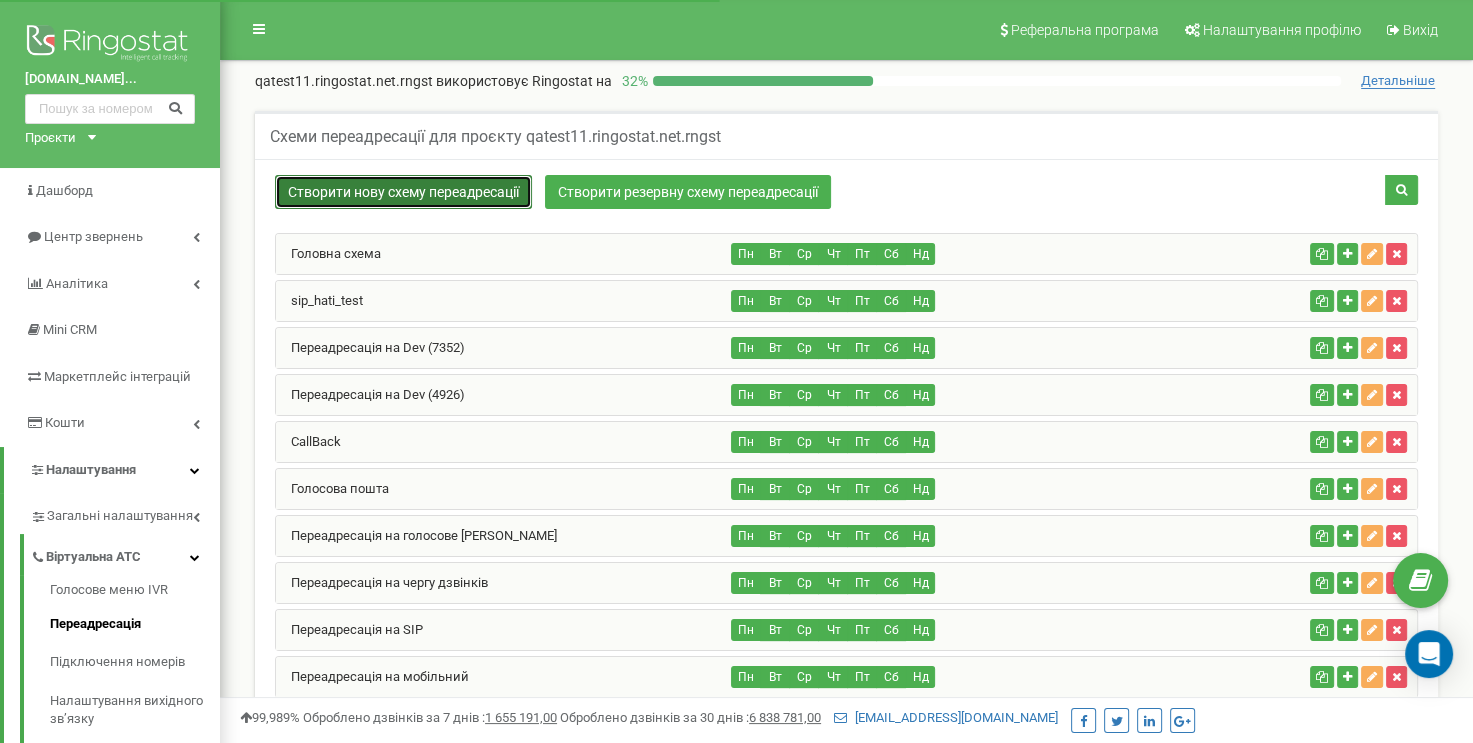 click on "Створити нову схему переадресації" at bounding box center (403, 192) 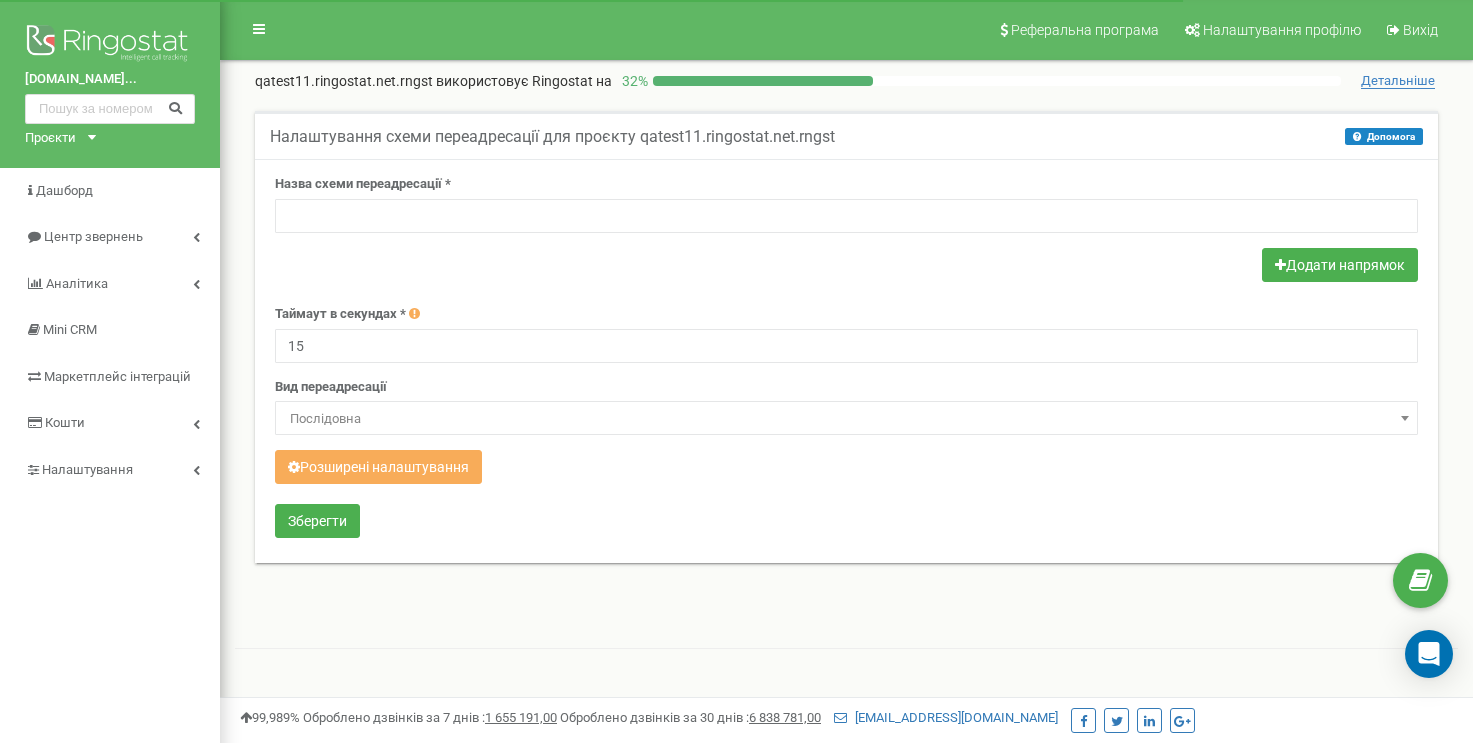 scroll, scrollTop: 0, scrollLeft: 0, axis: both 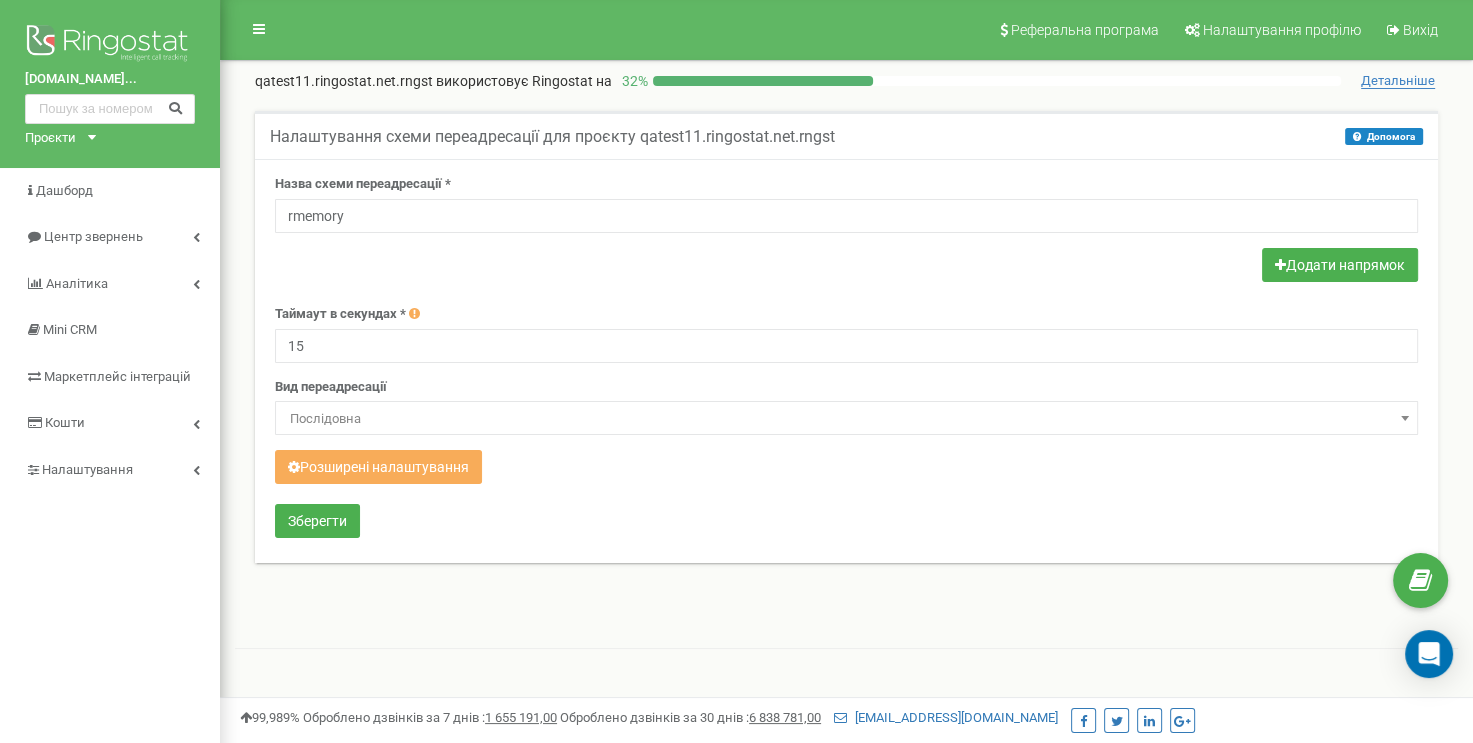 type on "rmemory" 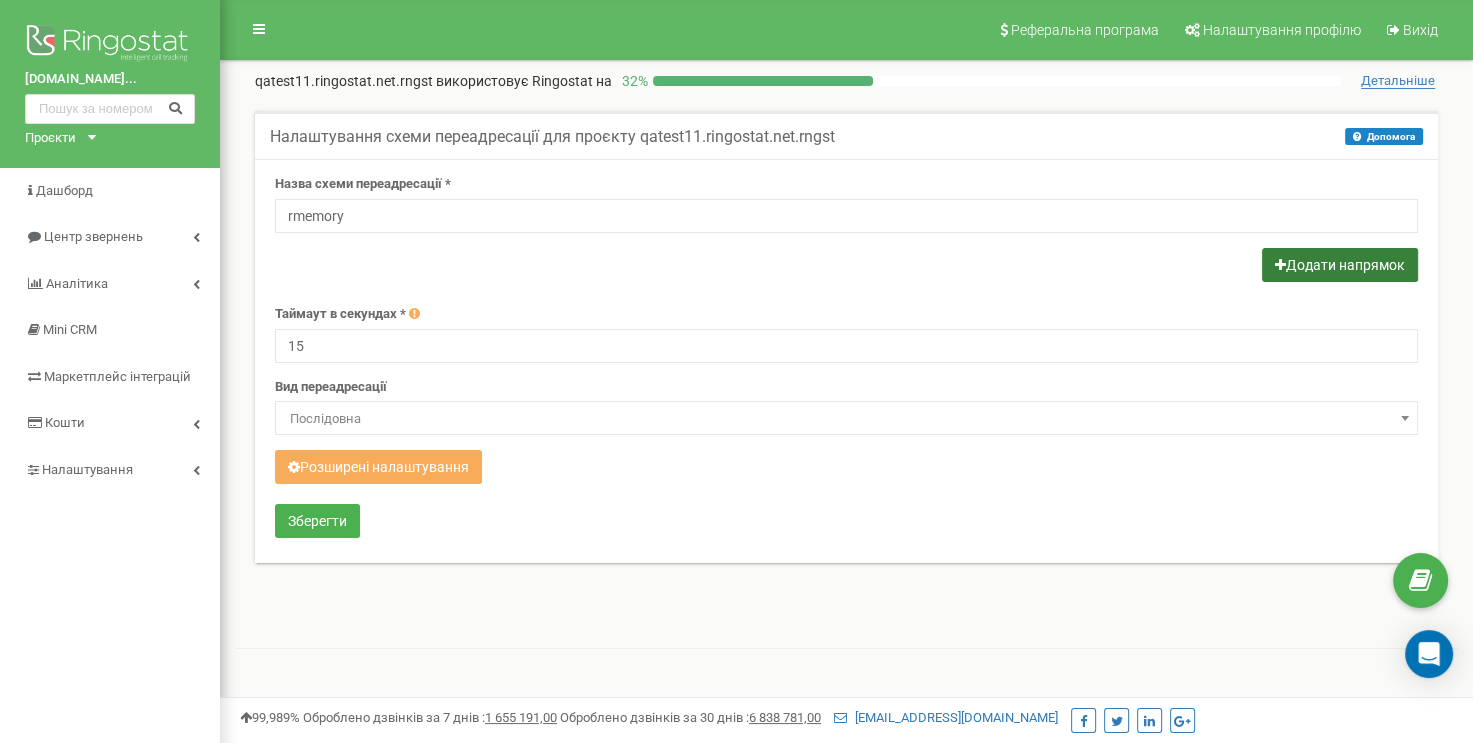 click on "Додати напрямок" at bounding box center [1340, 265] 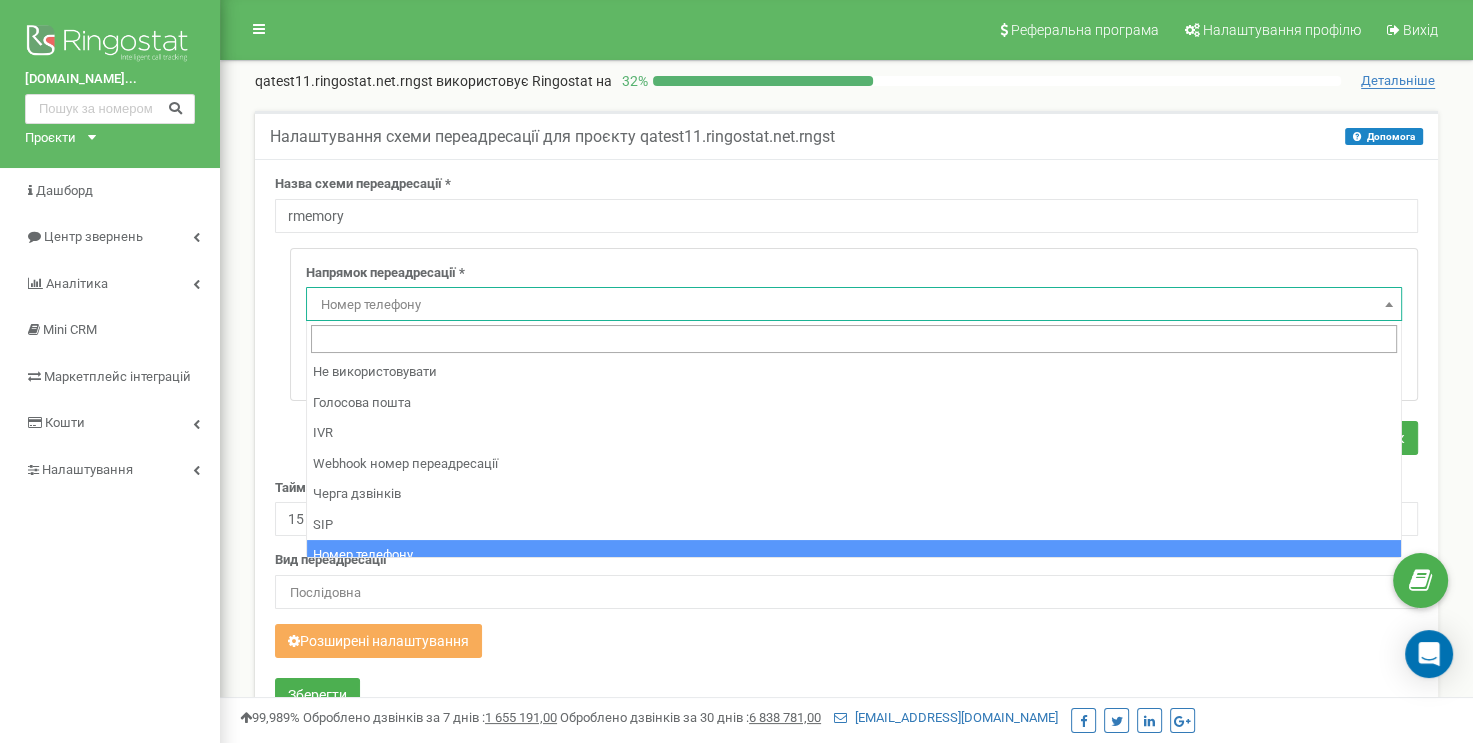 click on "Номер телефону" at bounding box center [854, 305] 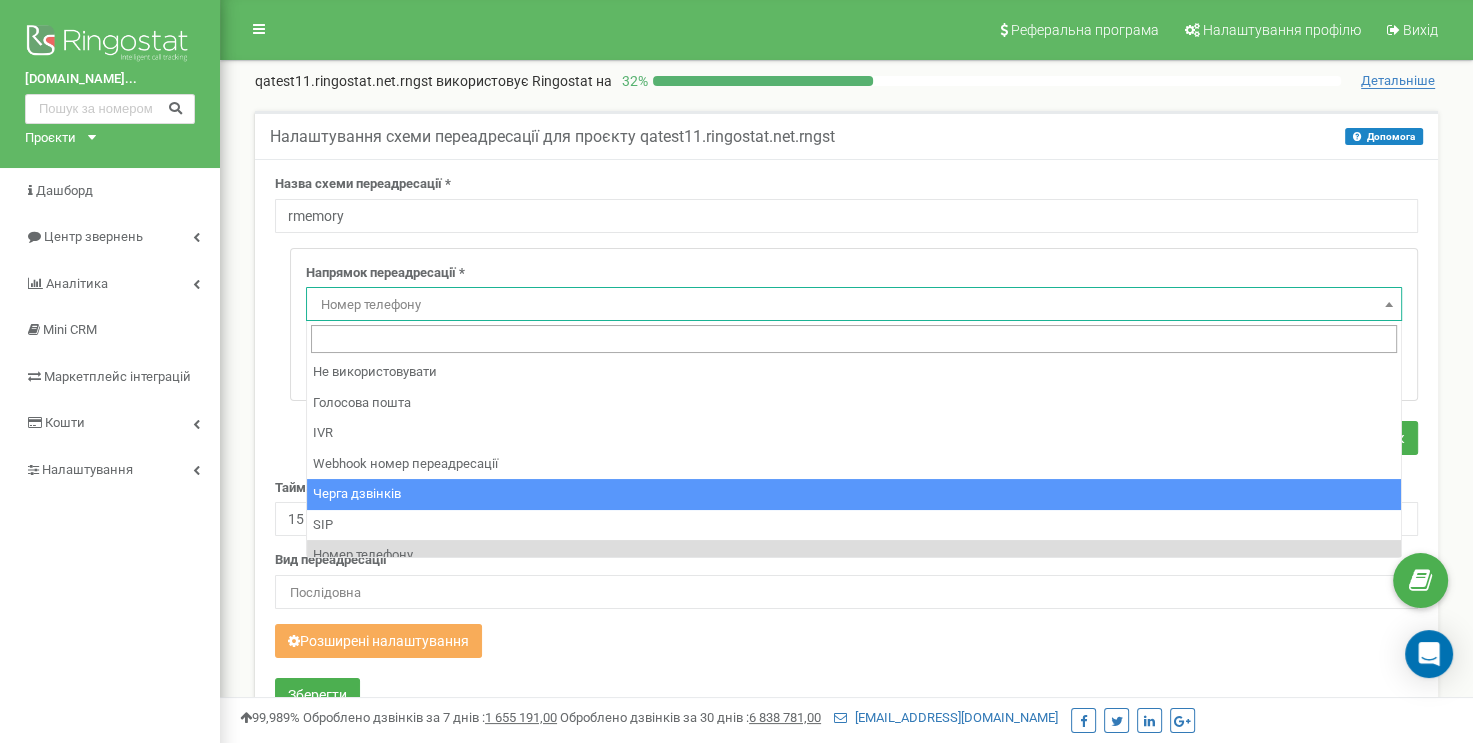 select on "CallCenter" 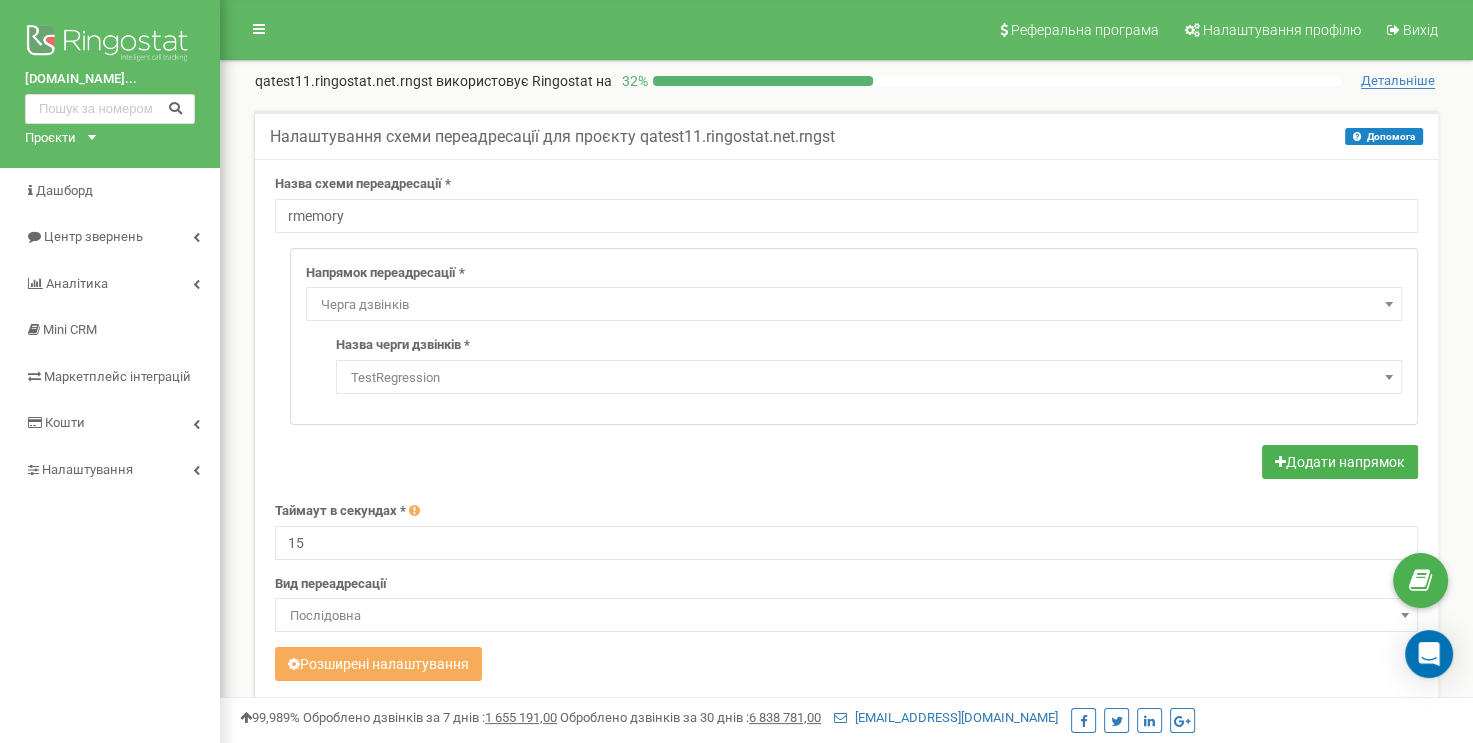 click on "TestRegression" at bounding box center [869, 378] 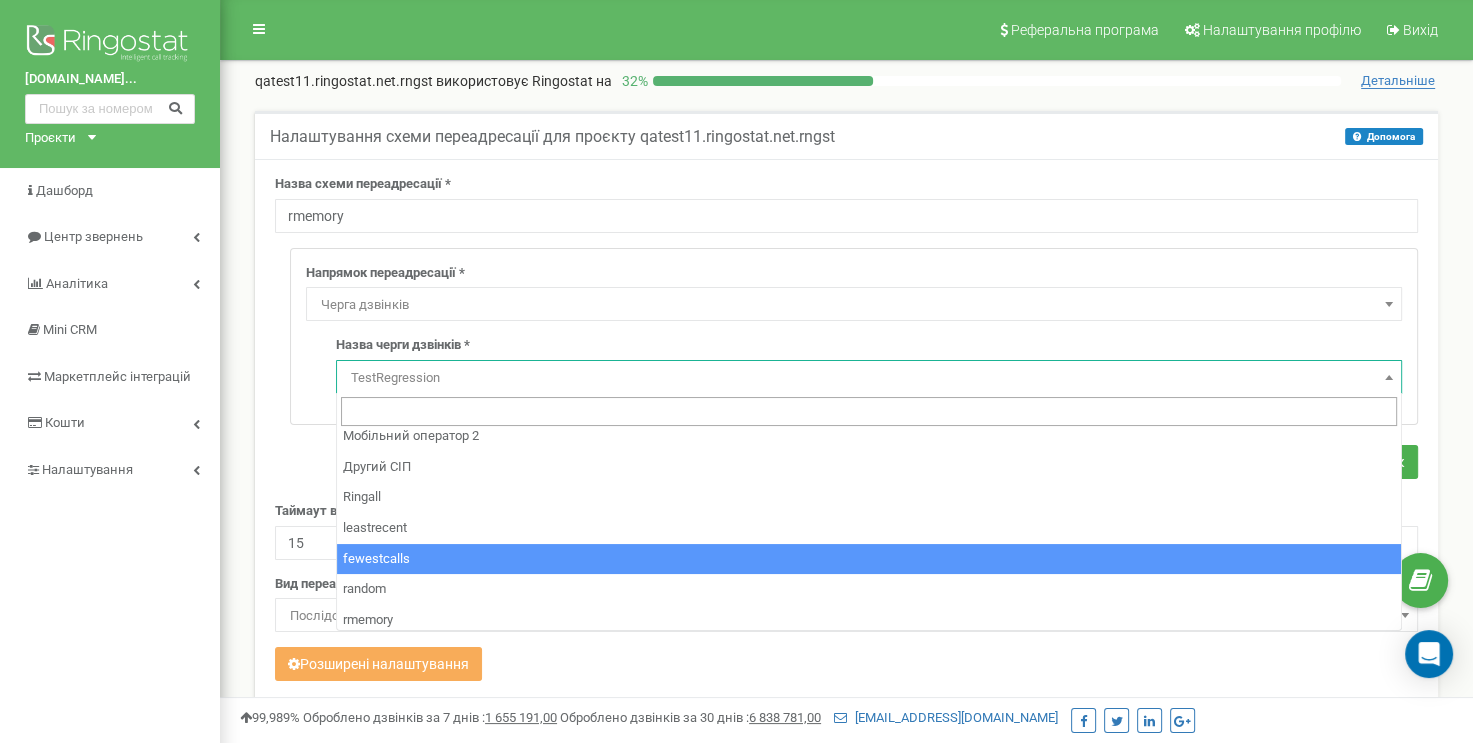 scroll, scrollTop: 105, scrollLeft: 0, axis: vertical 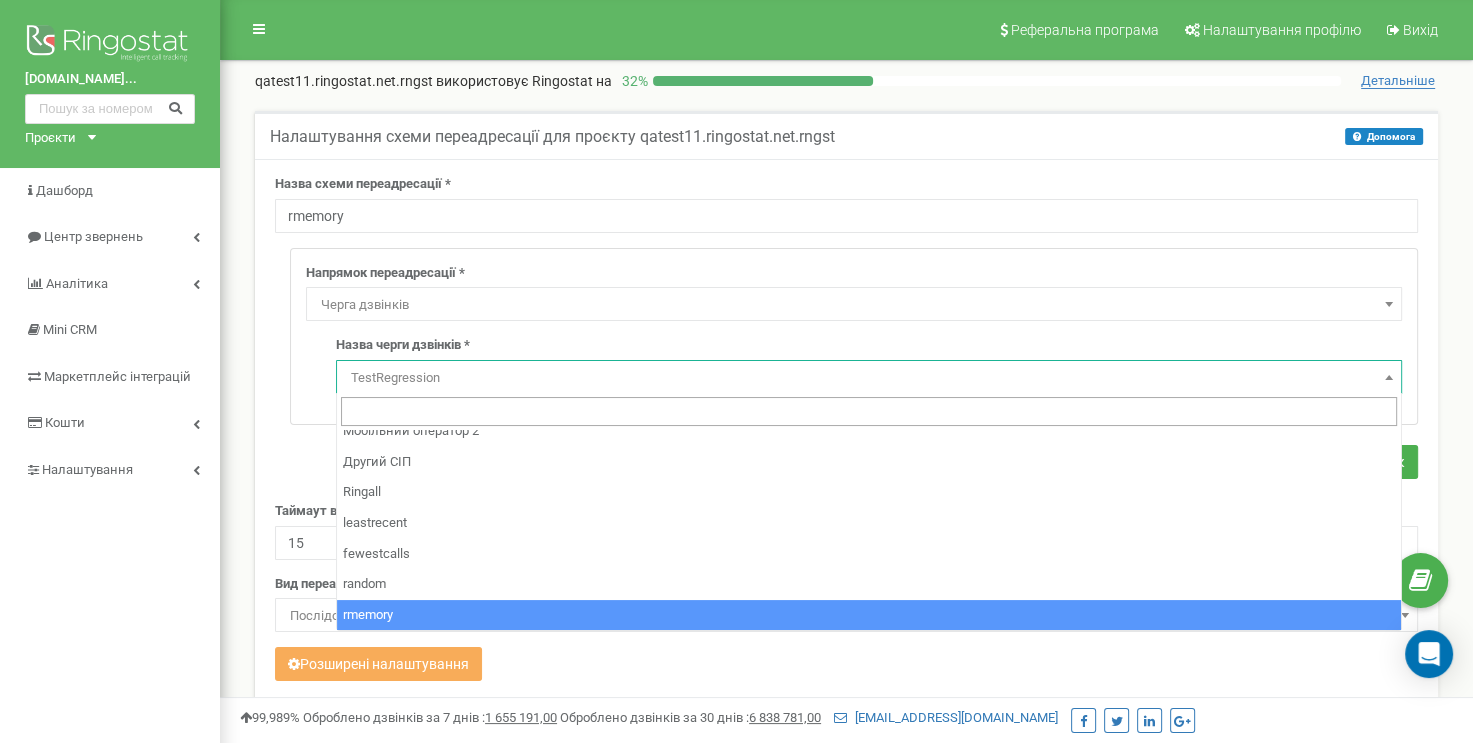 select on "18951" 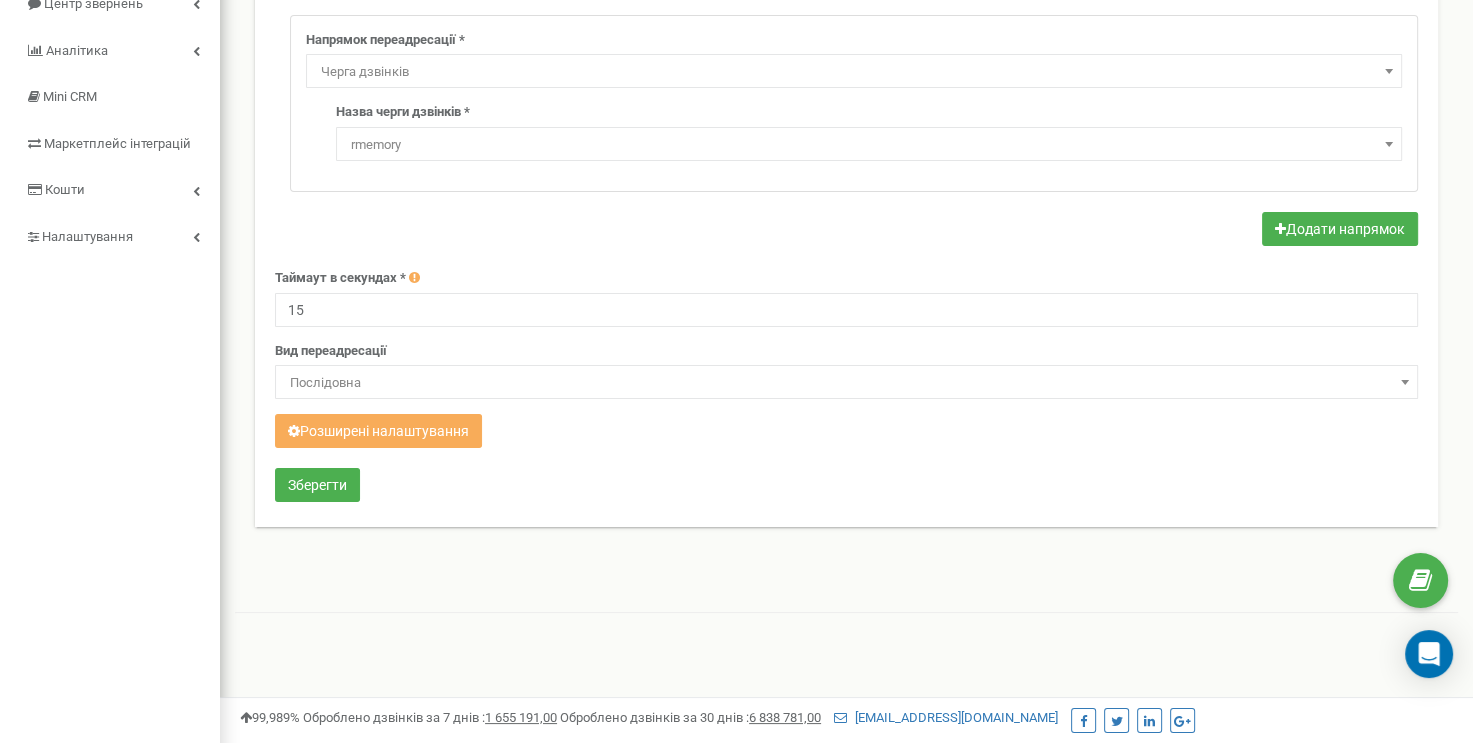 scroll, scrollTop: 400, scrollLeft: 0, axis: vertical 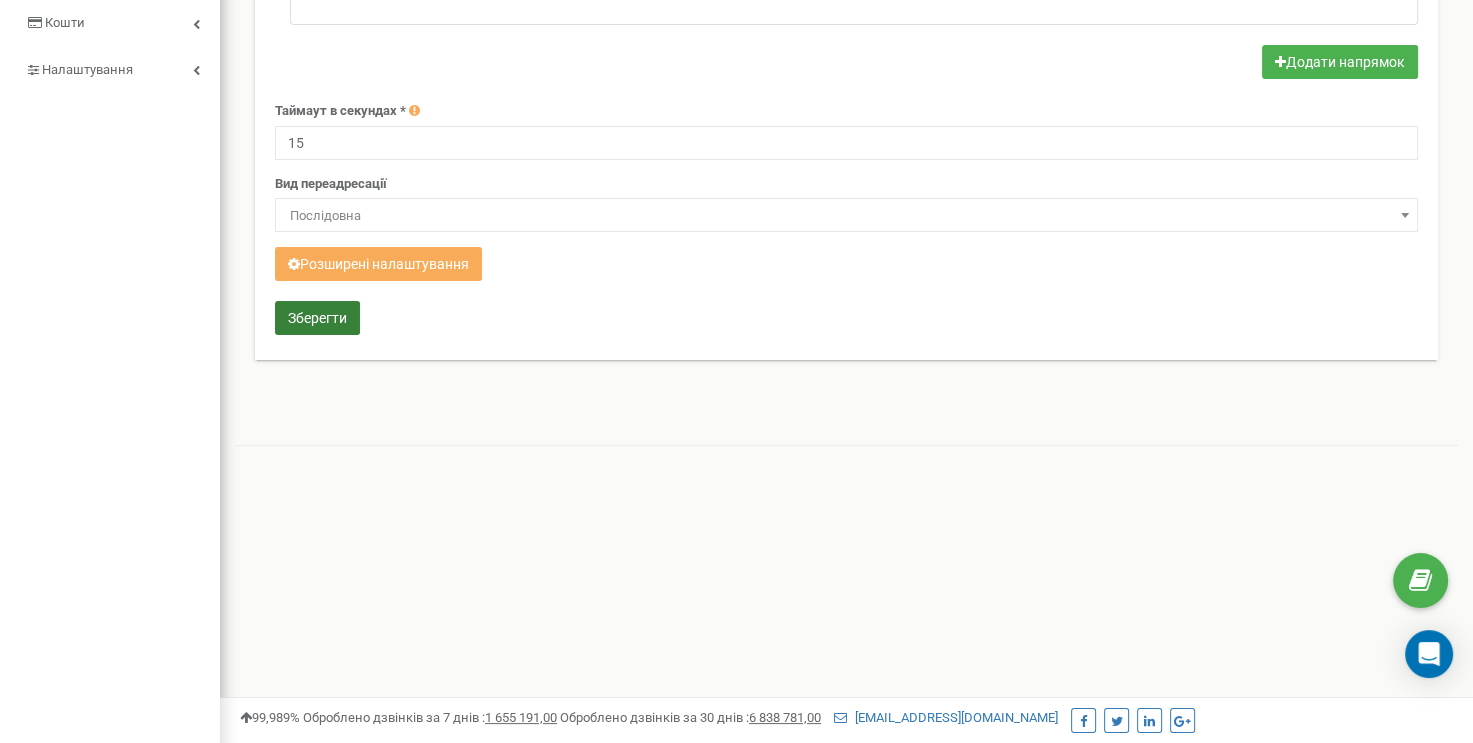 click on "Зберегти" at bounding box center [317, 318] 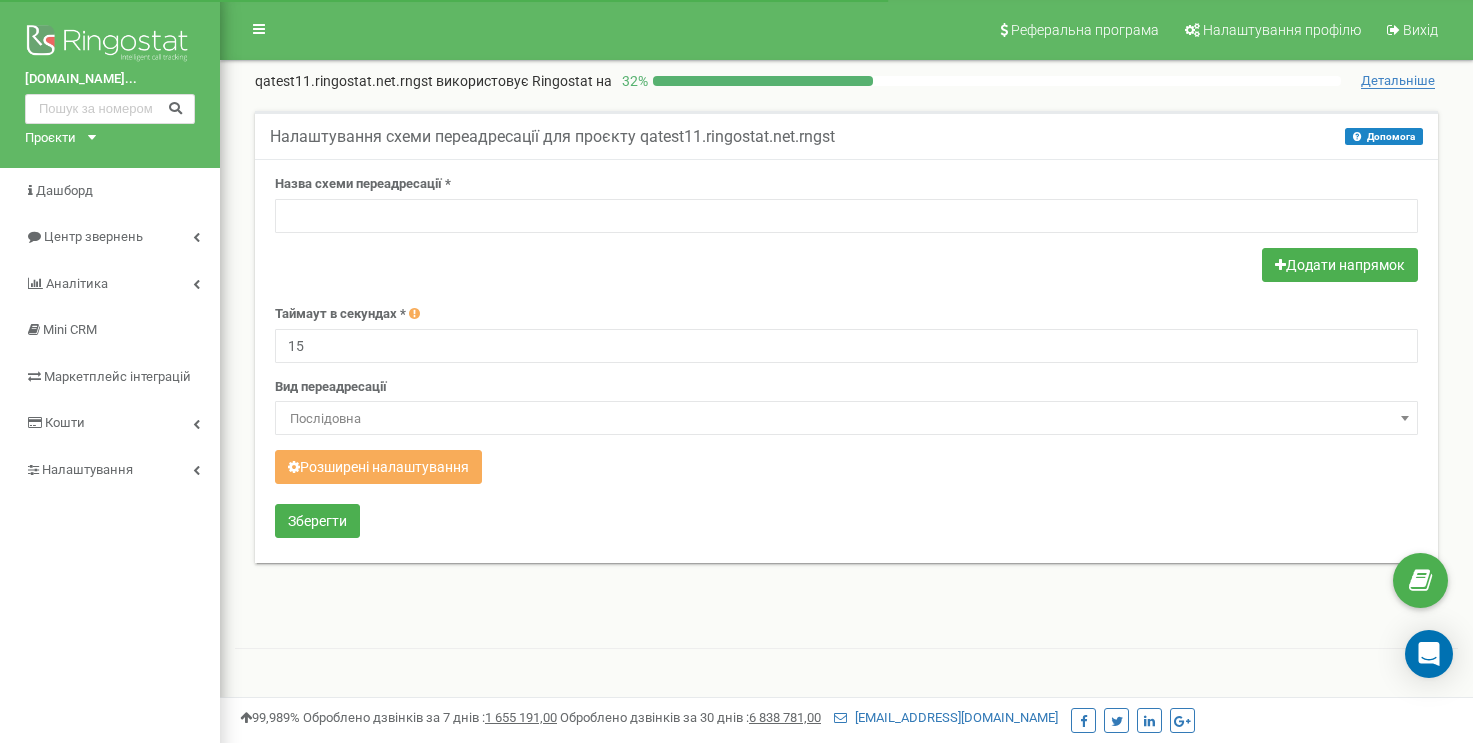 scroll, scrollTop: 0, scrollLeft: 0, axis: both 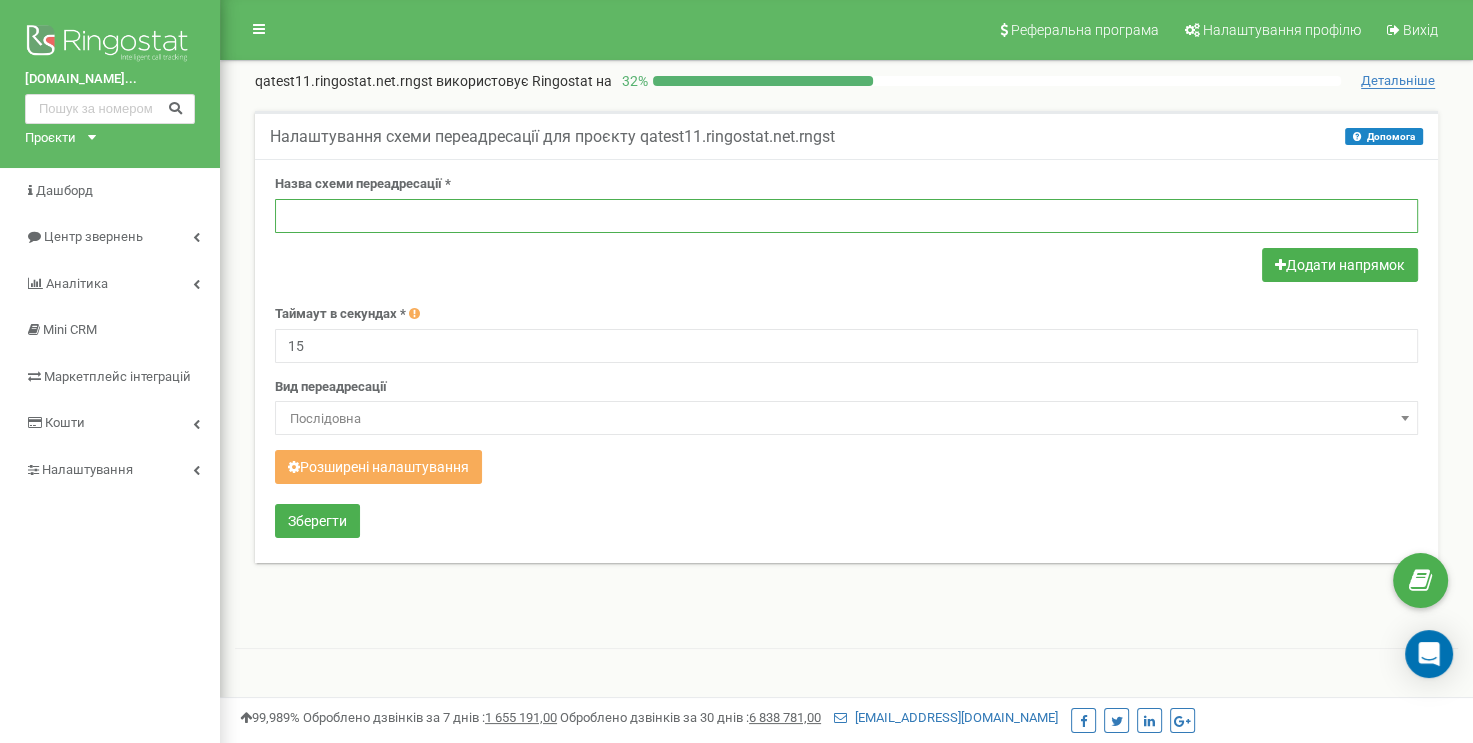 paste on "random" 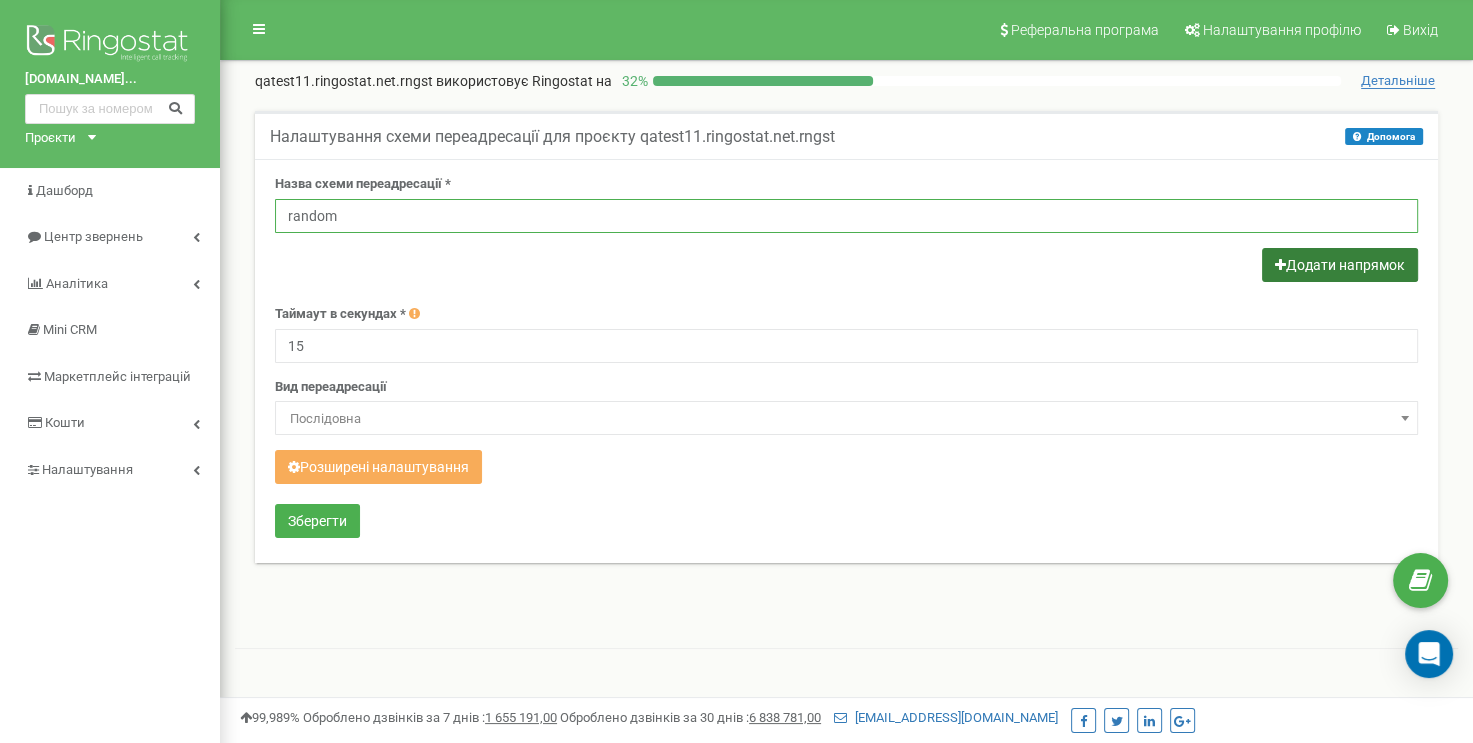type on "random" 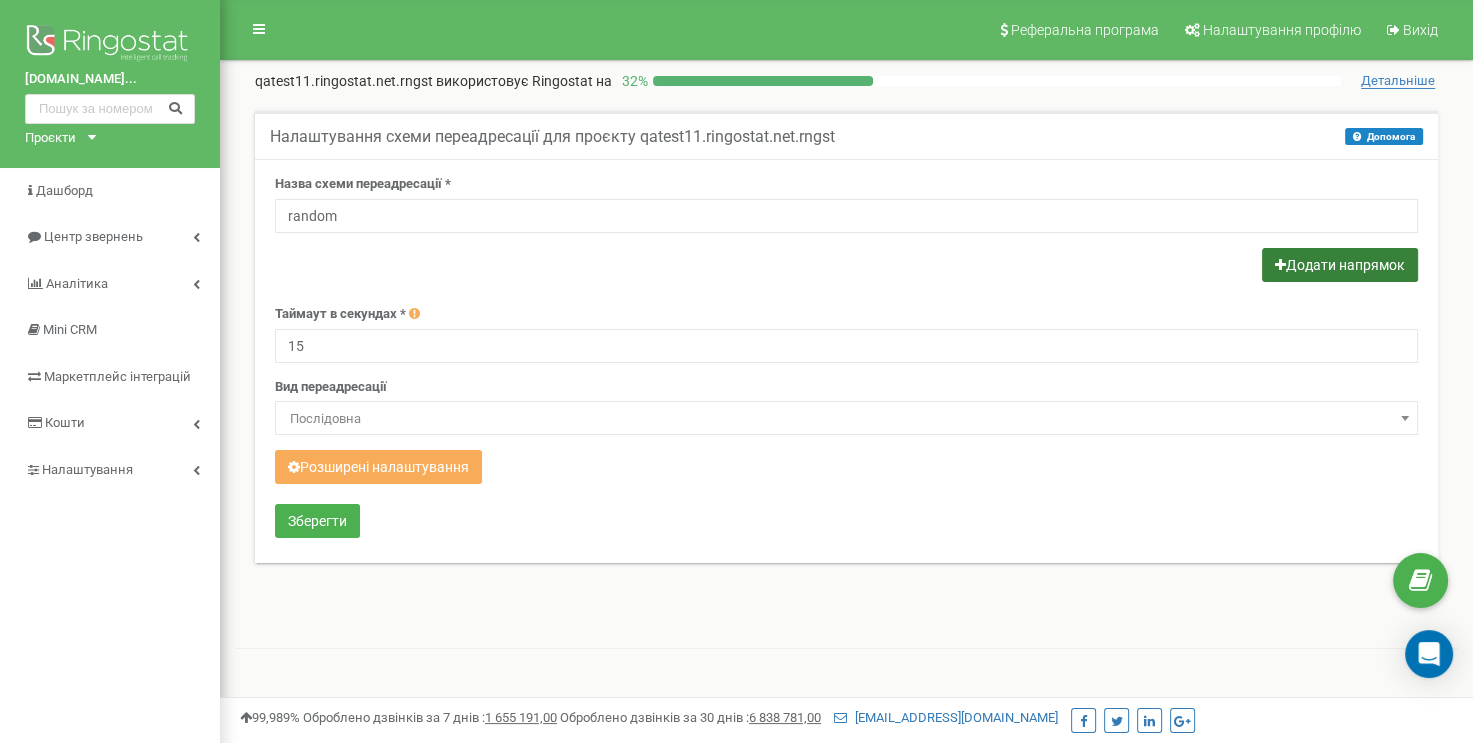 click on "Додати напрямок" at bounding box center [1340, 265] 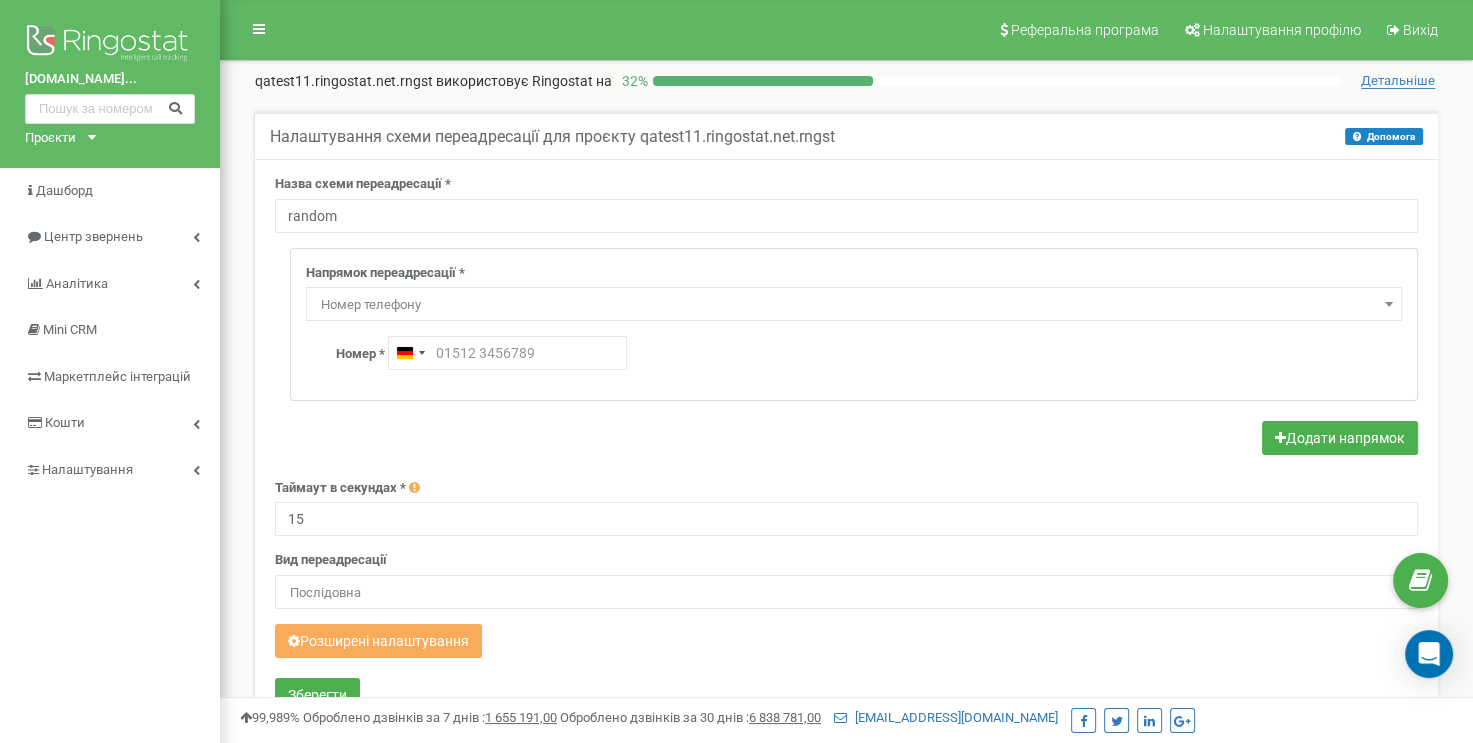 click on "Номер телефону" at bounding box center [854, 305] 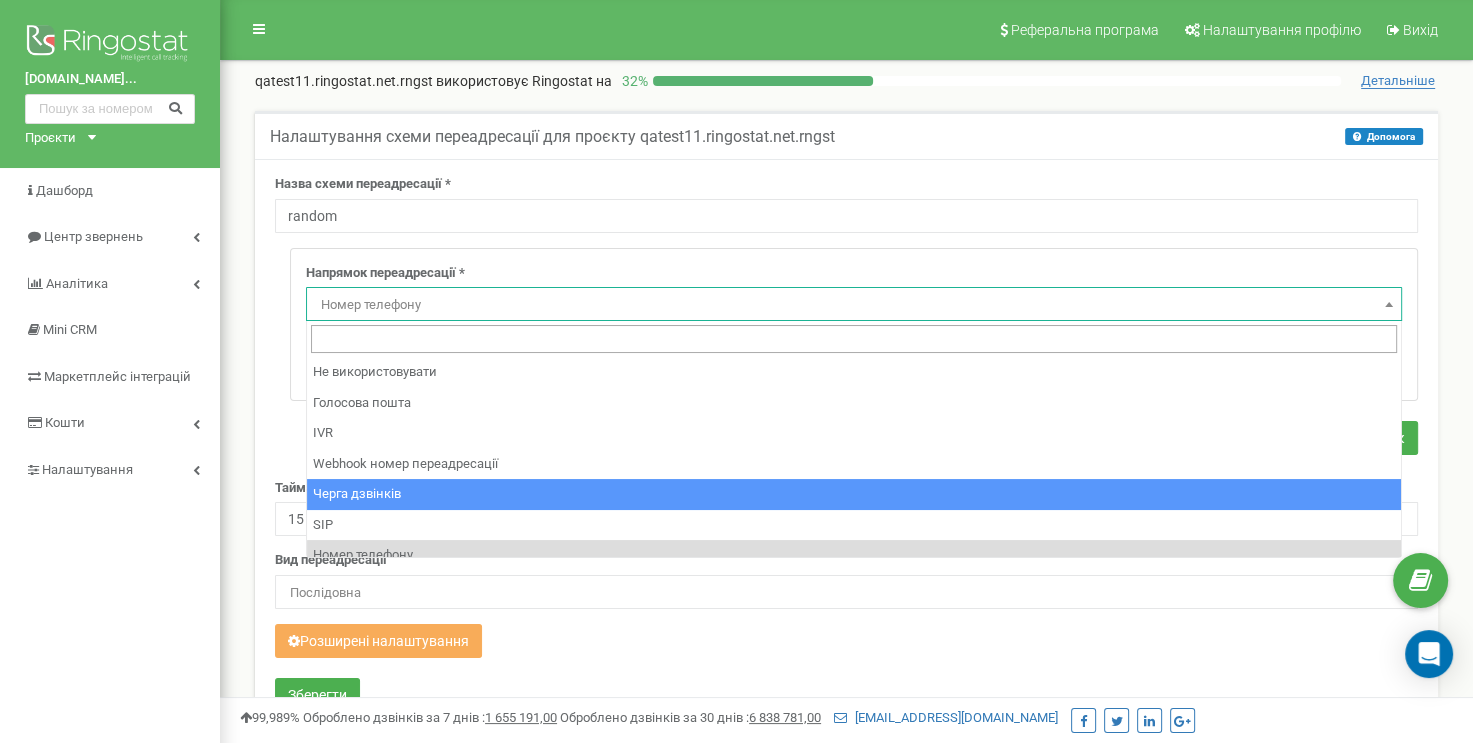 select on "CallCenter" 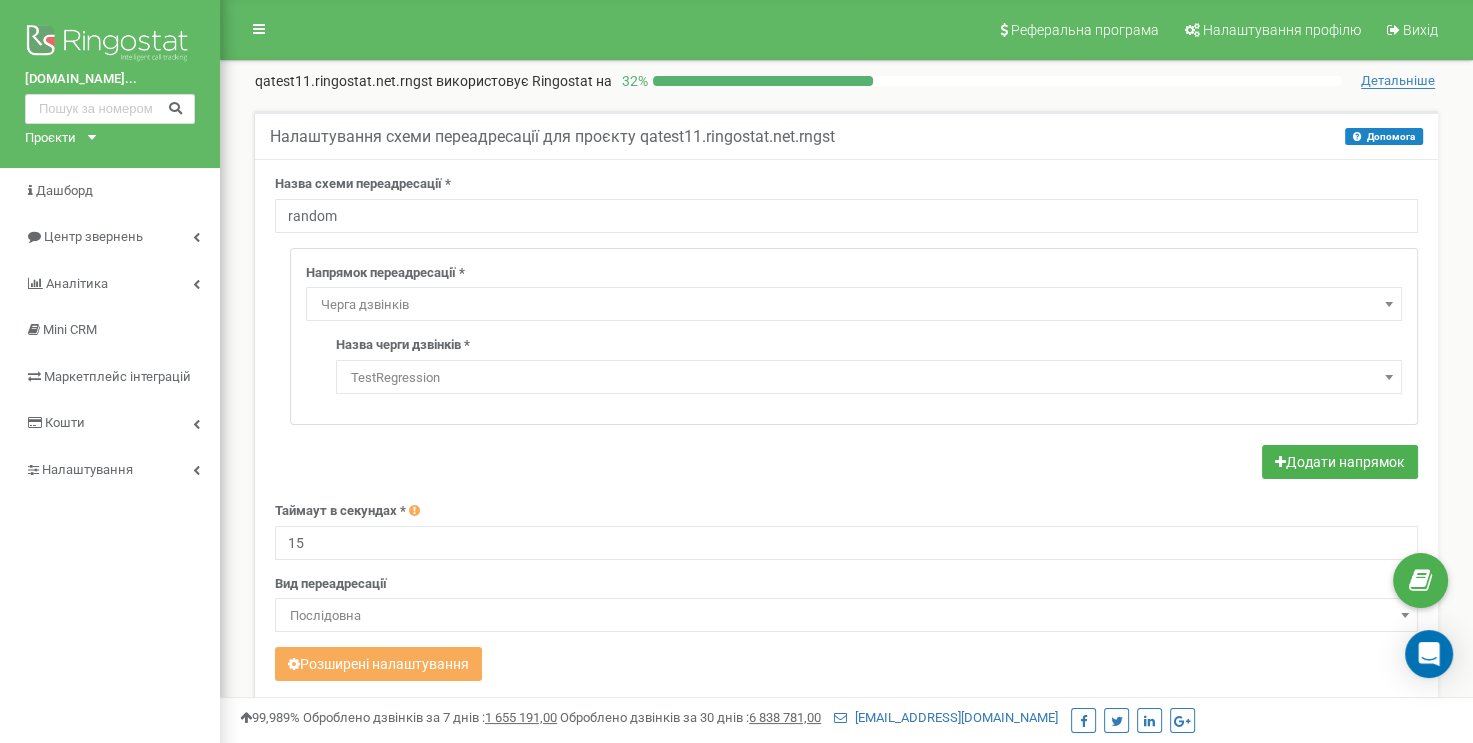 click on "TestRegression" at bounding box center [869, 378] 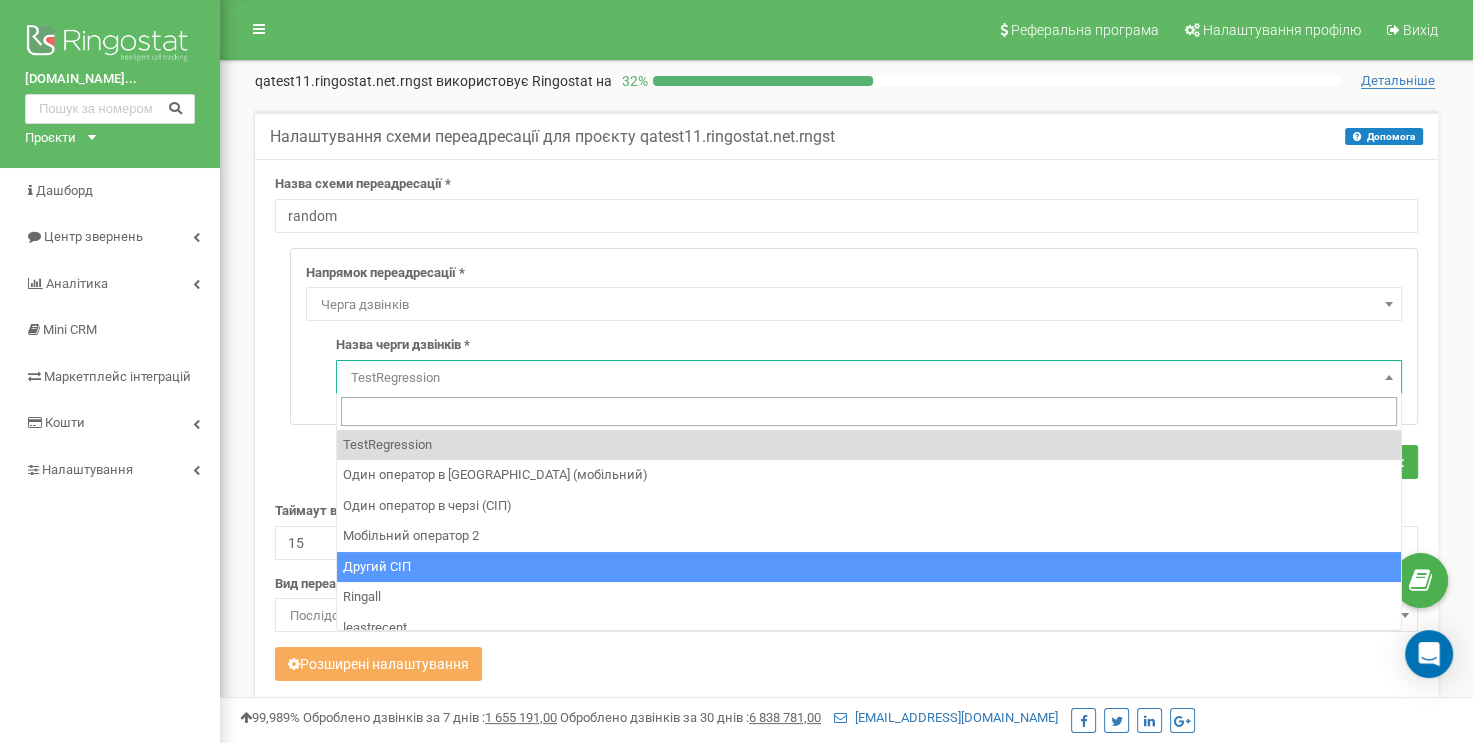 scroll, scrollTop: 105, scrollLeft: 0, axis: vertical 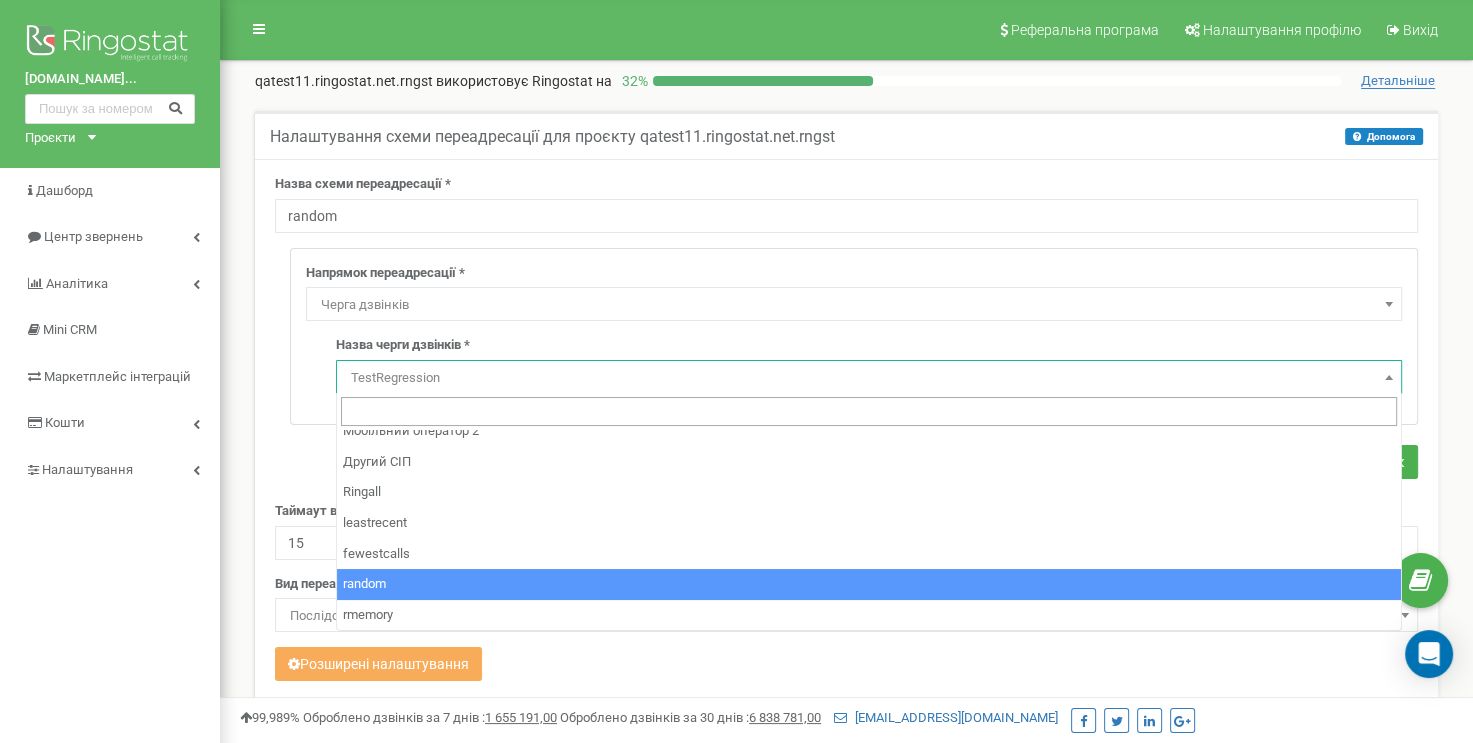 select on "18946" 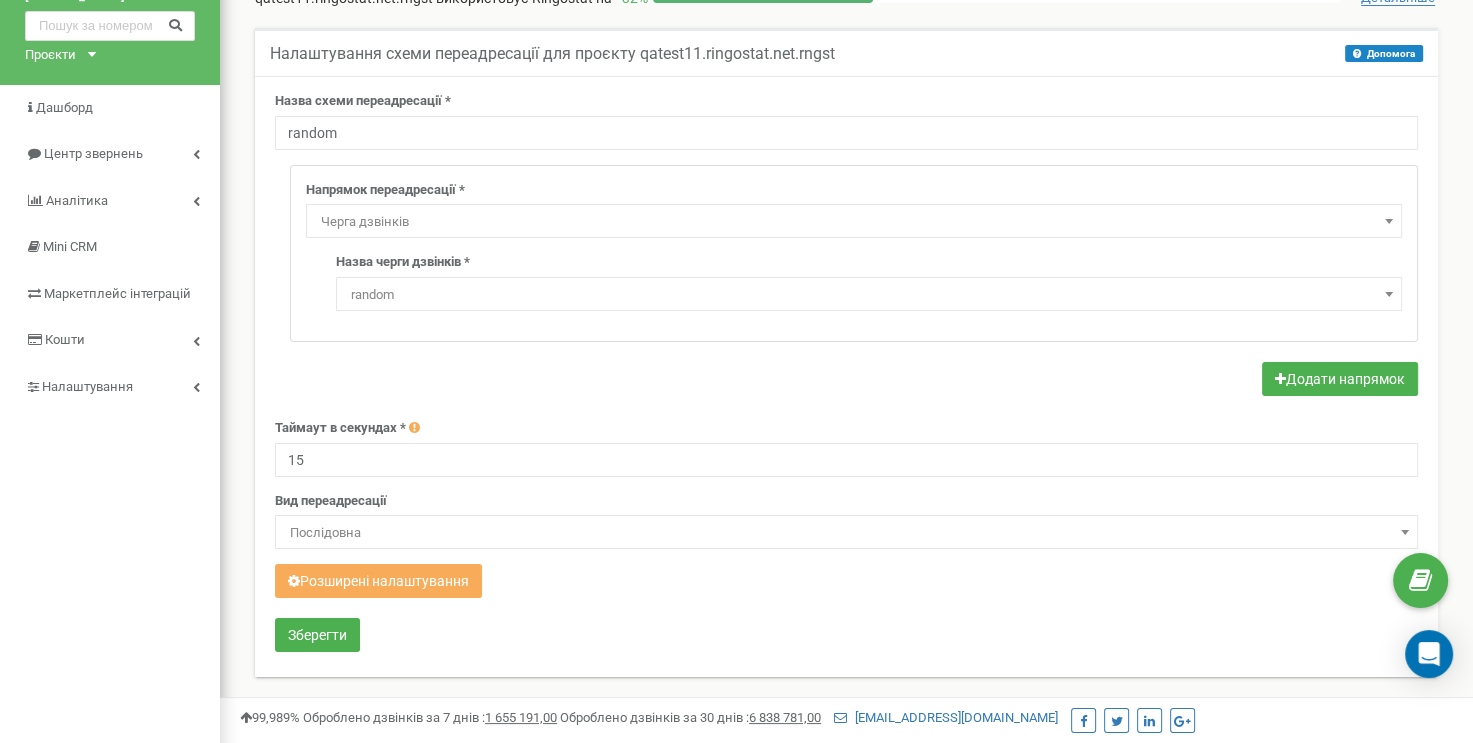scroll, scrollTop: 200, scrollLeft: 0, axis: vertical 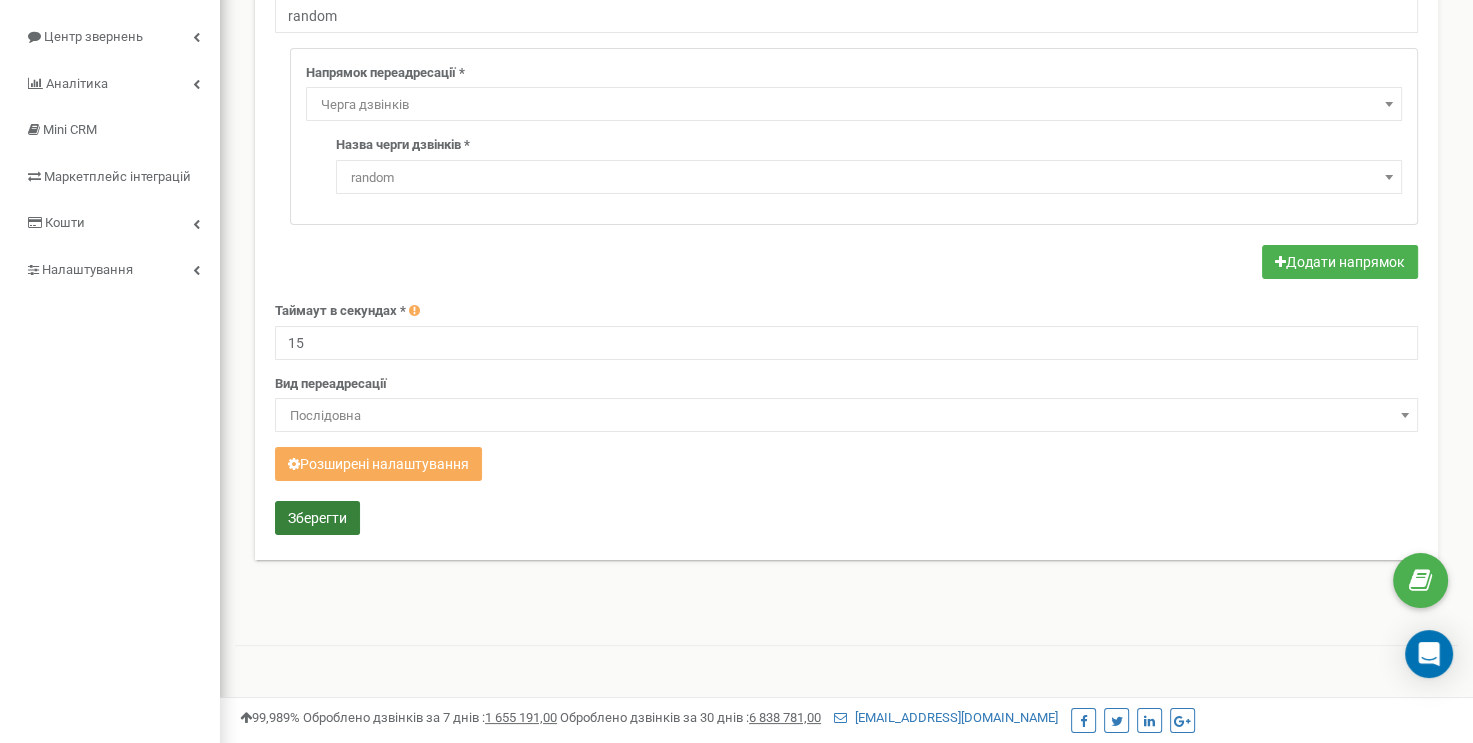 click on "Зберегти" at bounding box center (317, 518) 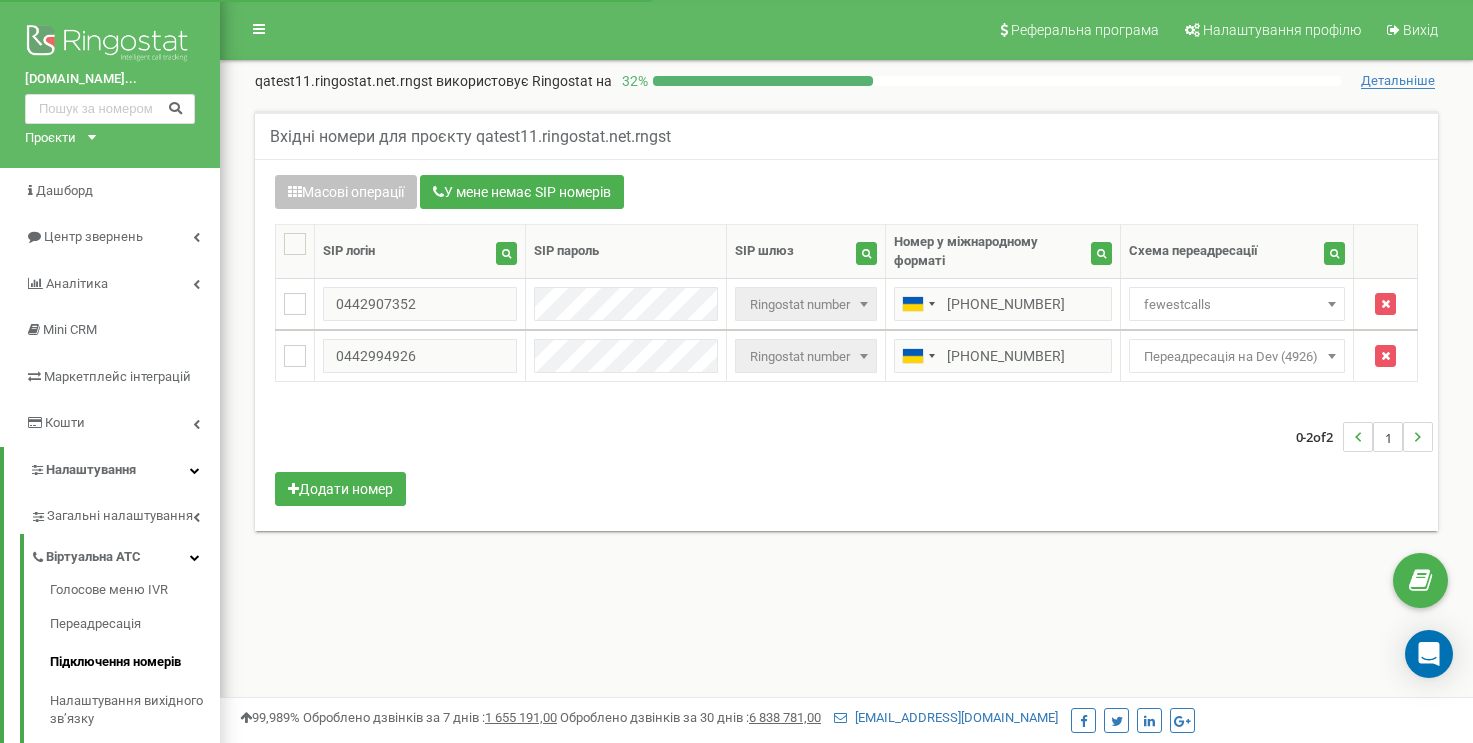 scroll, scrollTop: 0, scrollLeft: 0, axis: both 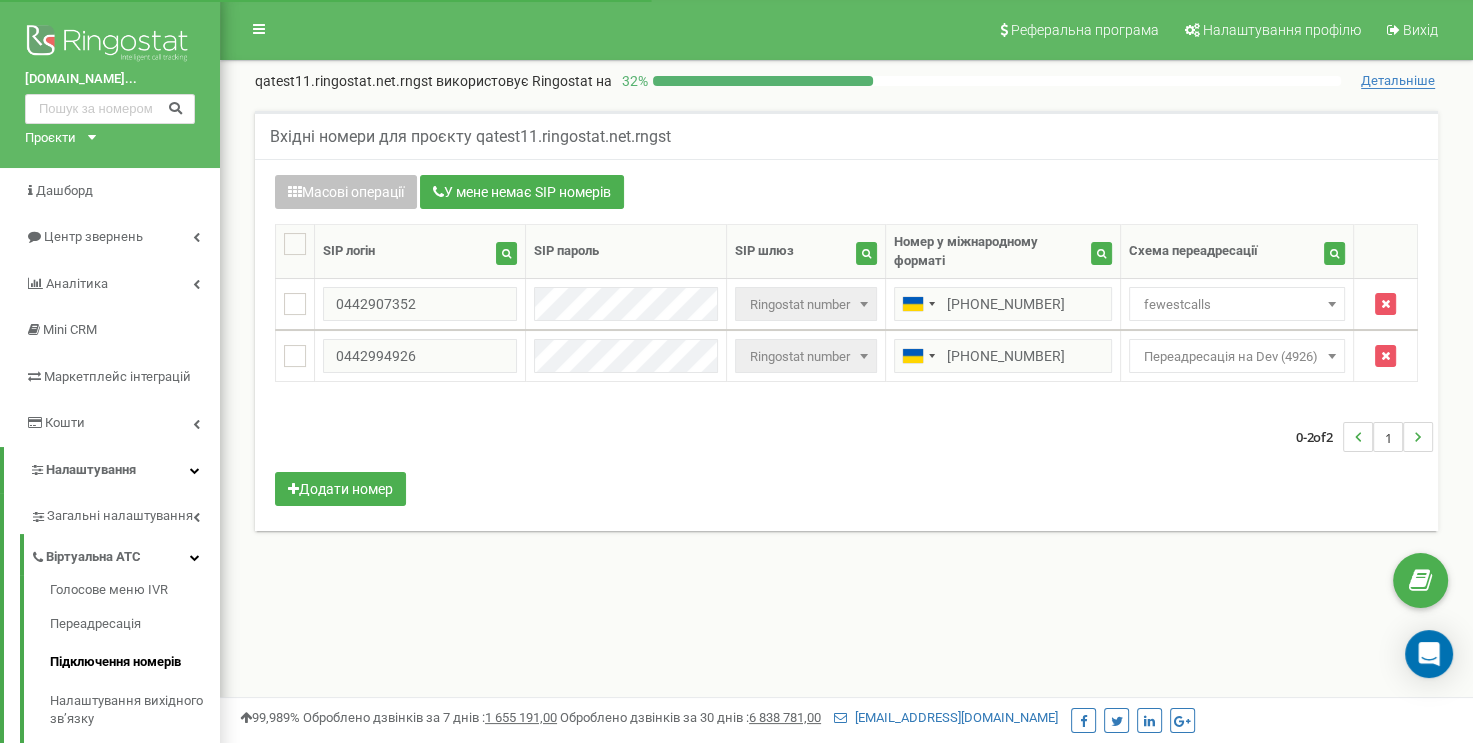 drag, startPoint x: 0, startPoint y: 0, endPoint x: 1224, endPoint y: 287, distance: 1257.1973 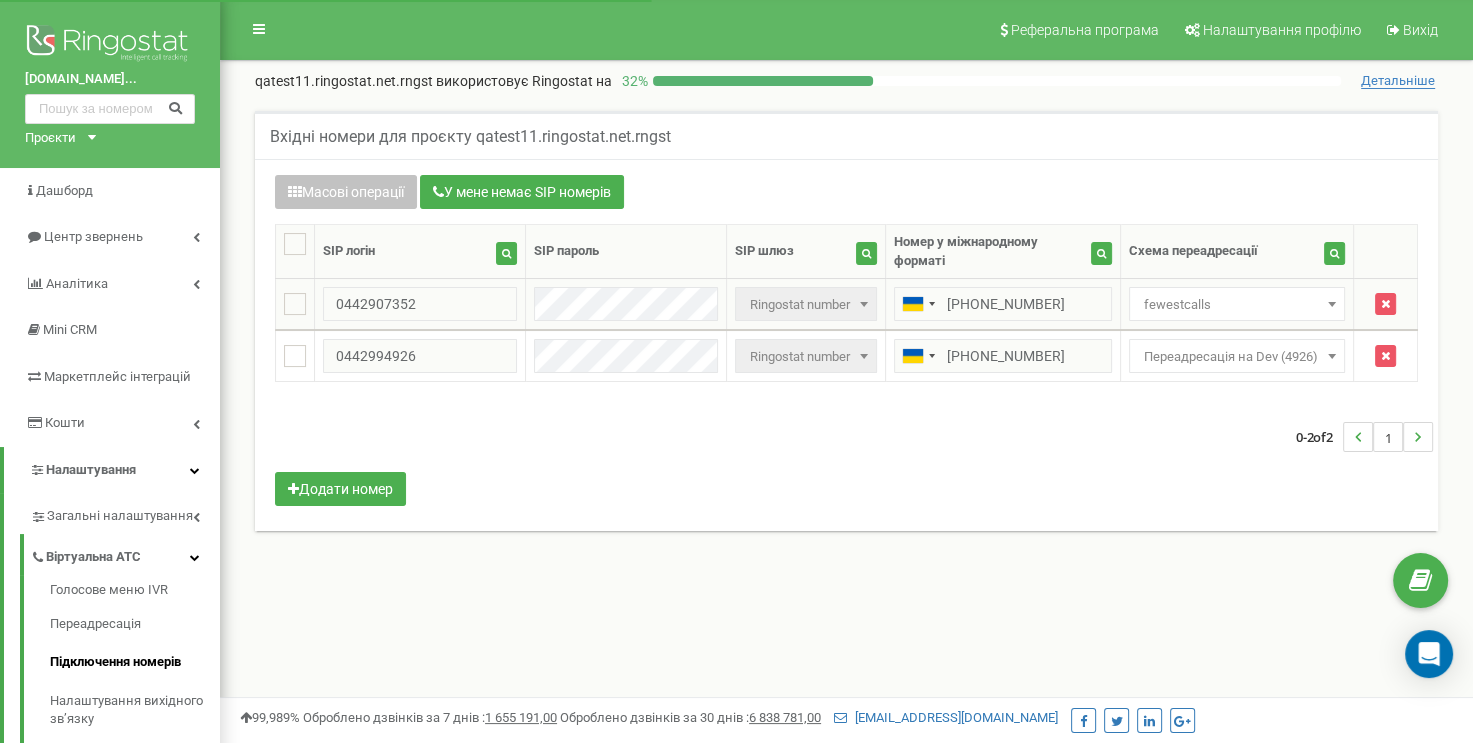 scroll, scrollTop: 0, scrollLeft: 0, axis: both 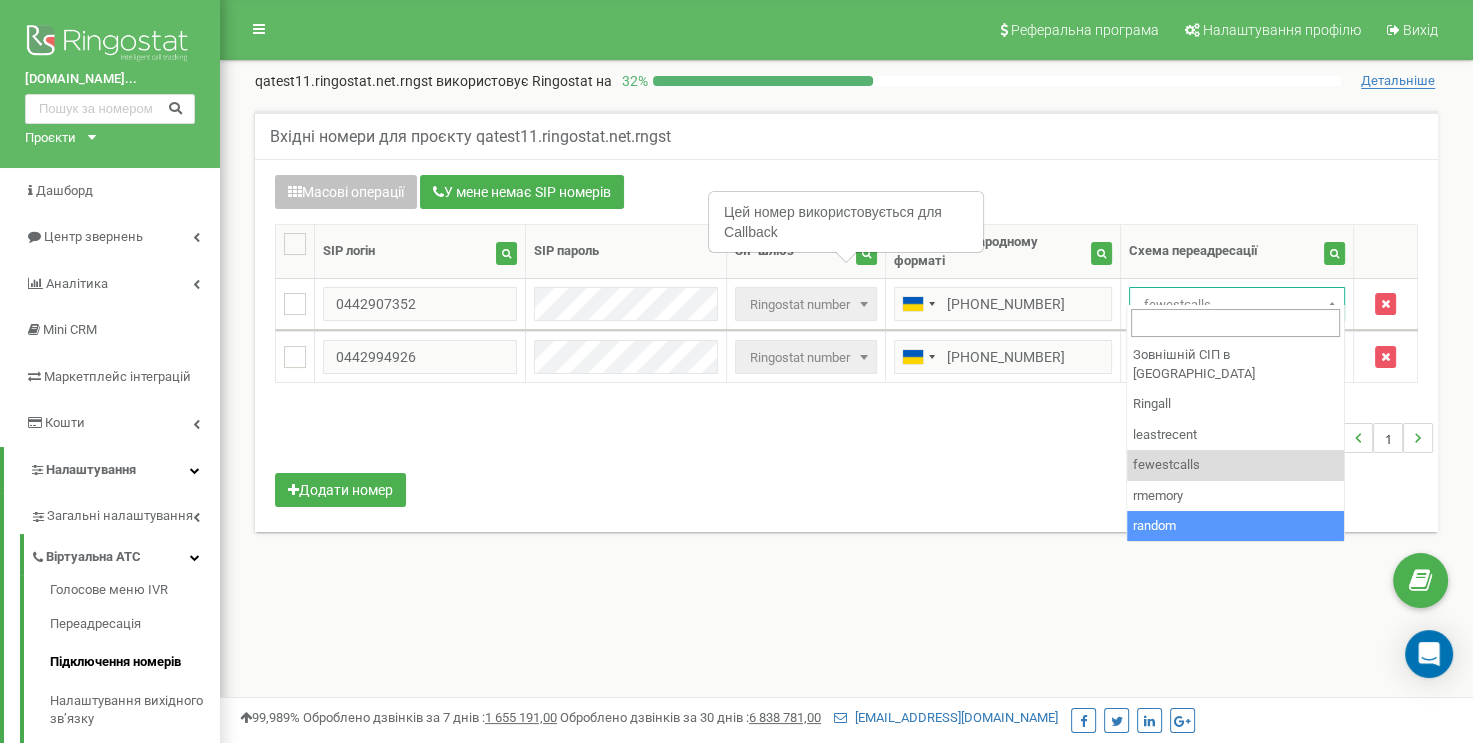 select on "253456" 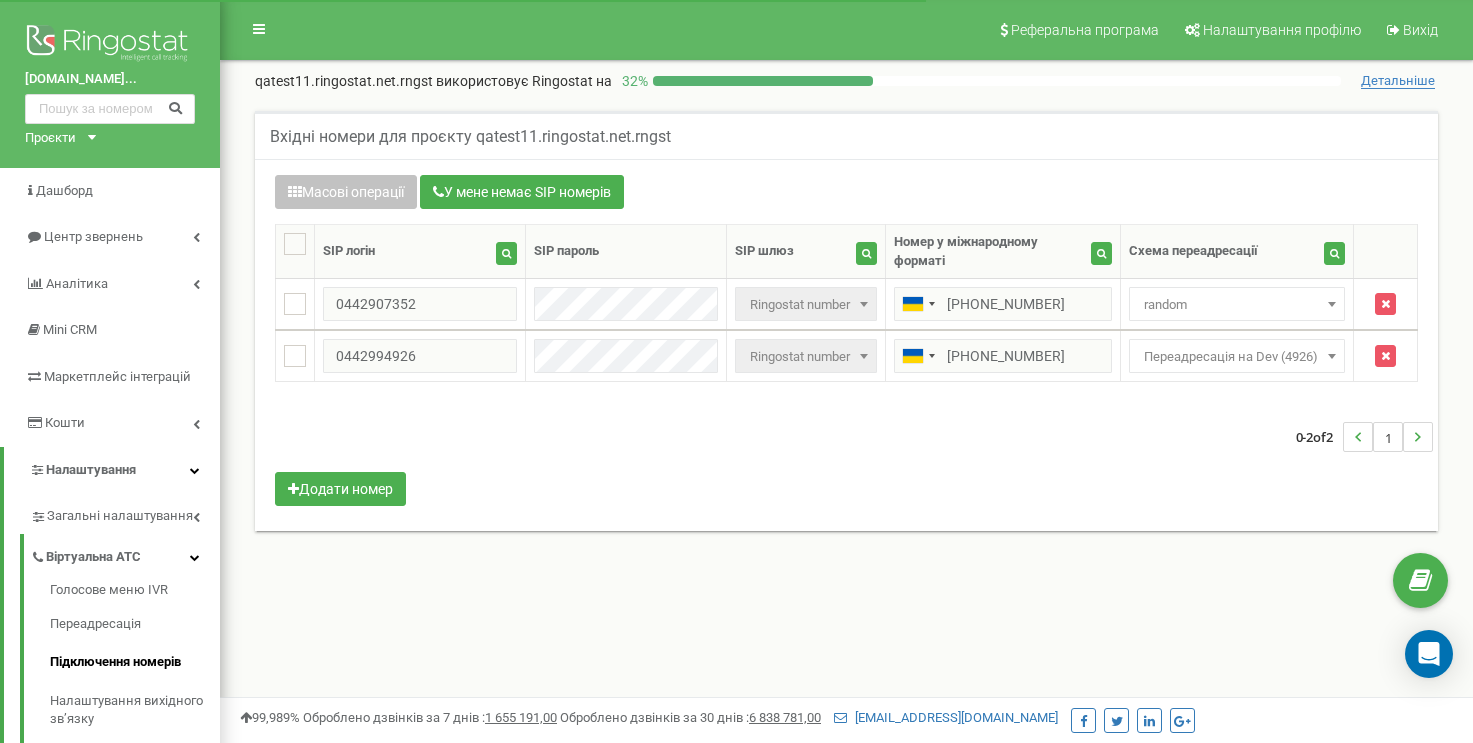 scroll, scrollTop: 0, scrollLeft: 0, axis: both 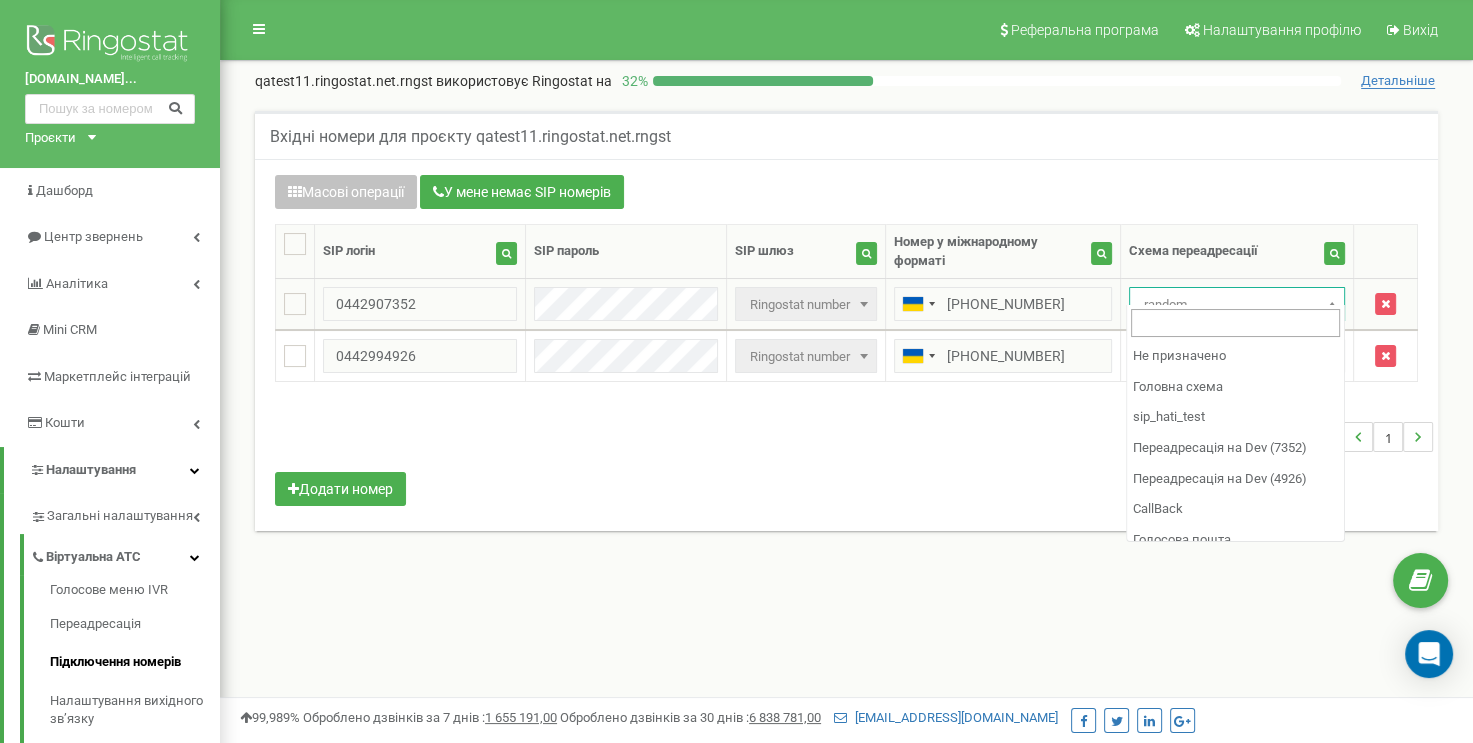click on "random" at bounding box center [1237, 305] 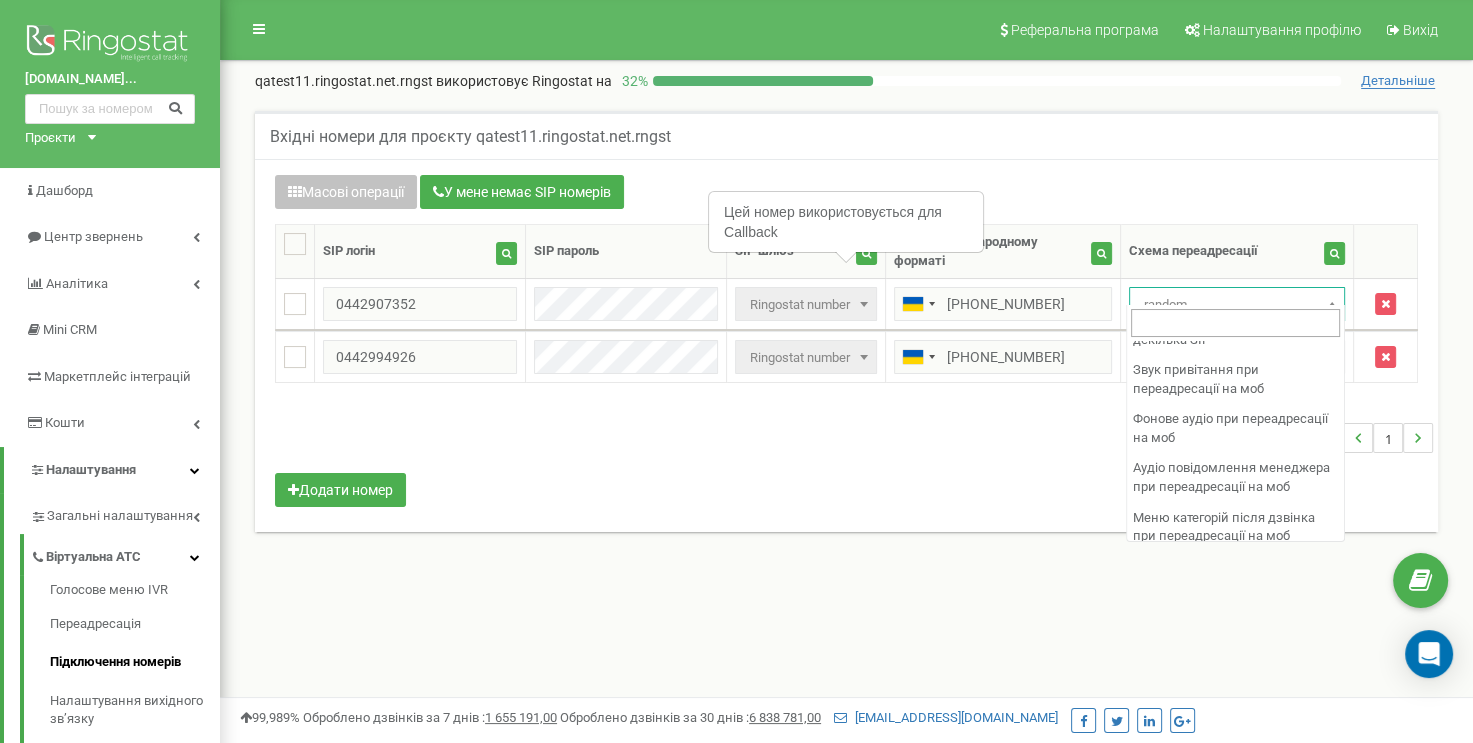scroll, scrollTop: 600, scrollLeft: 0, axis: vertical 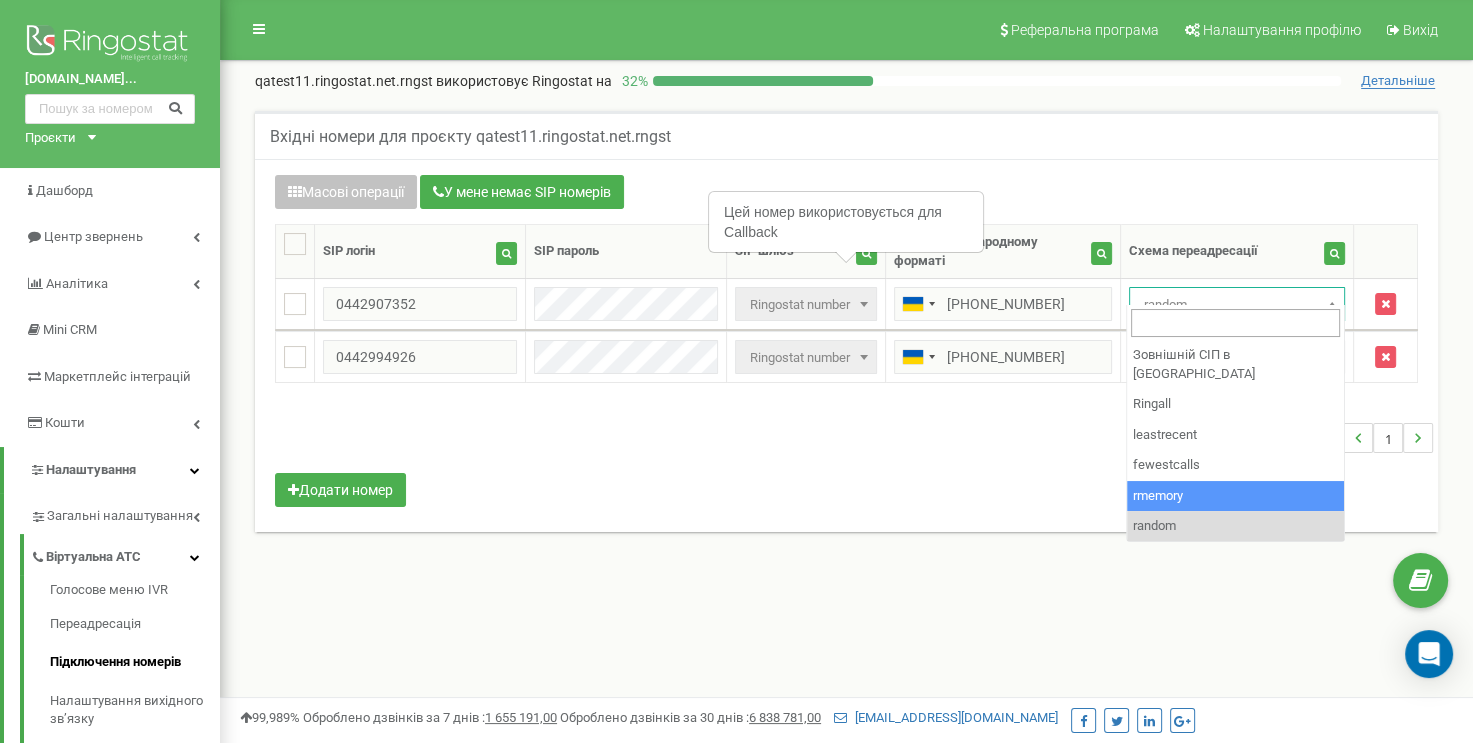 select on "253451" 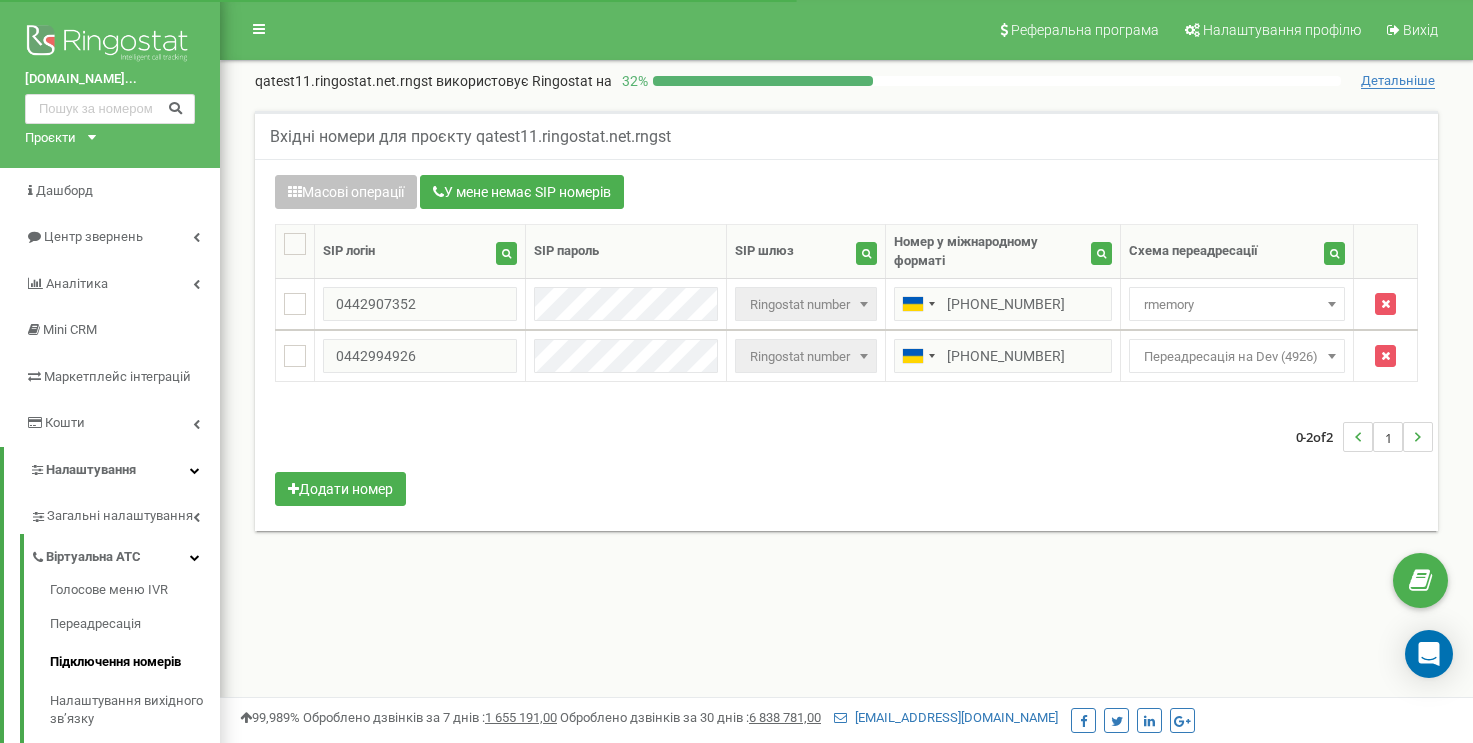 scroll, scrollTop: 0, scrollLeft: 0, axis: both 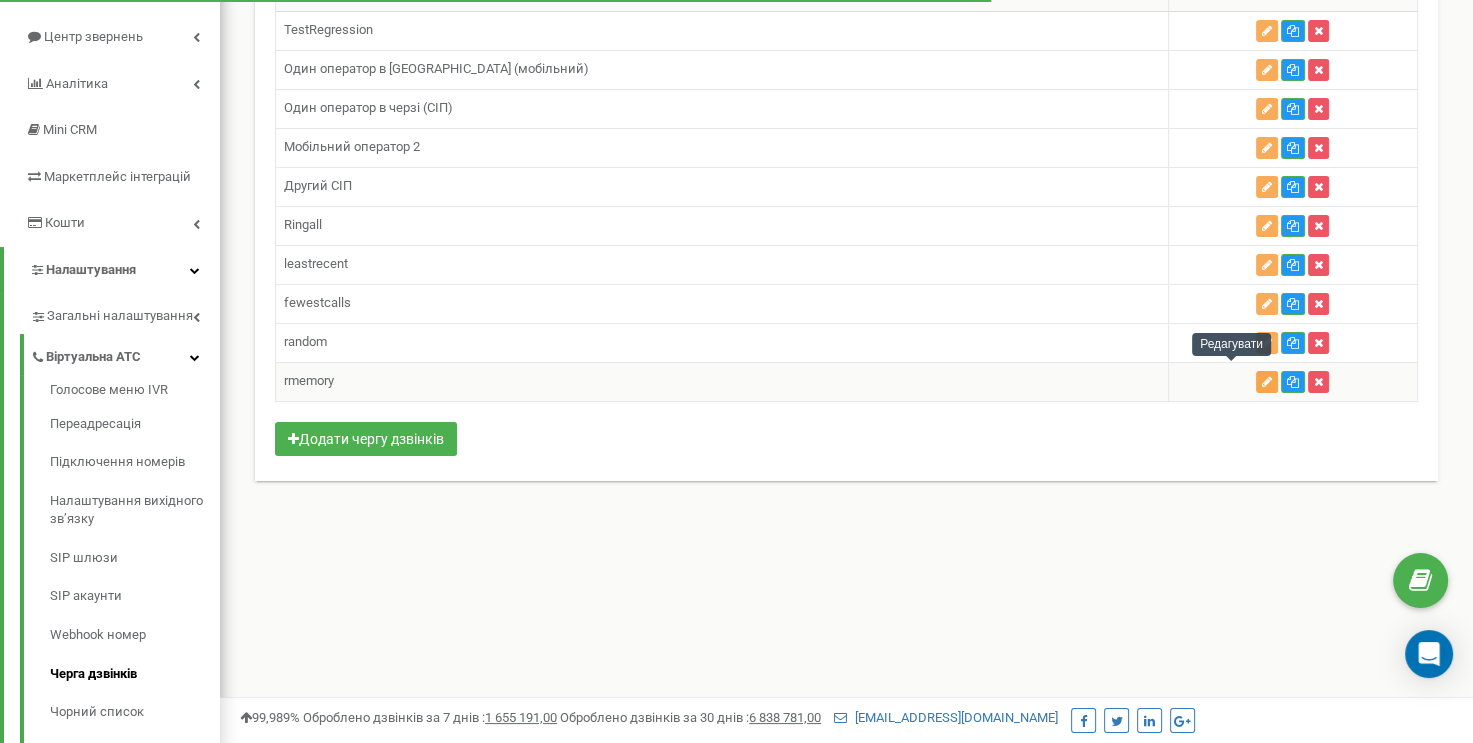 click at bounding box center (1267, 382) 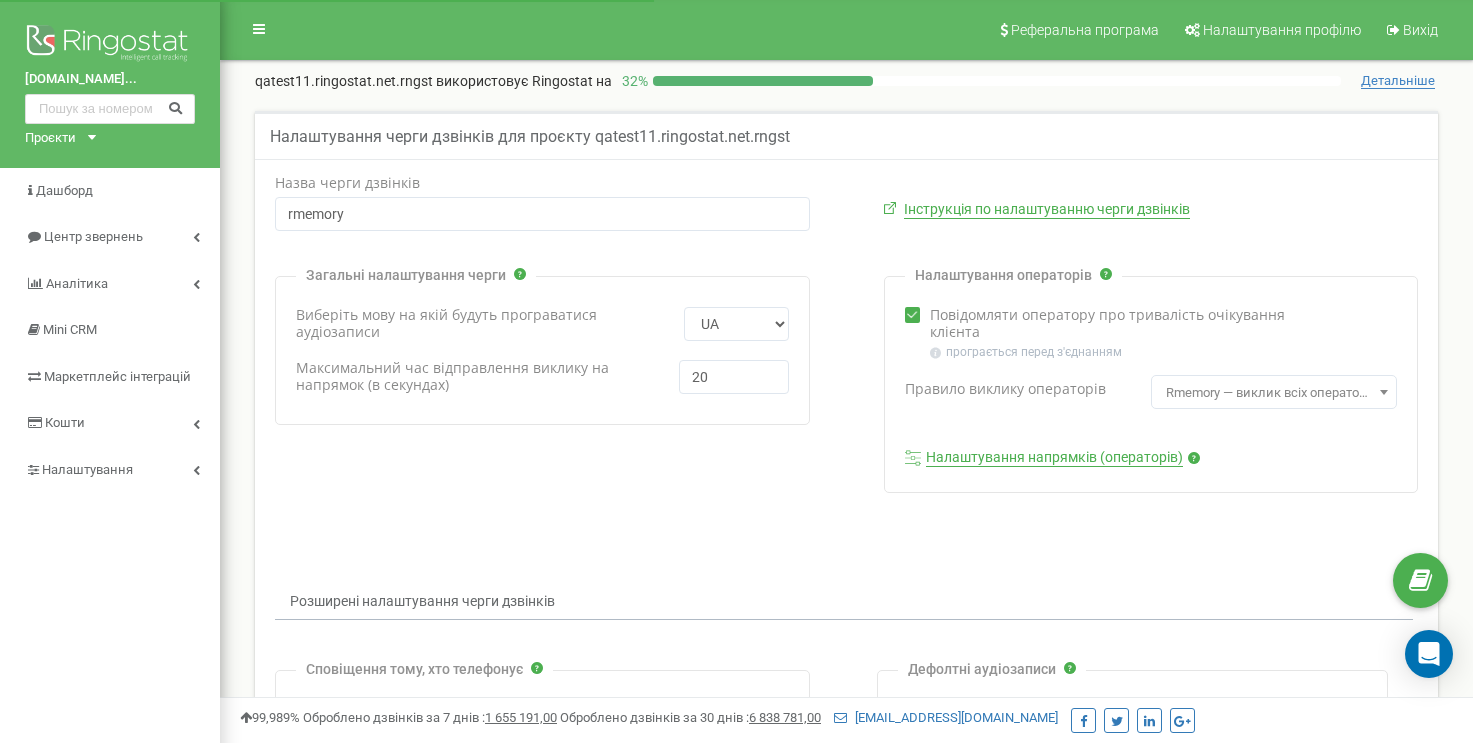 scroll, scrollTop: 0, scrollLeft: 0, axis: both 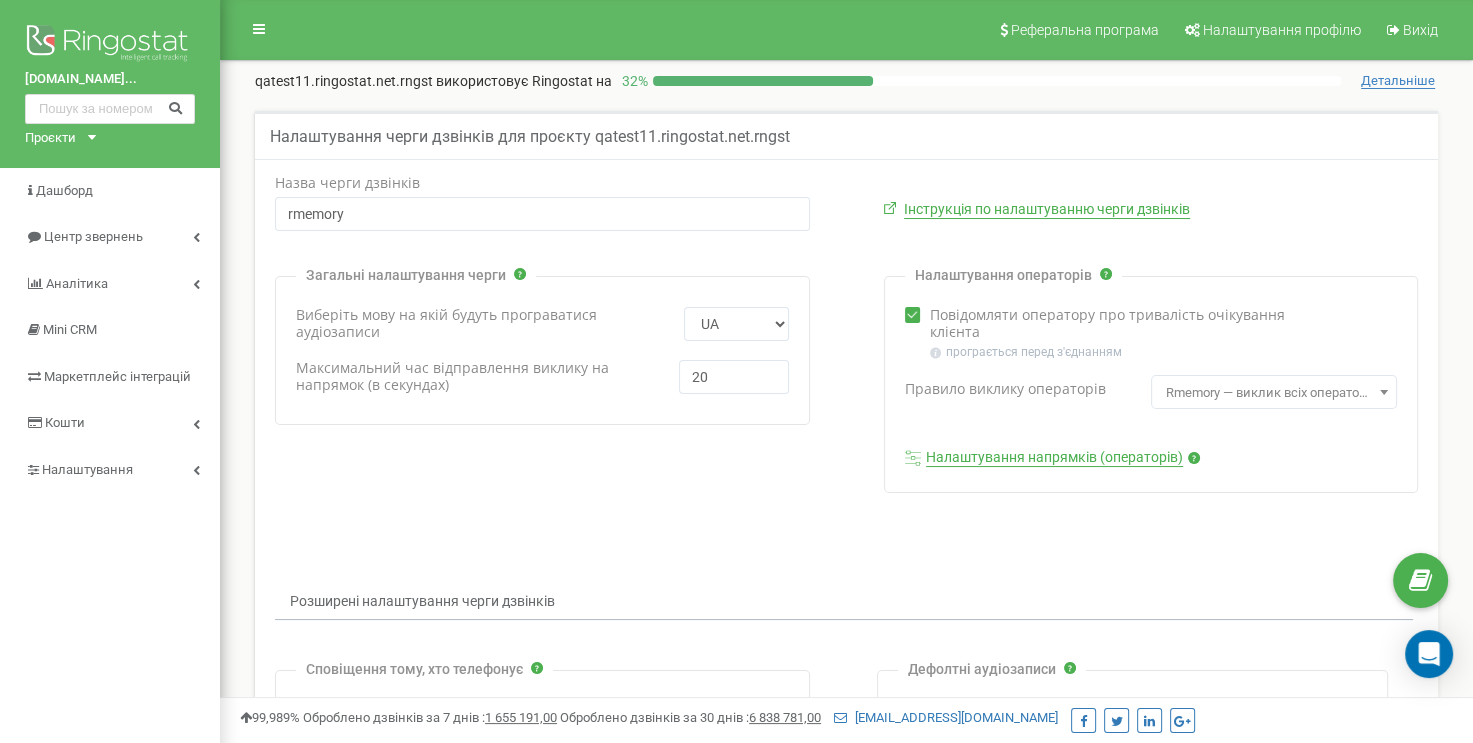 click at bounding box center (913, 315) 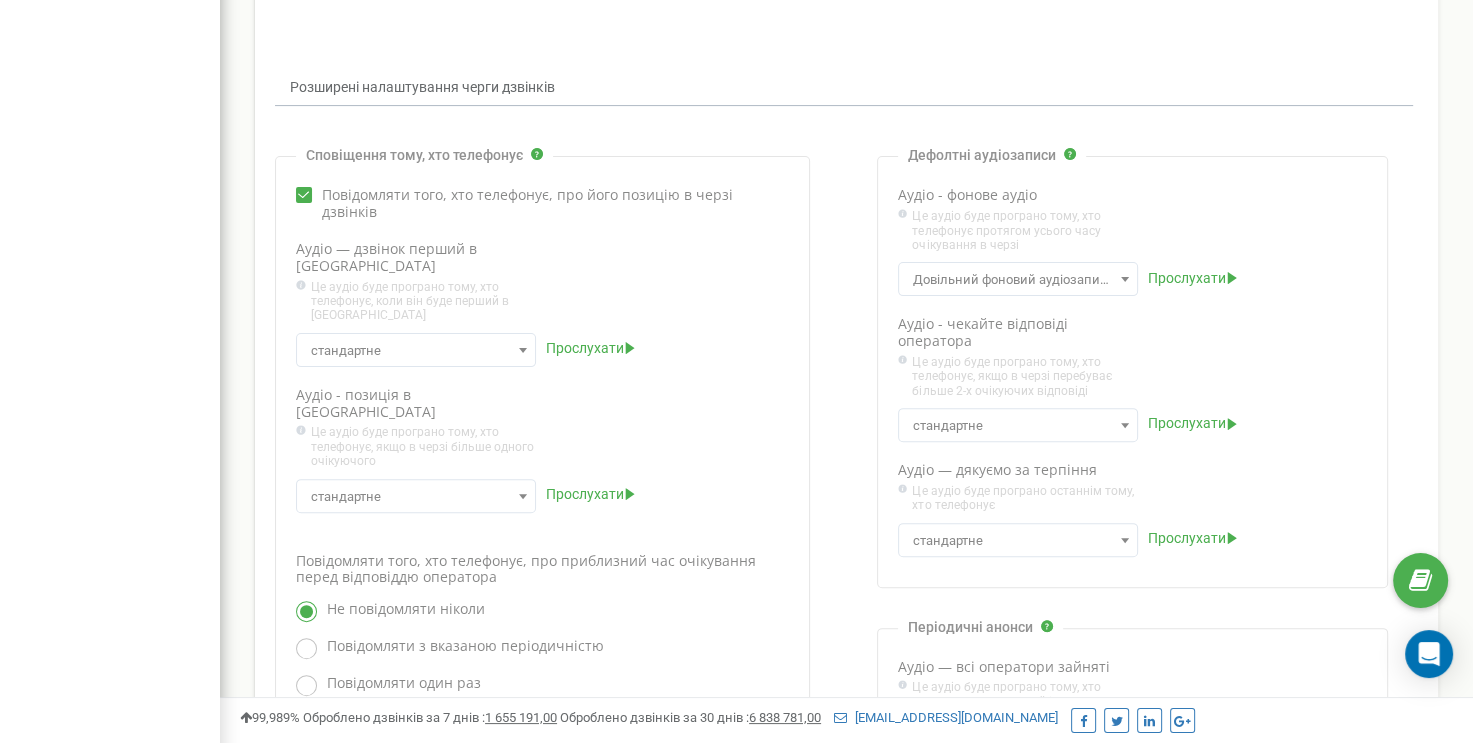 scroll, scrollTop: 818, scrollLeft: 0, axis: vertical 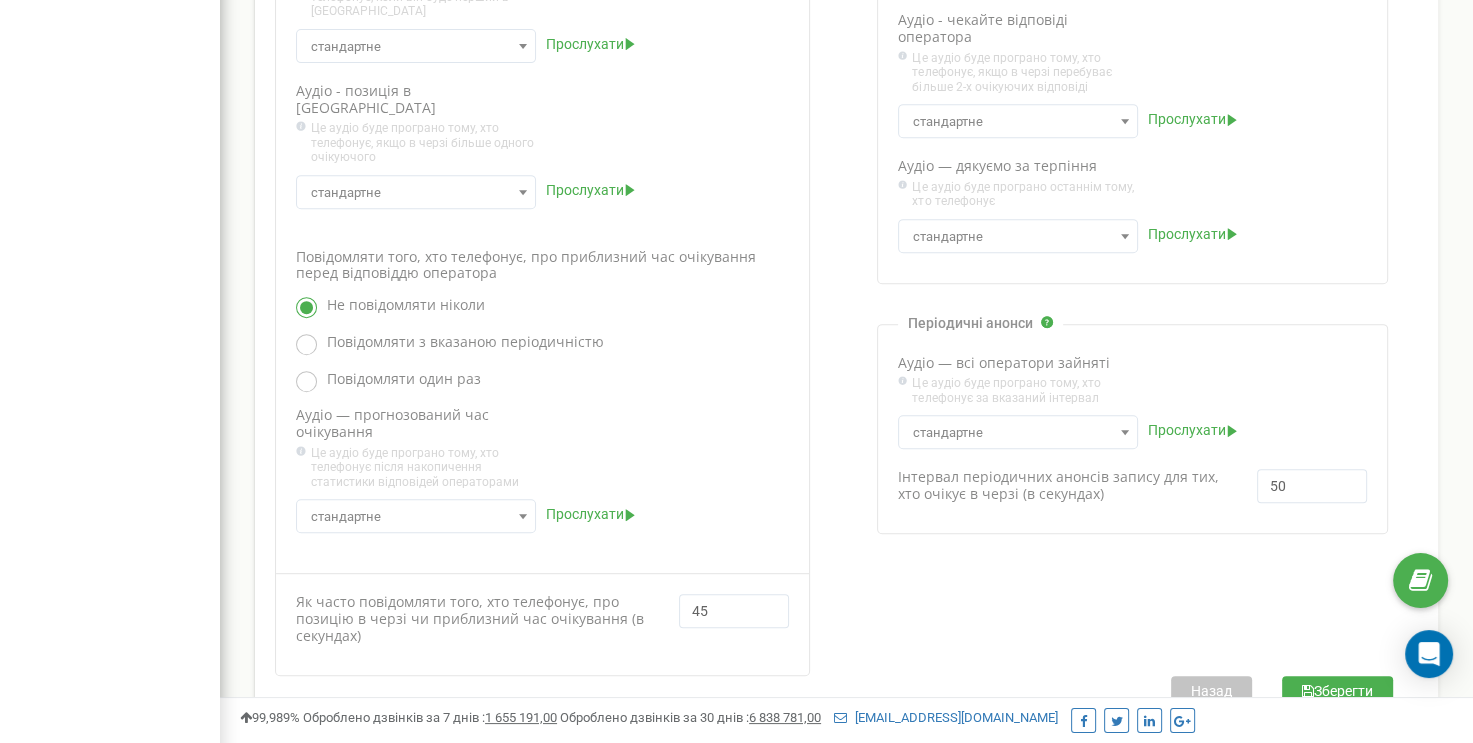 click on "Зберегти" at bounding box center (1337, 691) 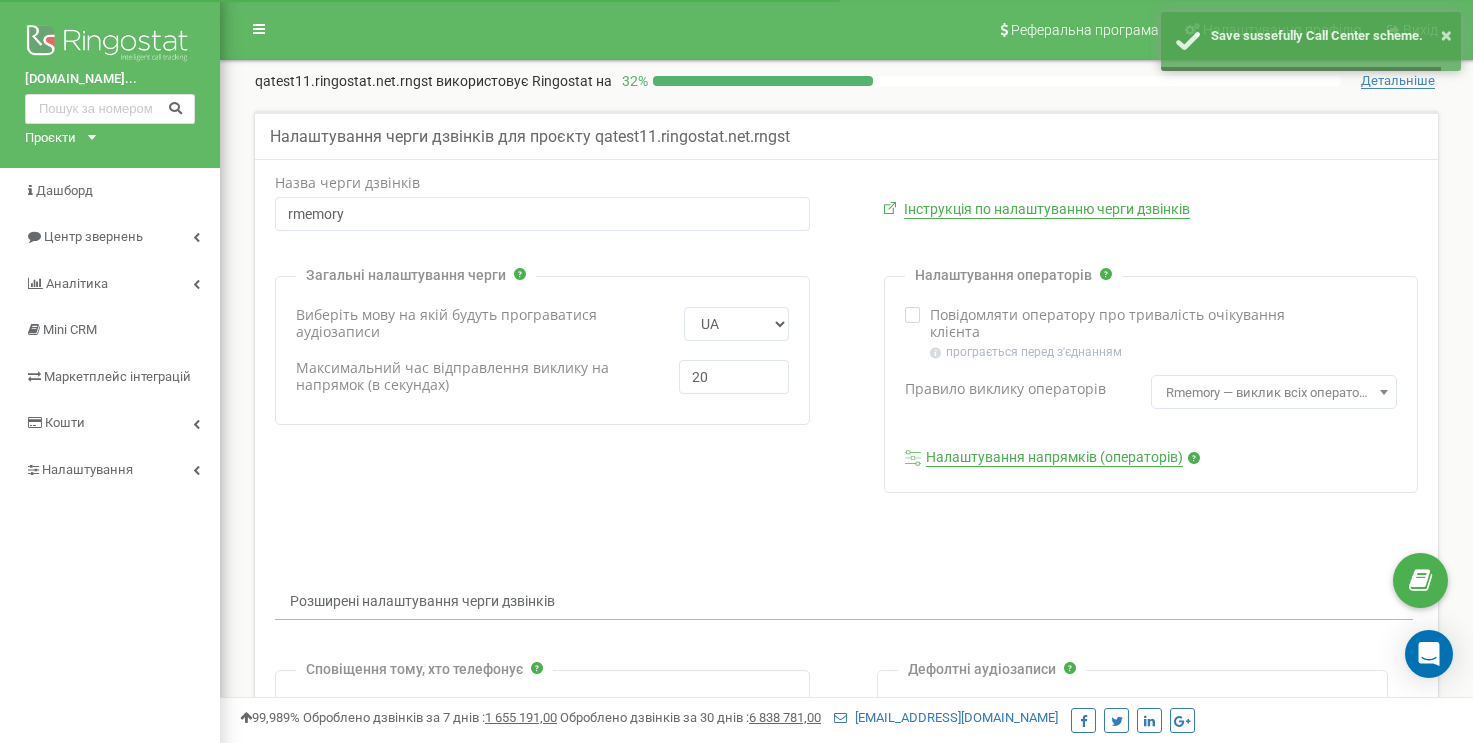 scroll, scrollTop: 0, scrollLeft: 0, axis: both 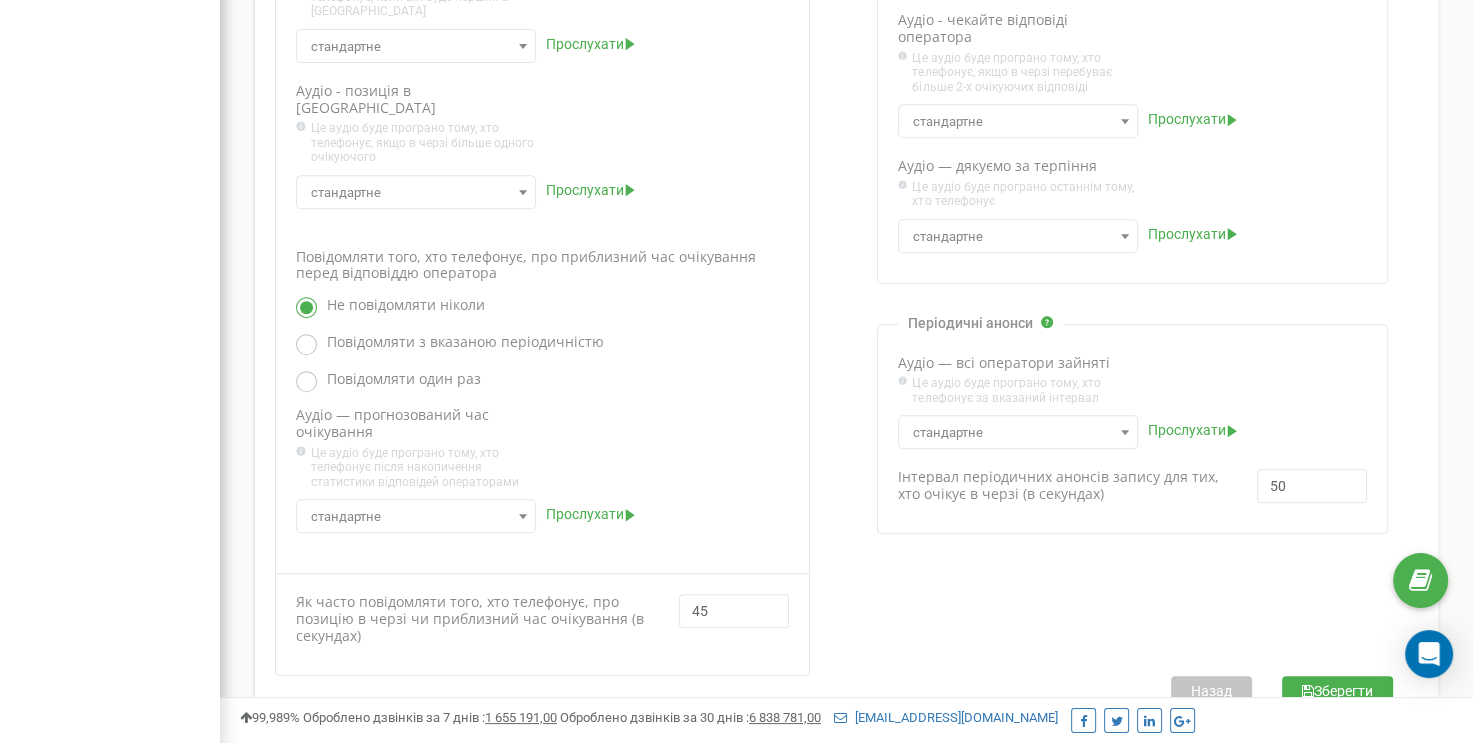 click at bounding box center [1308, 691] 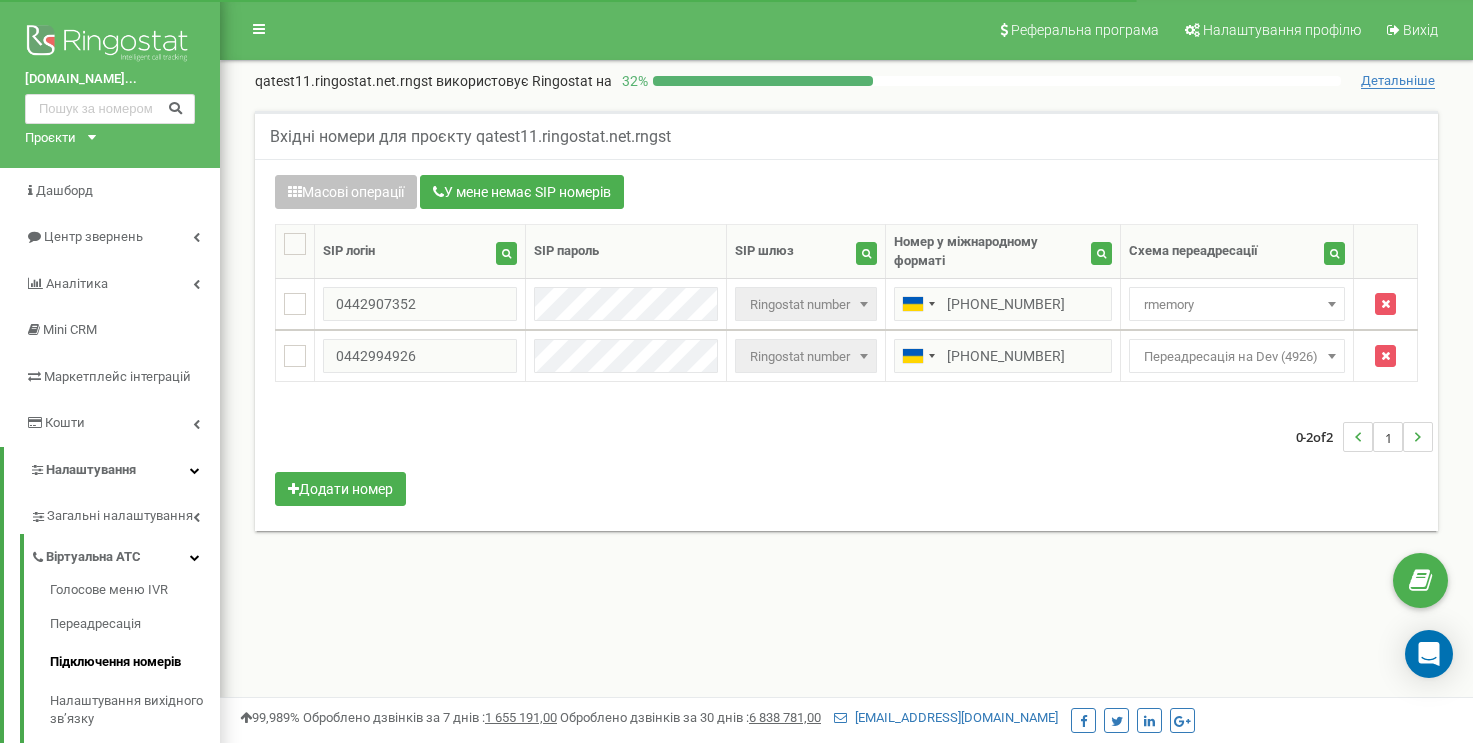 scroll, scrollTop: 0, scrollLeft: 0, axis: both 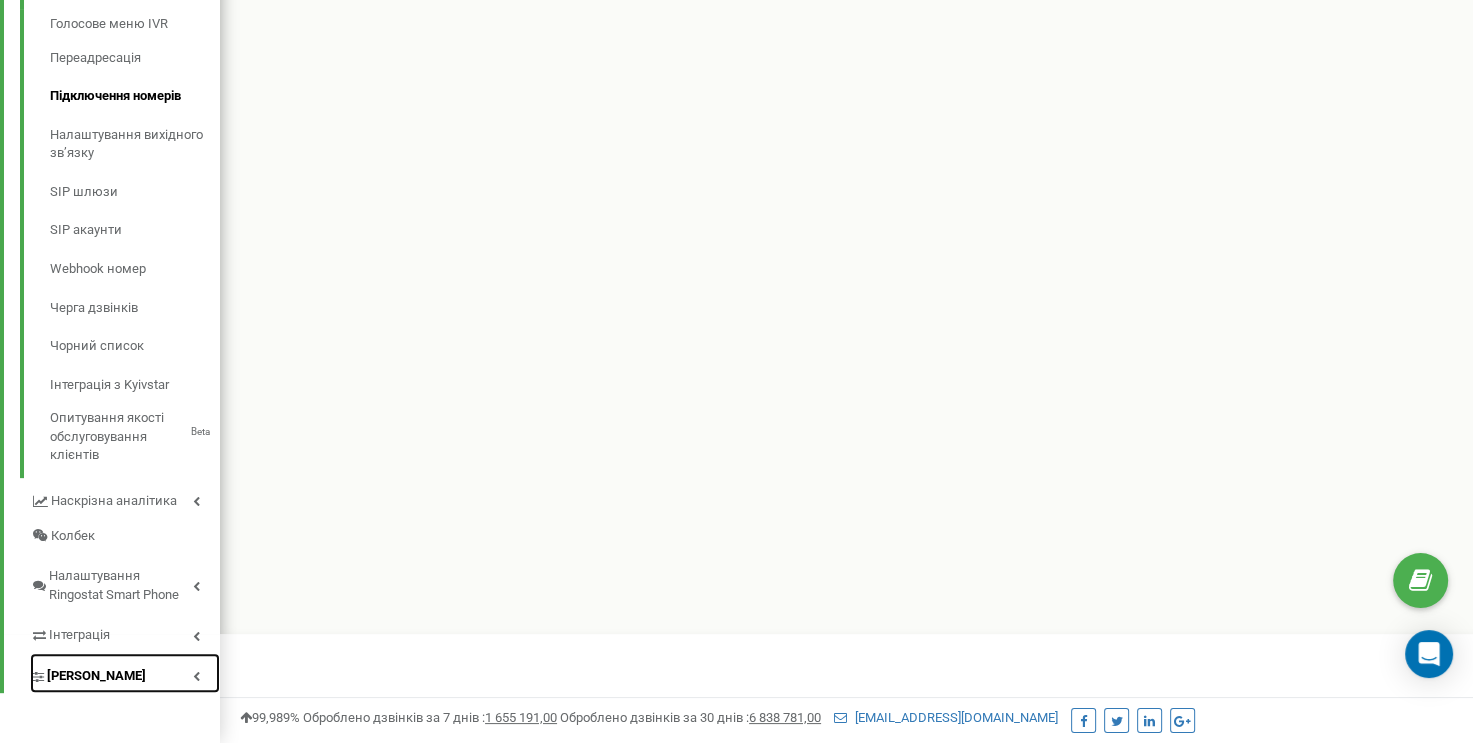 click on "[PERSON_NAME]" at bounding box center (125, 673) 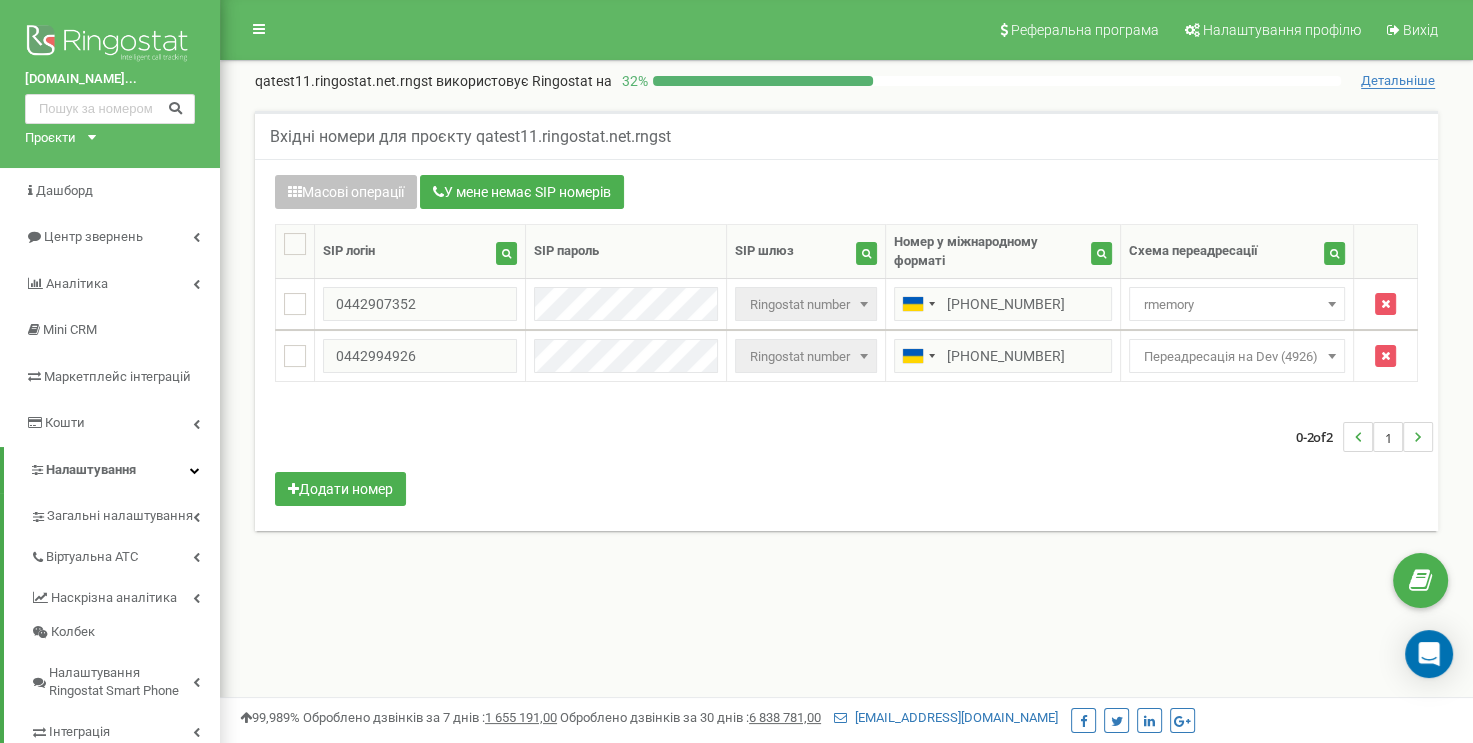 scroll, scrollTop: 300, scrollLeft: 0, axis: vertical 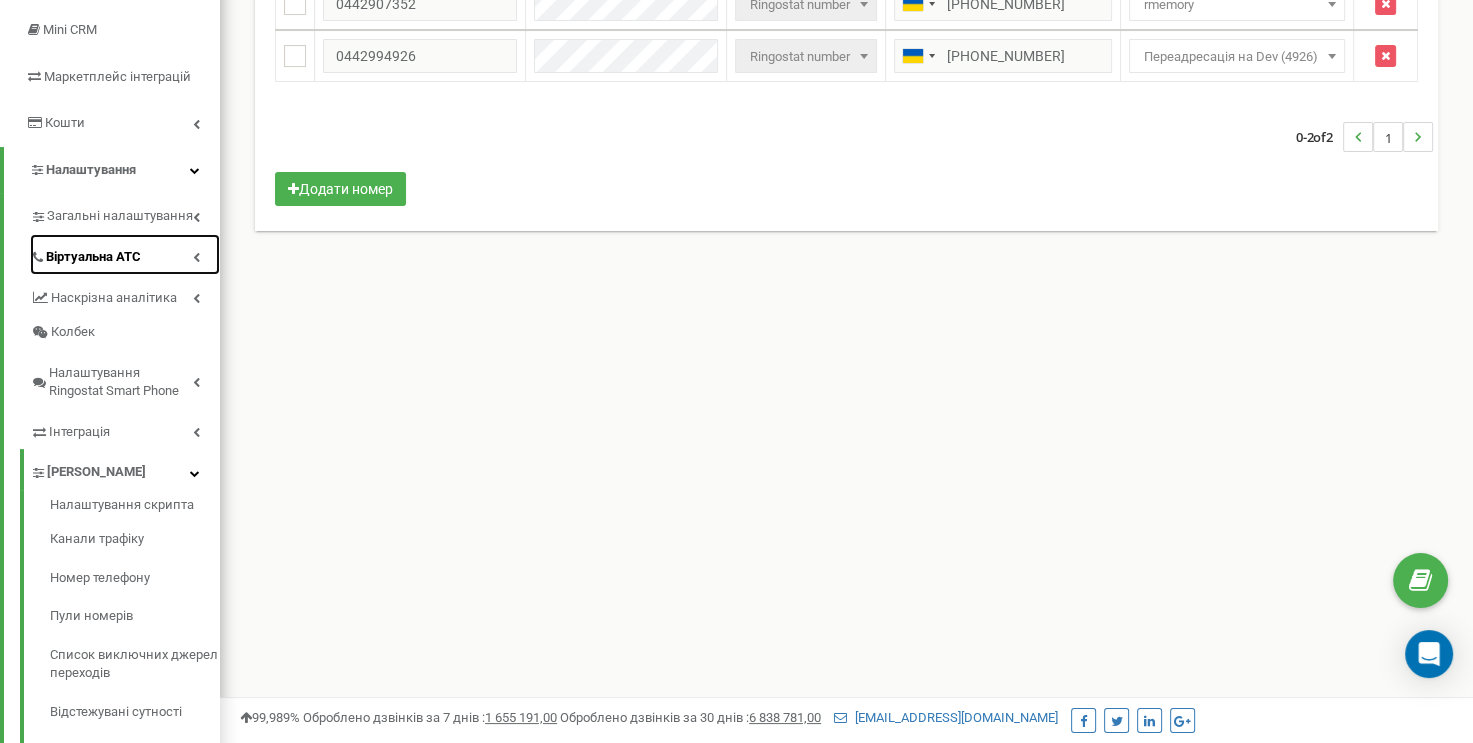click at bounding box center [196, 257] 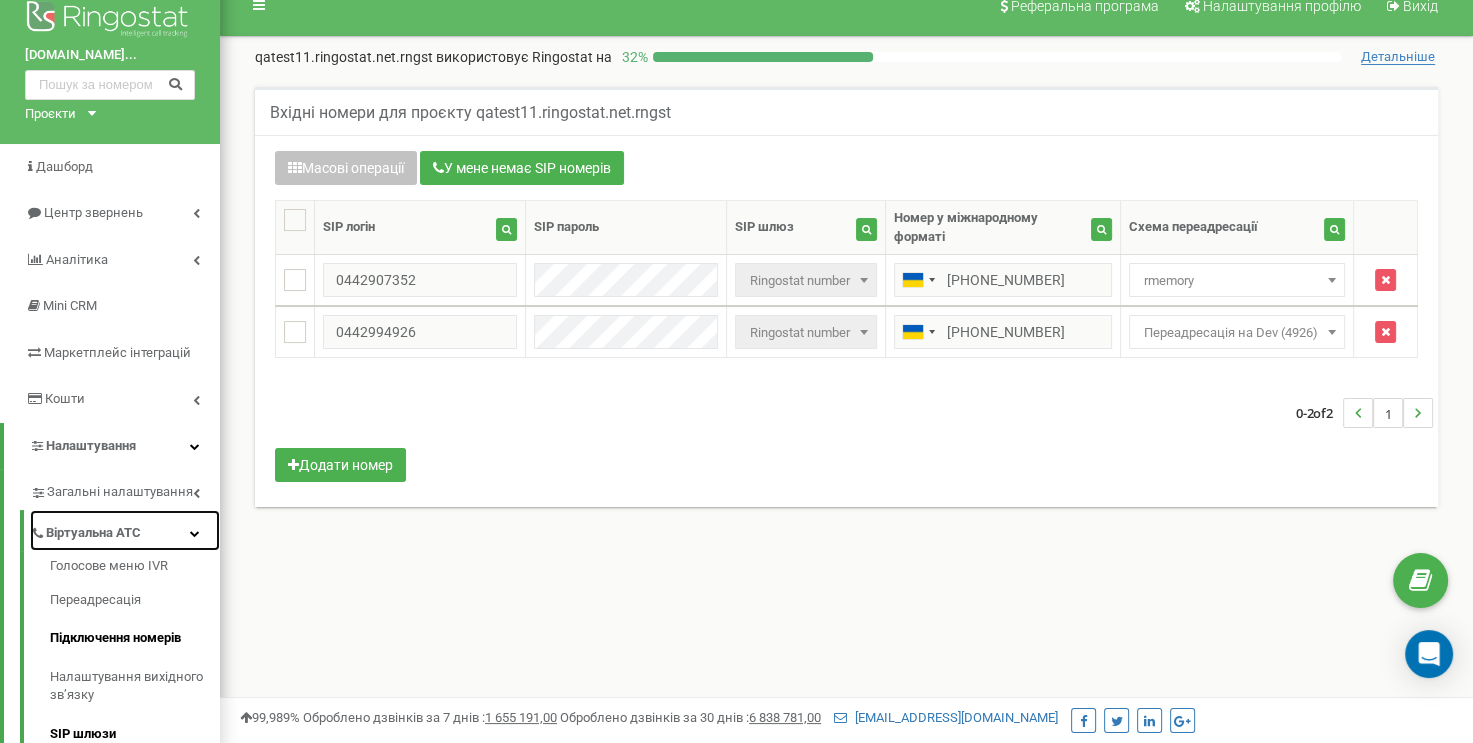 scroll, scrollTop: 0, scrollLeft: 0, axis: both 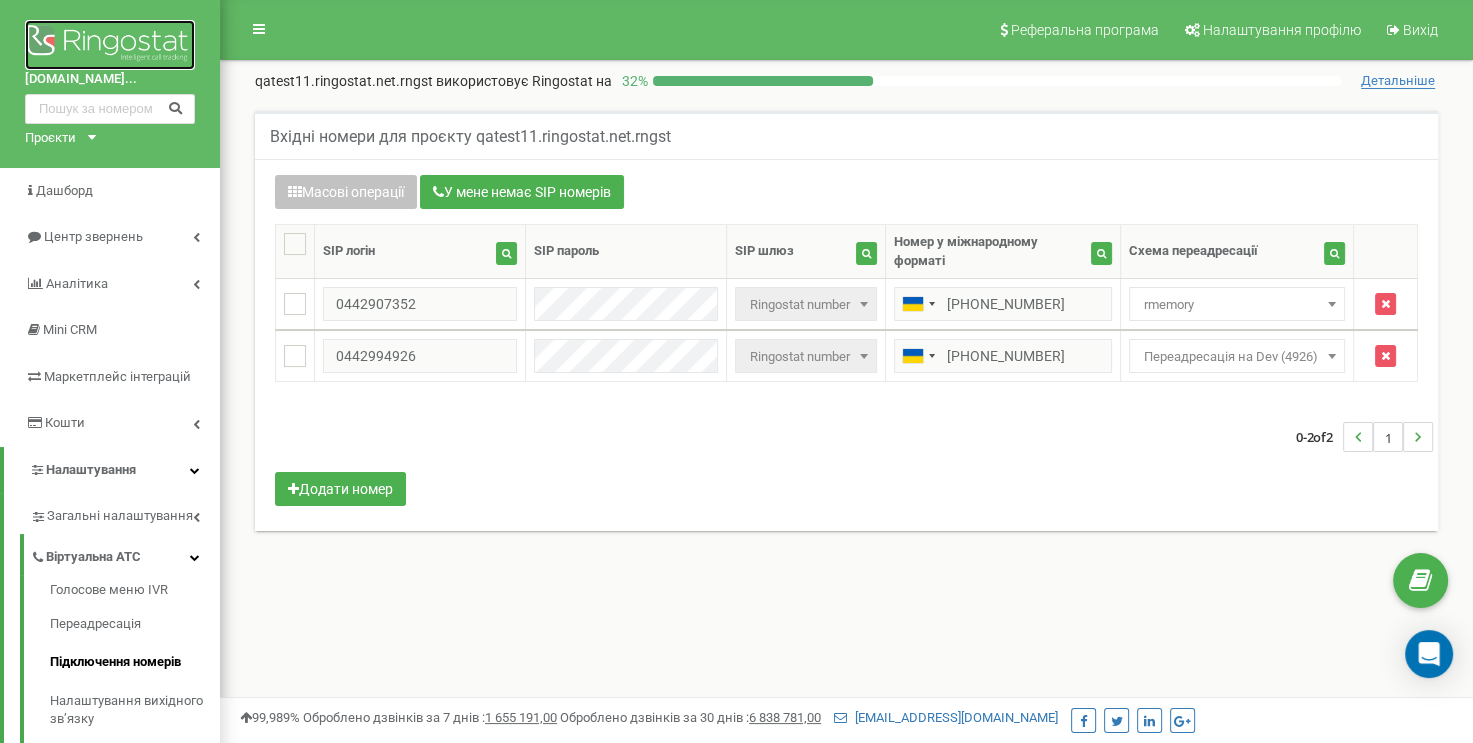 click at bounding box center [110, 45] 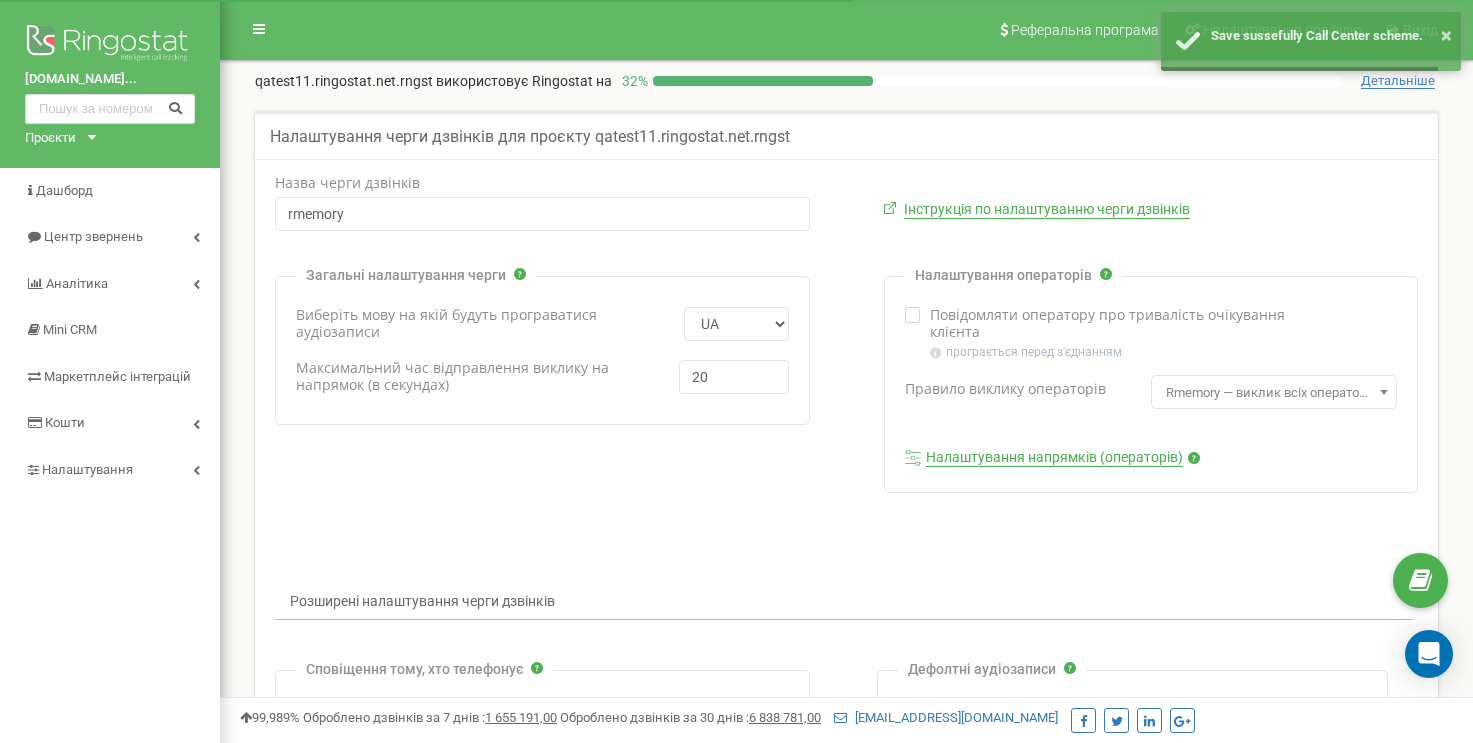 scroll, scrollTop: 0, scrollLeft: 0, axis: both 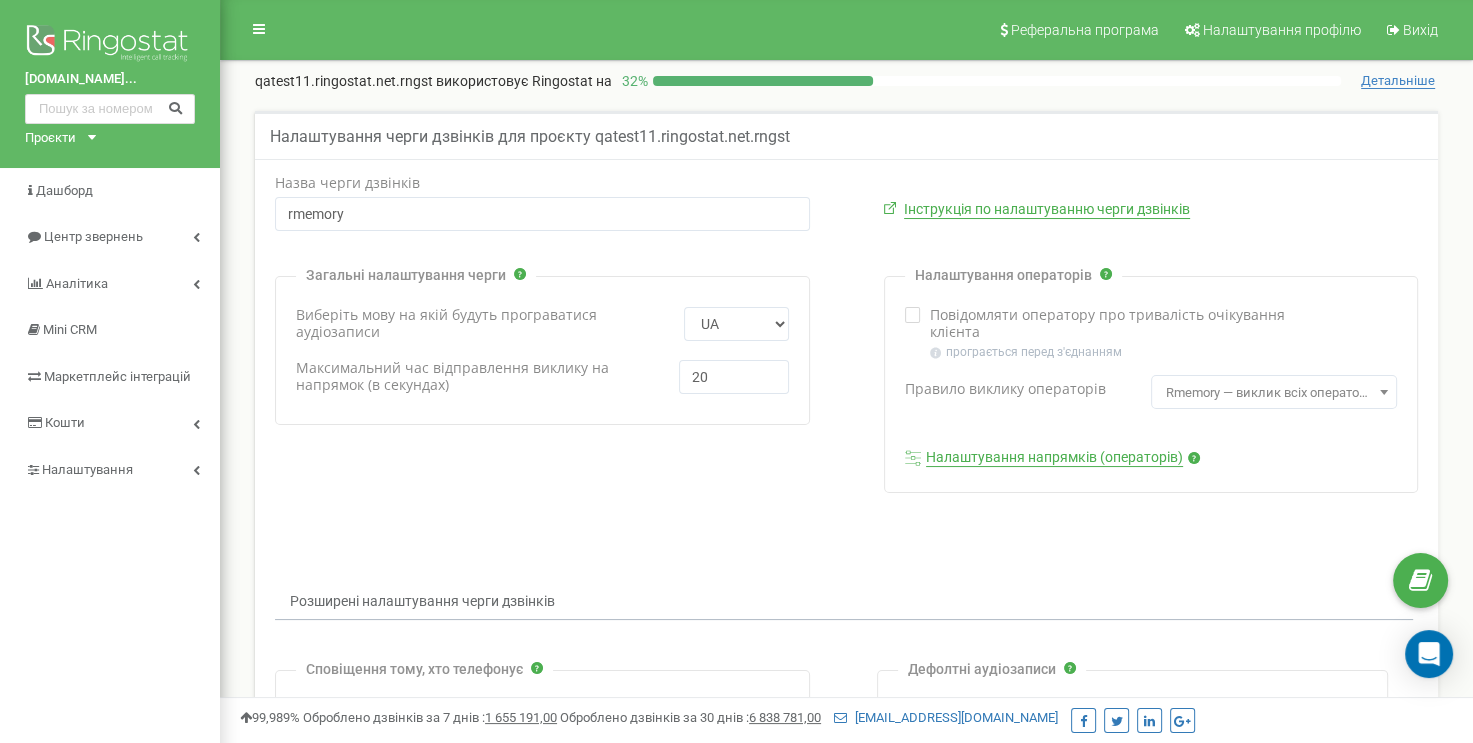 click at bounding box center (913, 315) 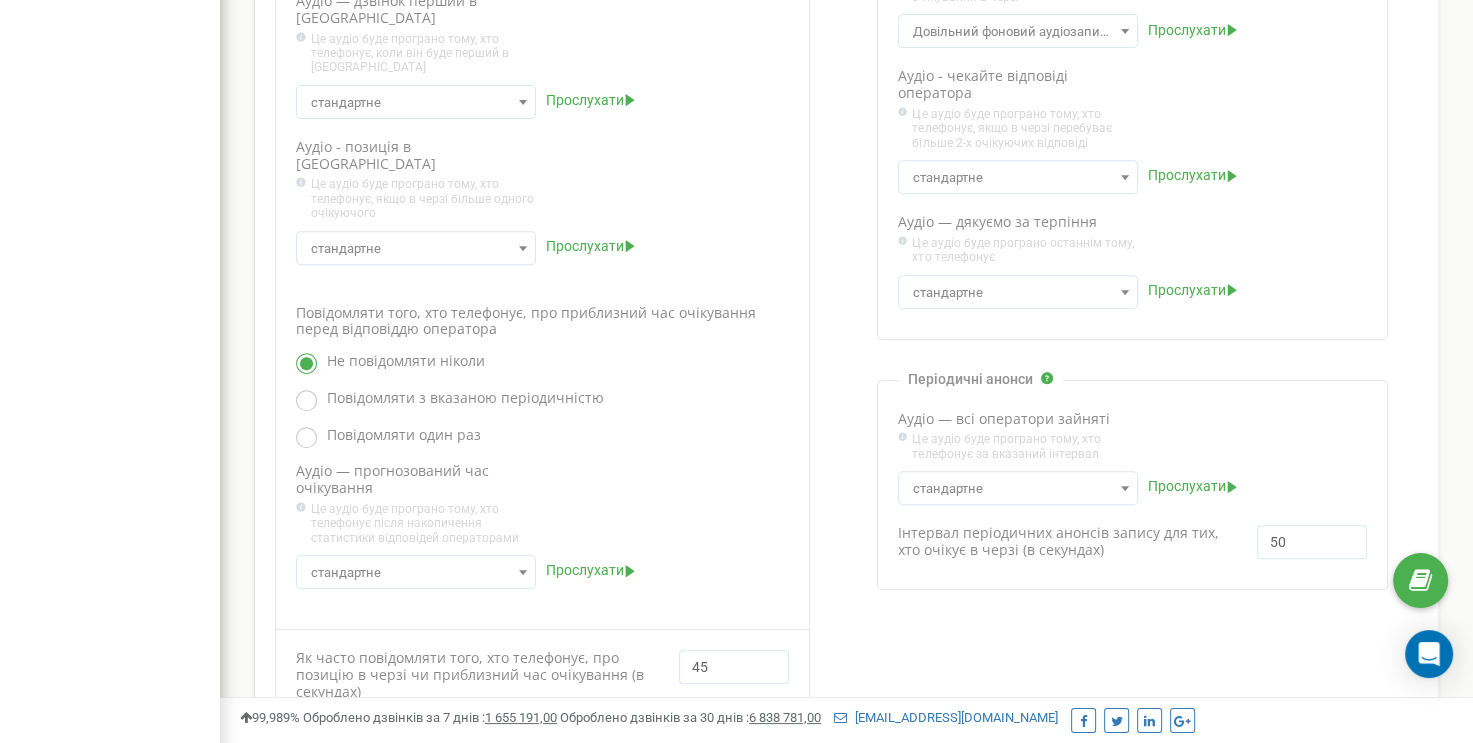 scroll, scrollTop: 800, scrollLeft: 0, axis: vertical 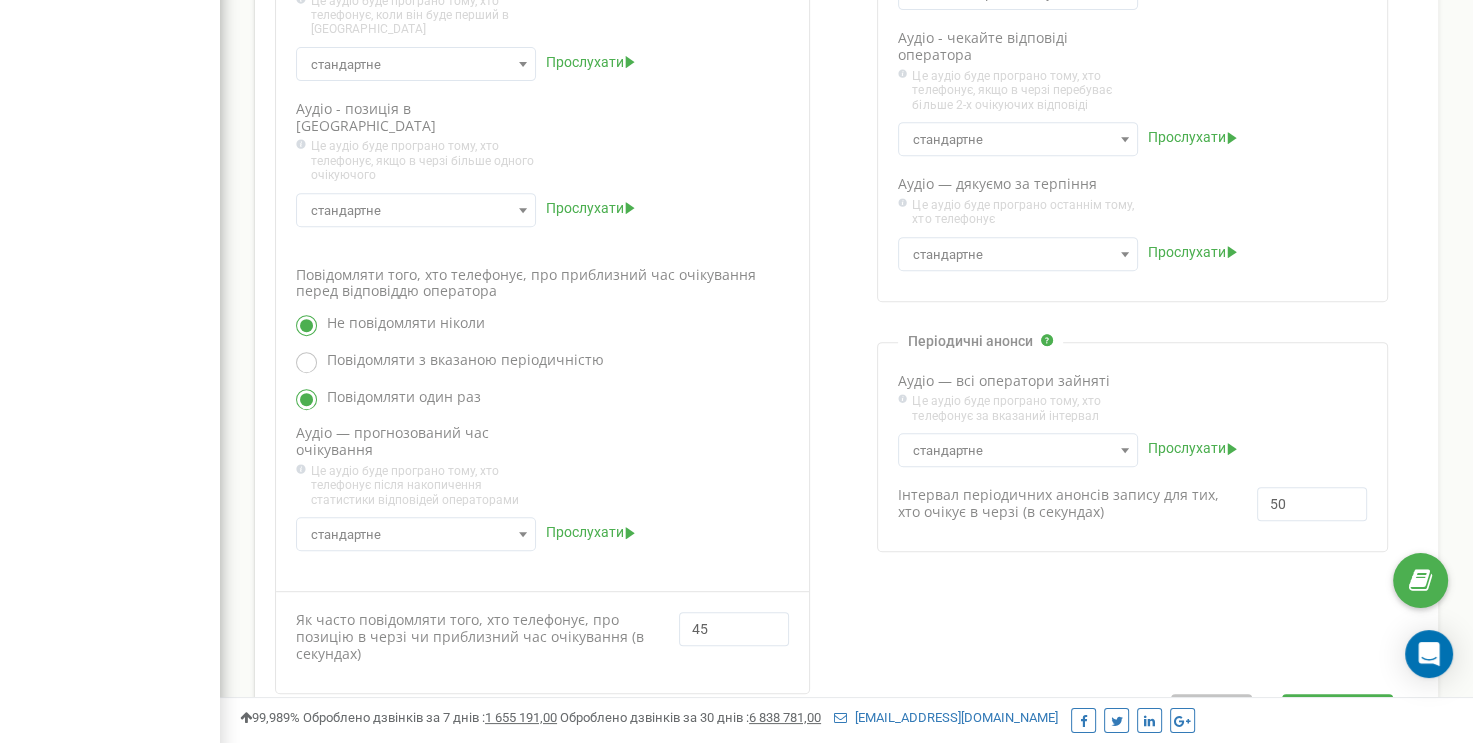 click at bounding box center (306, 399) 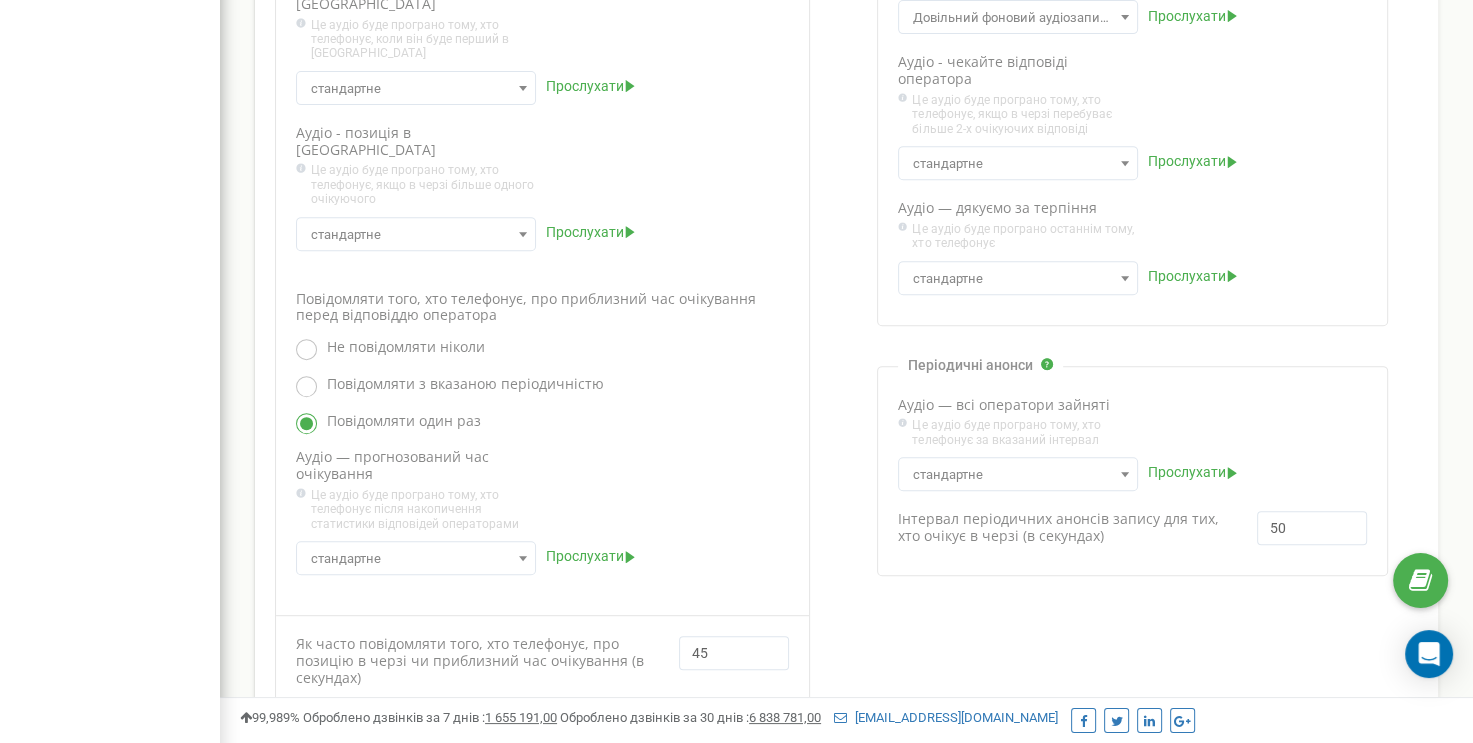 scroll, scrollTop: 818, scrollLeft: 0, axis: vertical 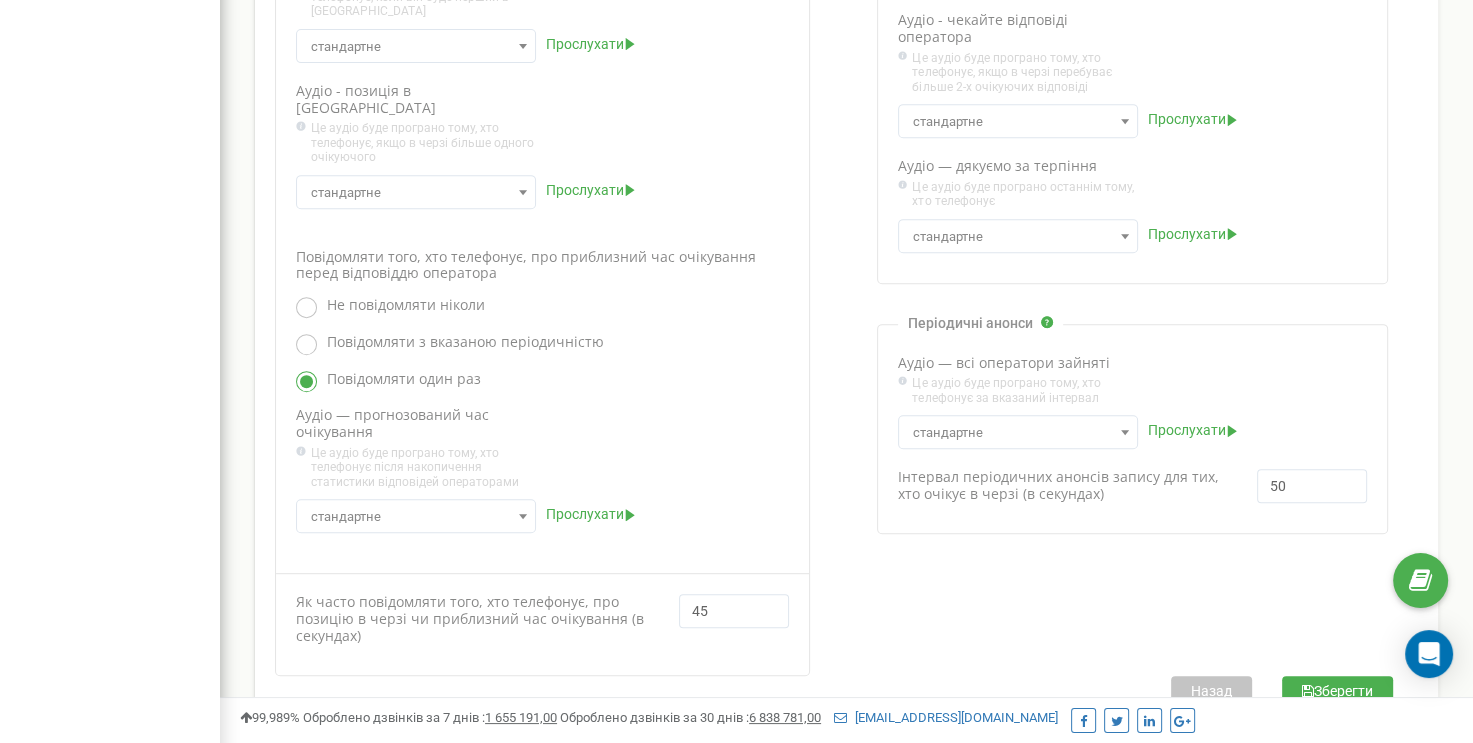 click on "Зберегти" at bounding box center (1337, 691) 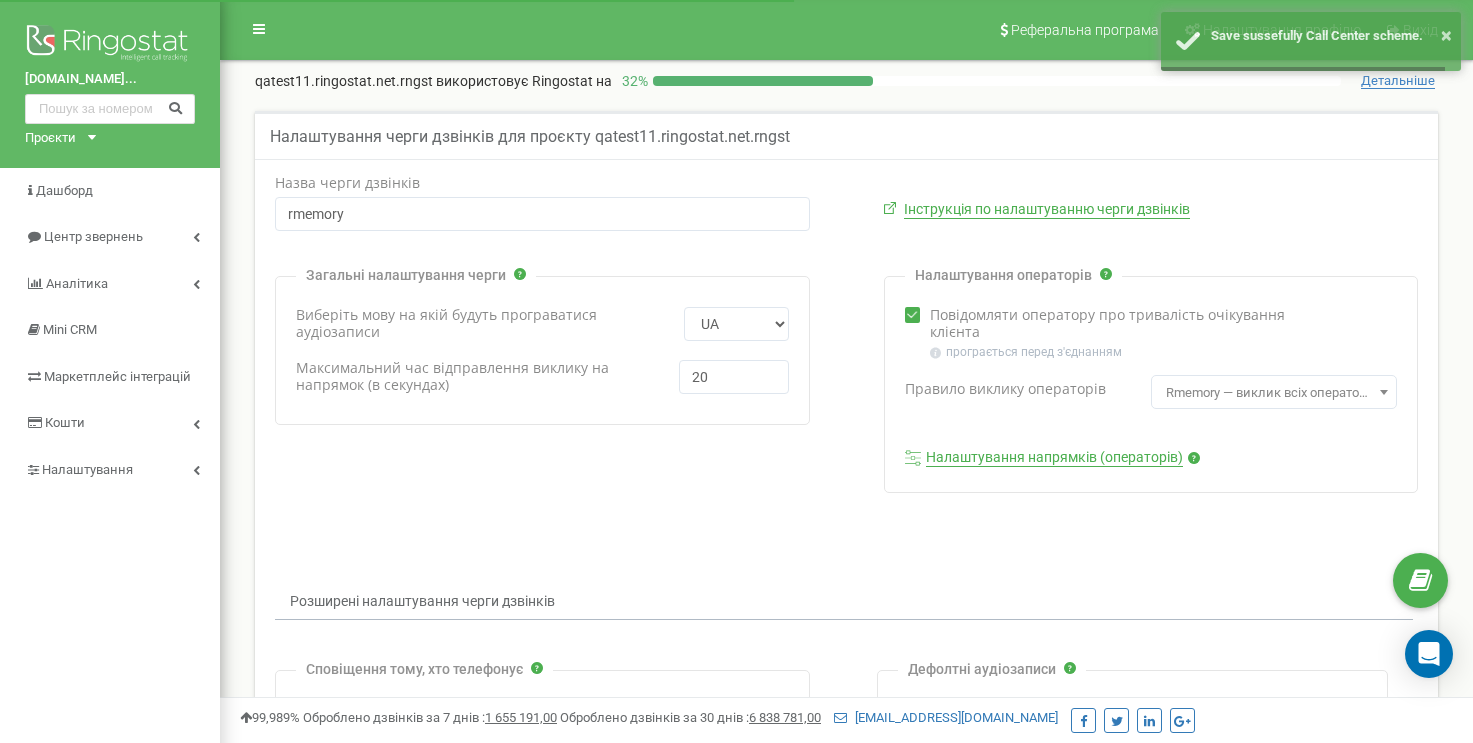 scroll, scrollTop: 0, scrollLeft: 0, axis: both 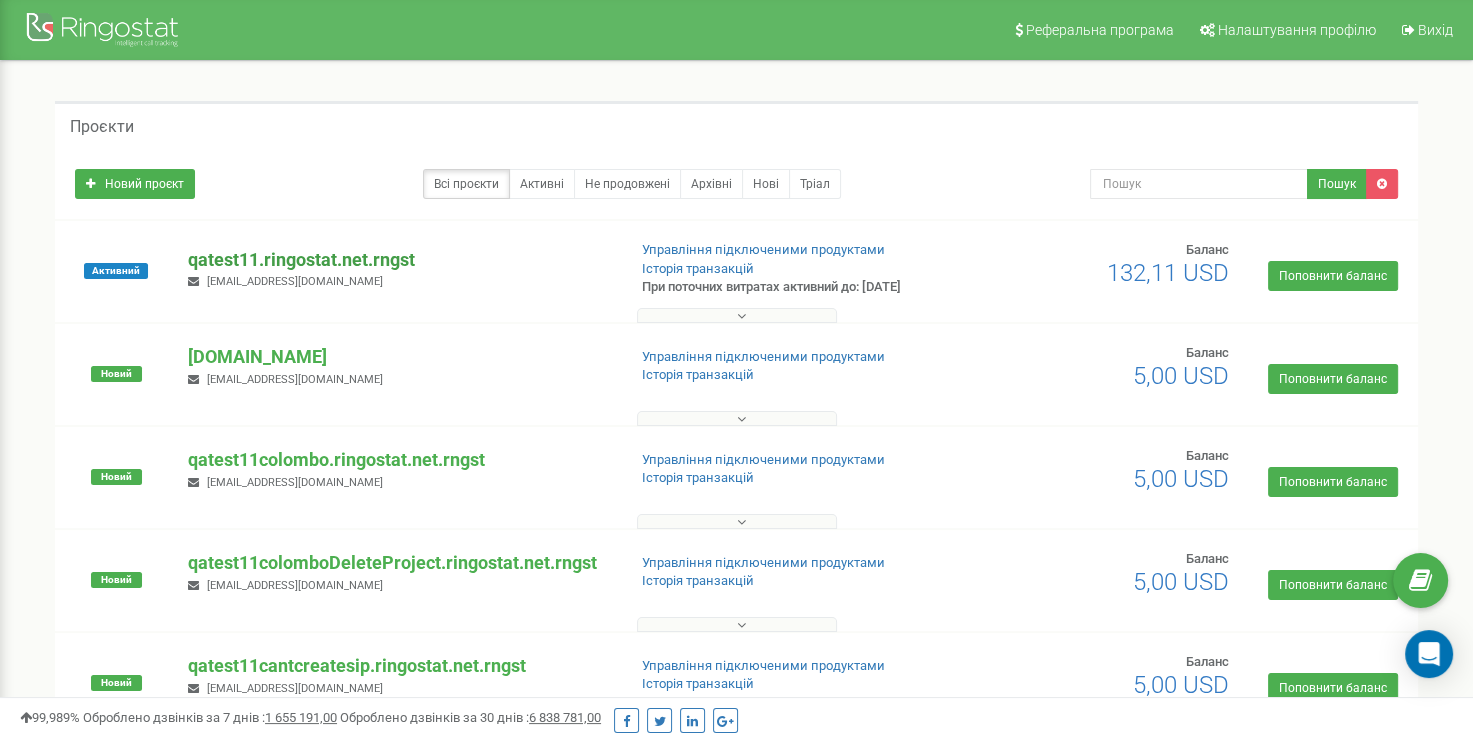 click on "qatest11.ringostat.net.rngst" at bounding box center [398, 260] 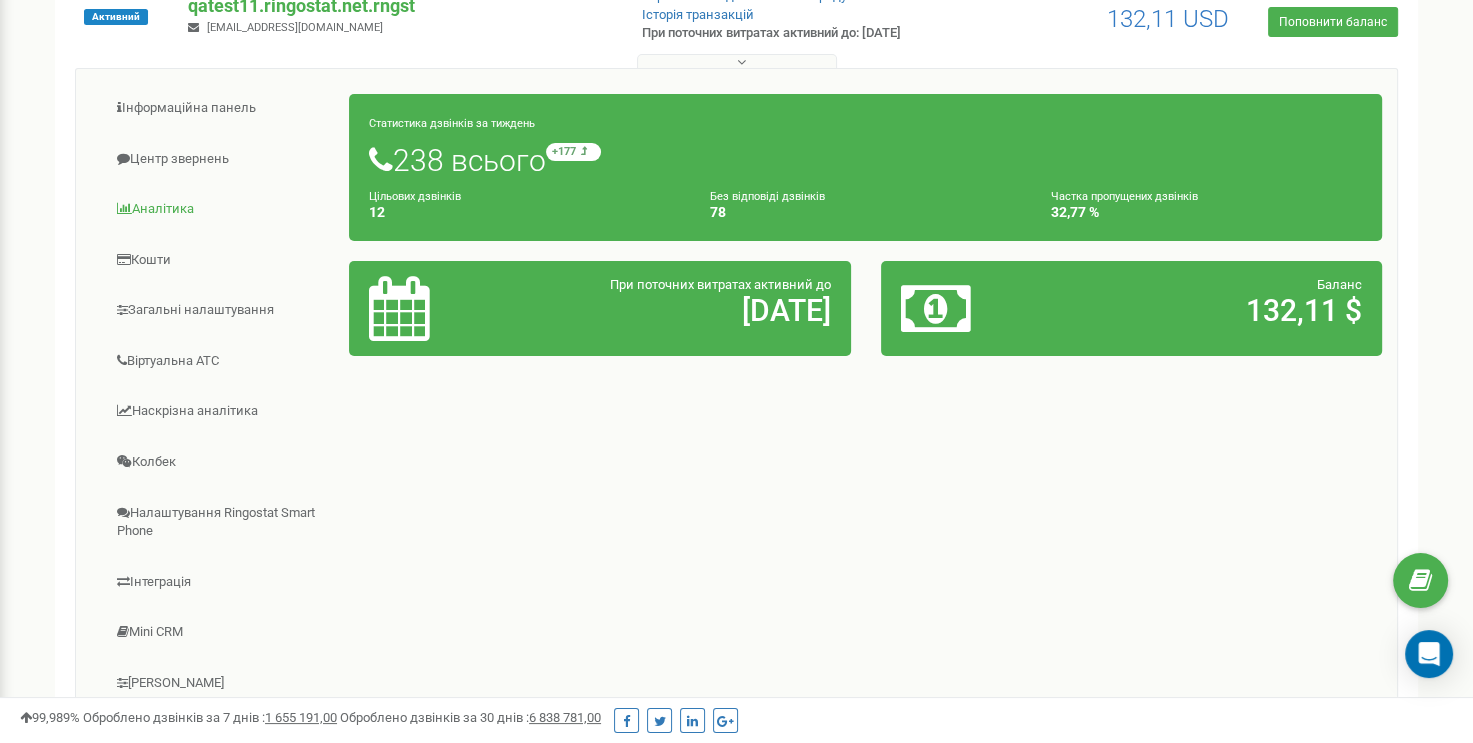 scroll, scrollTop: 300, scrollLeft: 0, axis: vertical 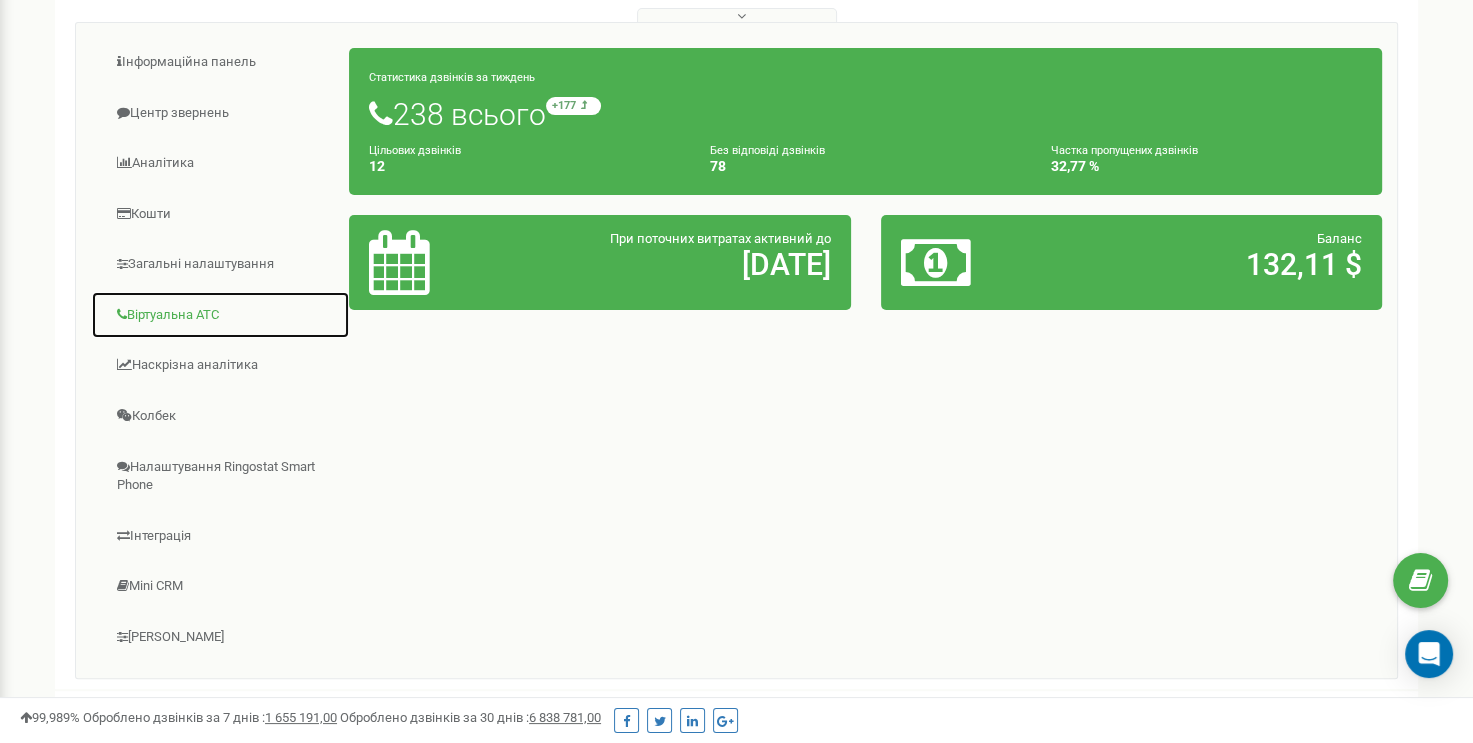 click on "Віртуальна АТС" at bounding box center [220, 315] 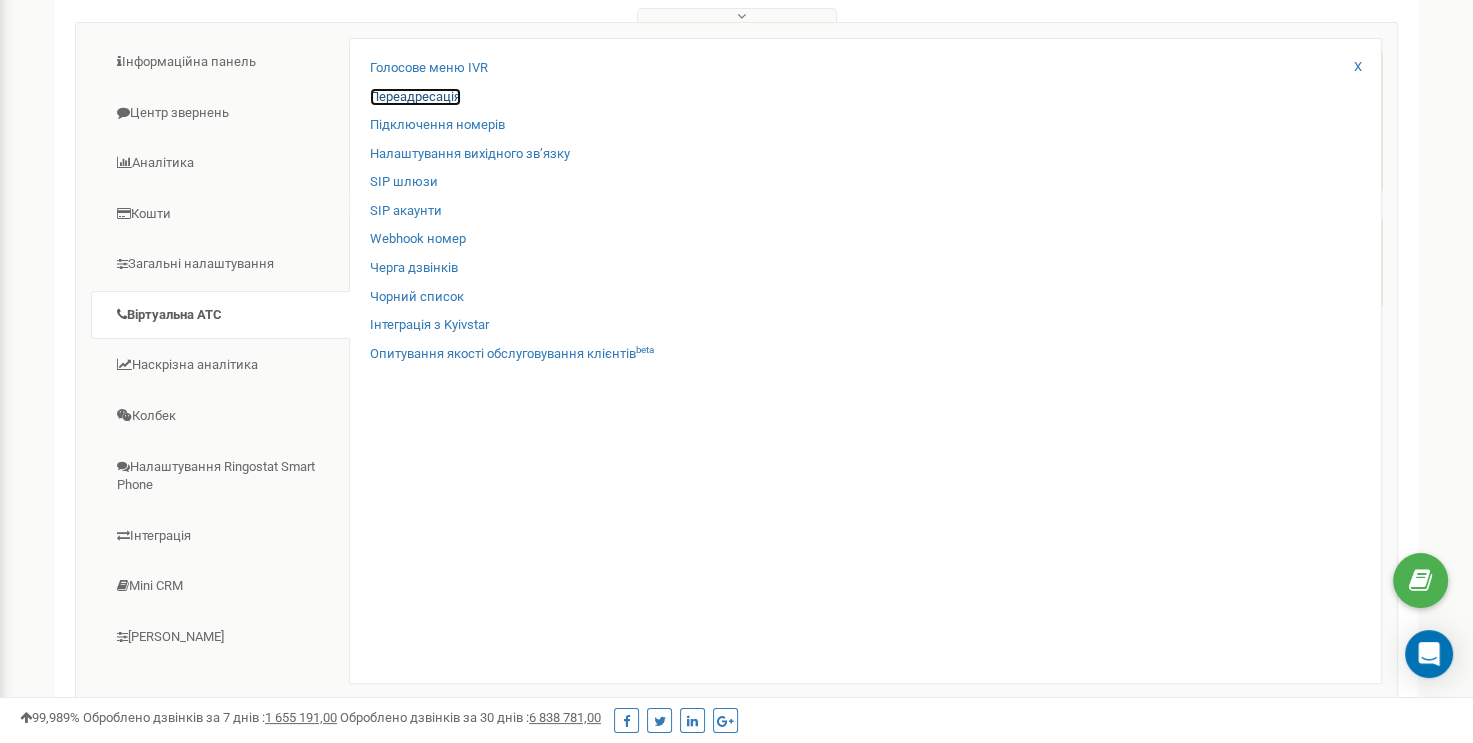 click on "Переадресація" at bounding box center (415, 97) 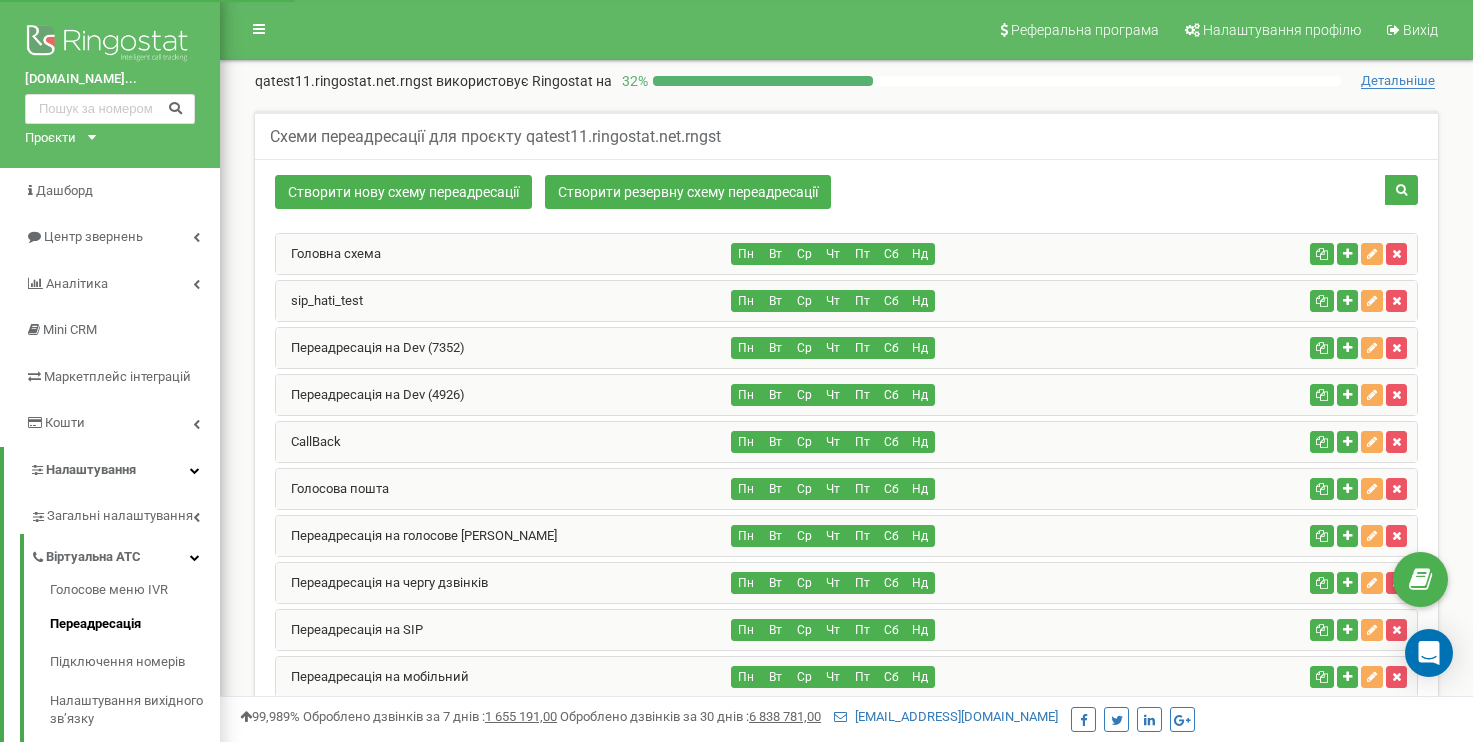 scroll, scrollTop: 0, scrollLeft: 0, axis: both 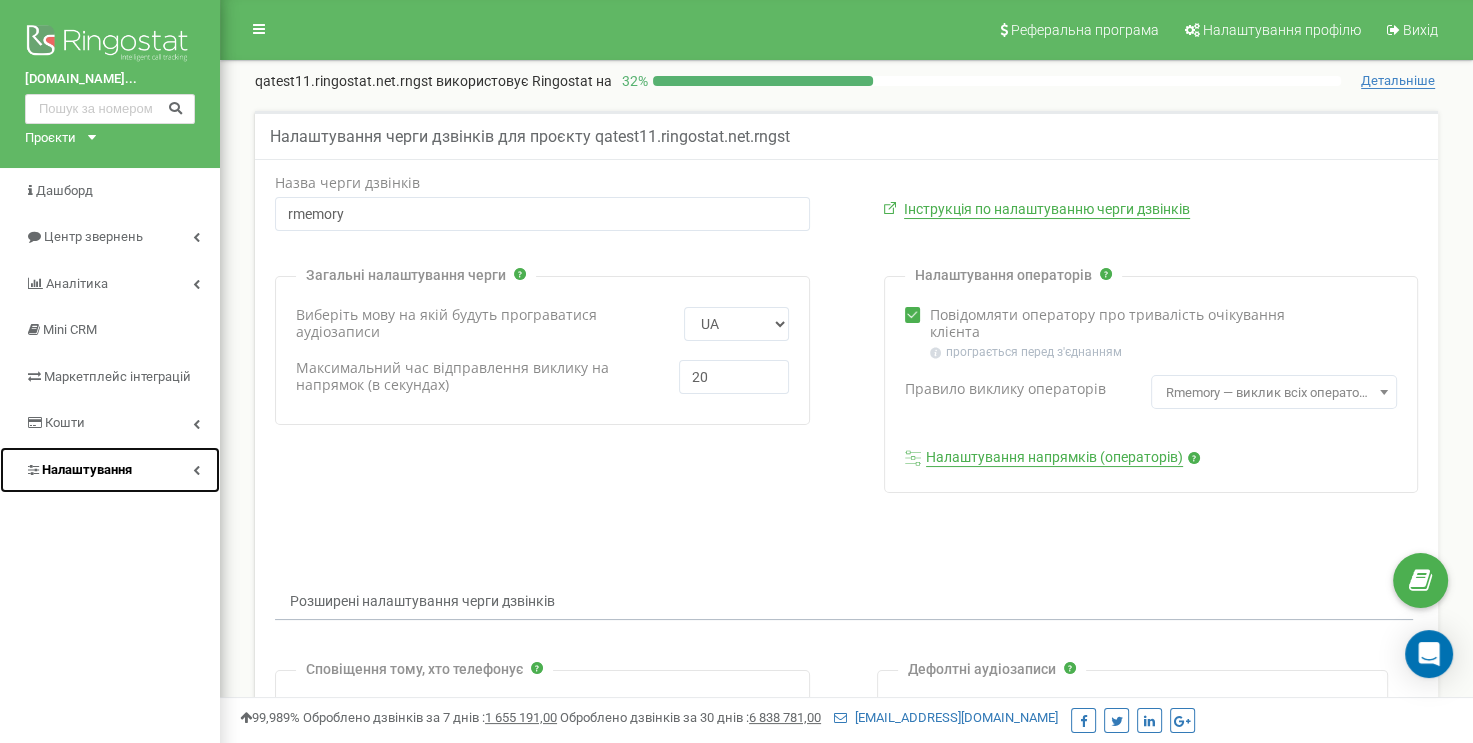 click on "Налаштування" at bounding box center (110, 470) 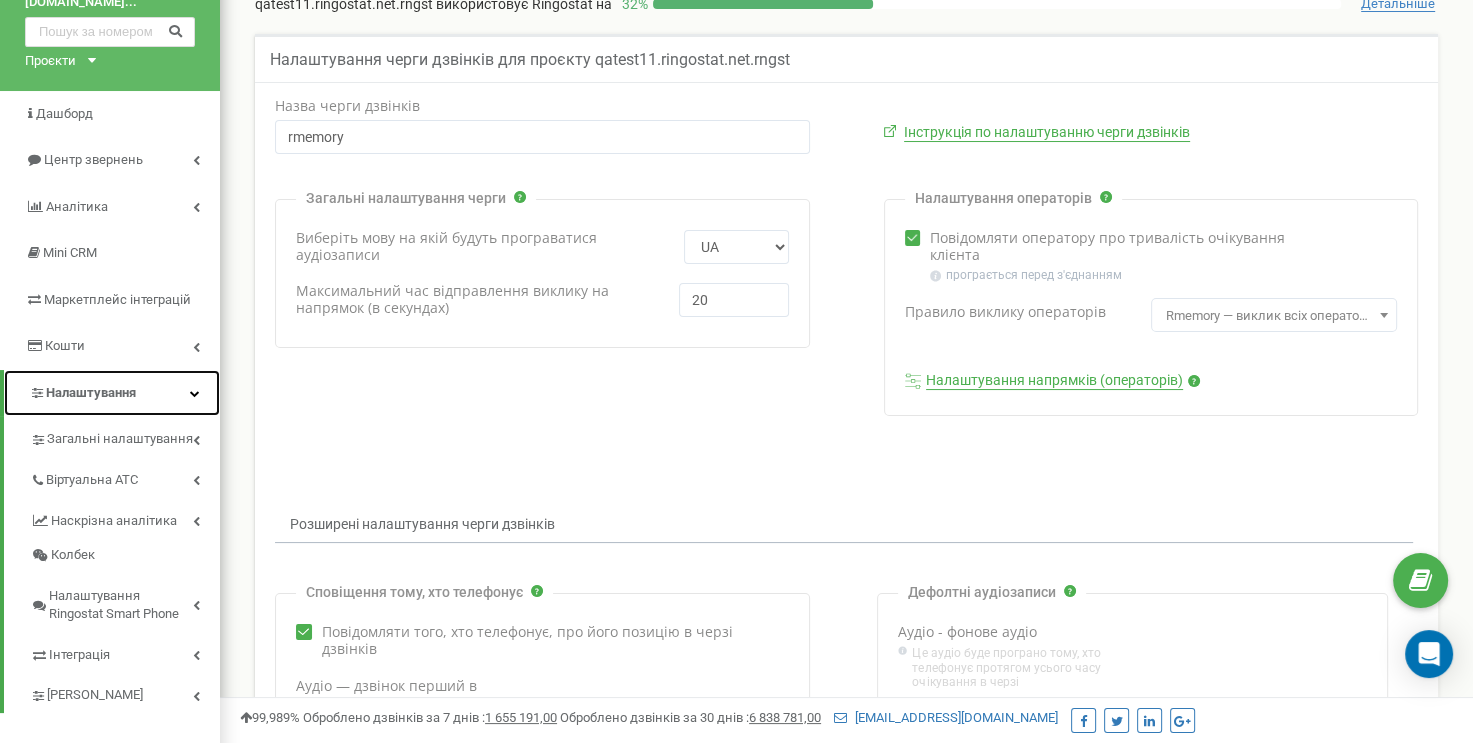 scroll, scrollTop: 200, scrollLeft: 0, axis: vertical 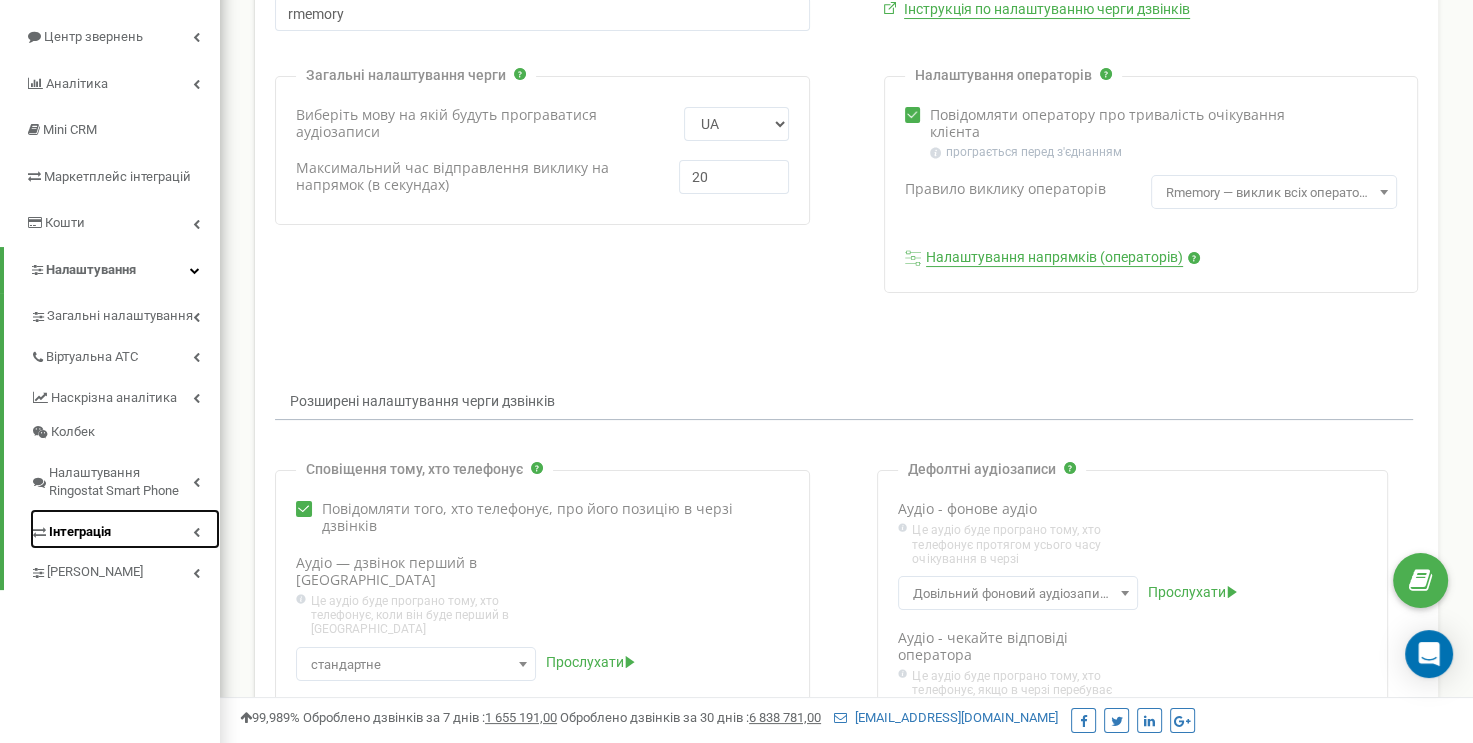 click on "Інтеграція" at bounding box center [125, 529] 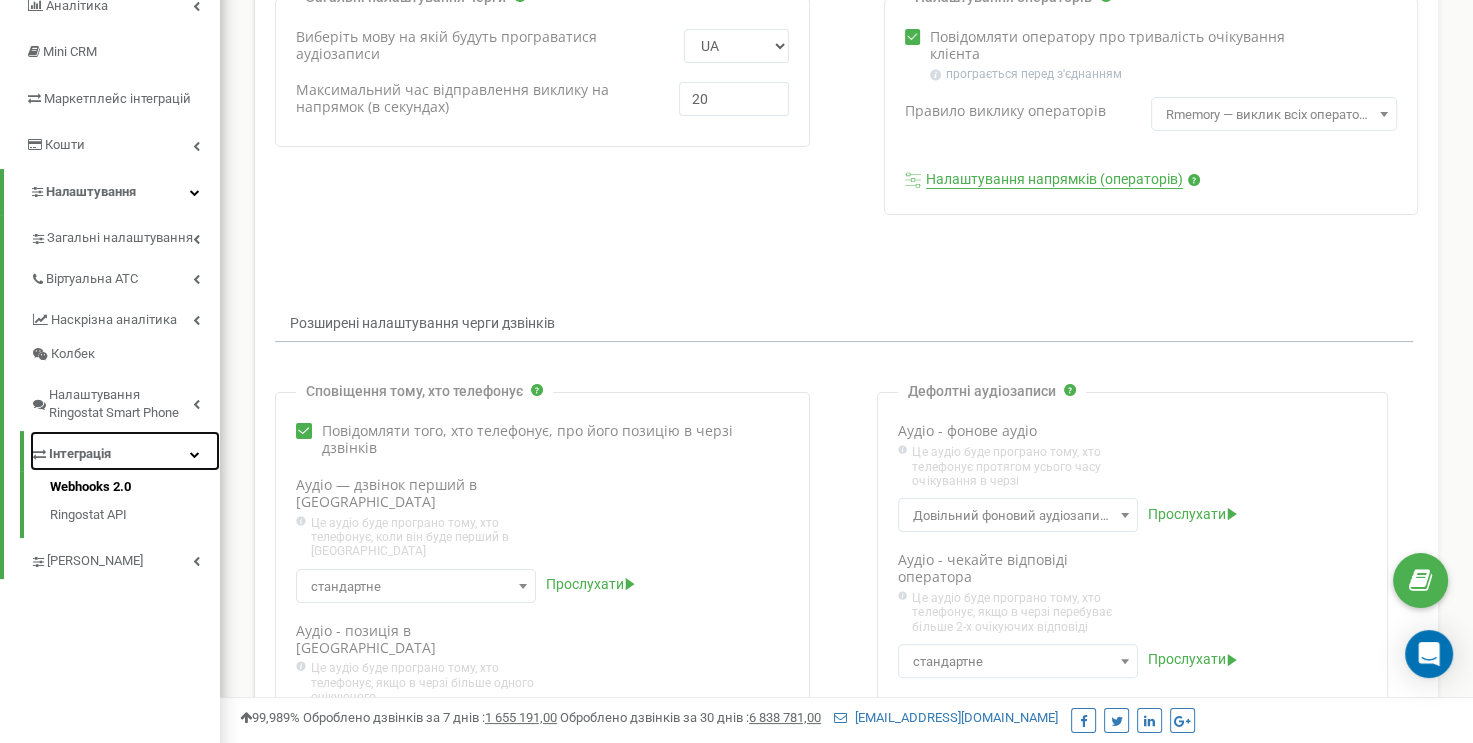 scroll, scrollTop: 400, scrollLeft: 0, axis: vertical 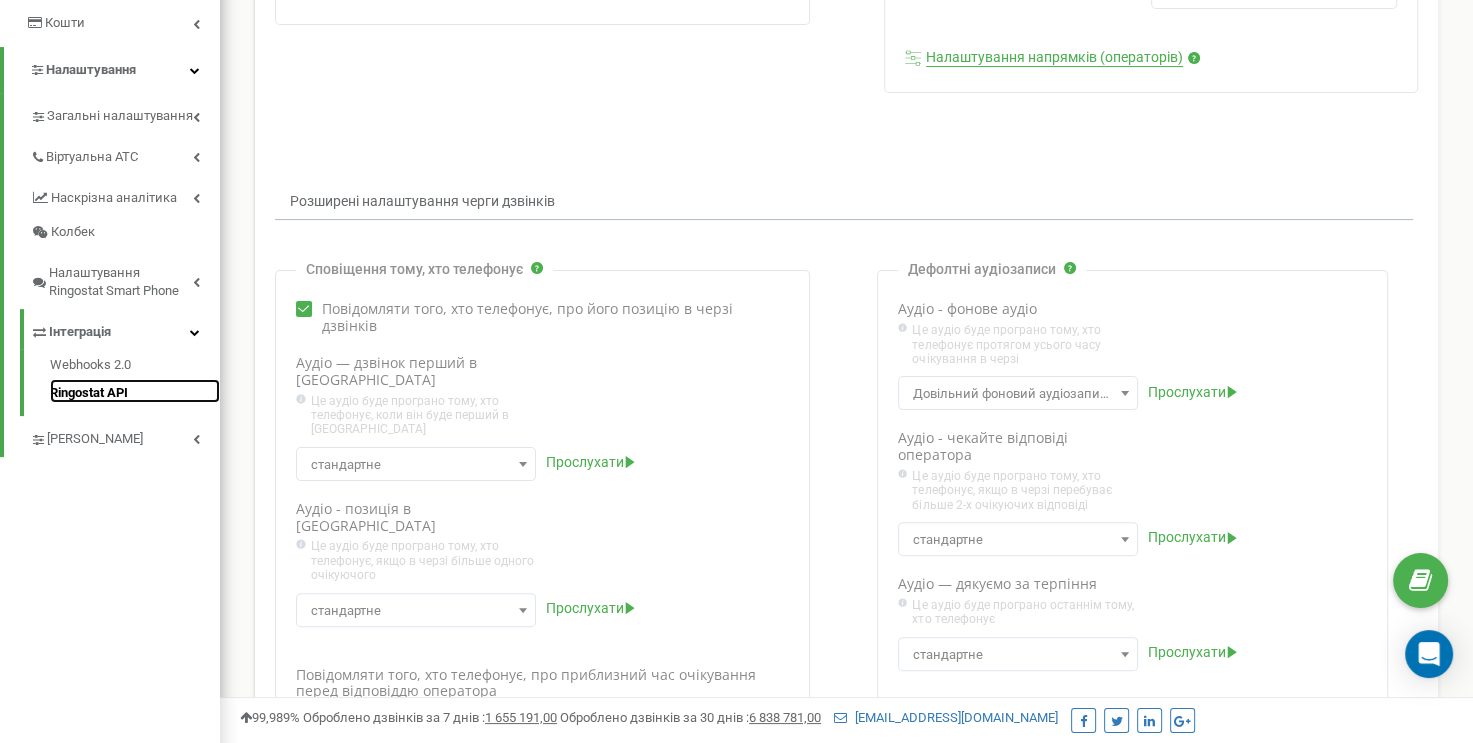 click on "Ringostat API" at bounding box center (135, 391) 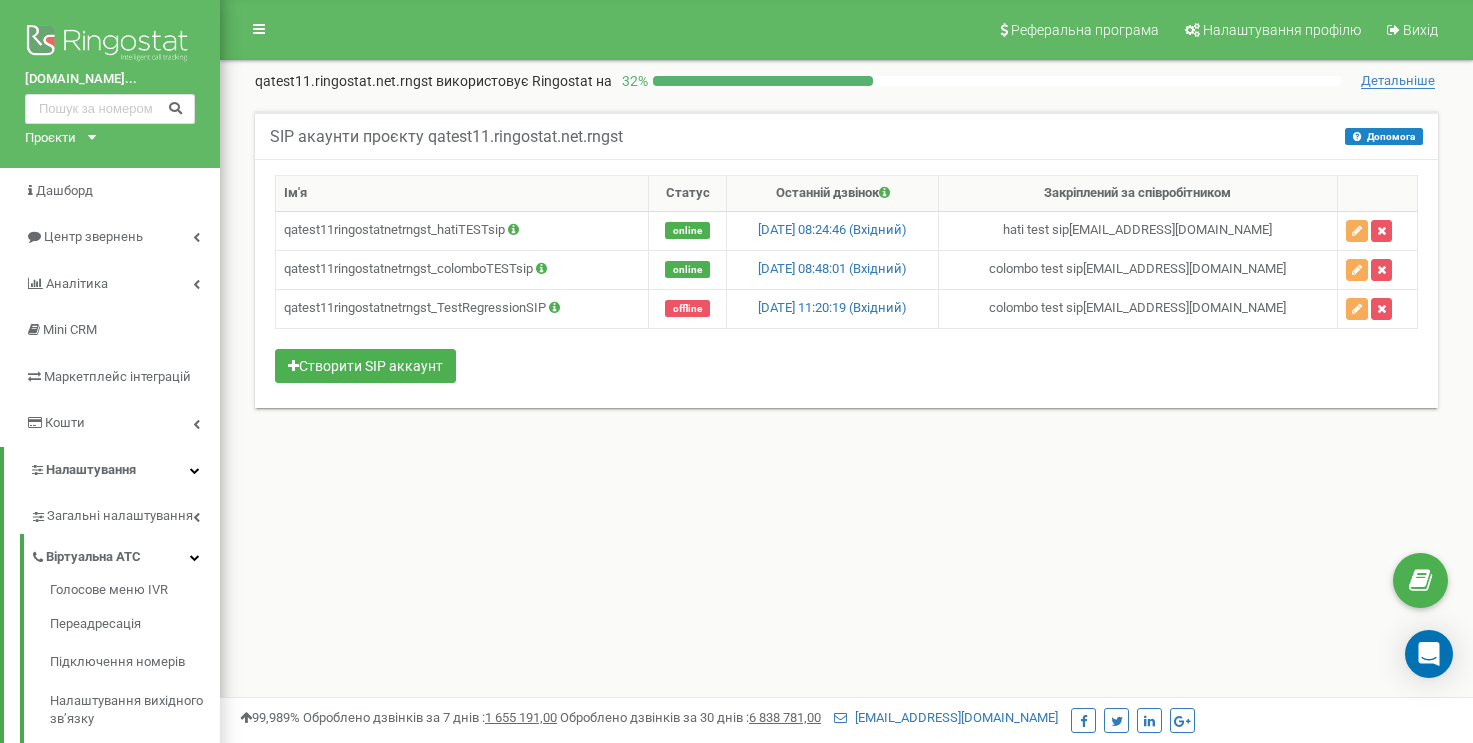 scroll, scrollTop: 0, scrollLeft: 0, axis: both 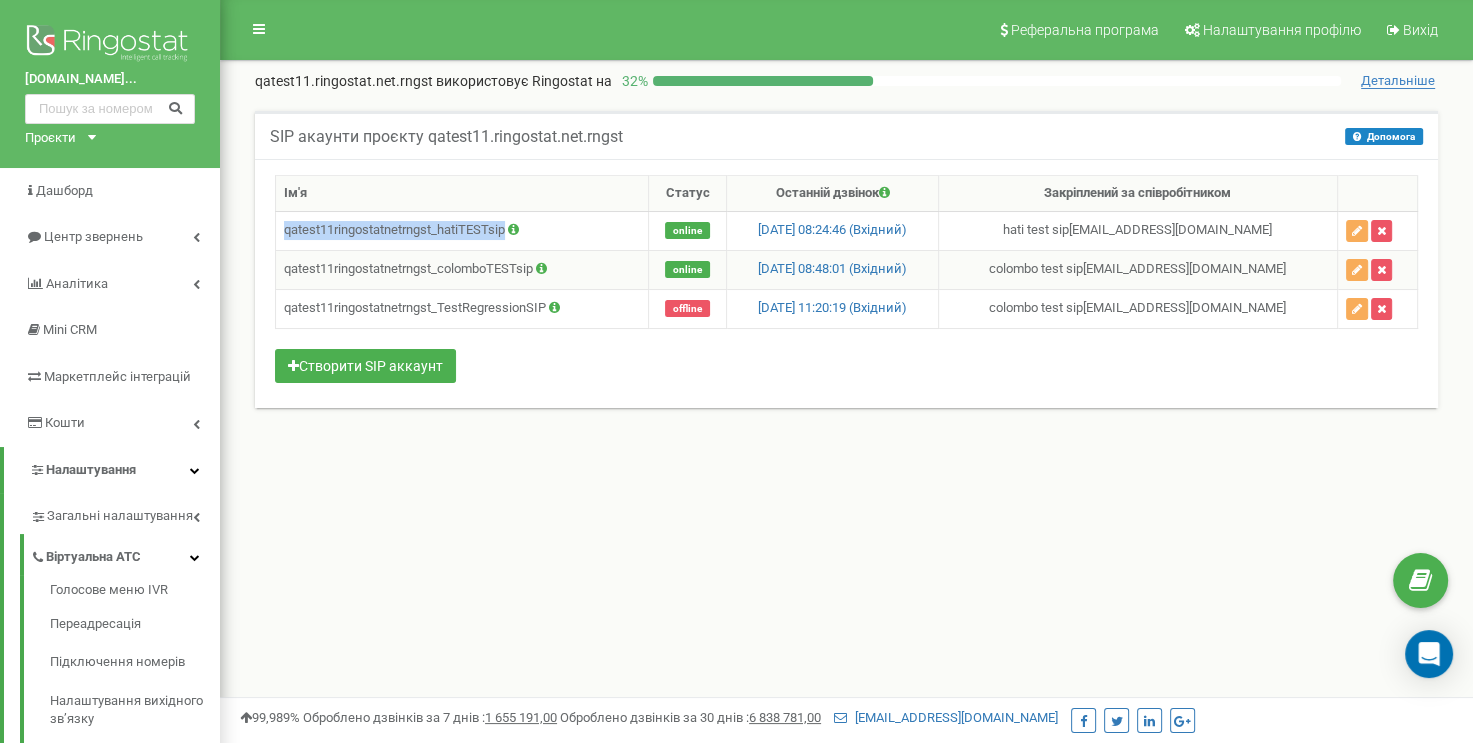 drag, startPoint x: 540, startPoint y: 270, endPoint x: 280, endPoint y: 270, distance: 260 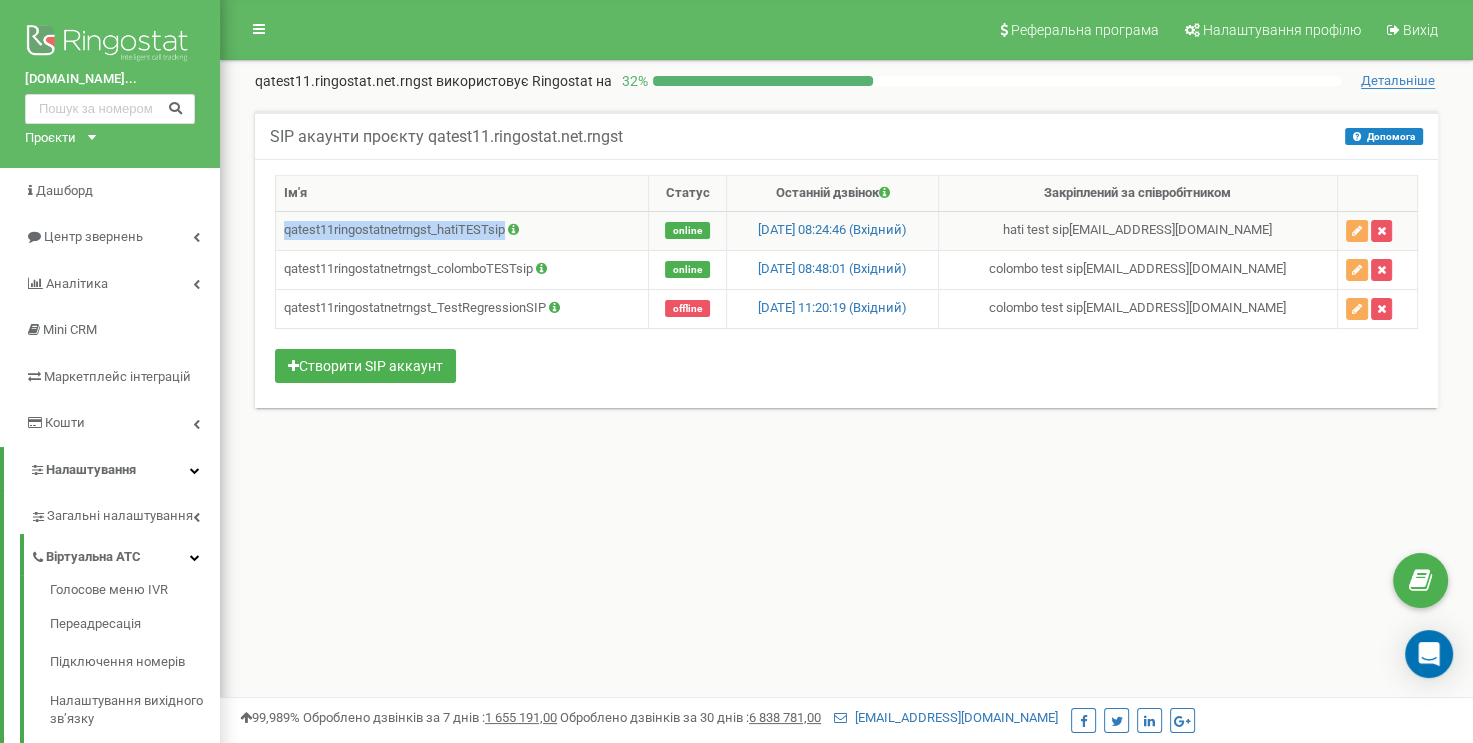drag, startPoint x: 507, startPoint y: 228, endPoint x: 283, endPoint y: 235, distance: 224.10934 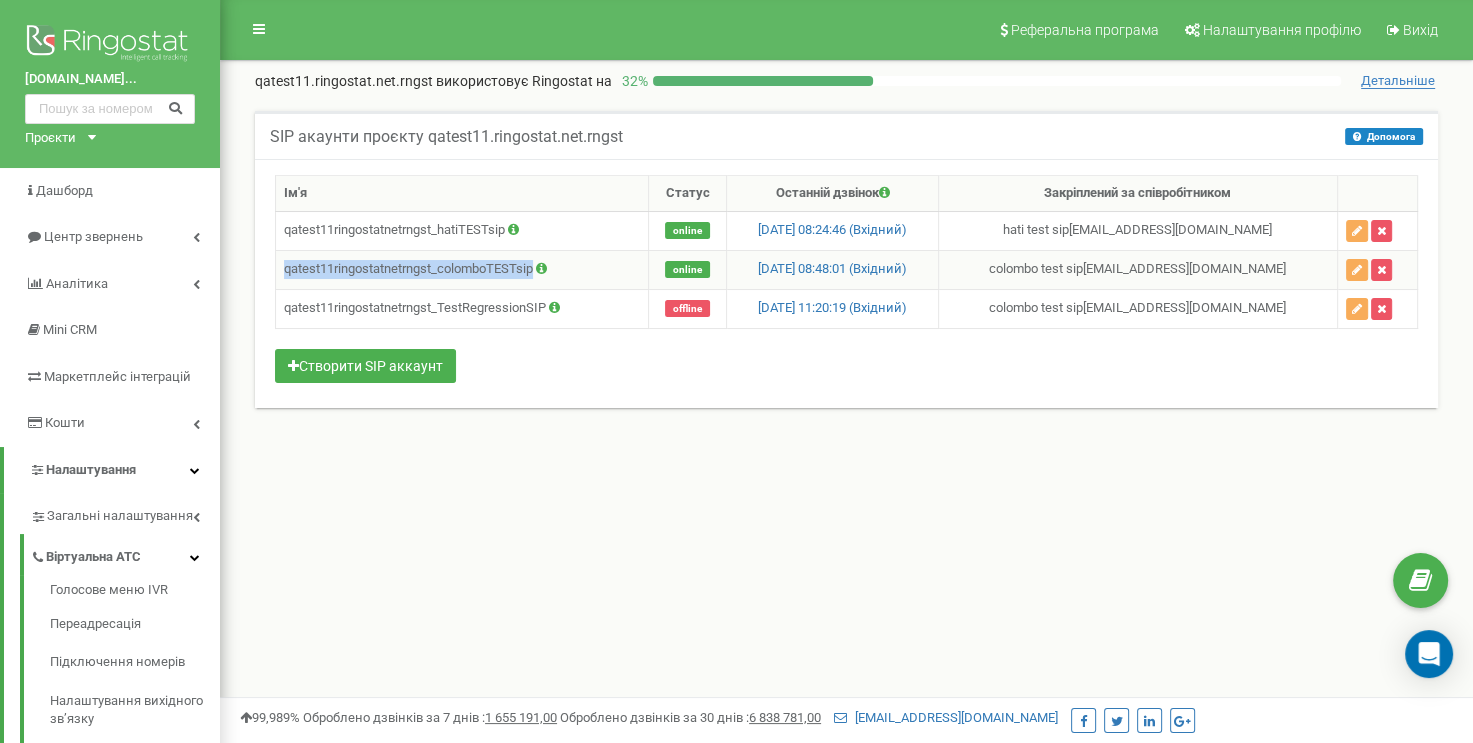 drag, startPoint x: 538, startPoint y: 267, endPoint x: 285, endPoint y: 262, distance: 253.04941 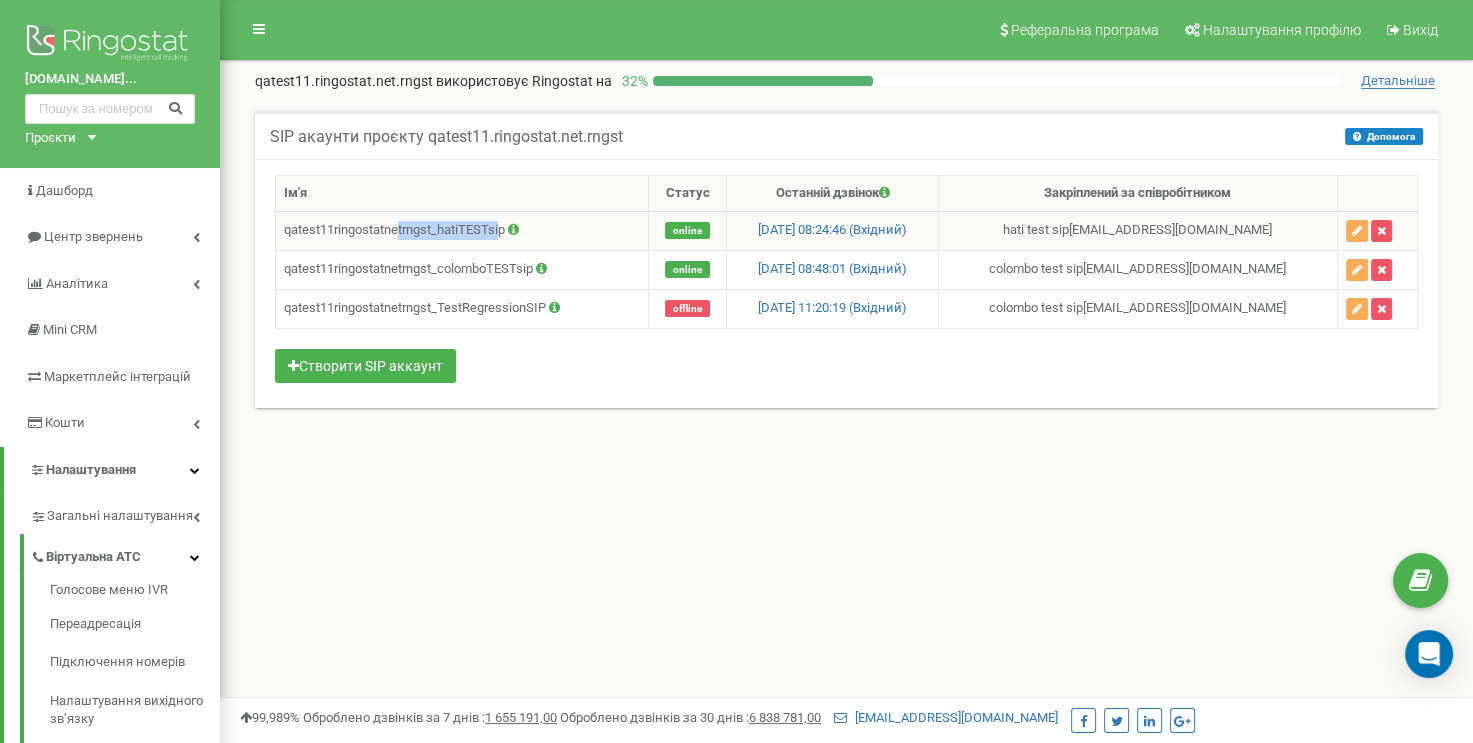 drag, startPoint x: 505, startPoint y: 227, endPoint x: 399, endPoint y: 225, distance: 106.01887 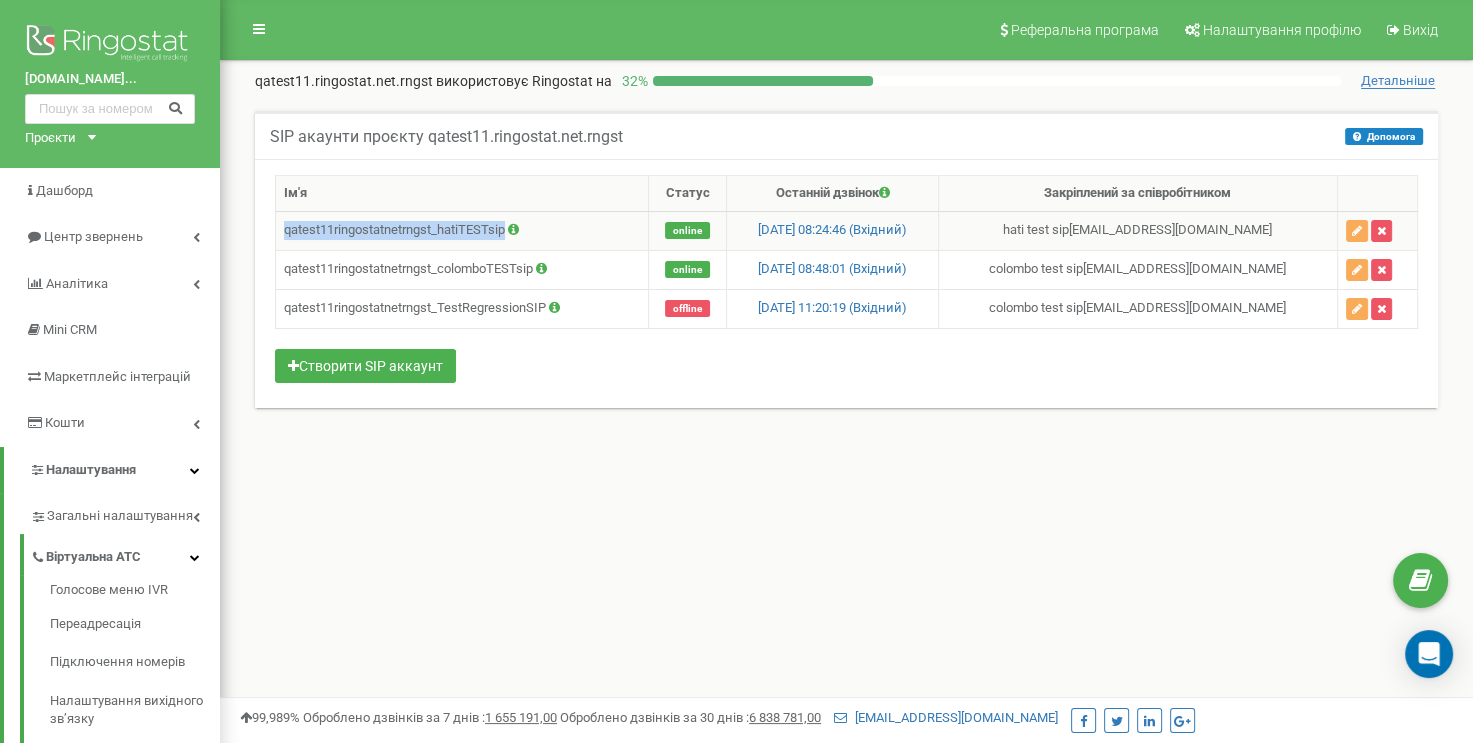 drag, startPoint x: 507, startPoint y: 227, endPoint x: 284, endPoint y: 223, distance: 223.03587 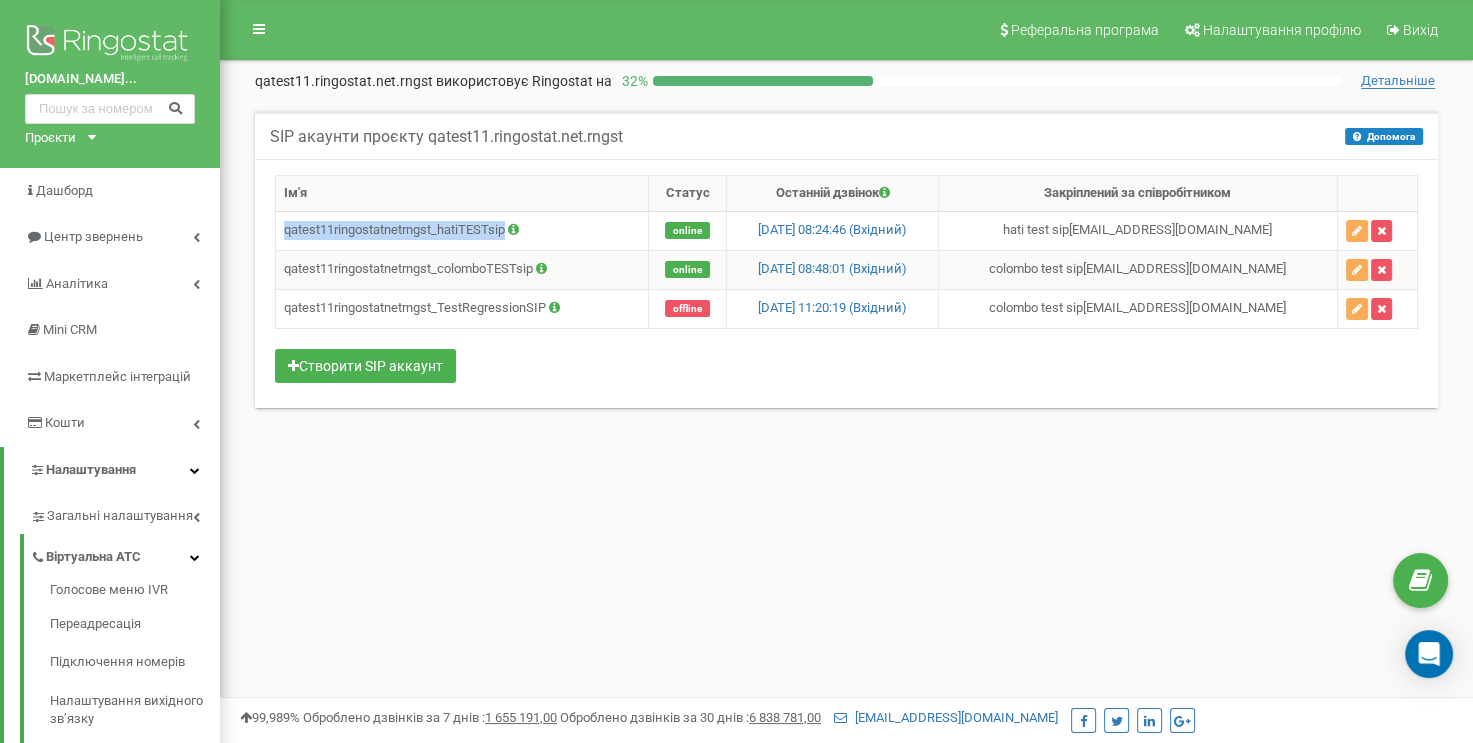 copy on "qatest11ringostatnetrngst_hatiTESTsip" 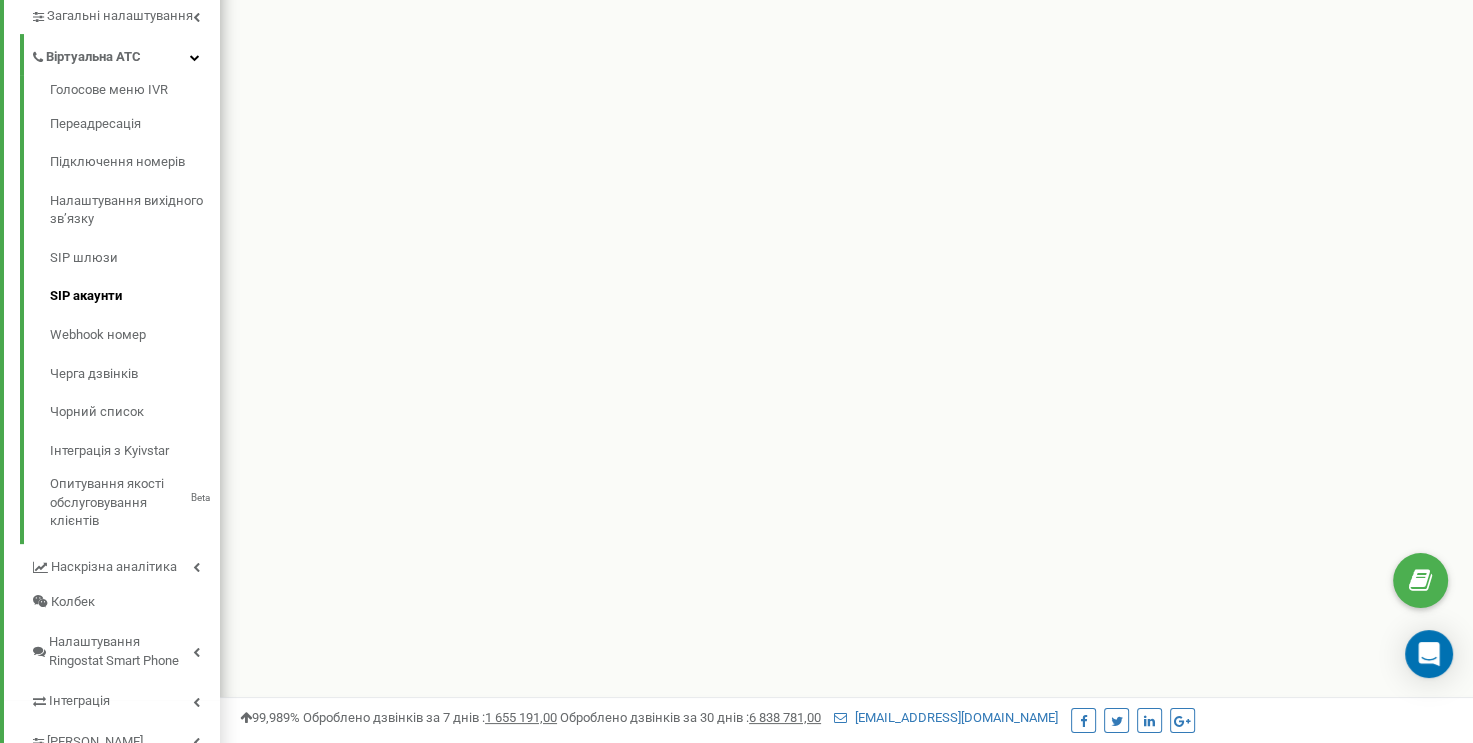 scroll, scrollTop: 566, scrollLeft: 0, axis: vertical 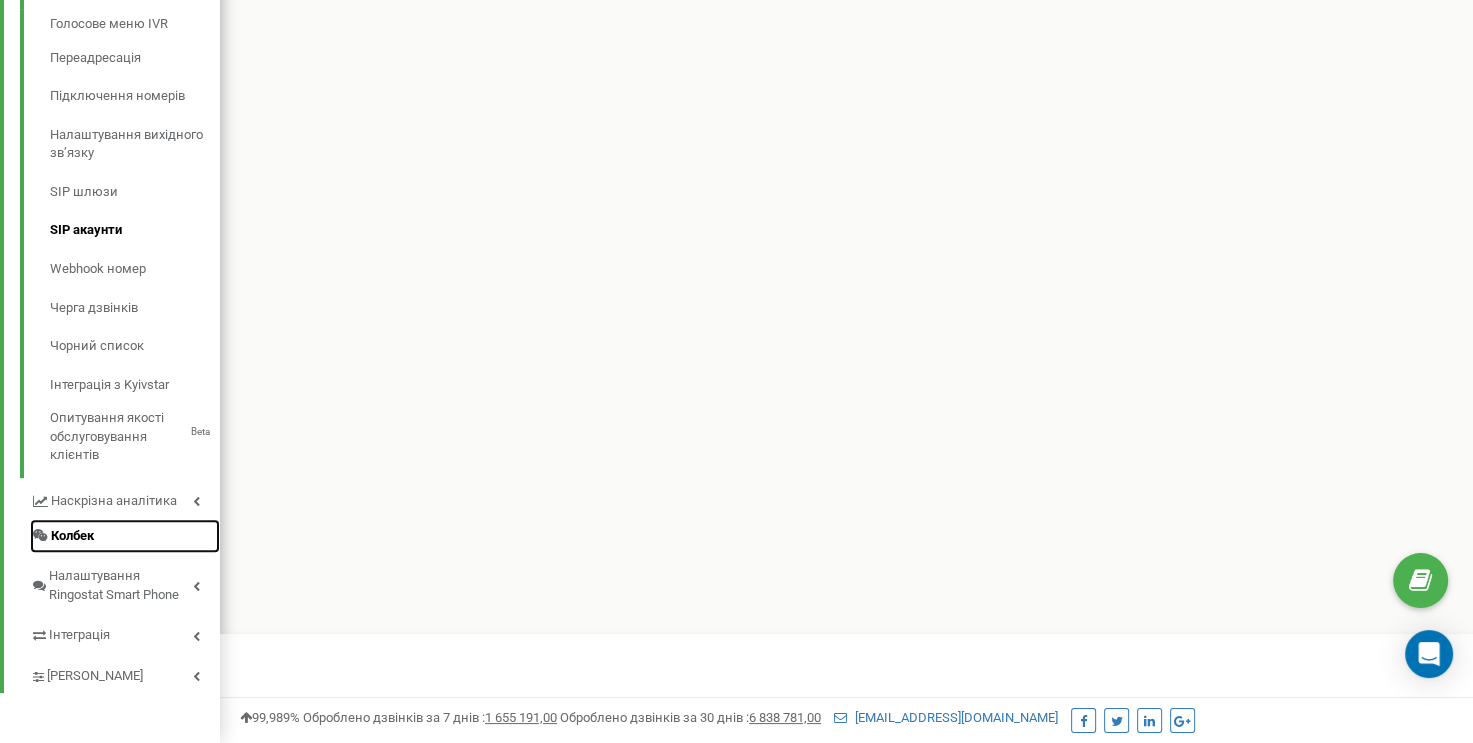 click on "Колбек" at bounding box center (72, 536) 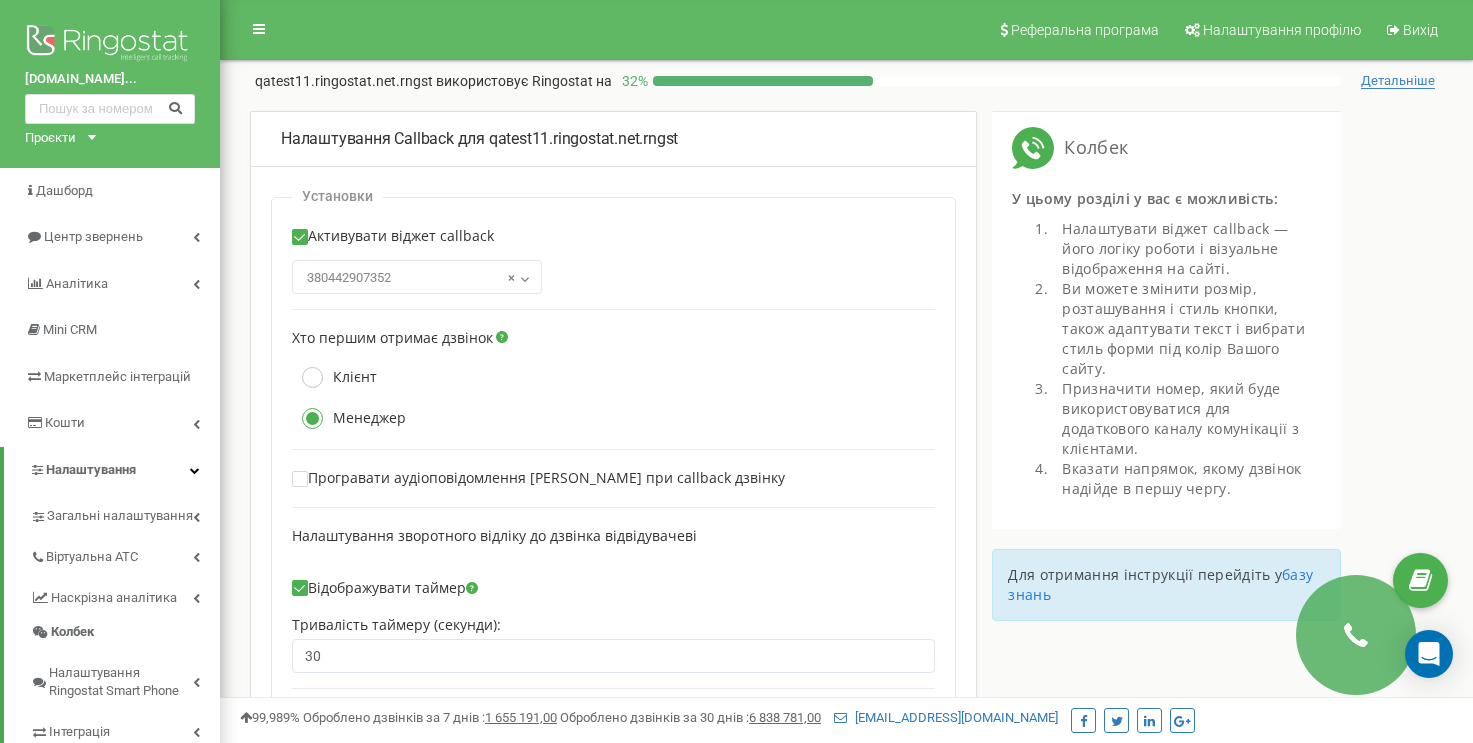 scroll, scrollTop: 0, scrollLeft: 0, axis: both 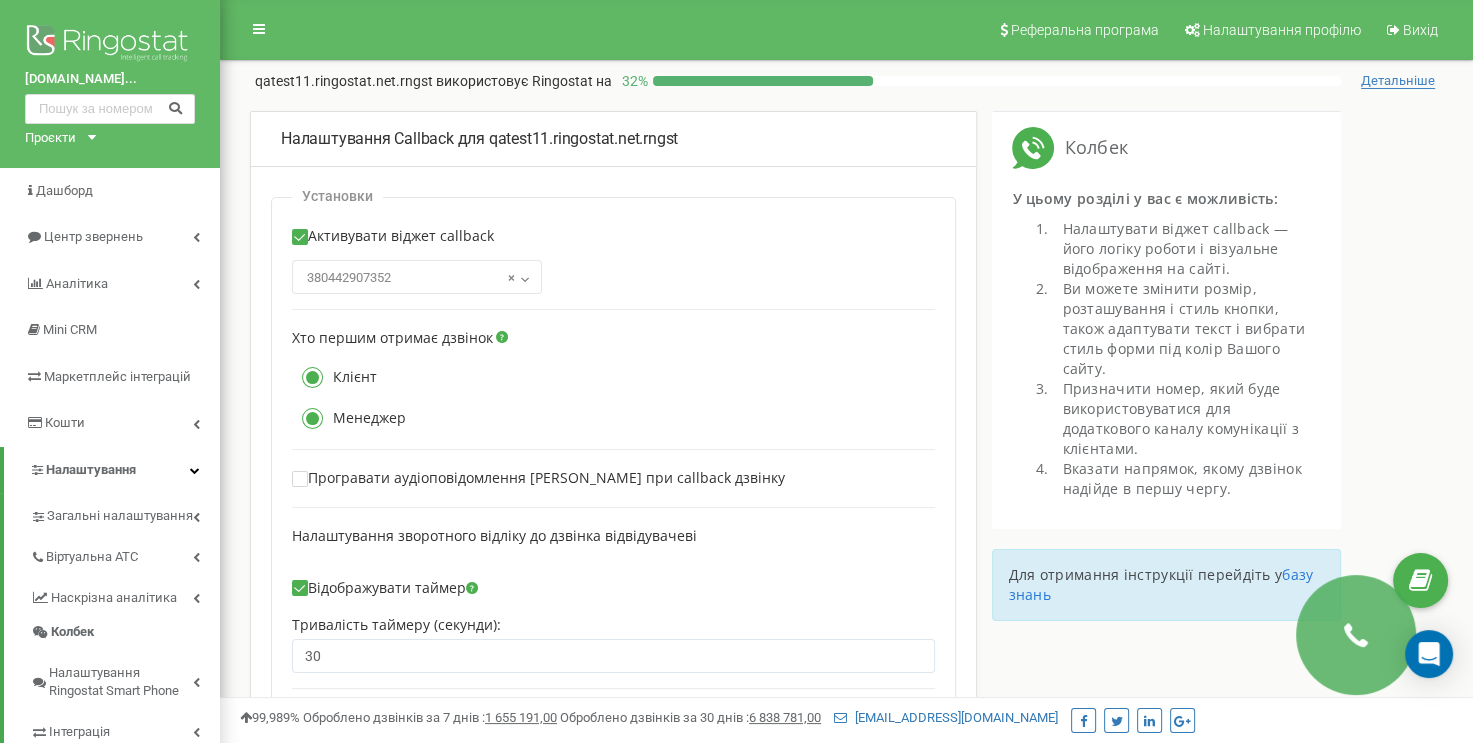 click at bounding box center [312, 377] 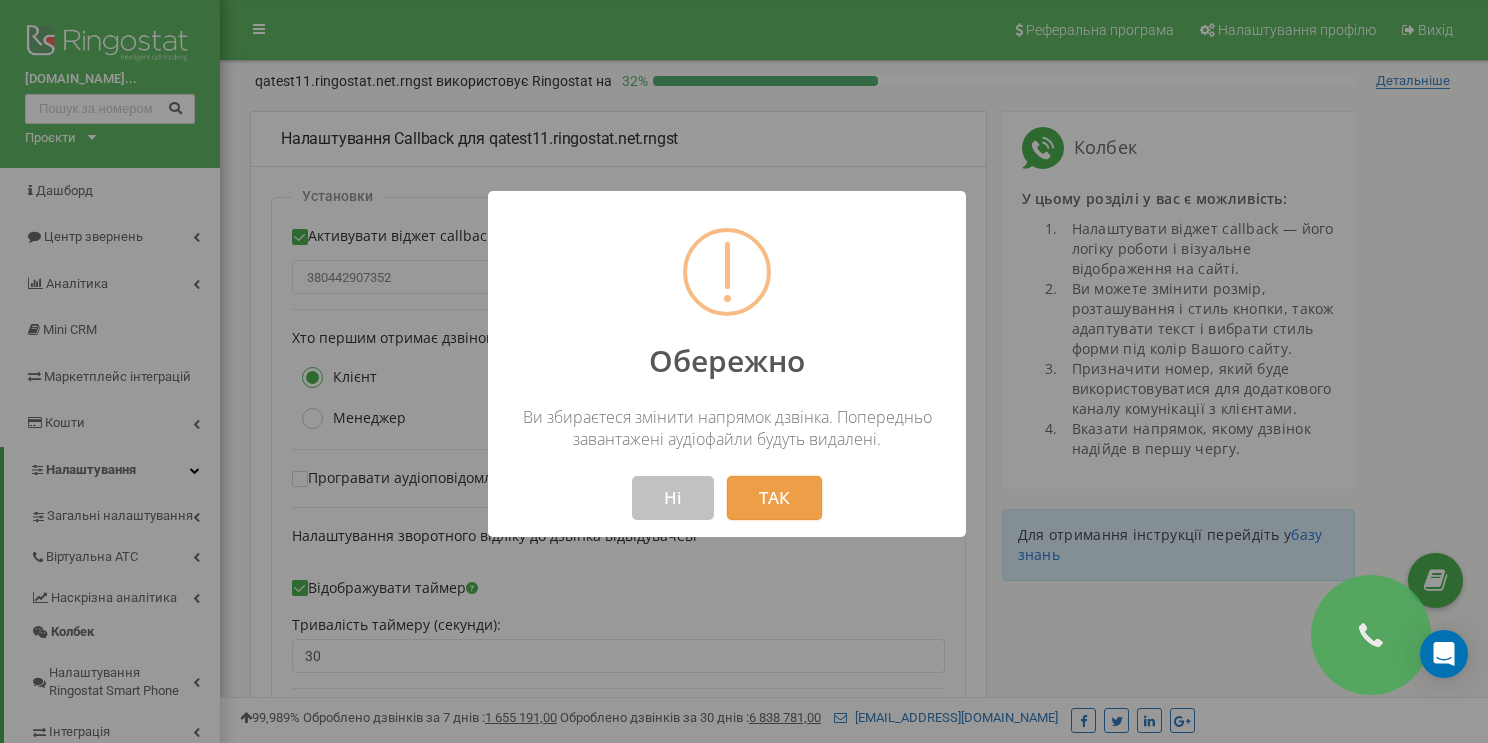 click on "ТАК" at bounding box center (774, 498) 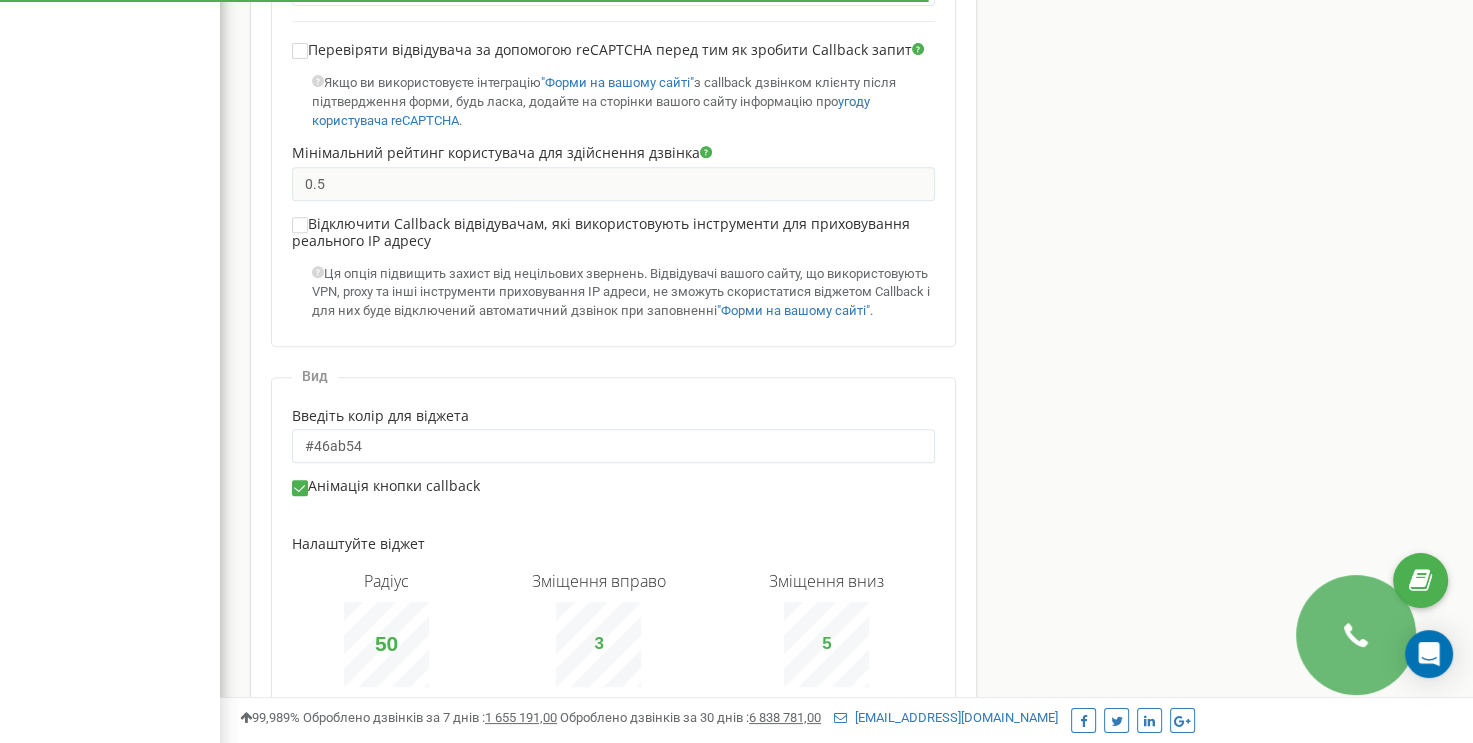 scroll, scrollTop: 1042, scrollLeft: 0, axis: vertical 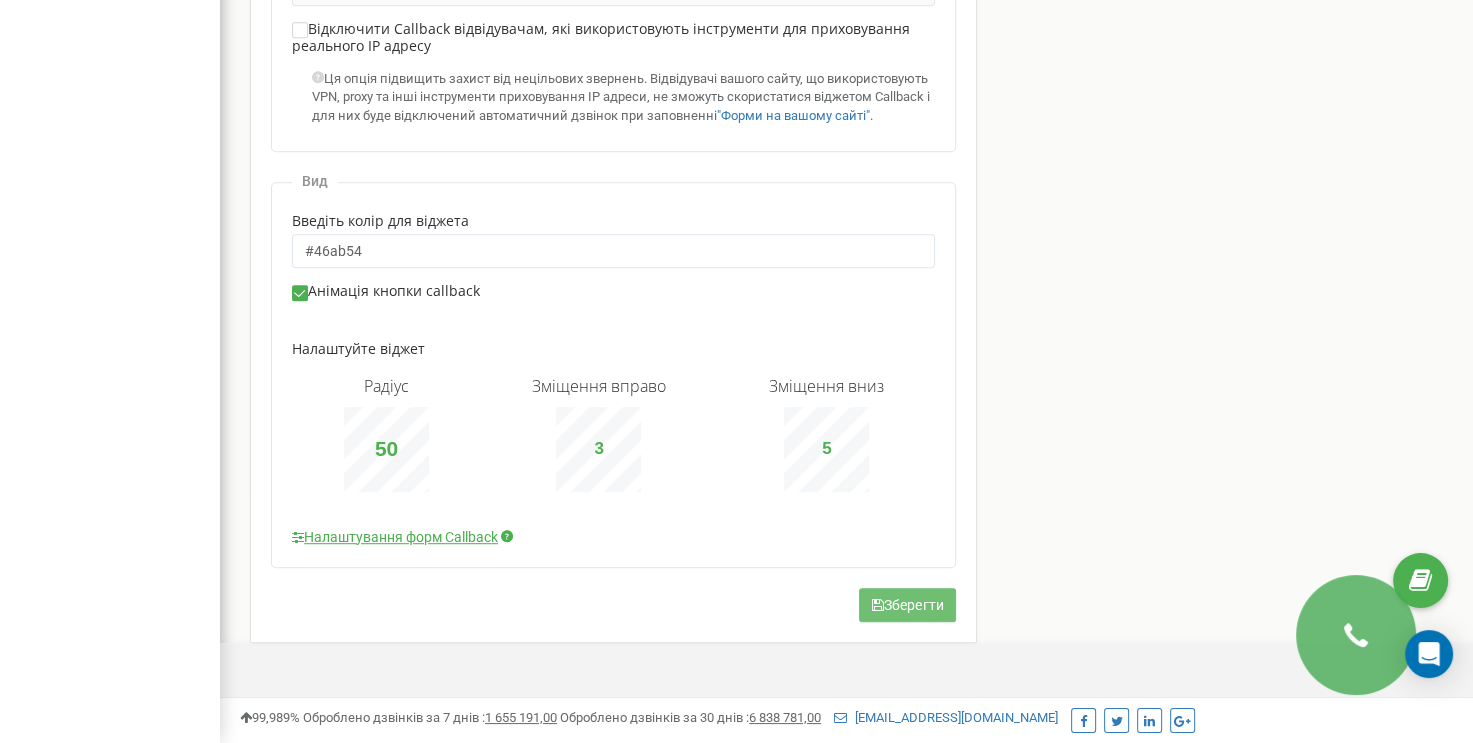 click on "Зберегти" at bounding box center [907, 605] 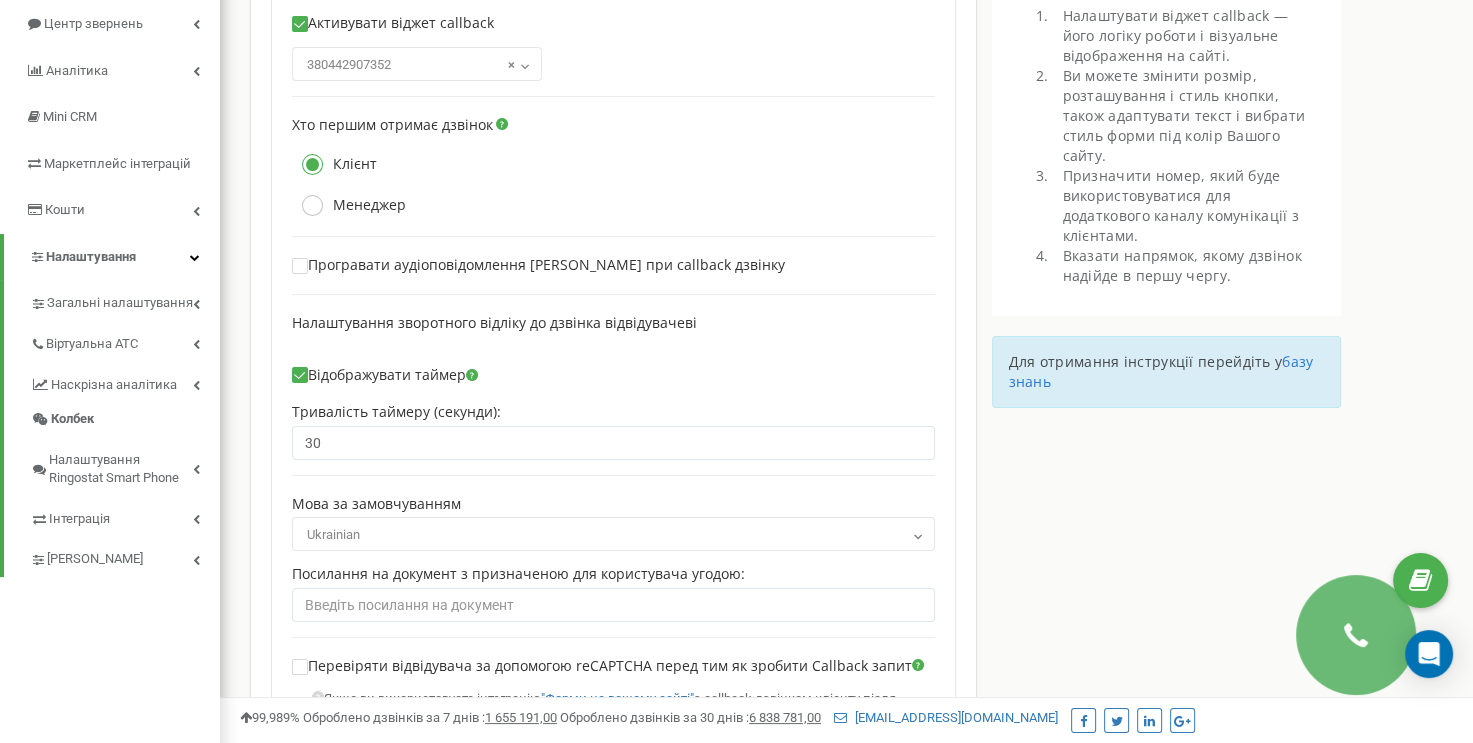 scroll, scrollTop: 42, scrollLeft: 0, axis: vertical 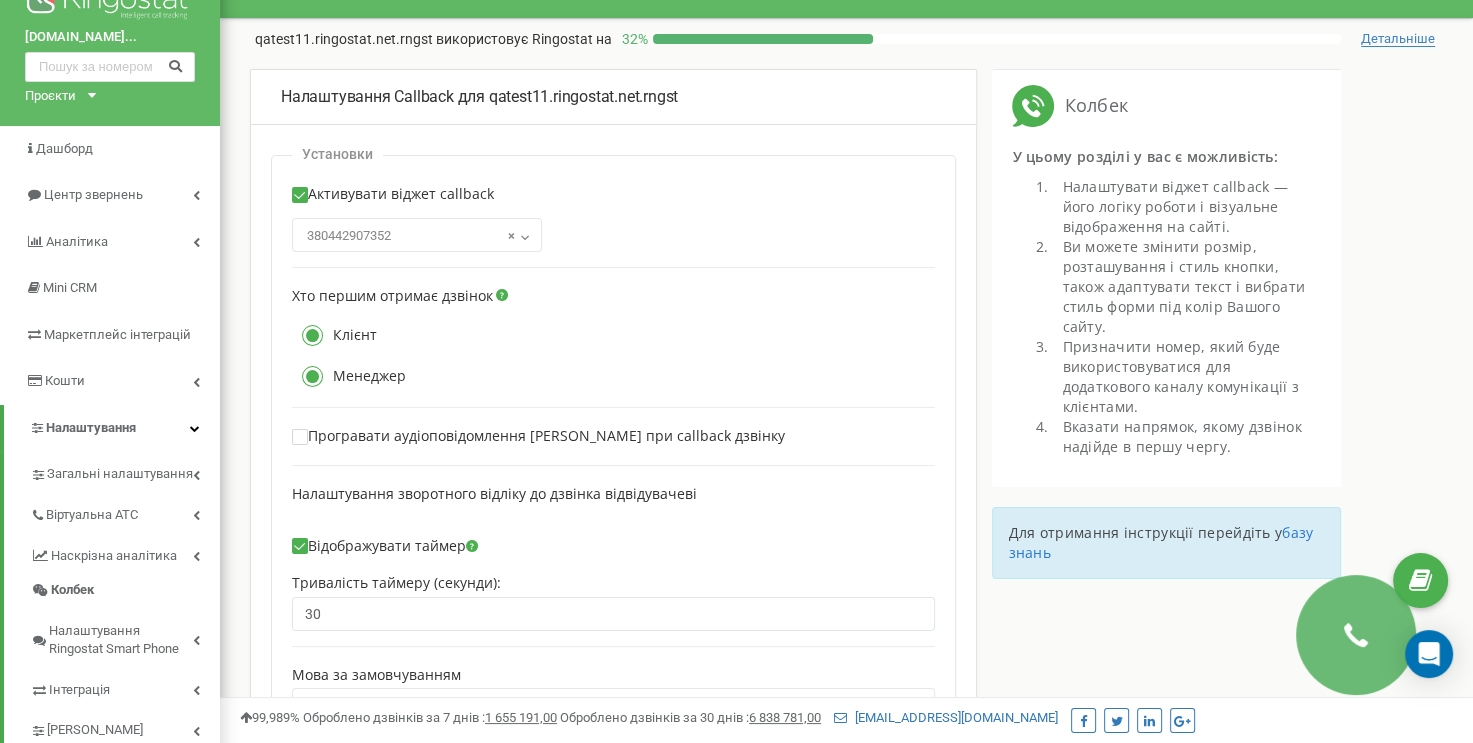 click at bounding box center (312, 376) 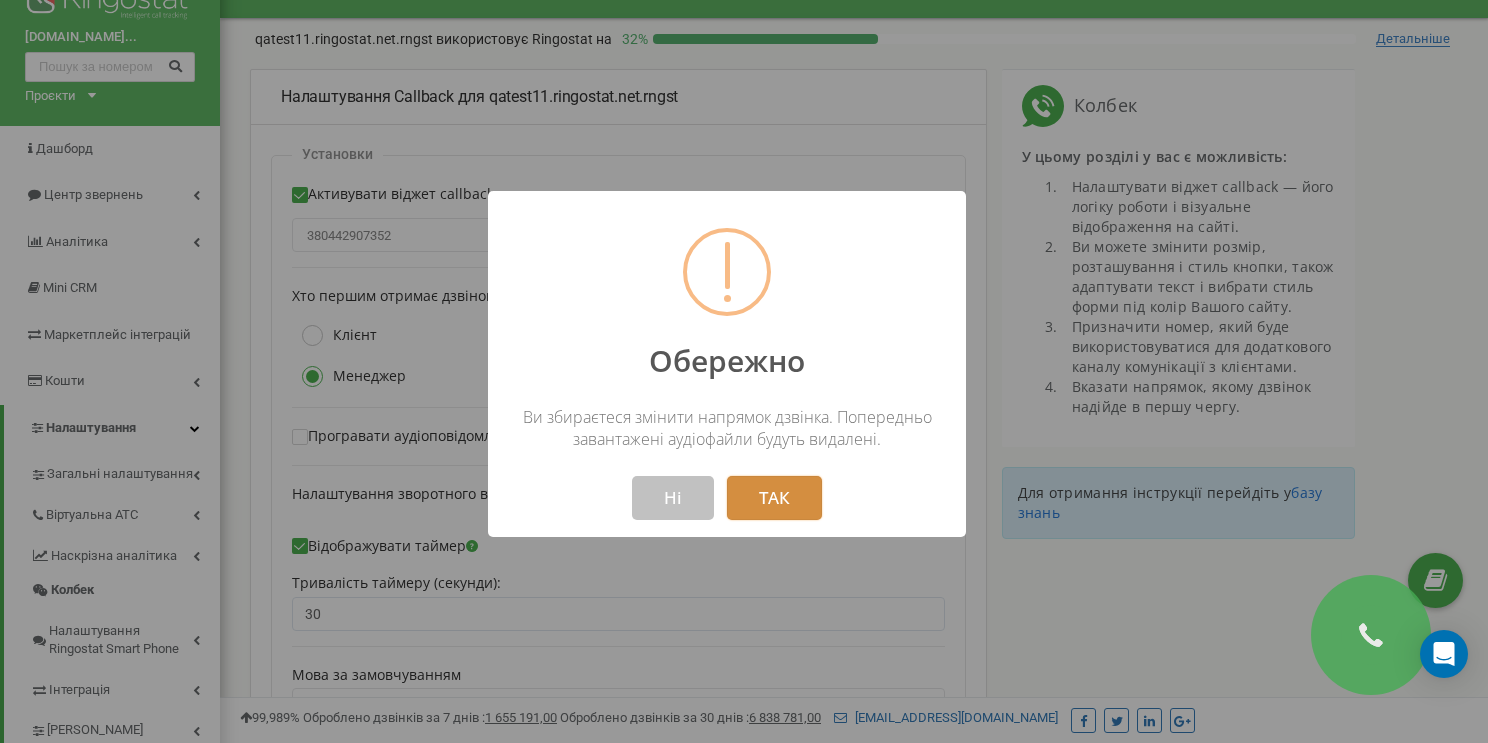 click on "ТАК" at bounding box center [774, 498] 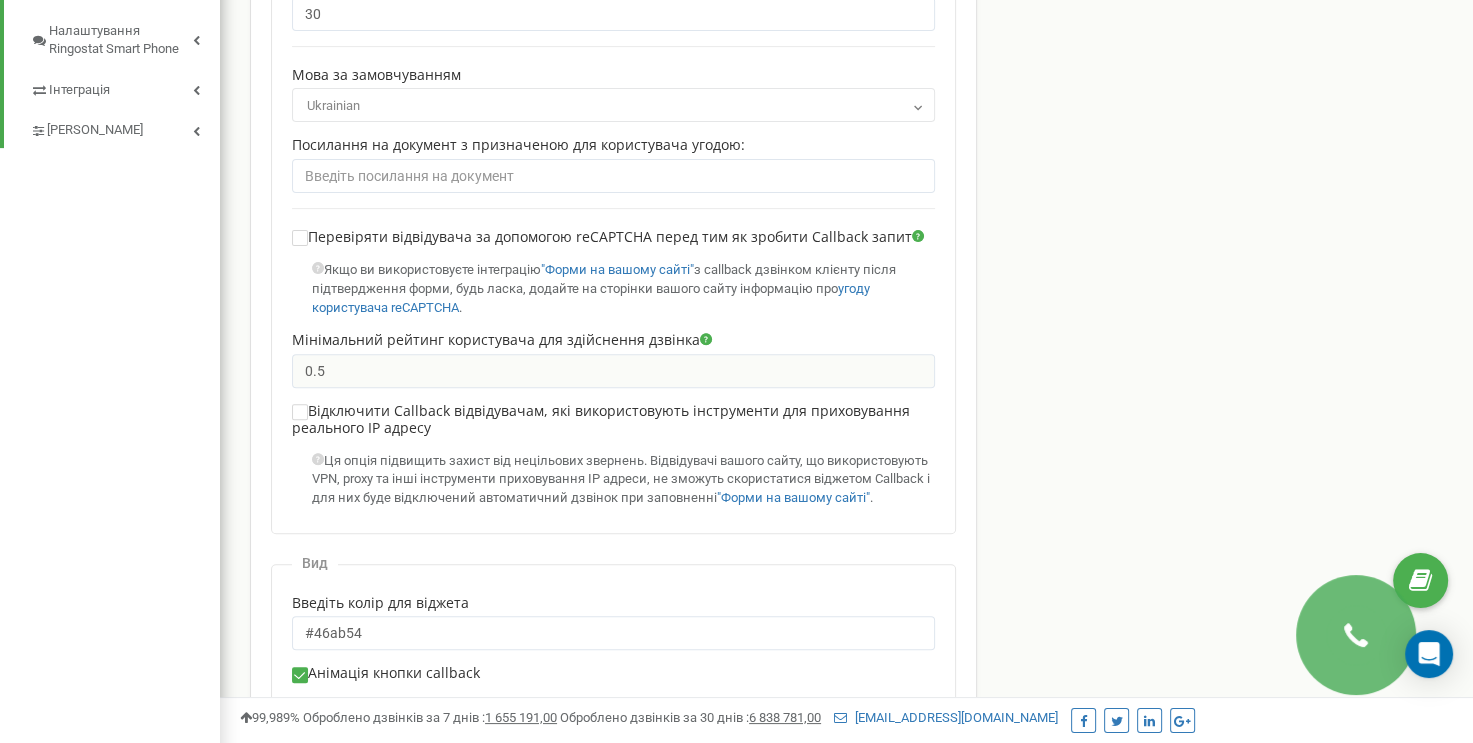 scroll, scrollTop: 1042, scrollLeft: 0, axis: vertical 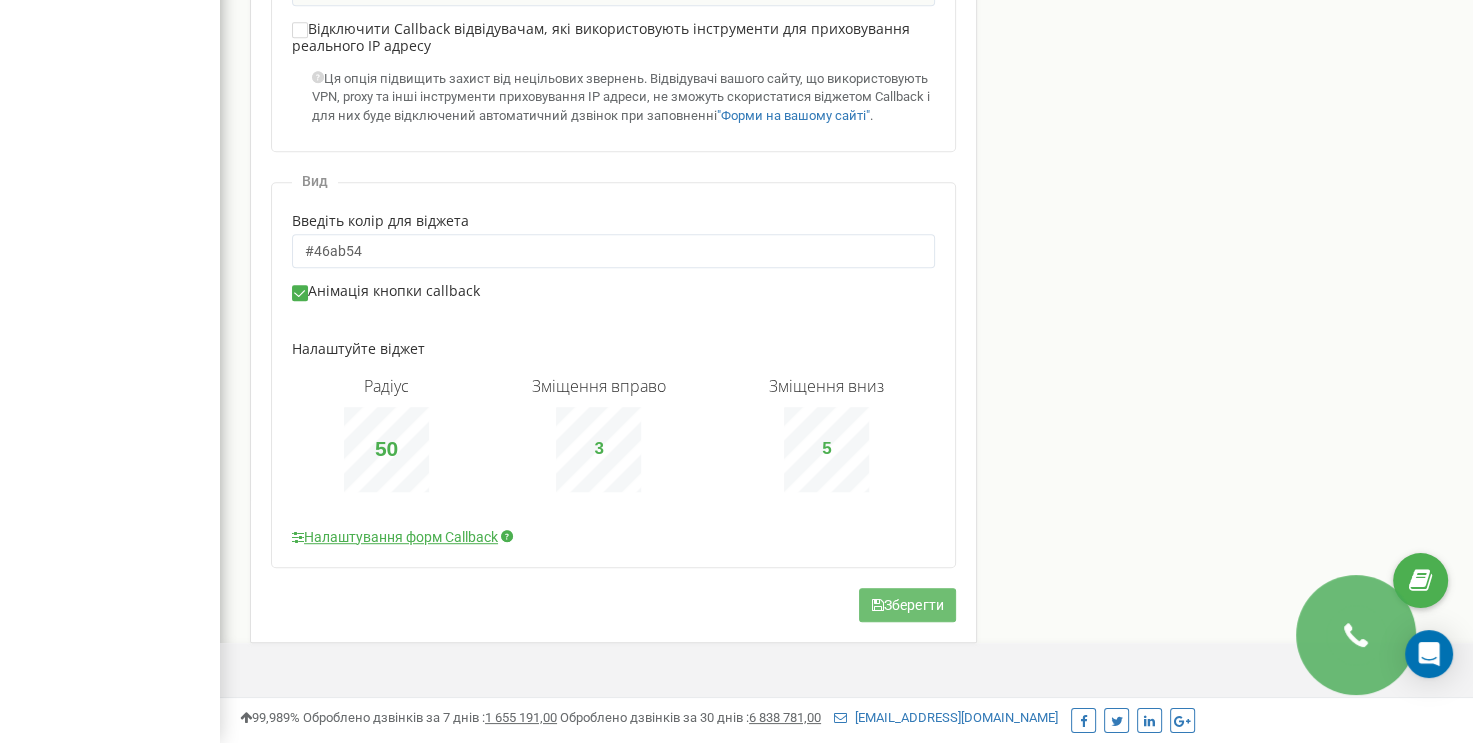 click on "Зберегти" at bounding box center (907, 605) 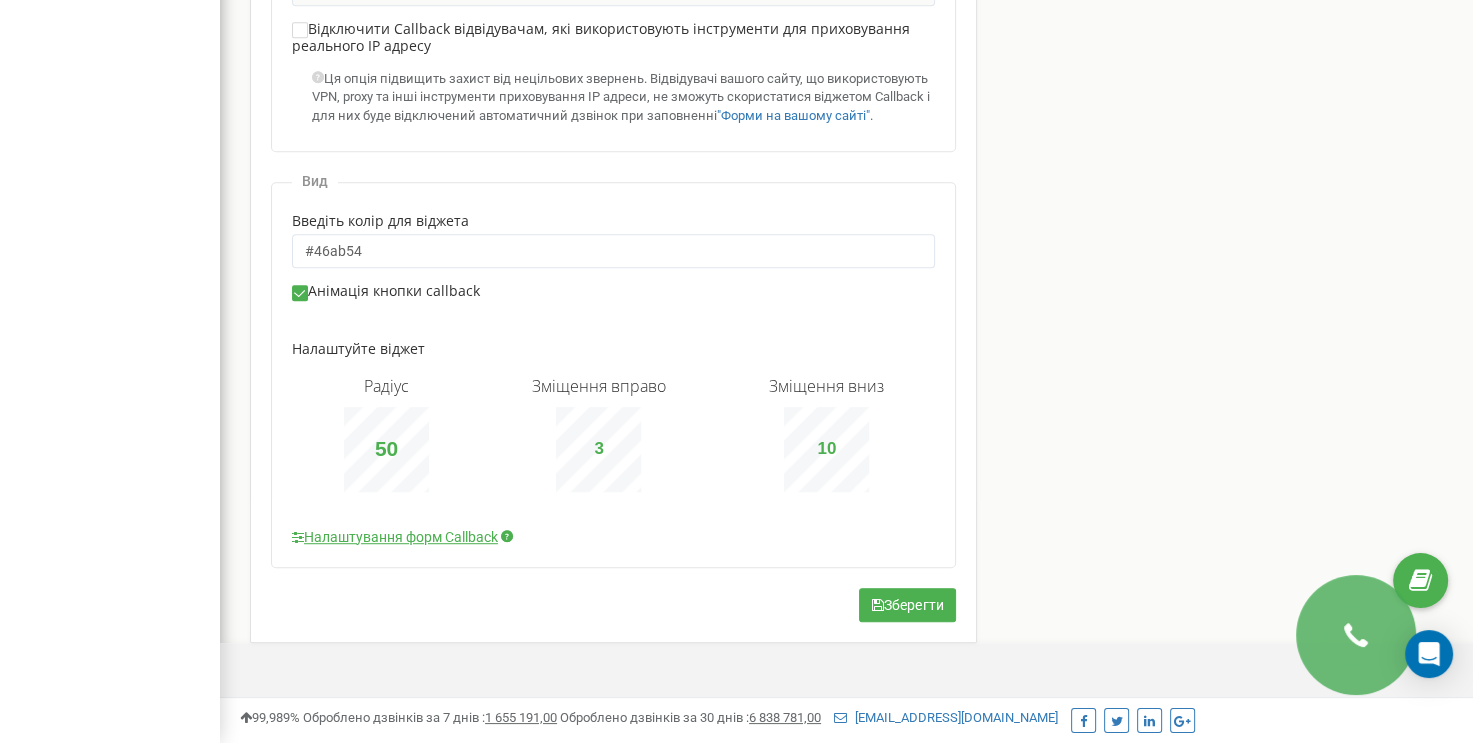 type on "11" 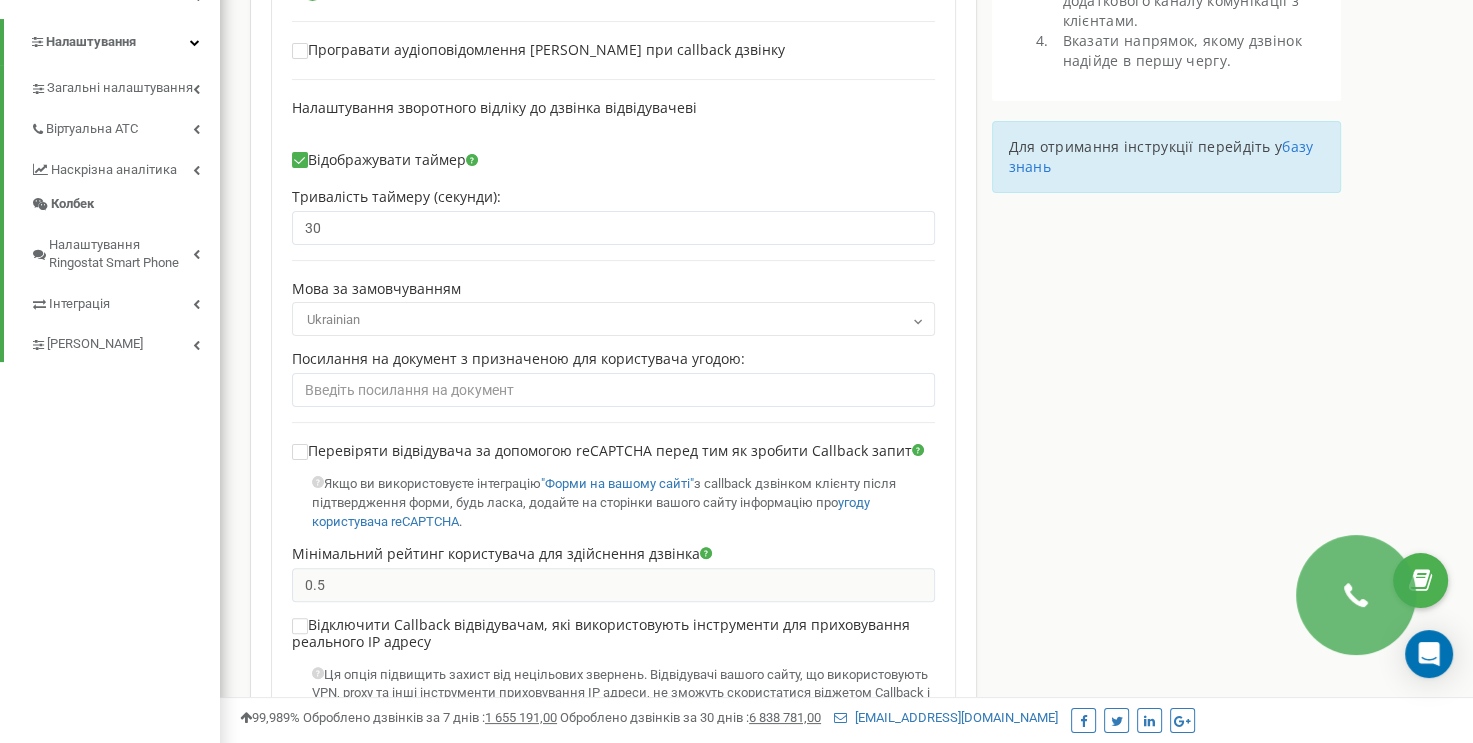 scroll, scrollTop: 242, scrollLeft: 0, axis: vertical 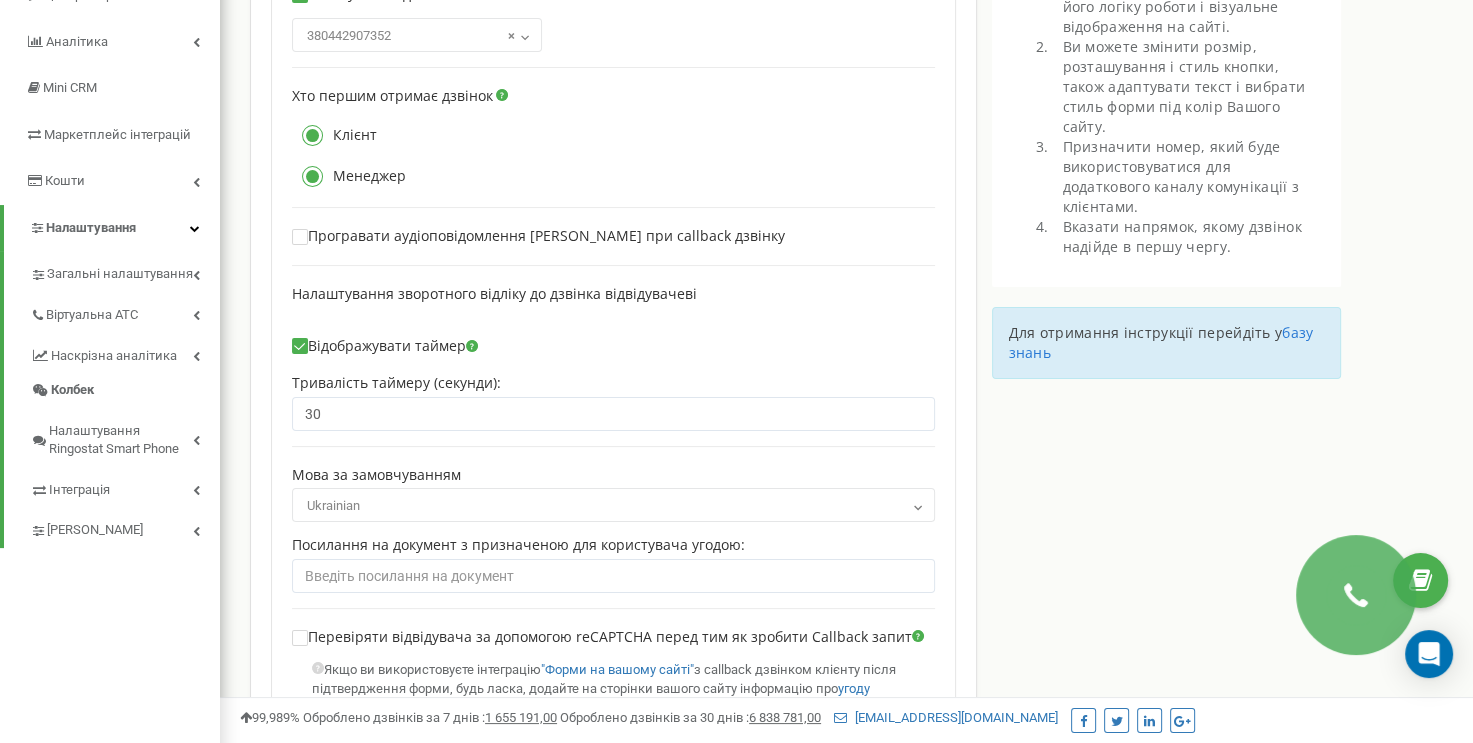 click on "Клієнт" at bounding box center [334, 135] 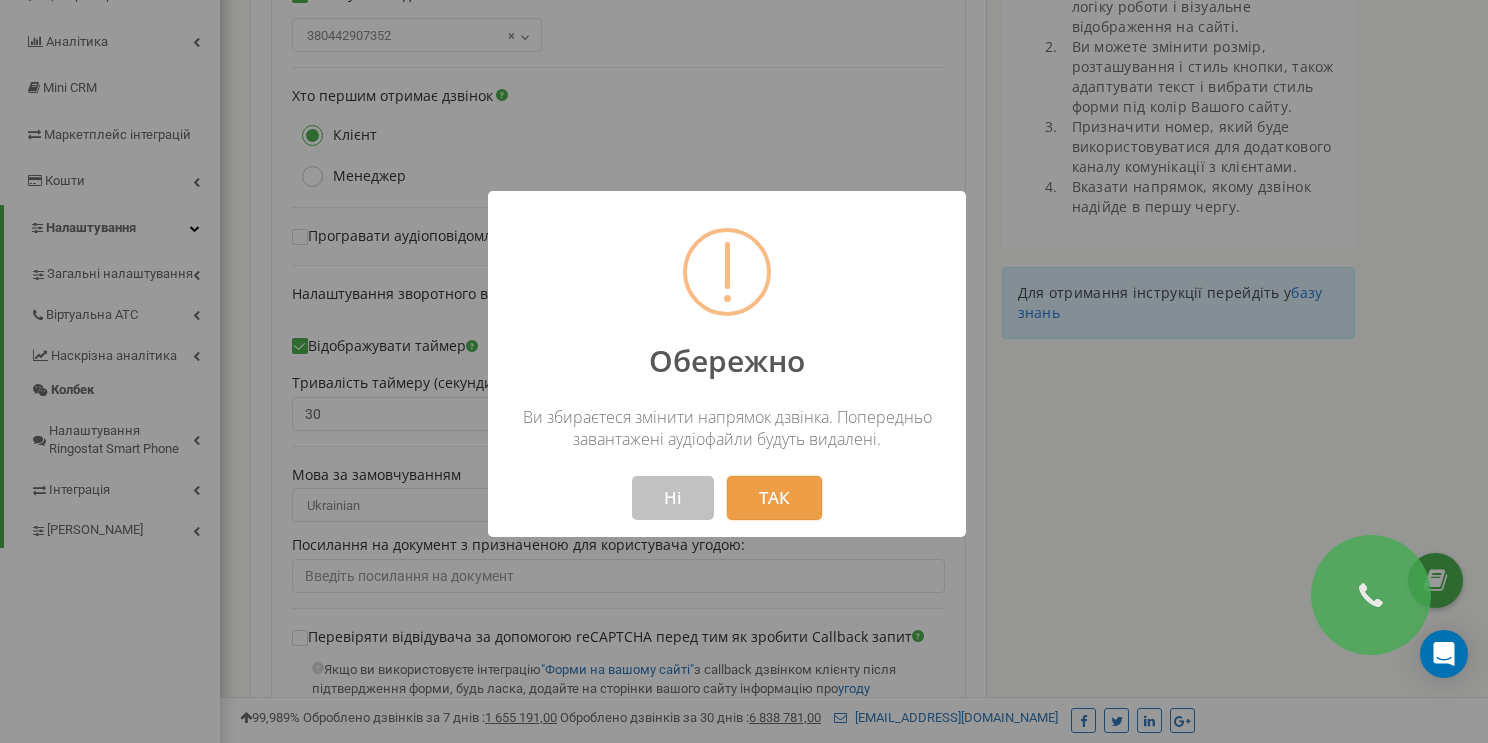 click on "ТАК" at bounding box center [774, 498] 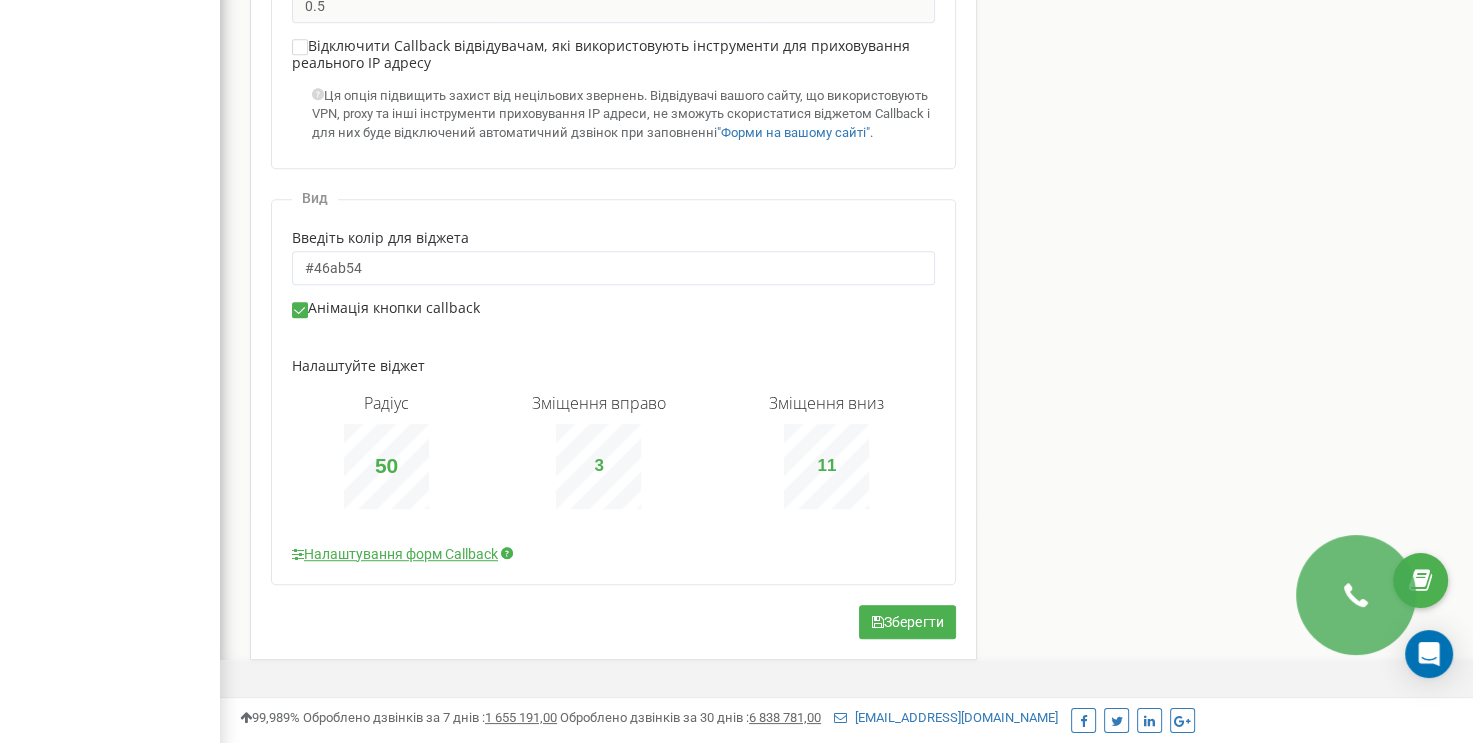 scroll, scrollTop: 1042, scrollLeft: 0, axis: vertical 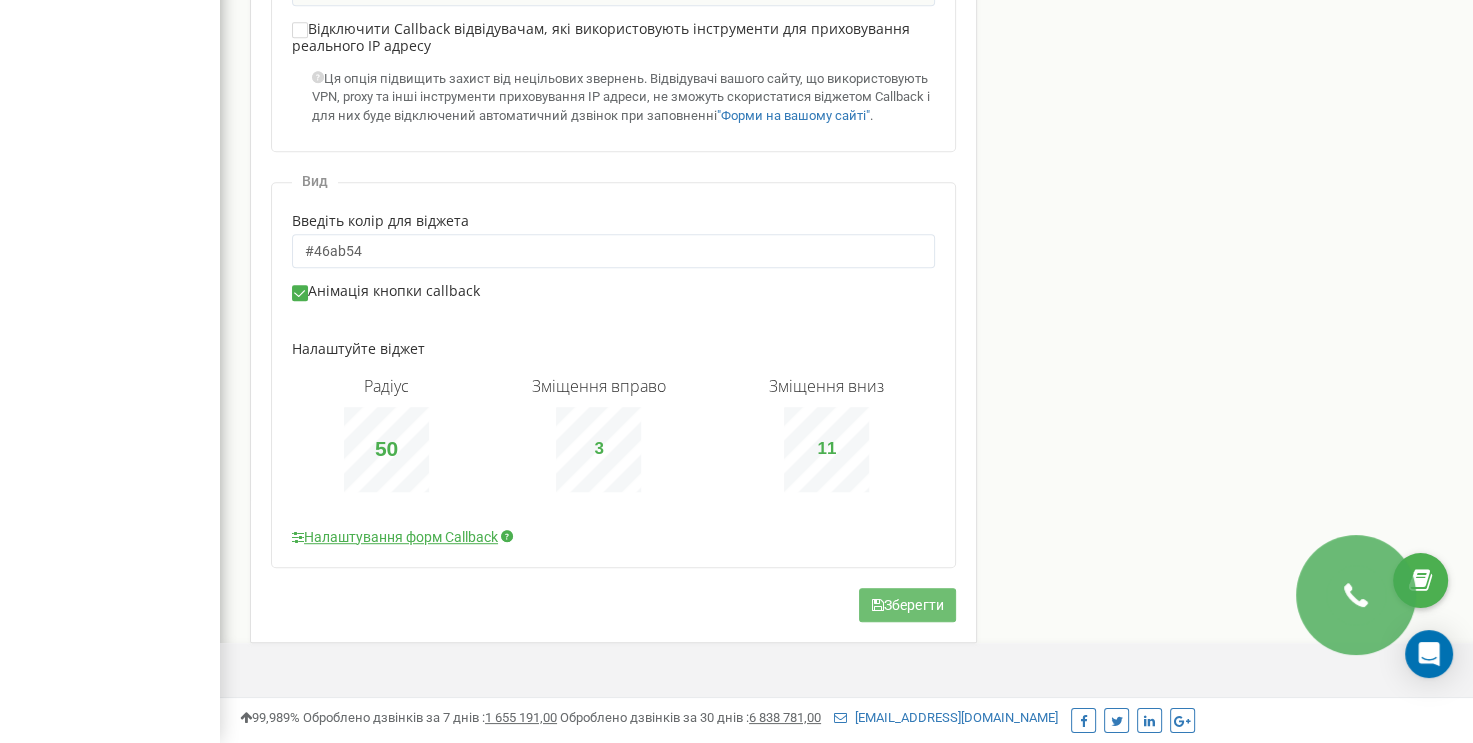 click on "Зберегти" at bounding box center [907, 605] 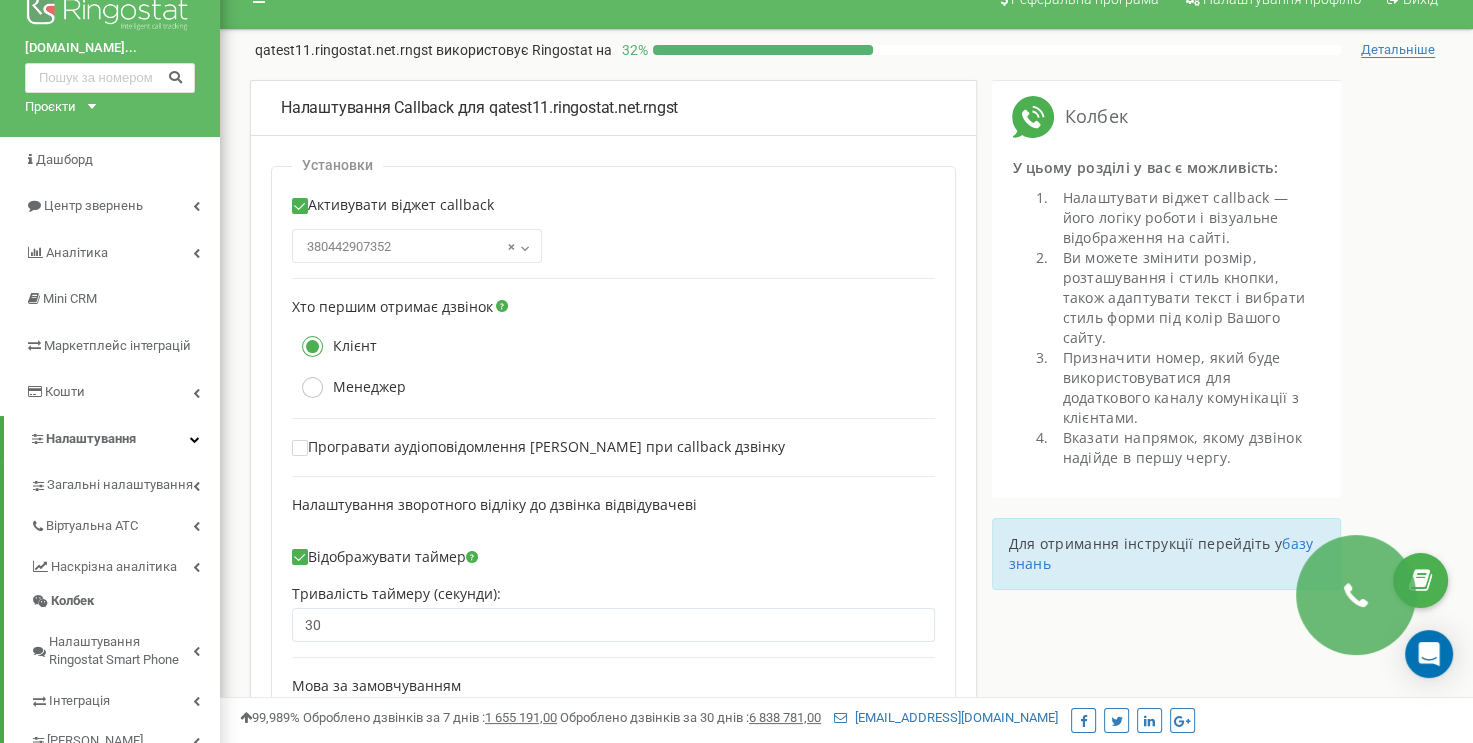 scroll, scrollTop: 0, scrollLeft: 0, axis: both 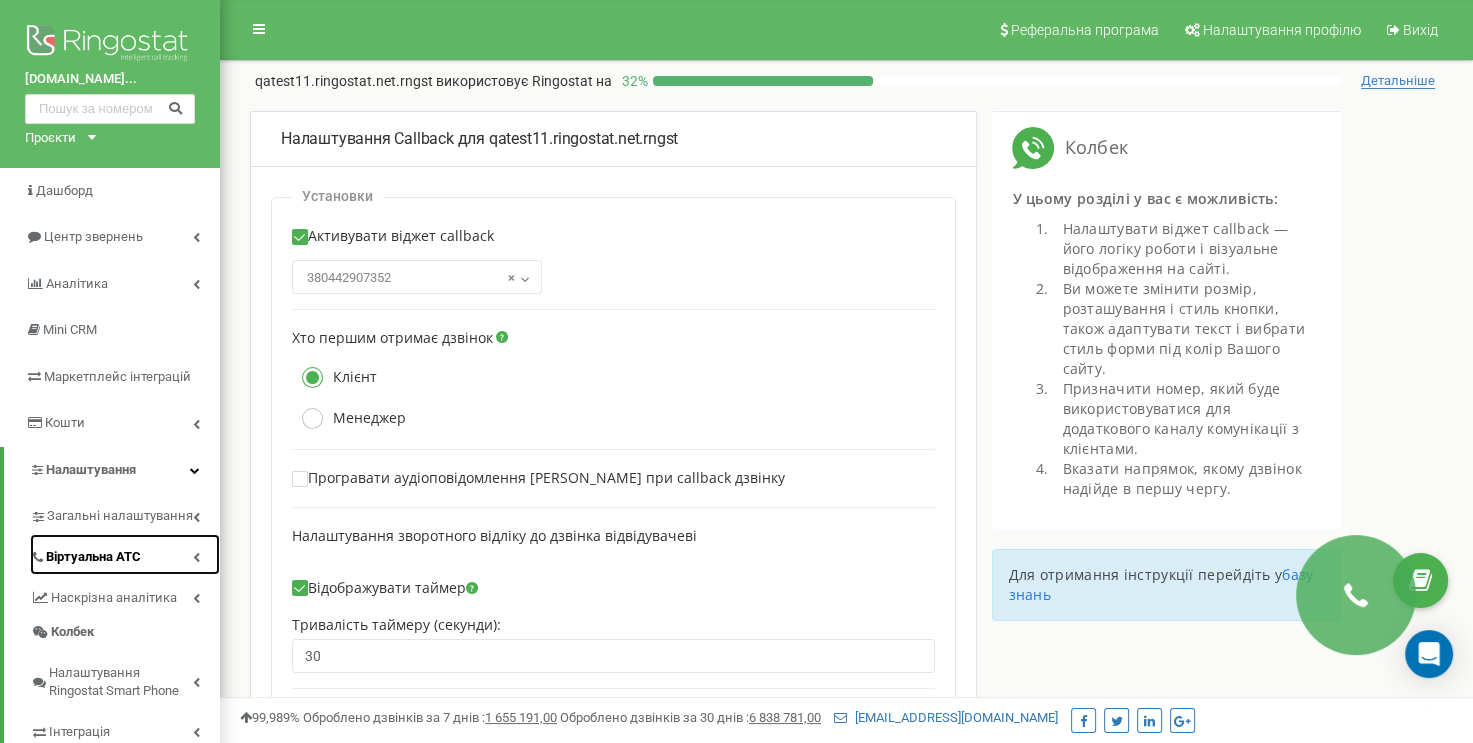 click on "Віртуальна АТС" at bounding box center [125, 554] 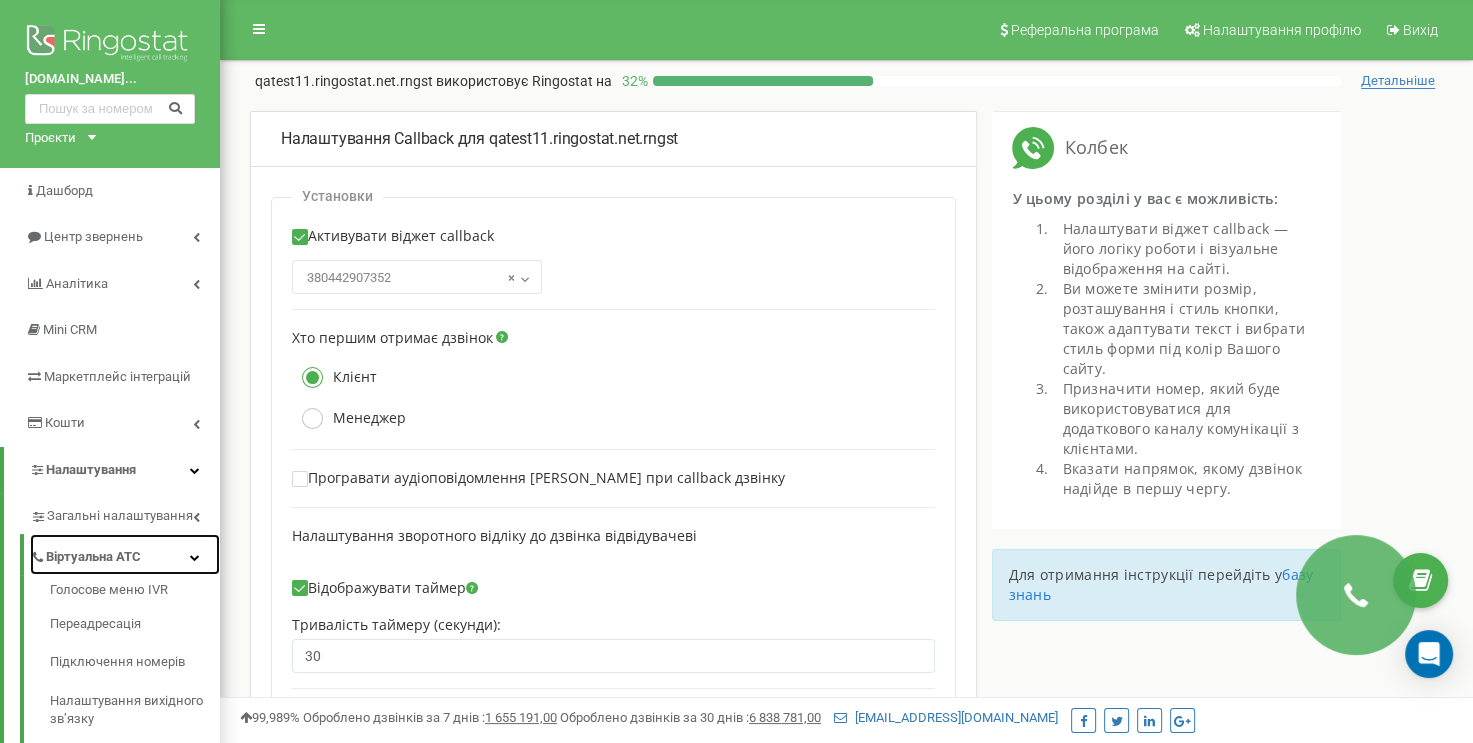 scroll, scrollTop: 300, scrollLeft: 0, axis: vertical 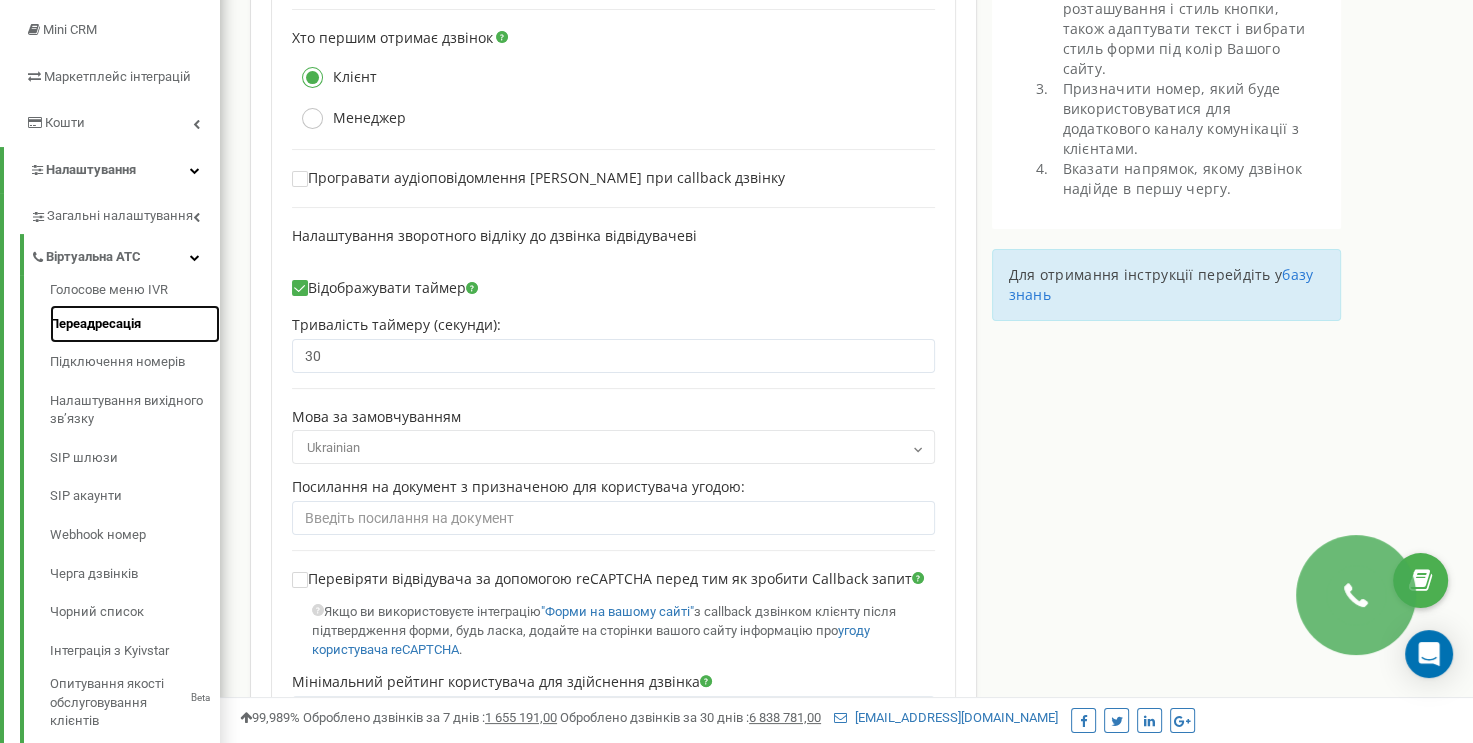 click on "Переадресація" at bounding box center [135, 324] 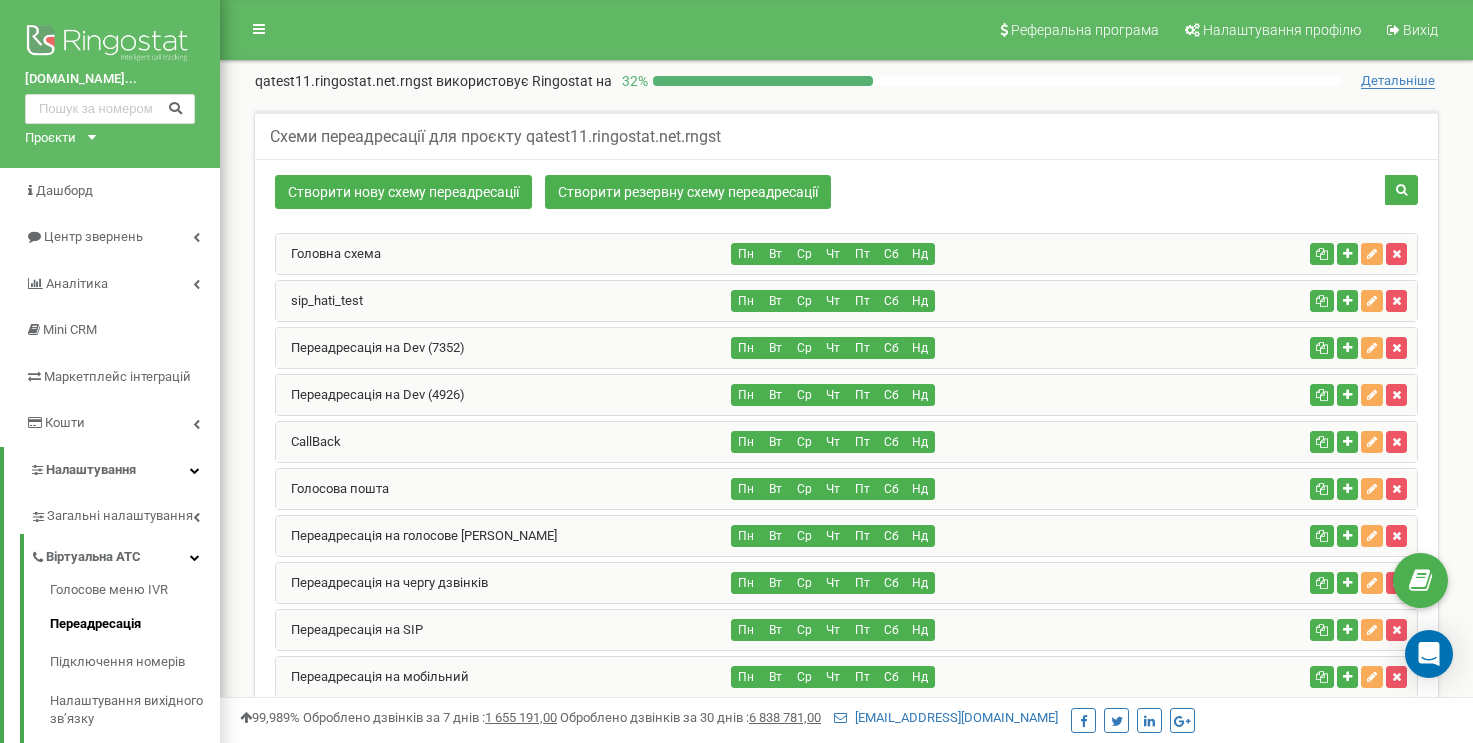 scroll, scrollTop: 357, scrollLeft: 0, axis: vertical 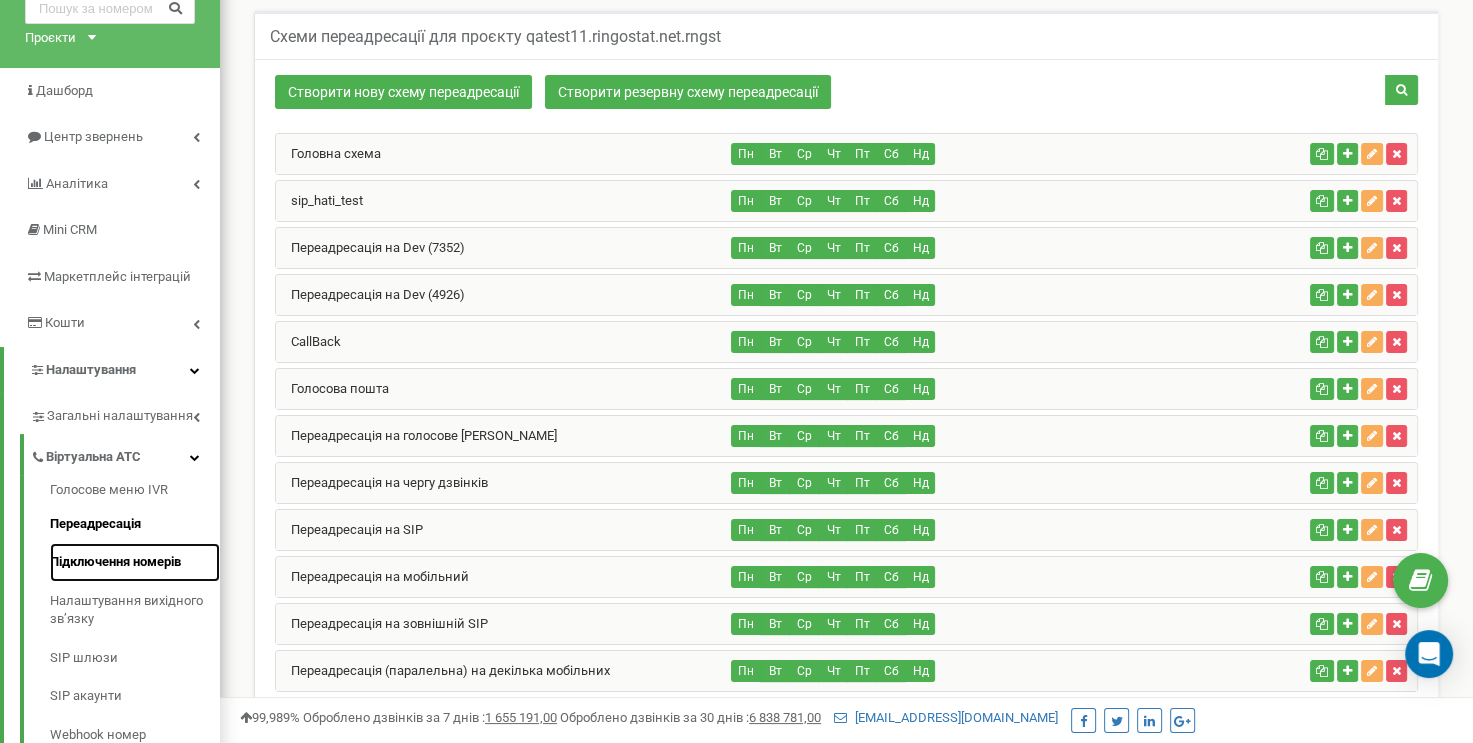 click on "Підключення номерів" at bounding box center (135, 562) 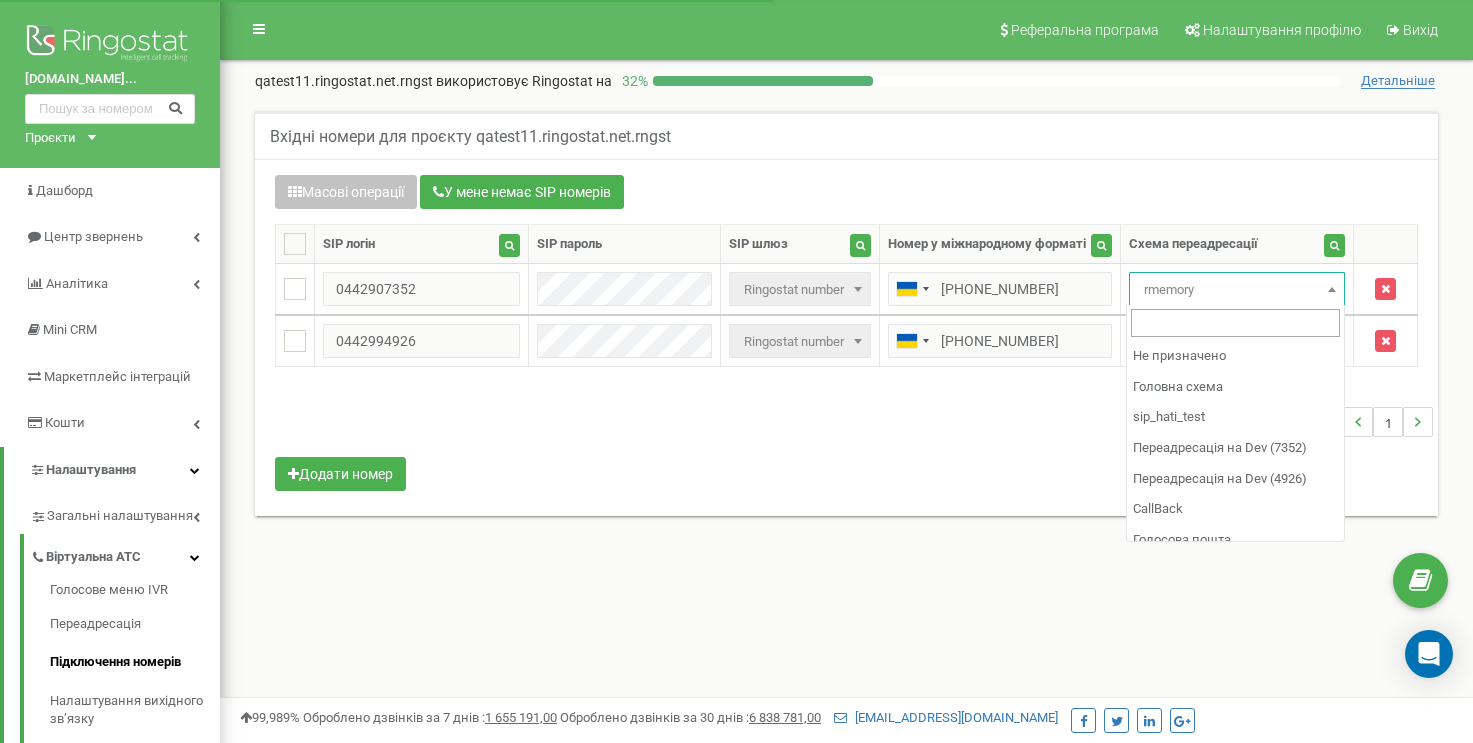 click on "rmemory" at bounding box center [1237, 290] 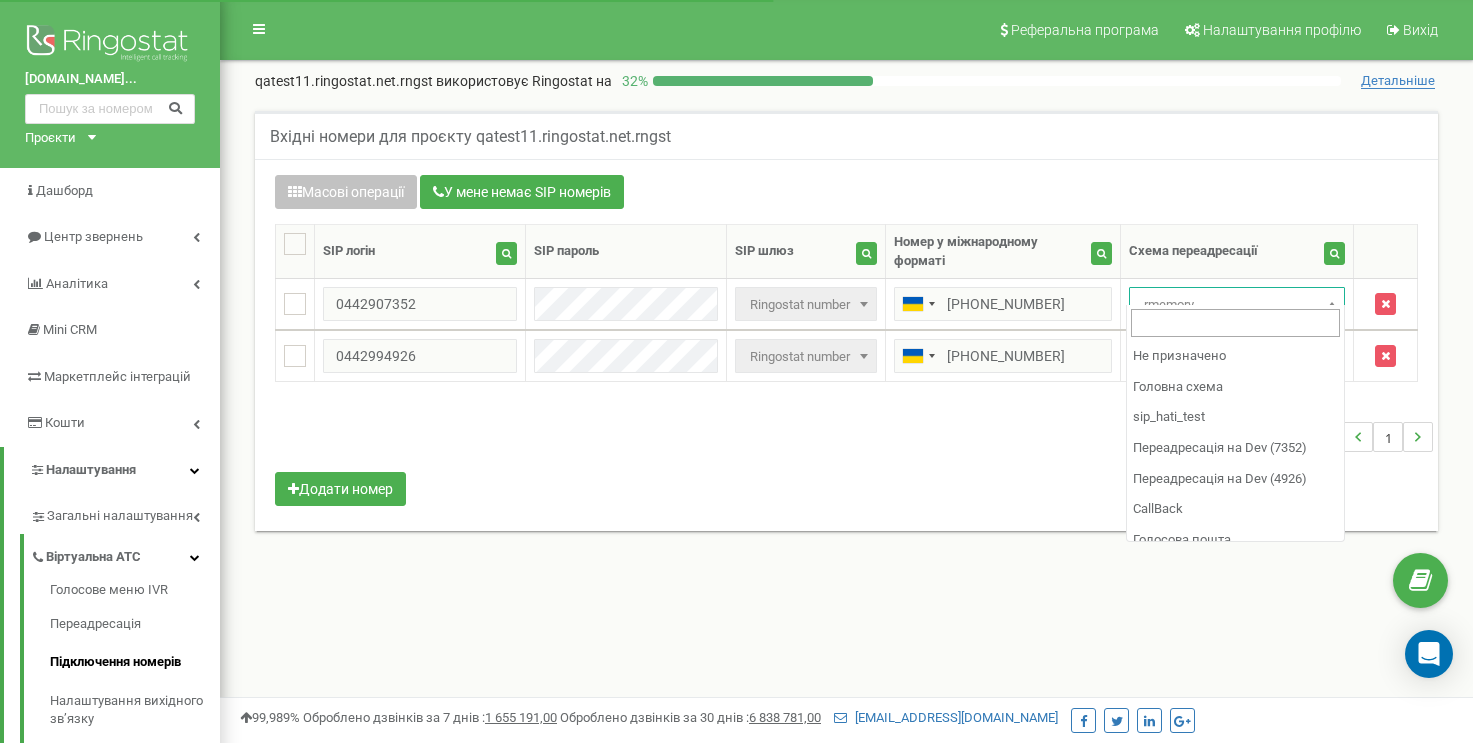 scroll, scrollTop: 0, scrollLeft: 0, axis: both 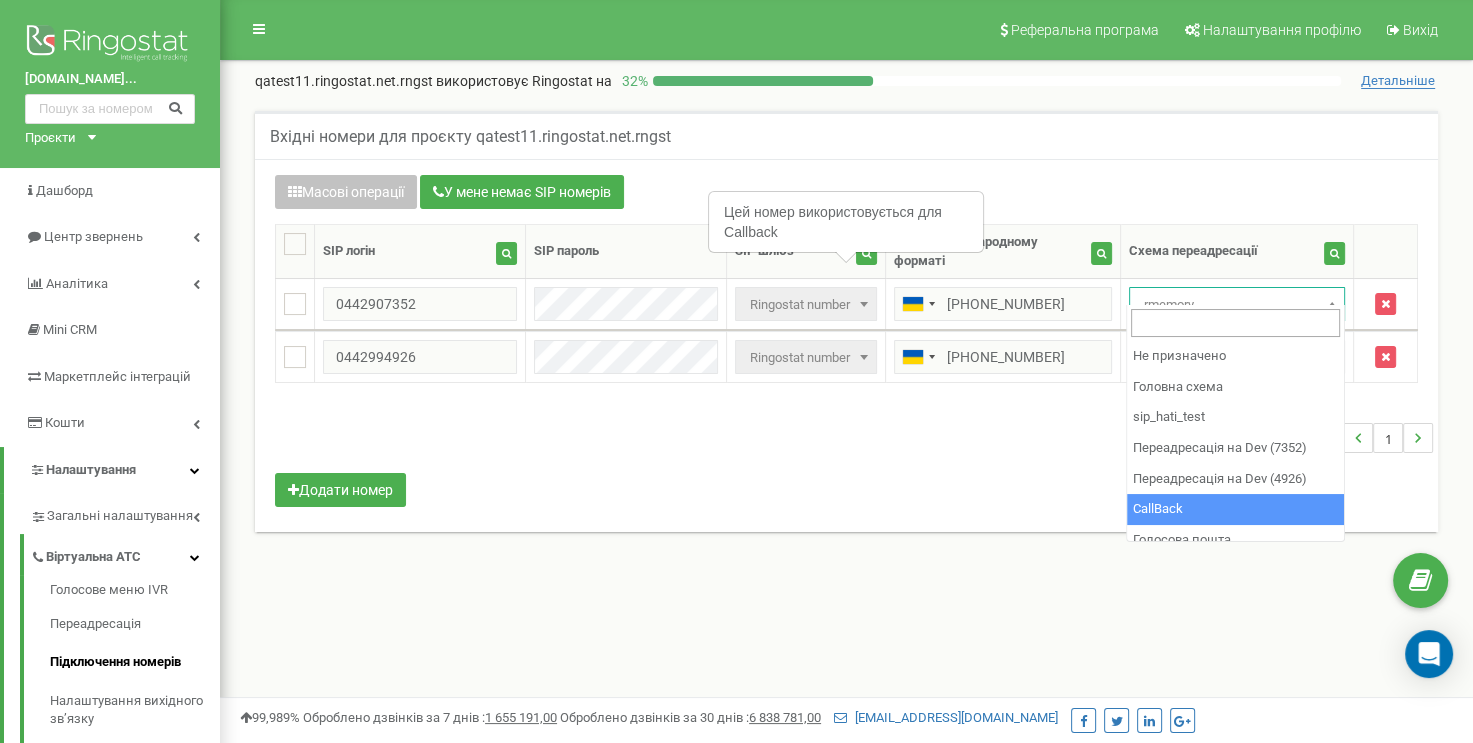 select on "251091" 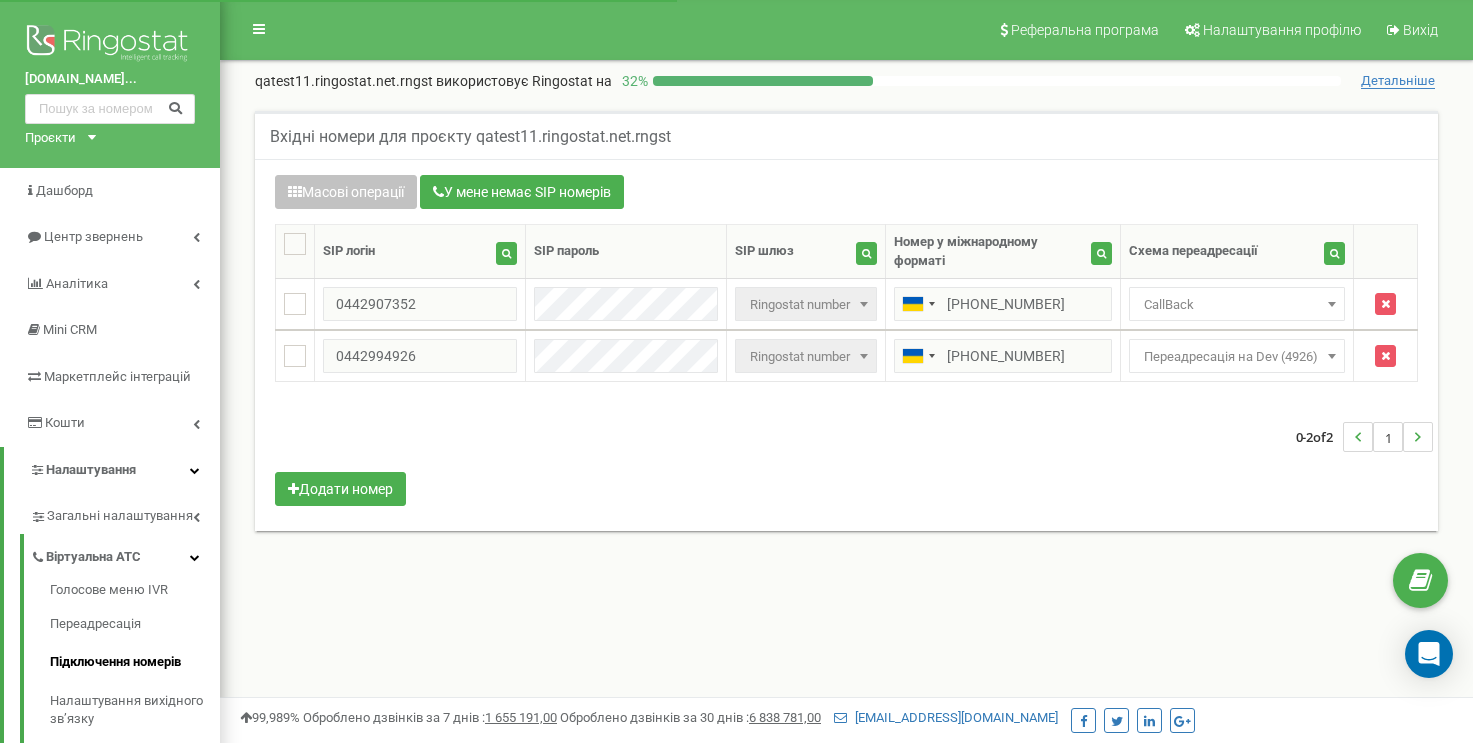 scroll, scrollTop: 0, scrollLeft: 0, axis: both 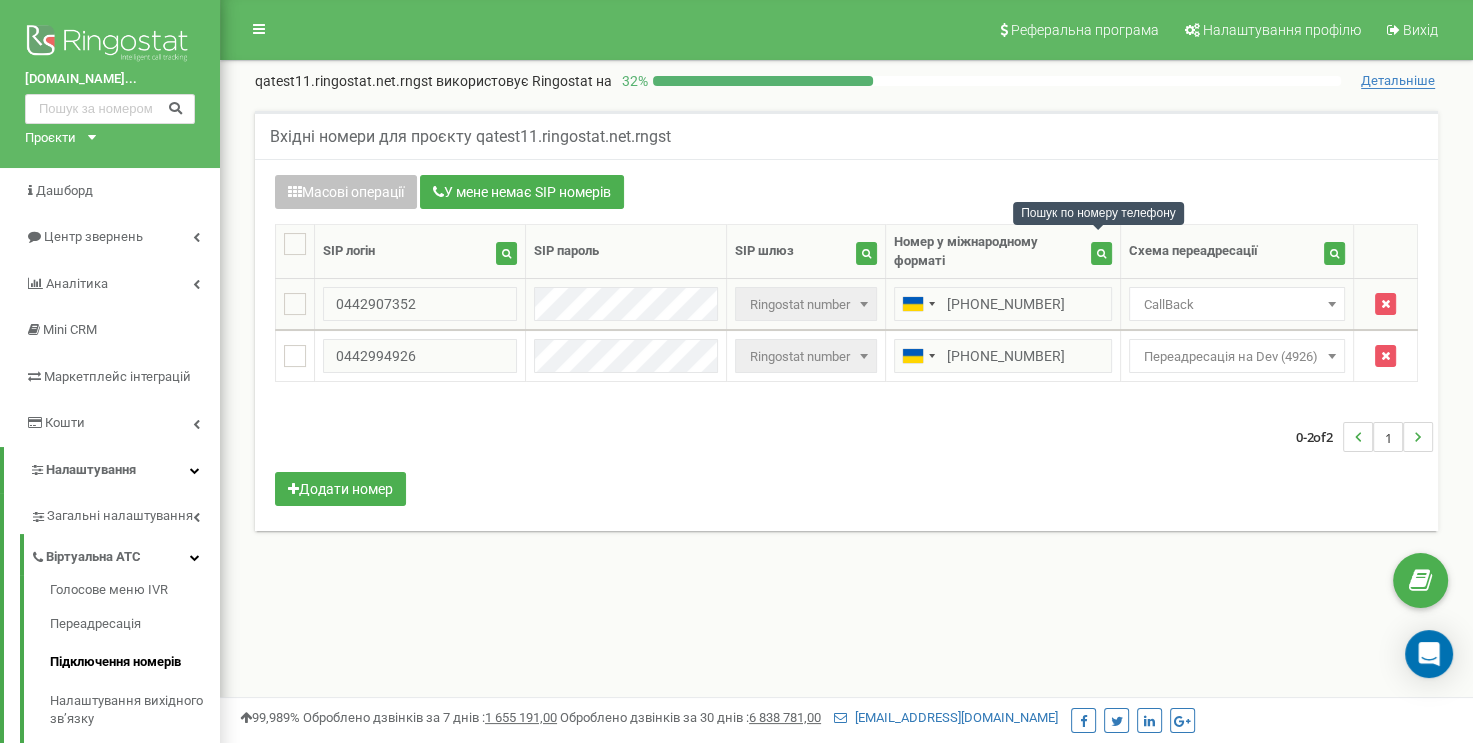 click on "CallBack" at bounding box center [1237, 305] 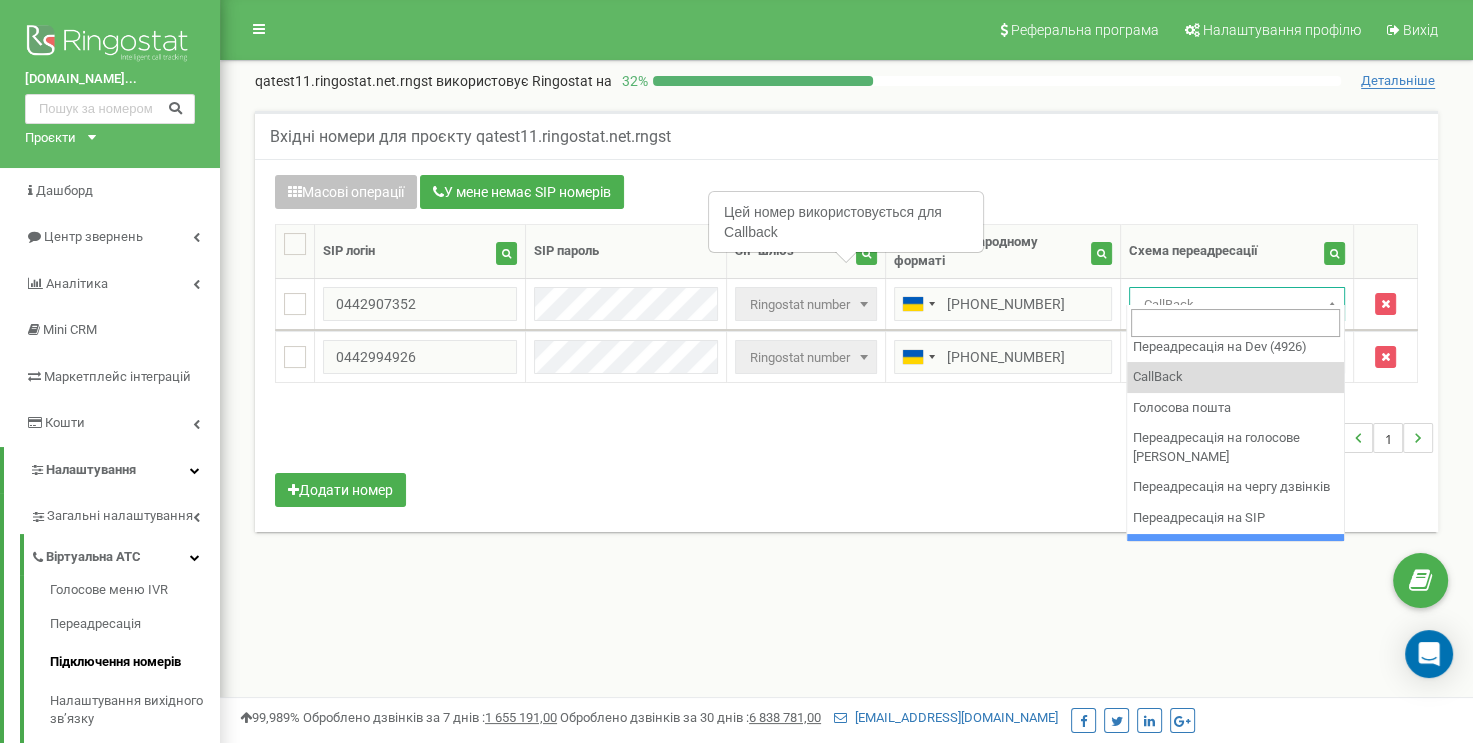scroll, scrollTop: 100, scrollLeft: 0, axis: vertical 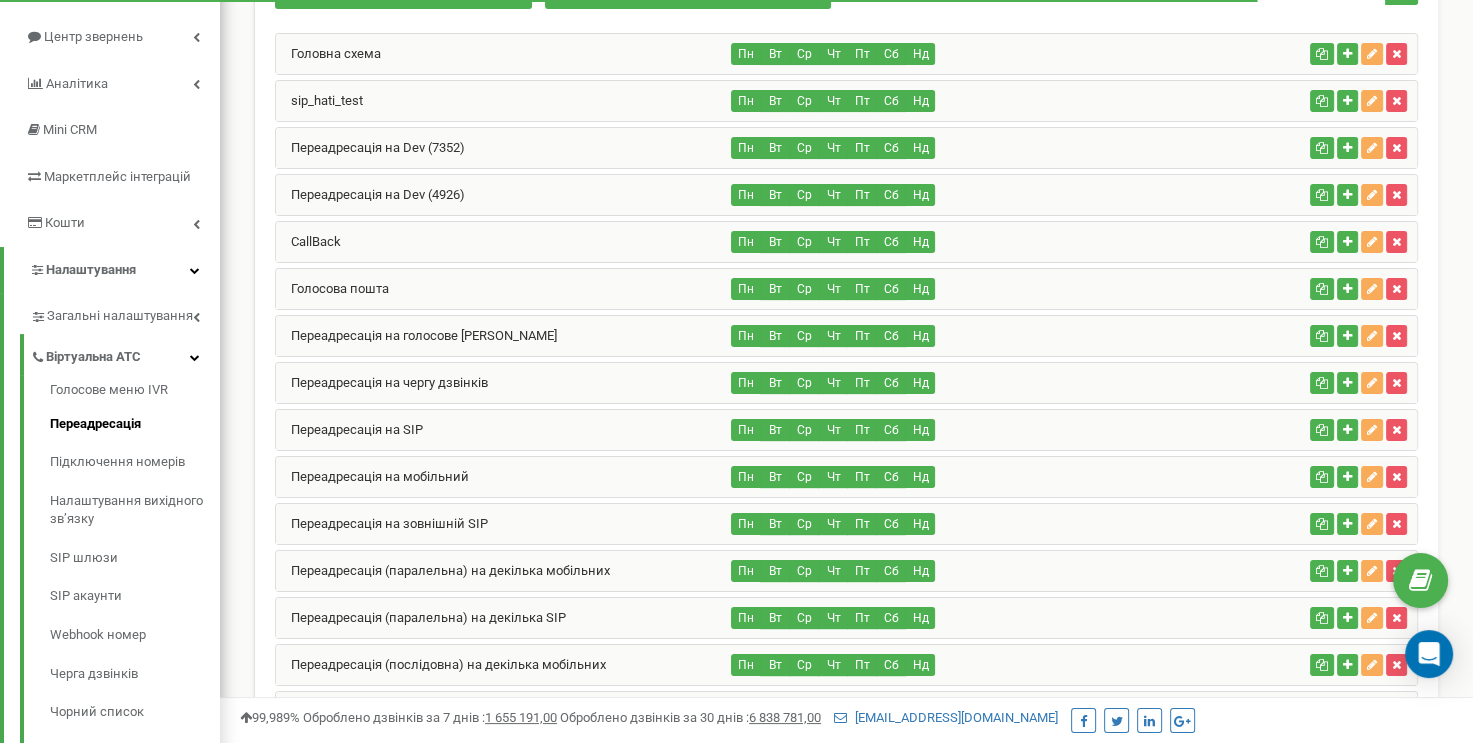 click on "CallBack" at bounding box center (504, 242) 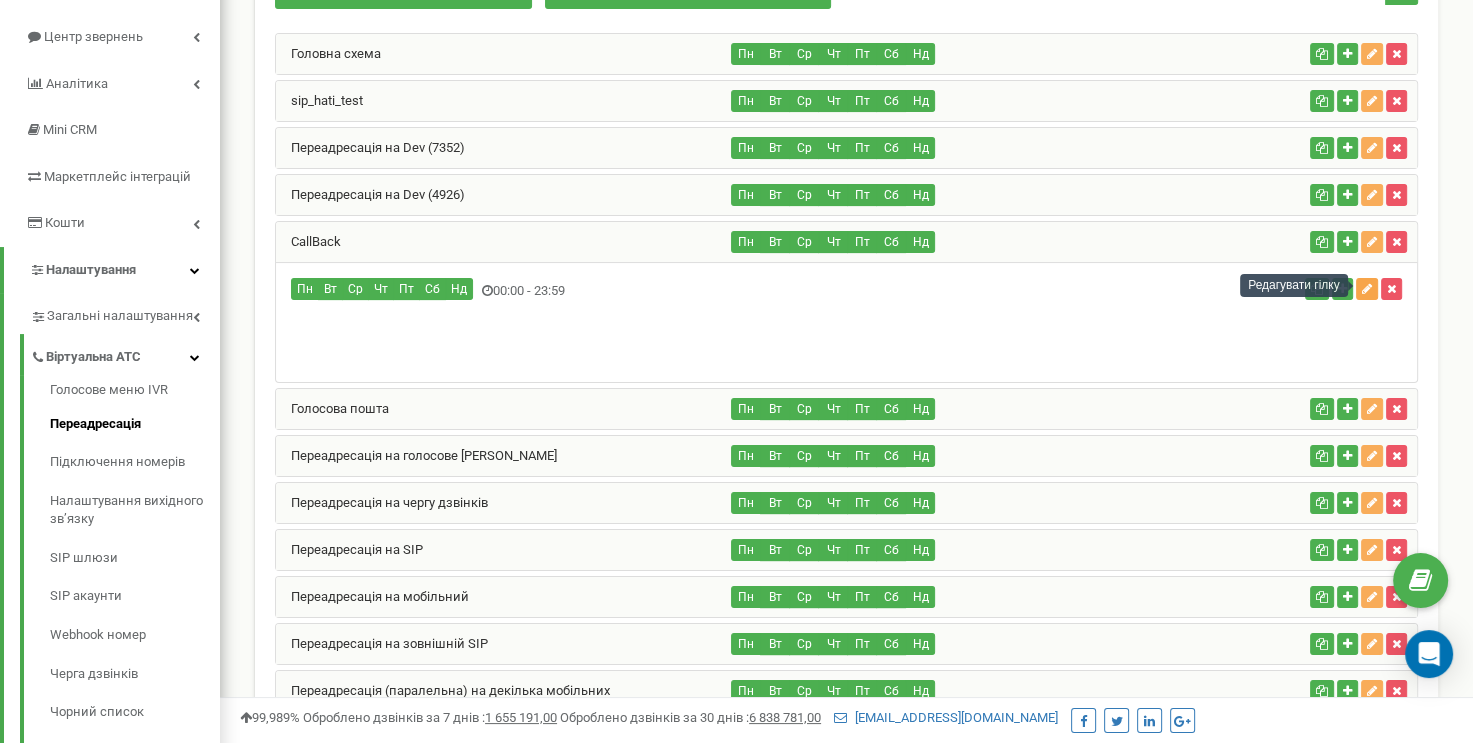 click at bounding box center (1367, 289) 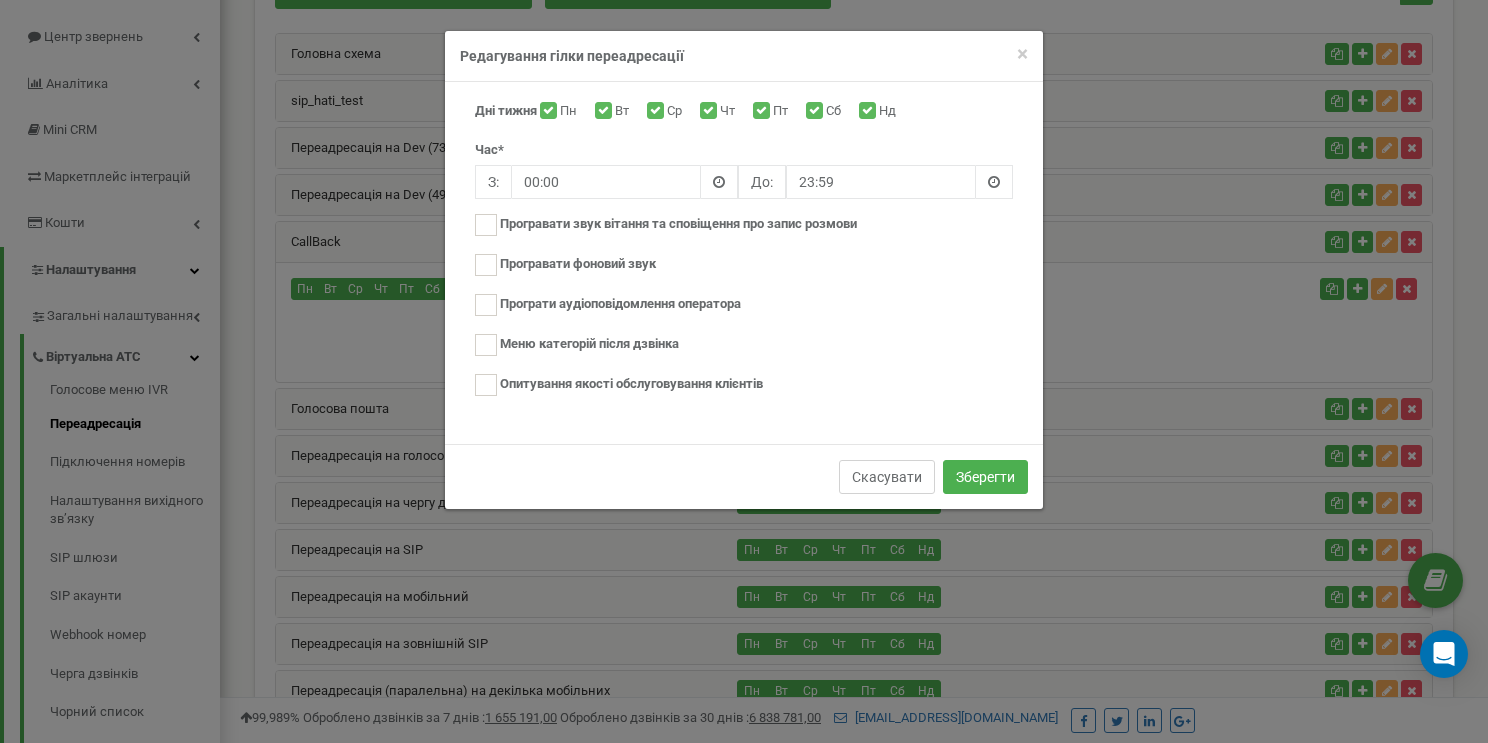 click on "Скасувати" at bounding box center [887, 477] 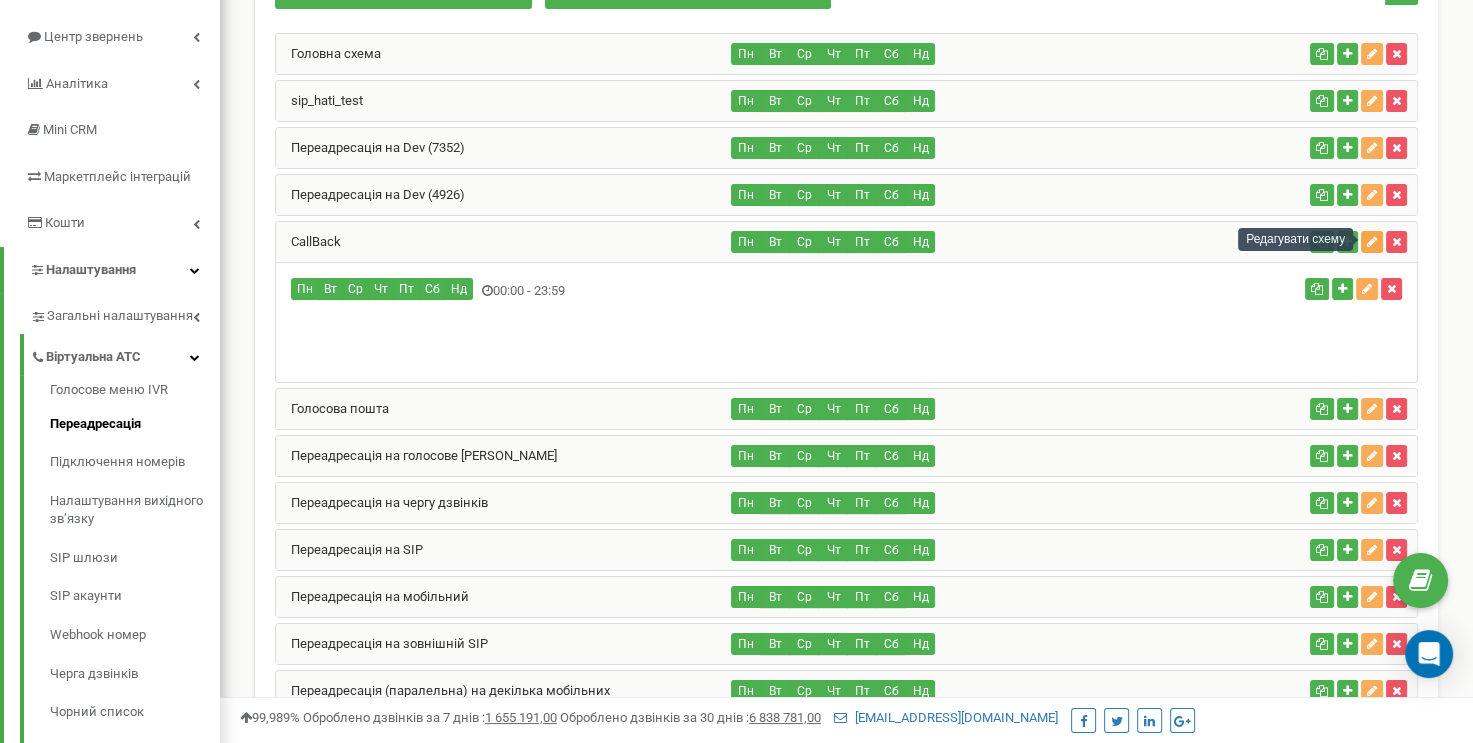 click at bounding box center [1372, 242] 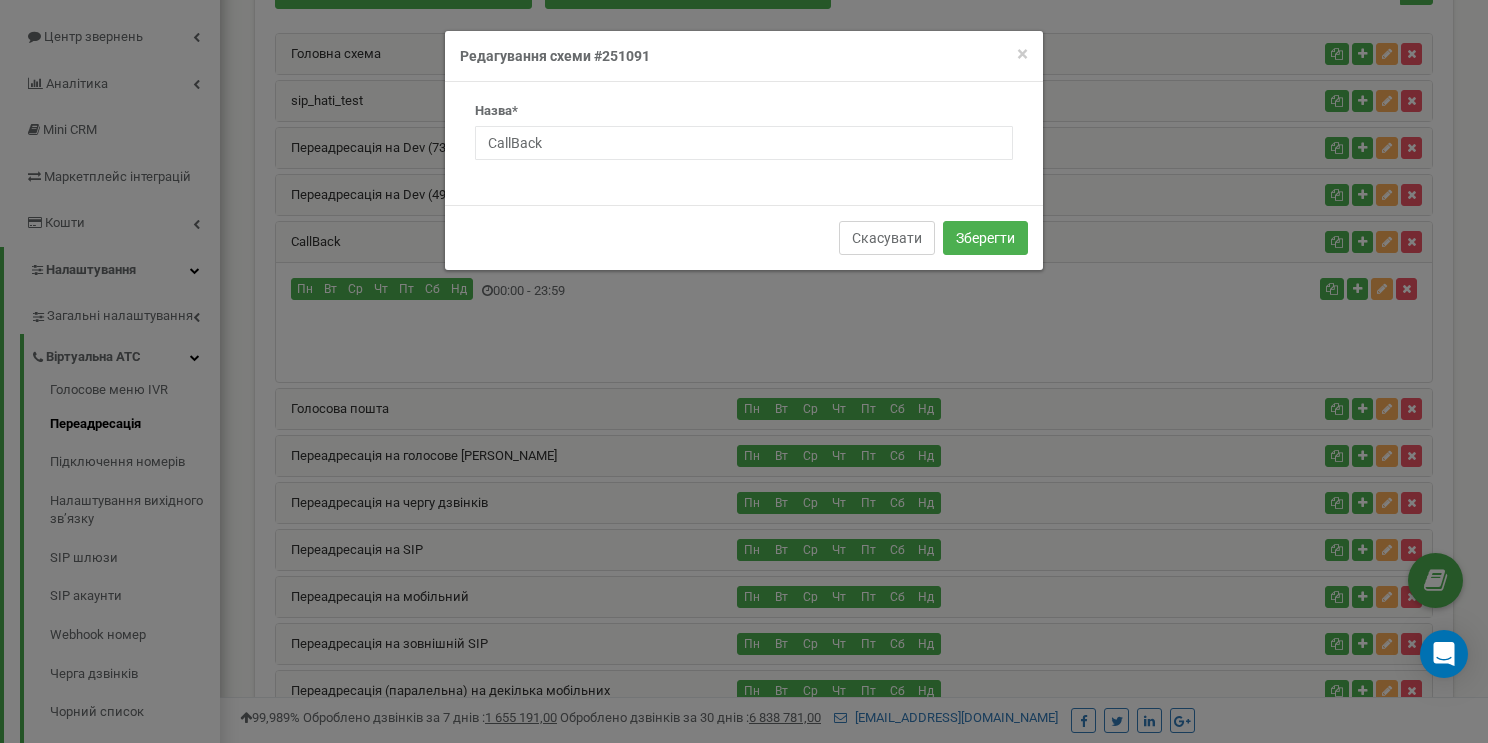 click on "Скасувати" at bounding box center (887, 238) 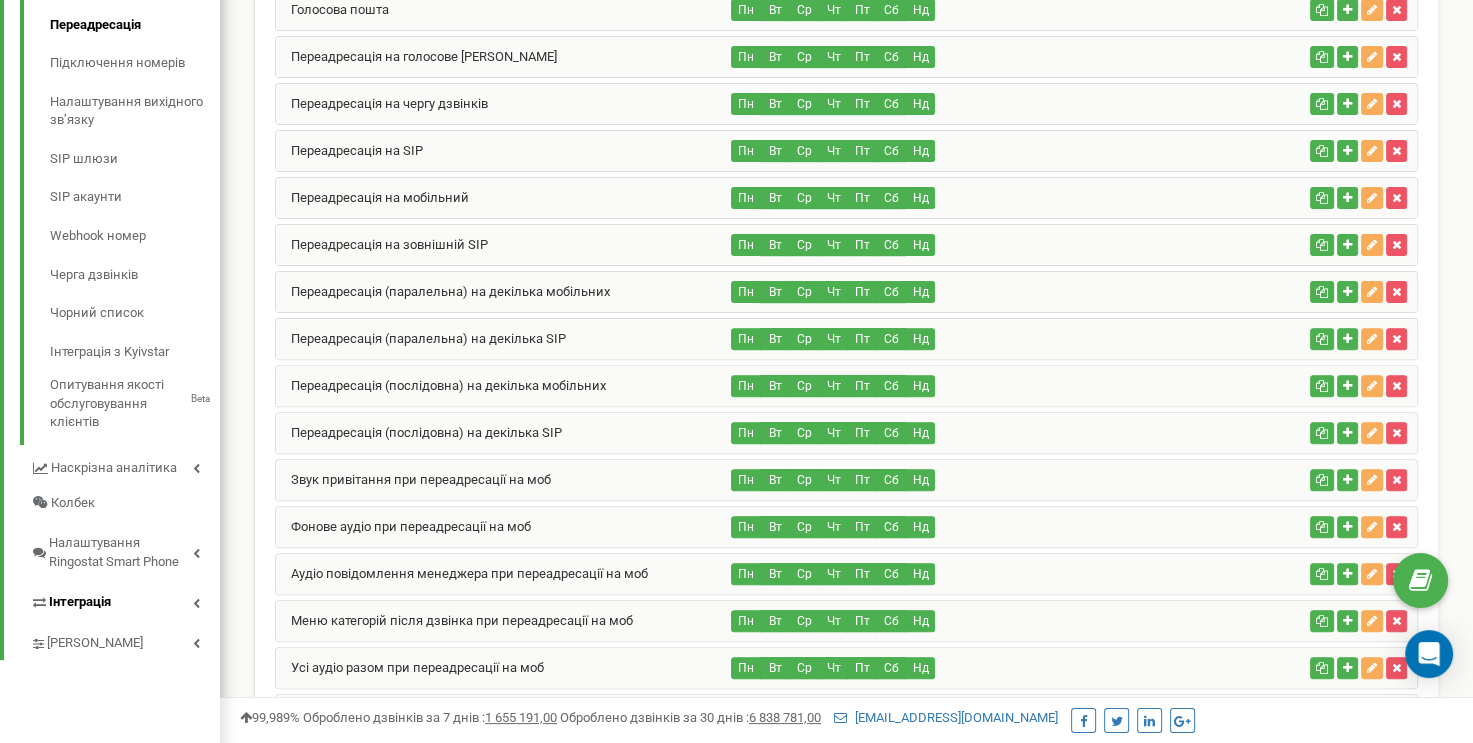 scroll, scrollTop: 600, scrollLeft: 0, axis: vertical 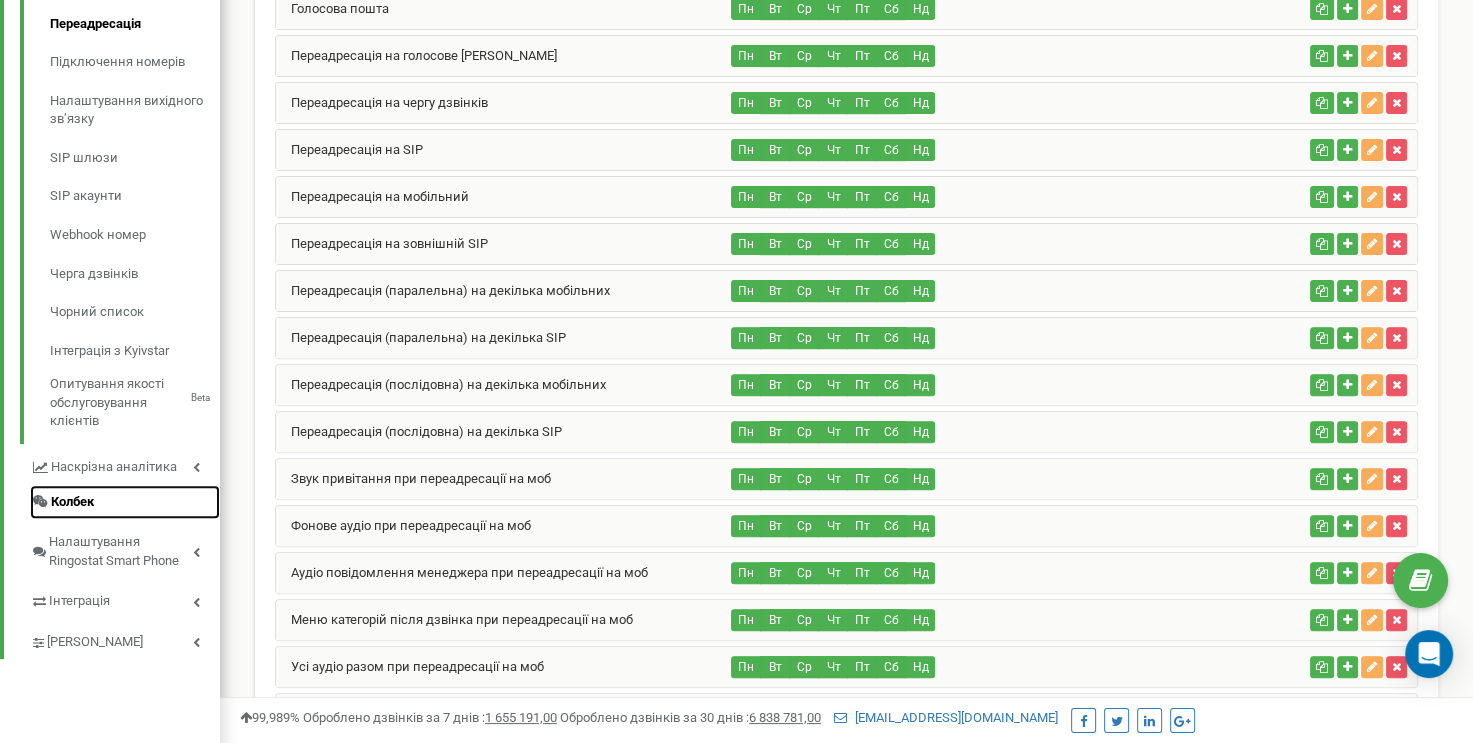 click on "Колбек" at bounding box center [72, 502] 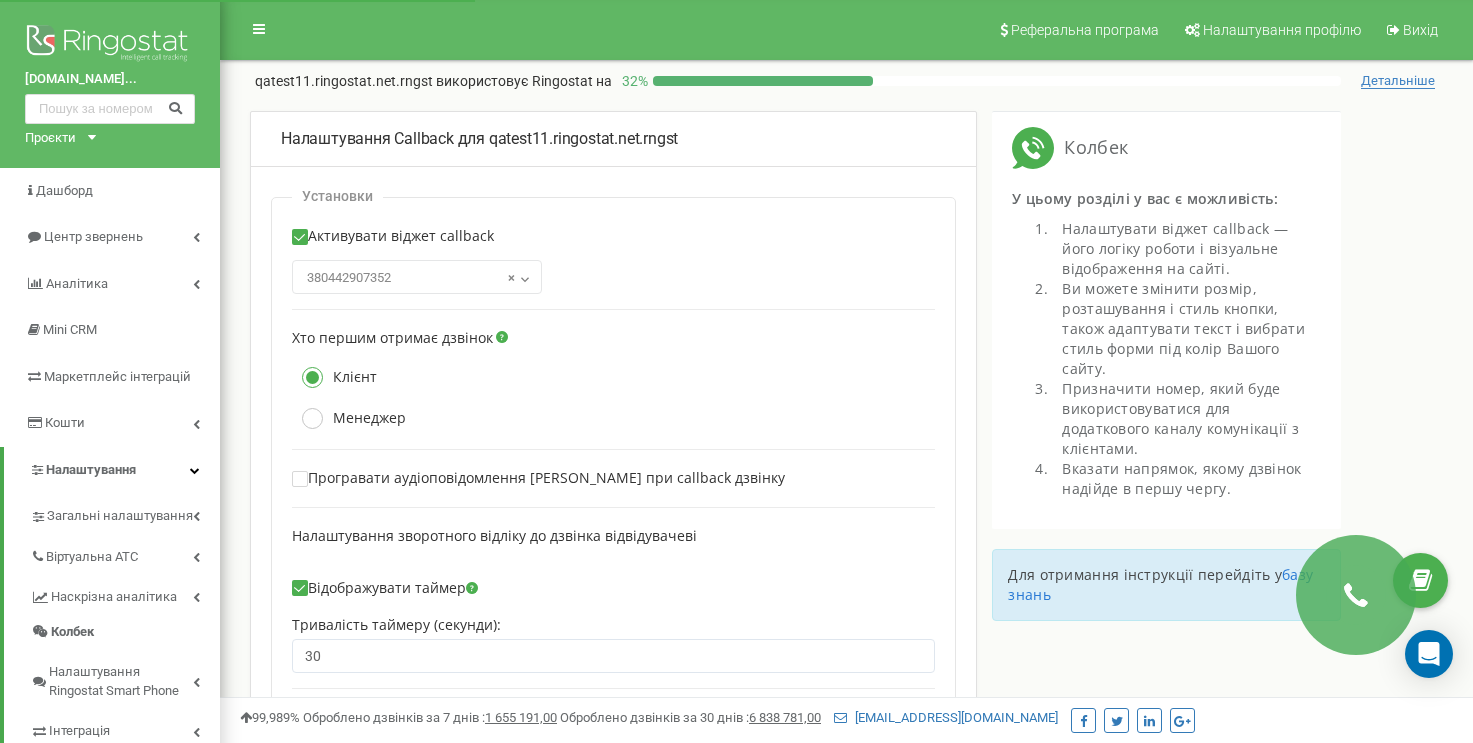 scroll, scrollTop: 0, scrollLeft: 0, axis: both 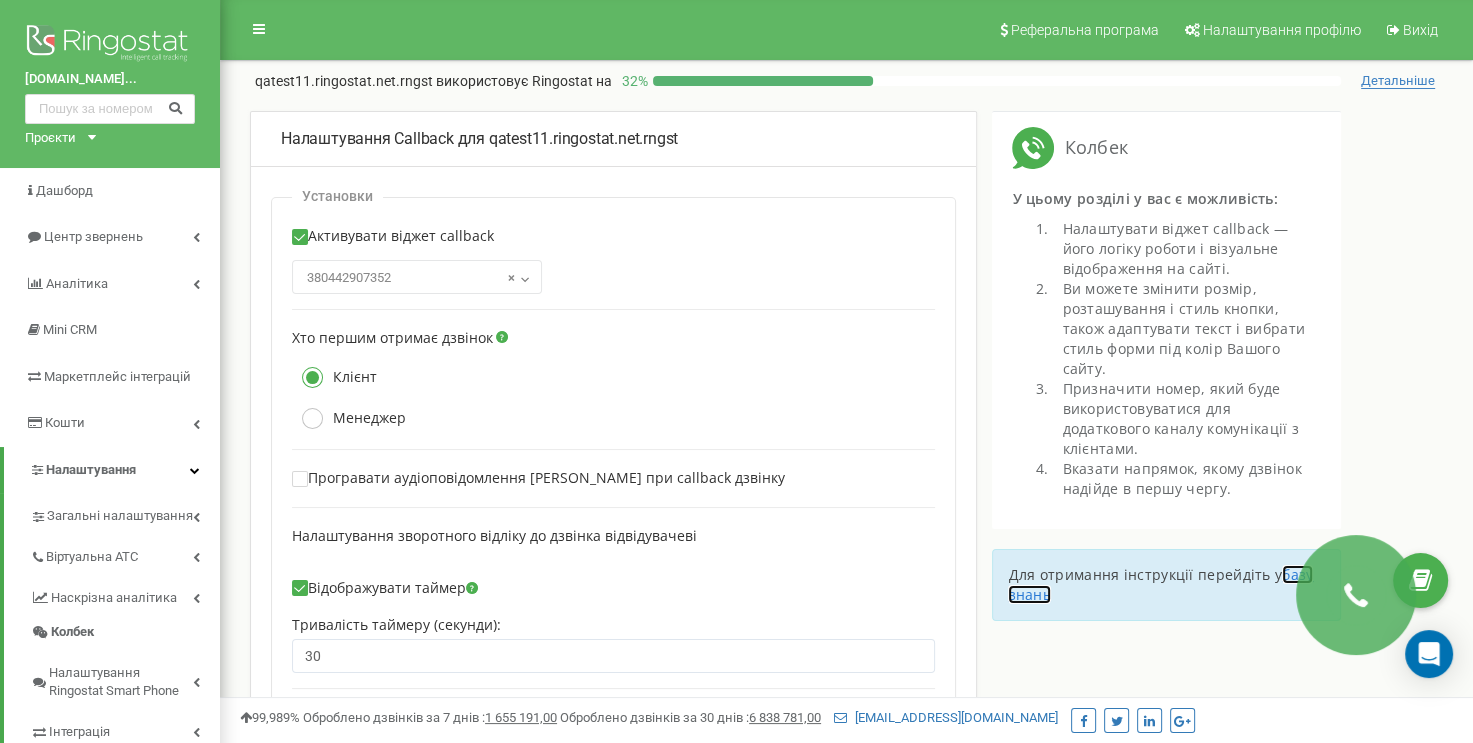 click on "базу знань" at bounding box center (1160, 584) 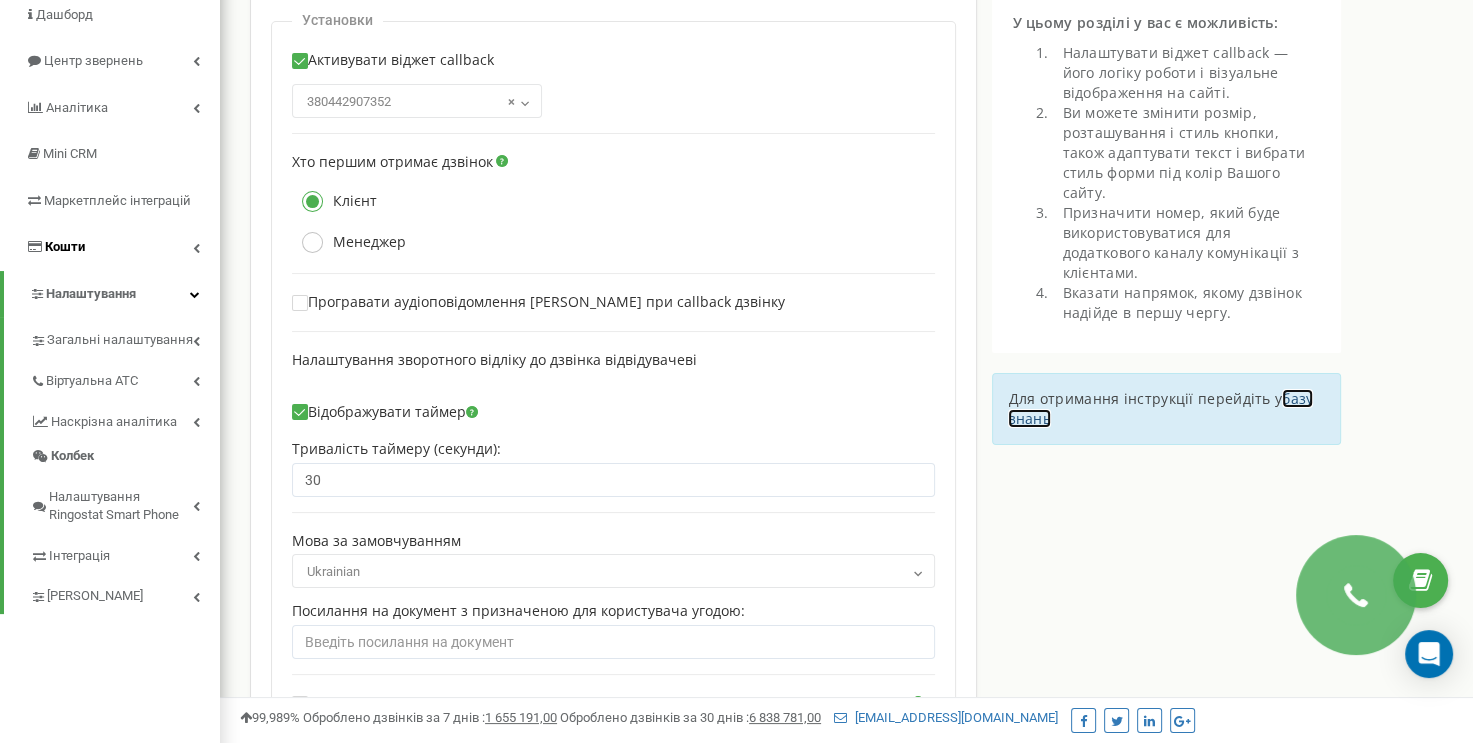 scroll, scrollTop: 200, scrollLeft: 0, axis: vertical 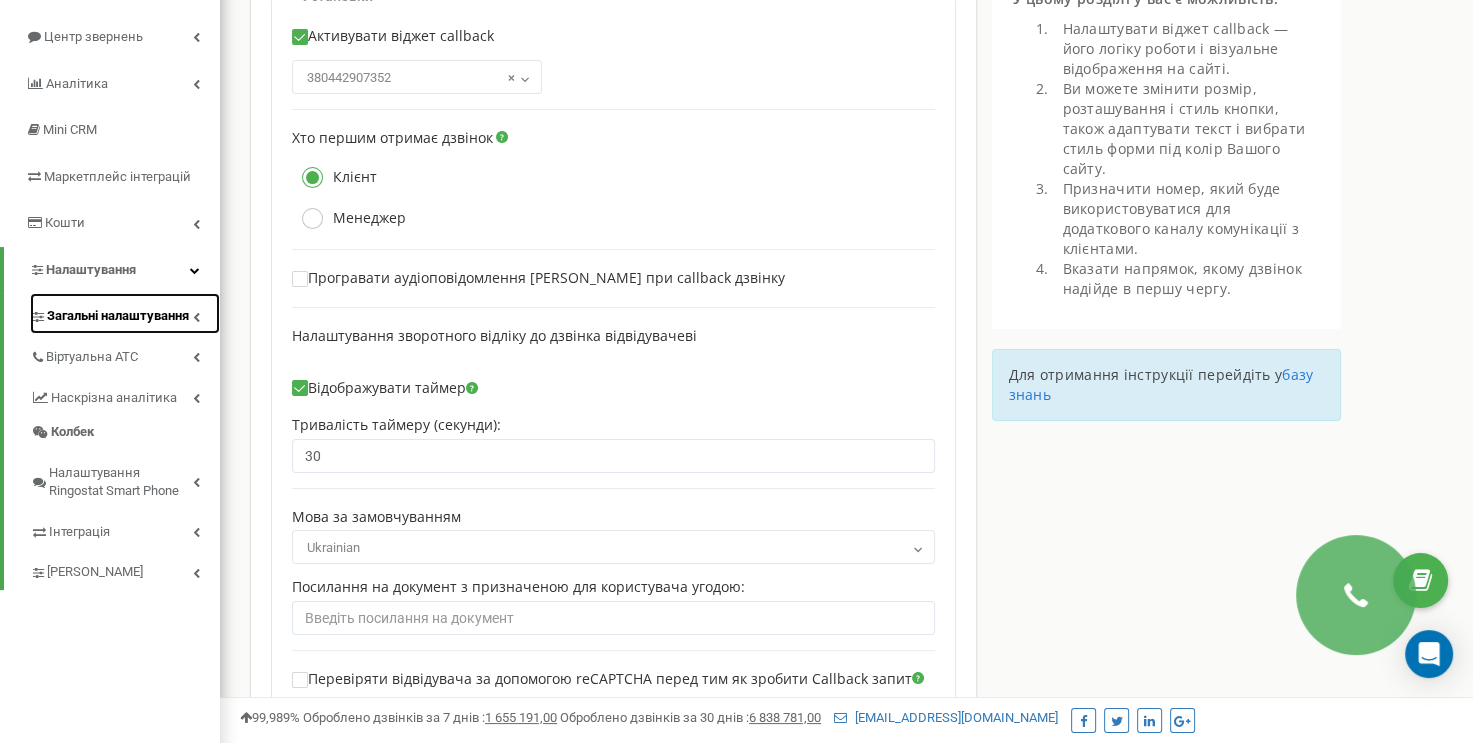 click on "Загальні налаштування" at bounding box center (125, 313) 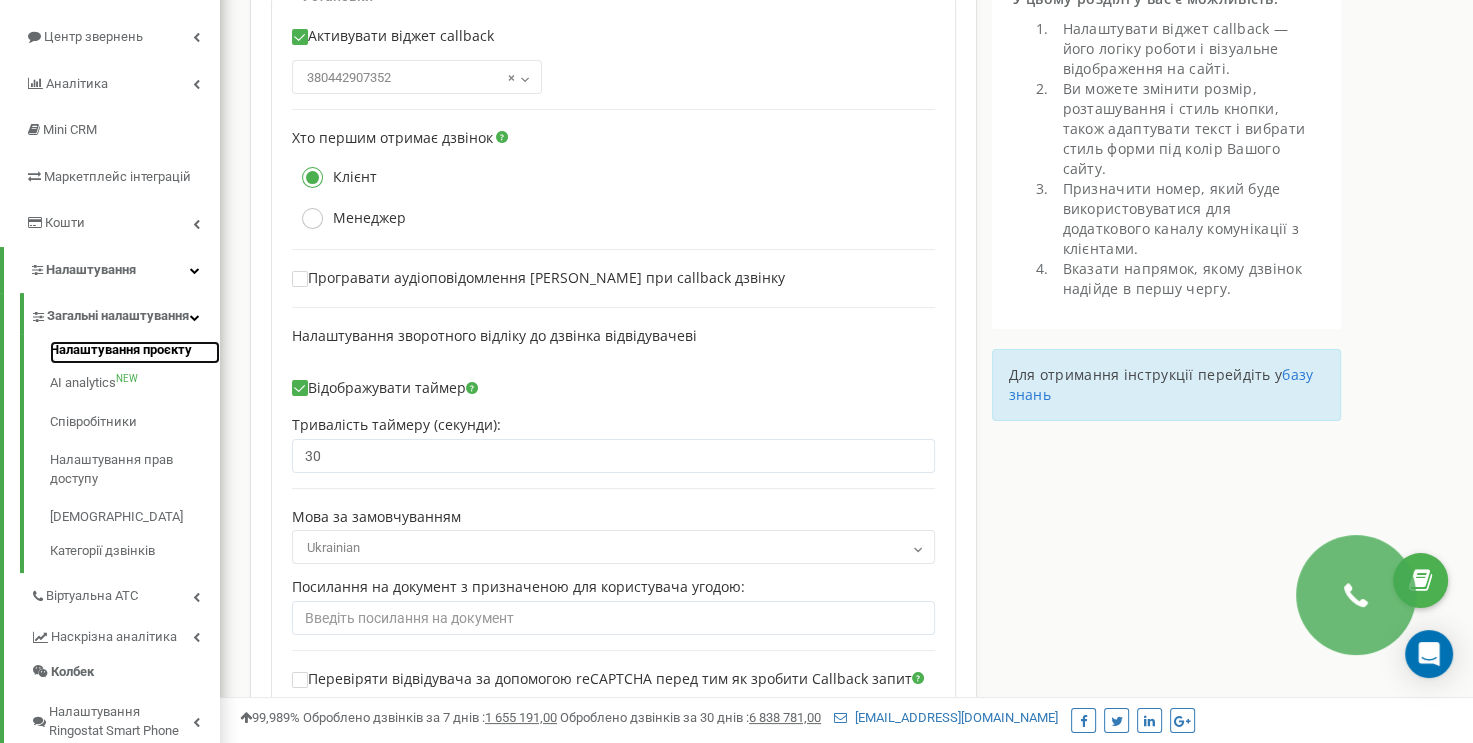 click on "Налаштування проєкту" at bounding box center [135, 353] 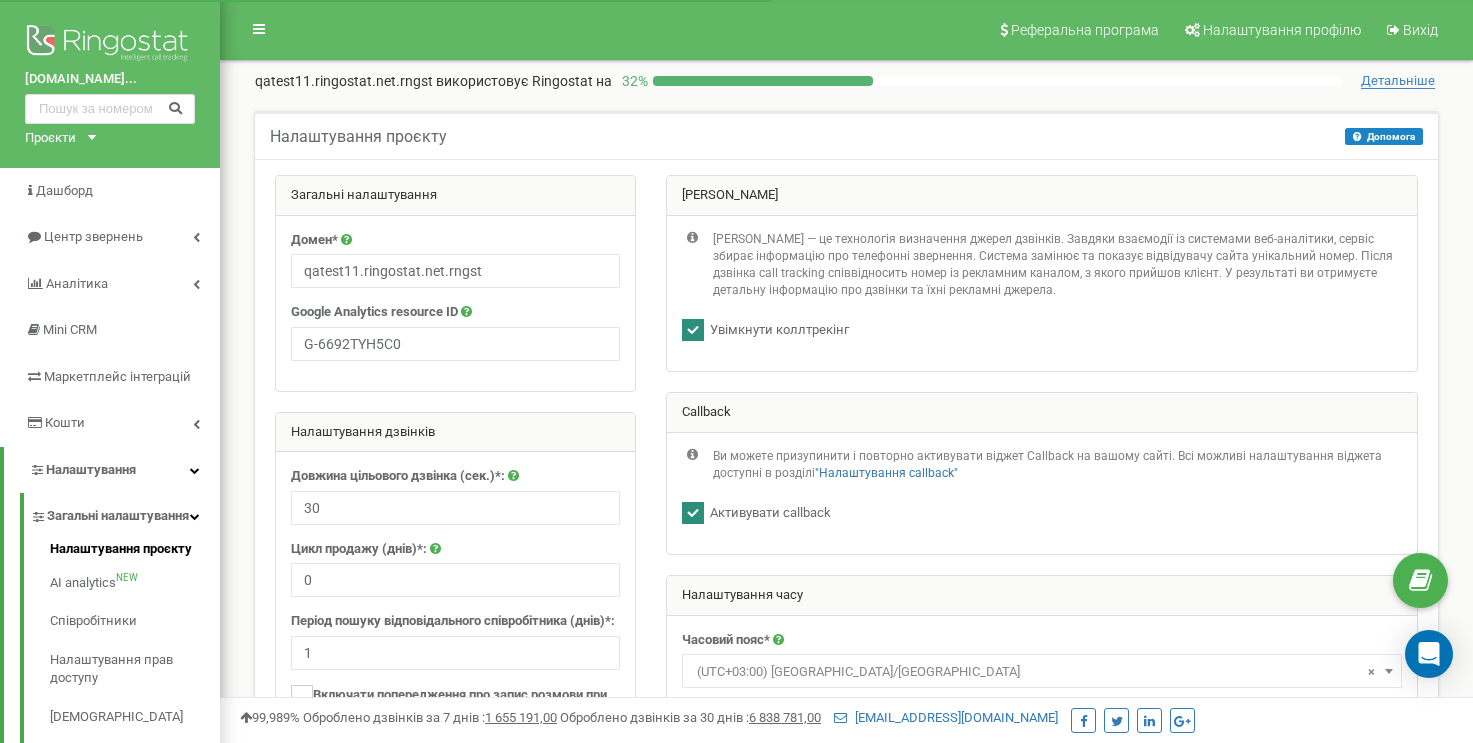 scroll, scrollTop: 0, scrollLeft: 0, axis: both 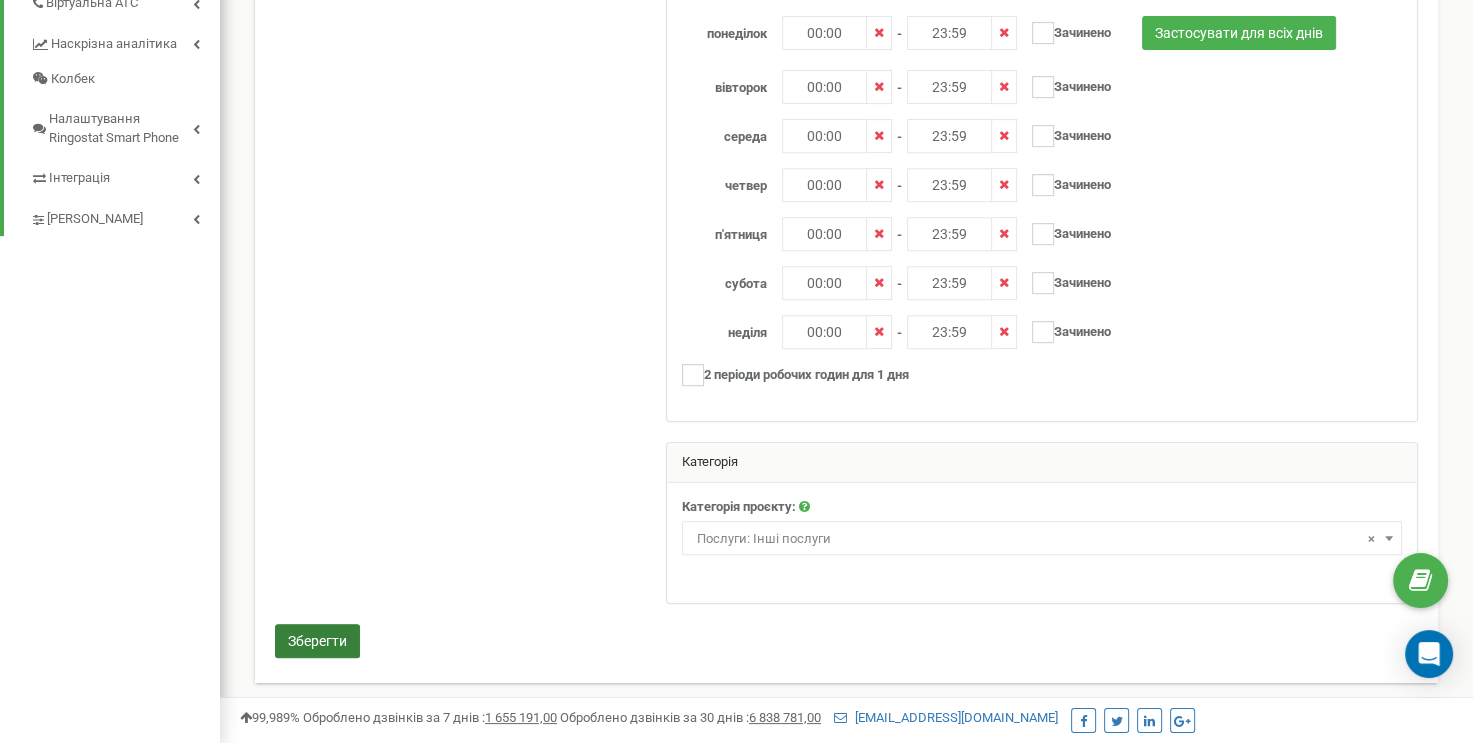 click on "Зберегти" at bounding box center (317, 641) 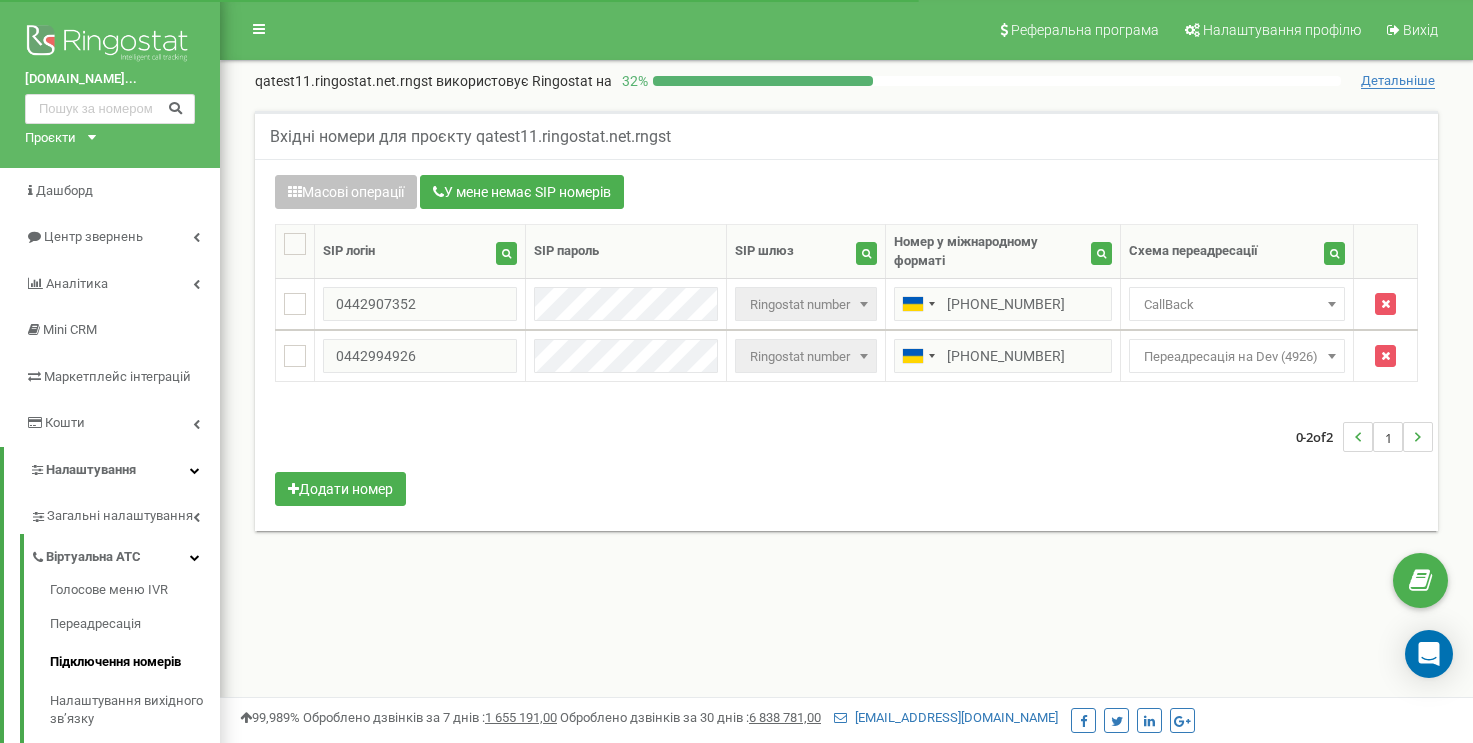 scroll, scrollTop: 0, scrollLeft: 0, axis: both 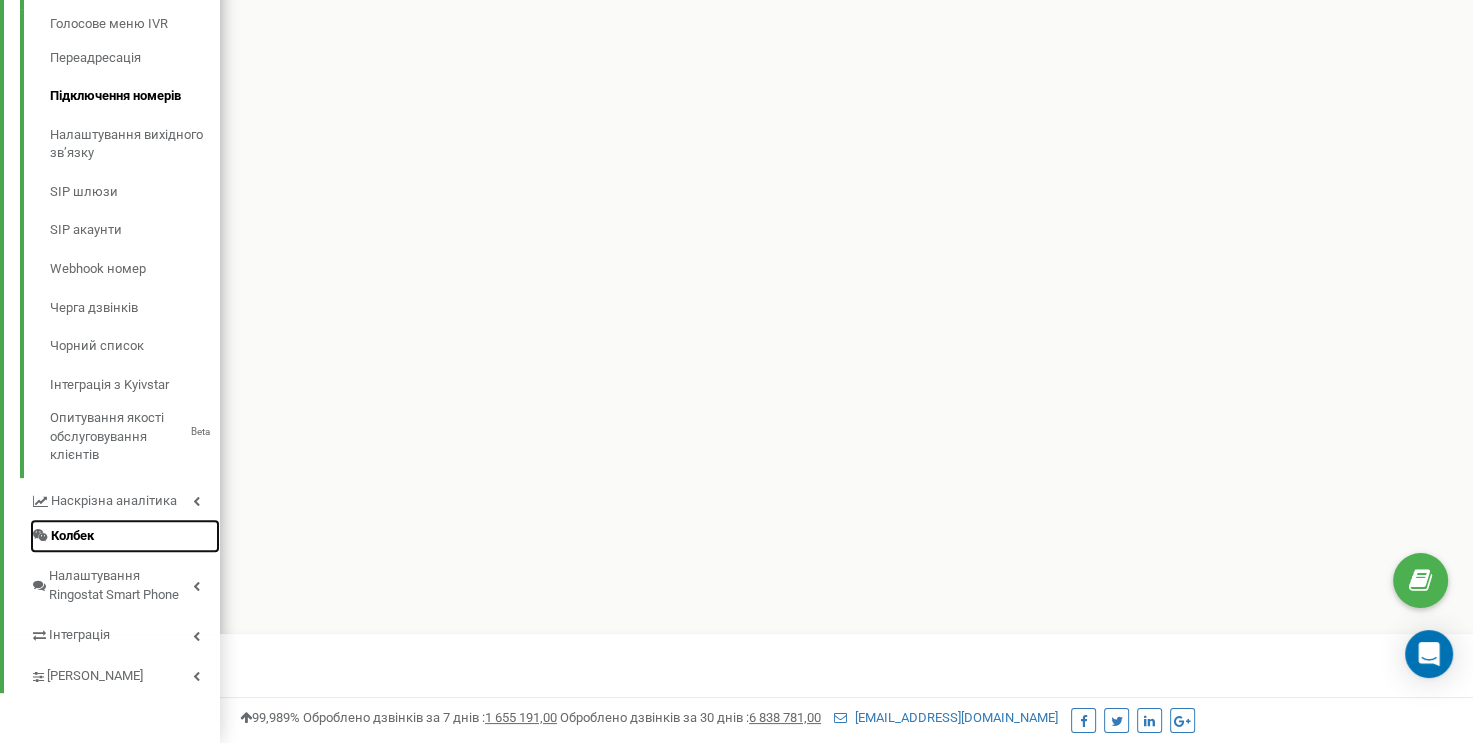 click on "Колбек" at bounding box center [125, 536] 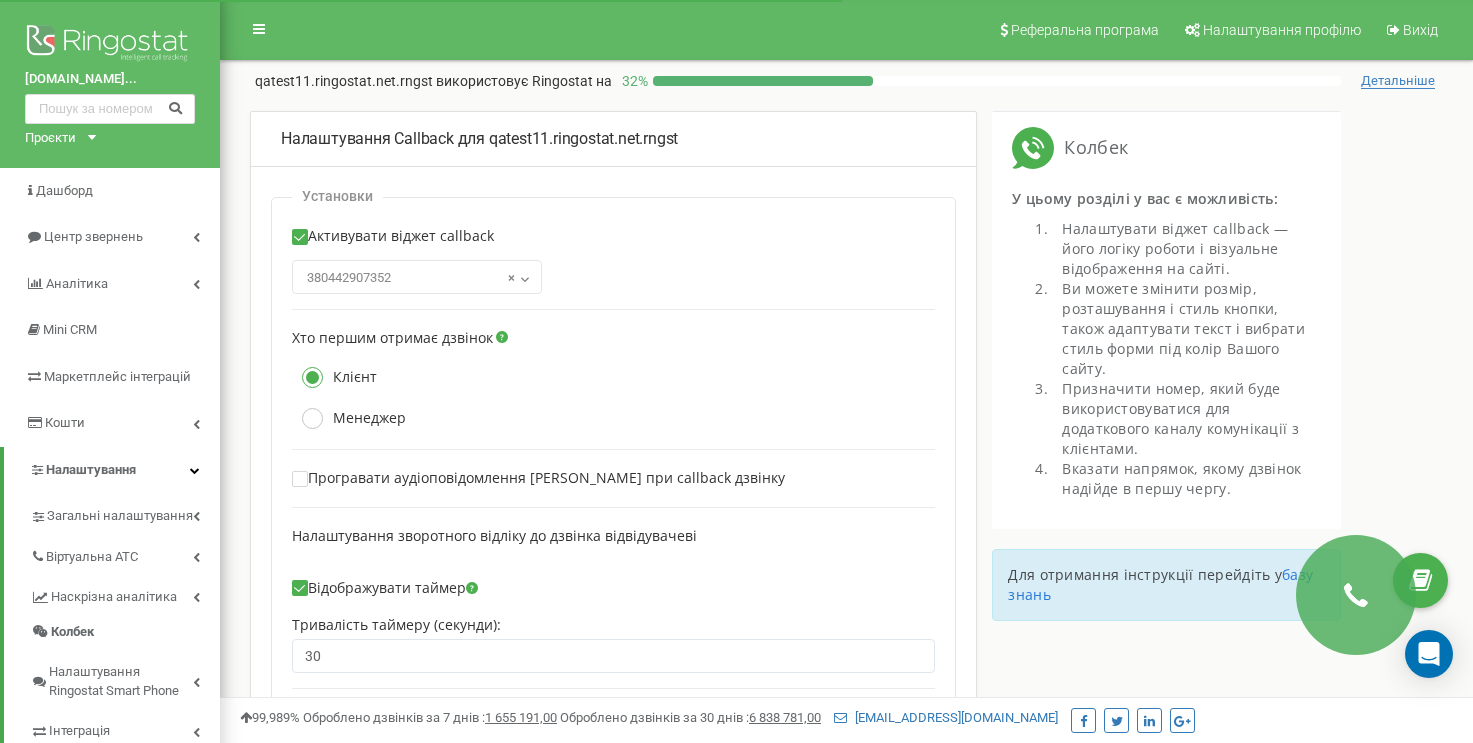 scroll, scrollTop: 0, scrollLeft: 0, axis: both 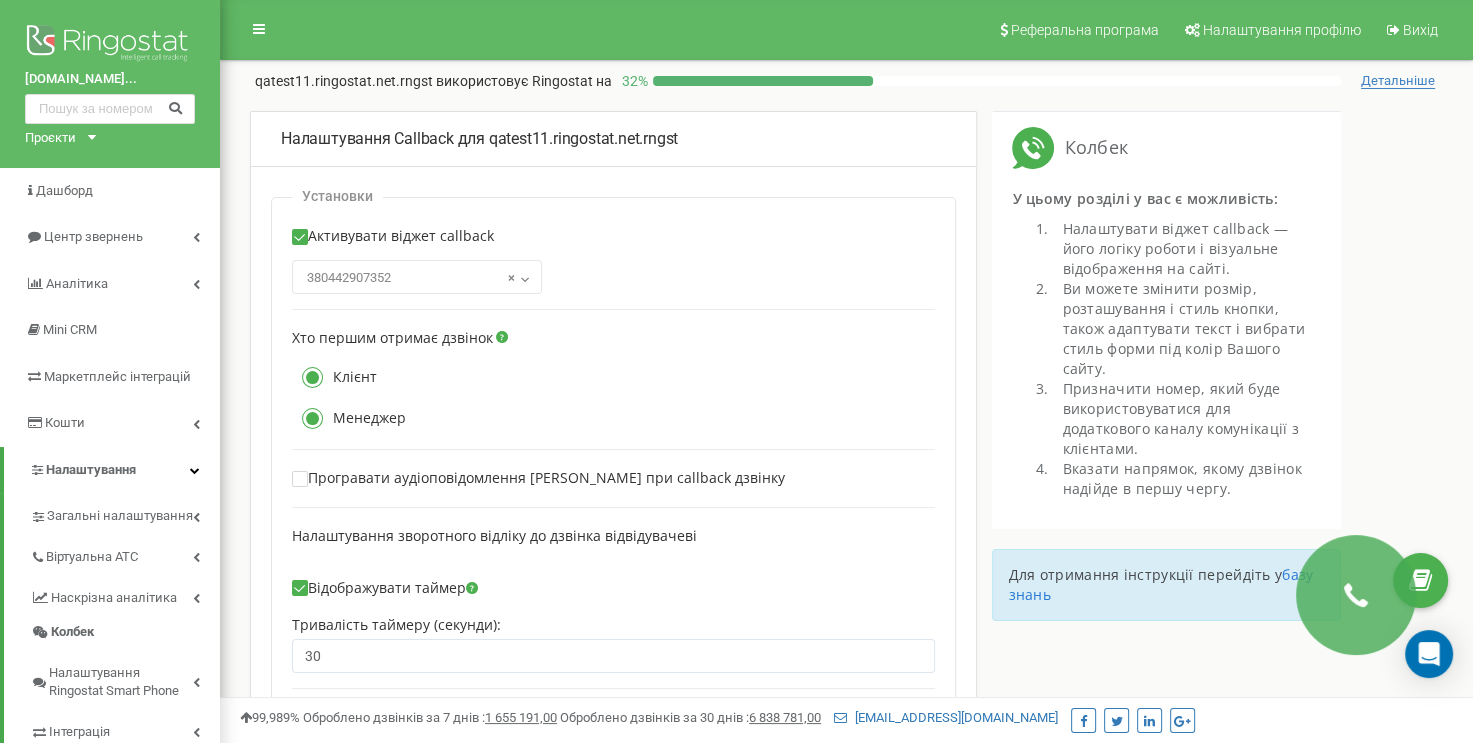 click on "Менеджер" at bounding box center [349, 418] 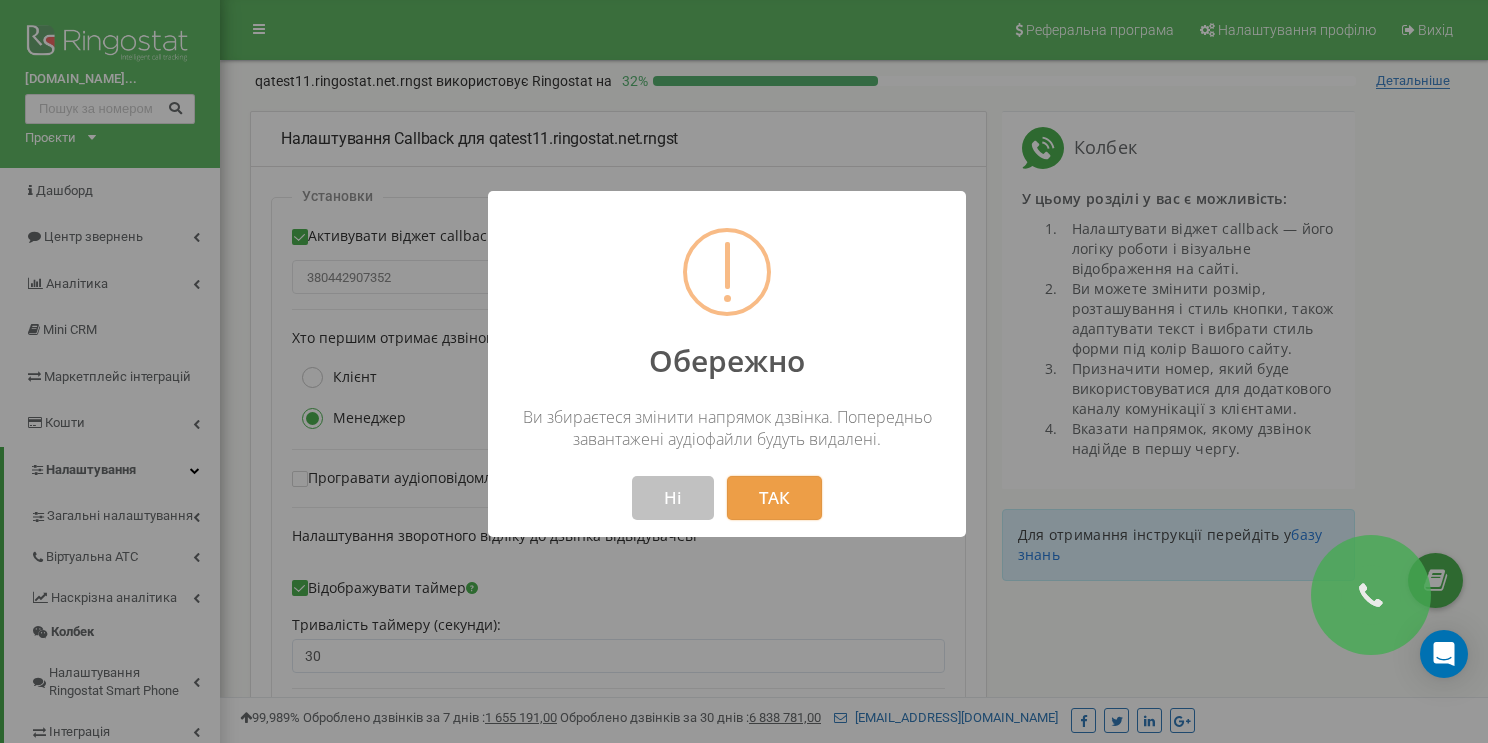 click on "ТАК" at bounding box center [774, 498] 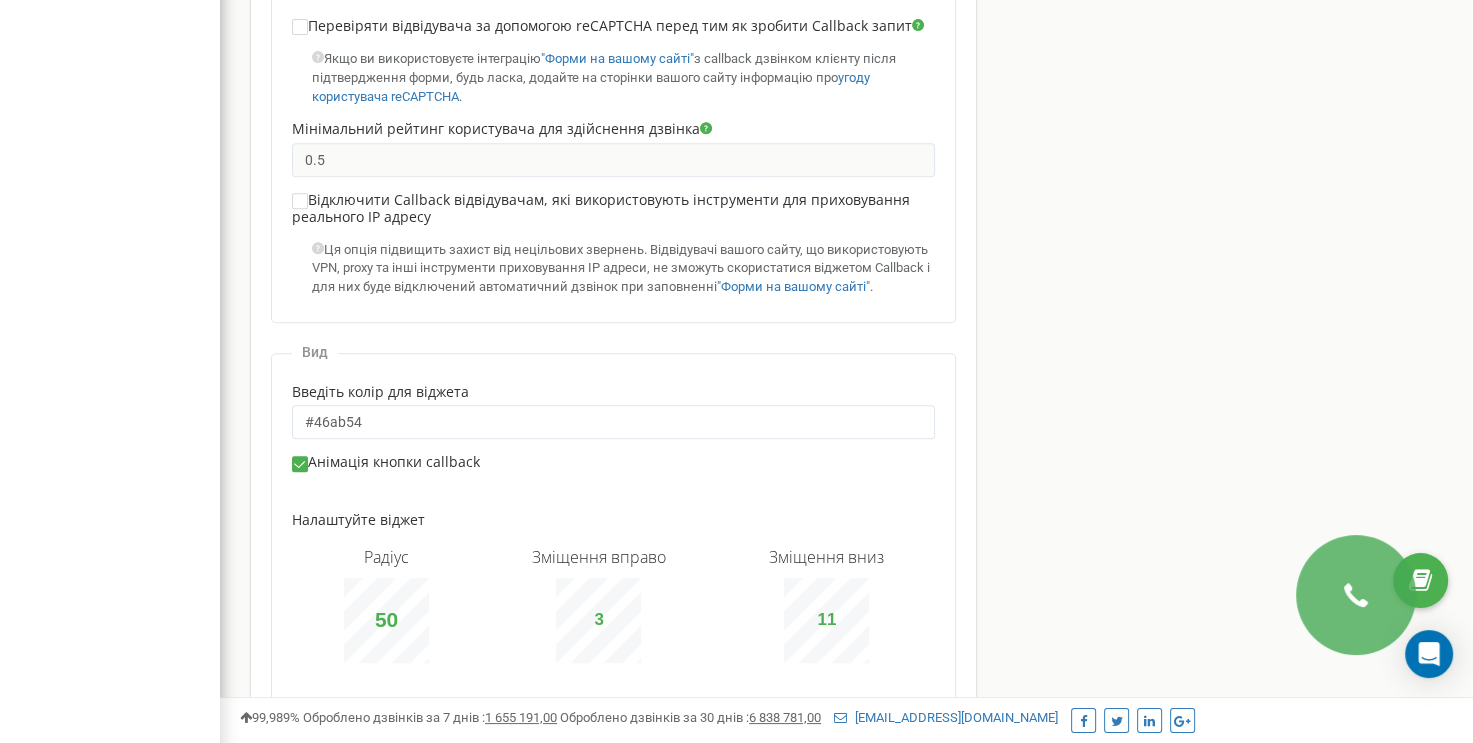 scroll, scrollTop: 1042, scrollLeft: 0, axis: vertical 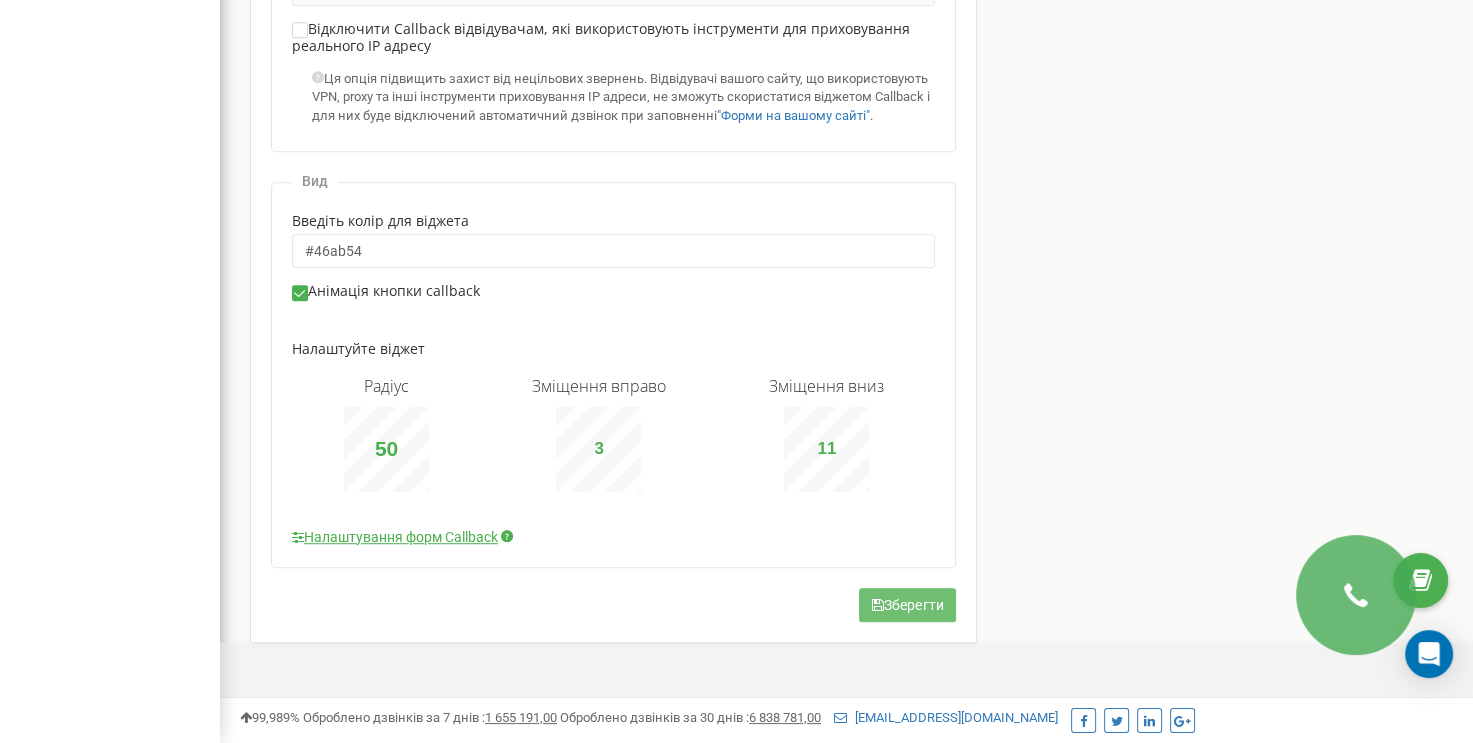 click on "Зберегти" at bounding box center [907, 605] 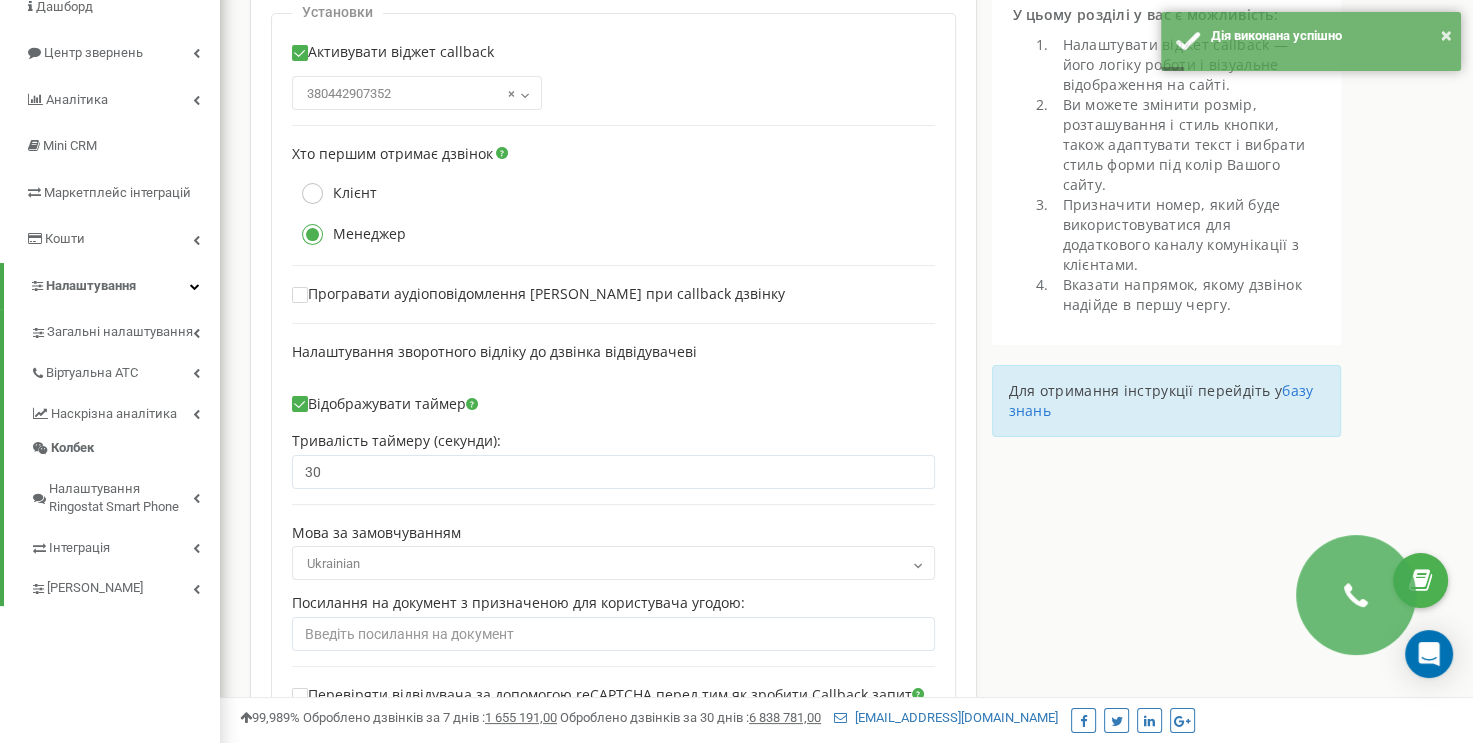 scroll, scrollTop: 42, scrollLeft: 0, axis: vertical 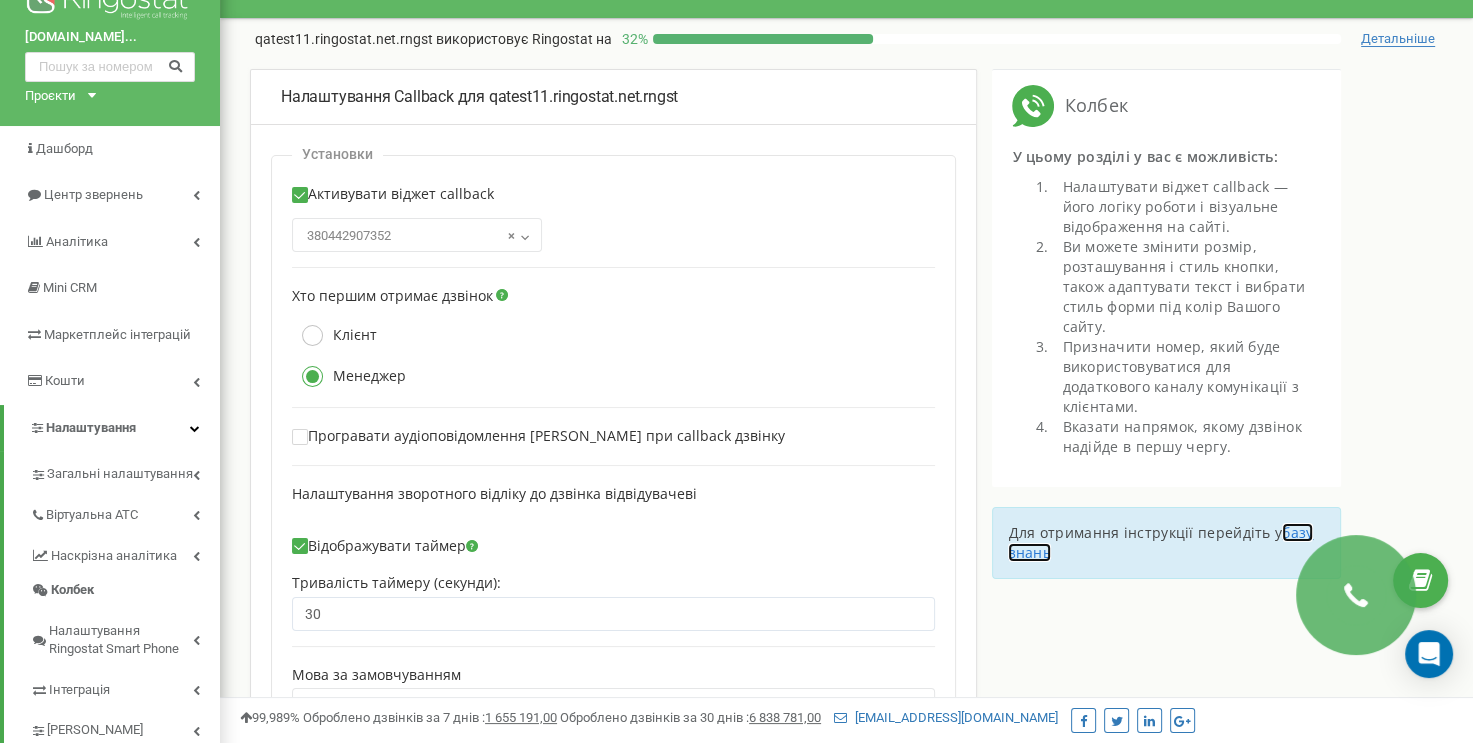 click on "базу знань" at bounding box center (1160, 542) 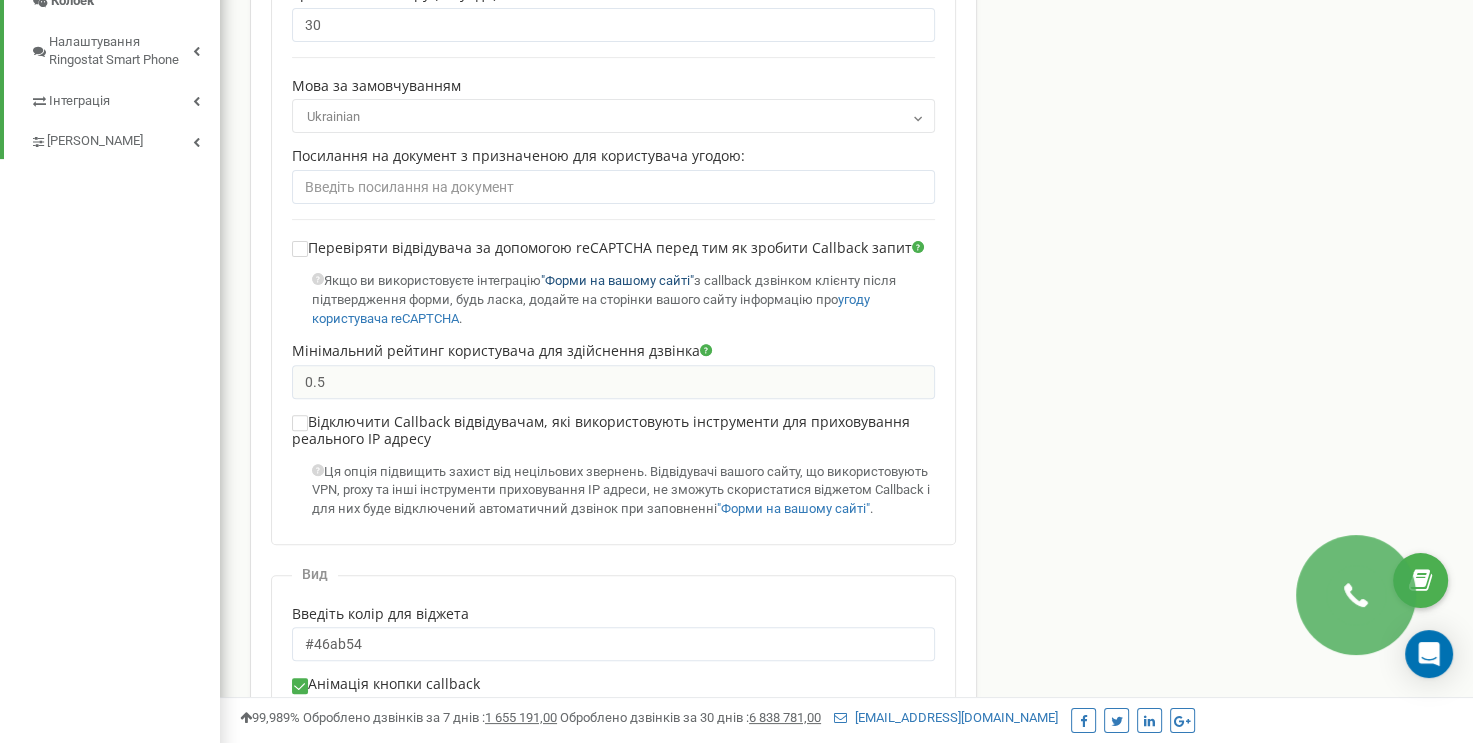 scroll, scrollTop: 842, scrollLeft: 0, axis: vertical 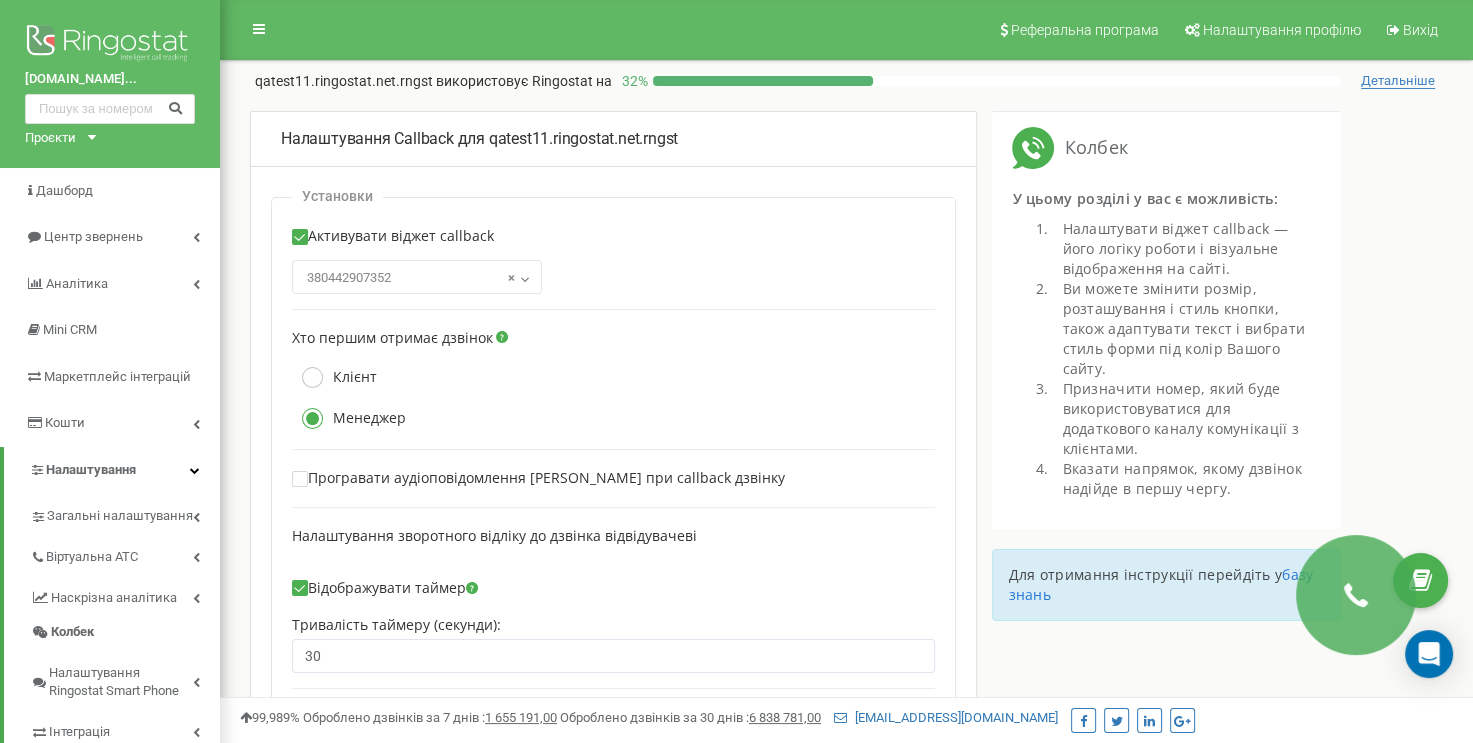 click at bounding box center [525, 278] 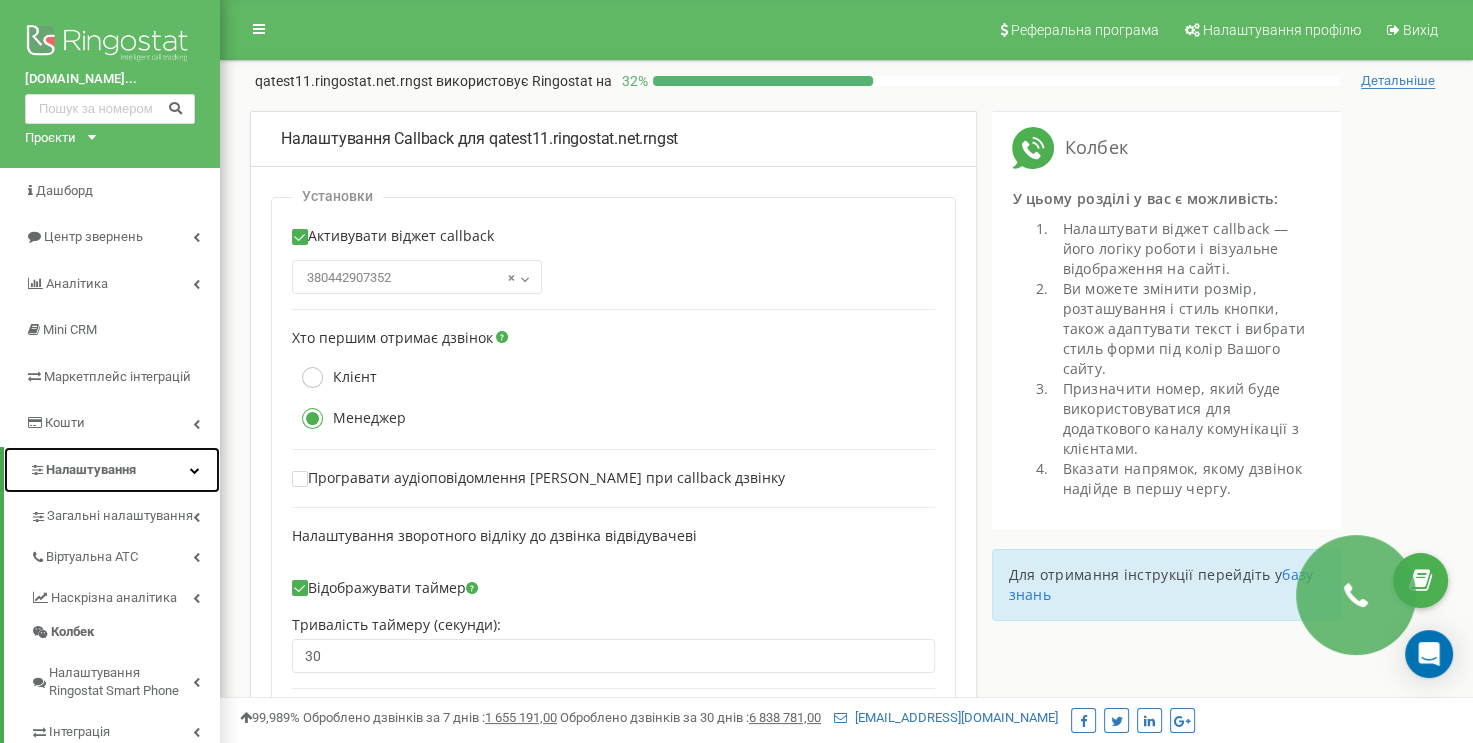 click on "Налаштування" at bounding box center [112, 470] 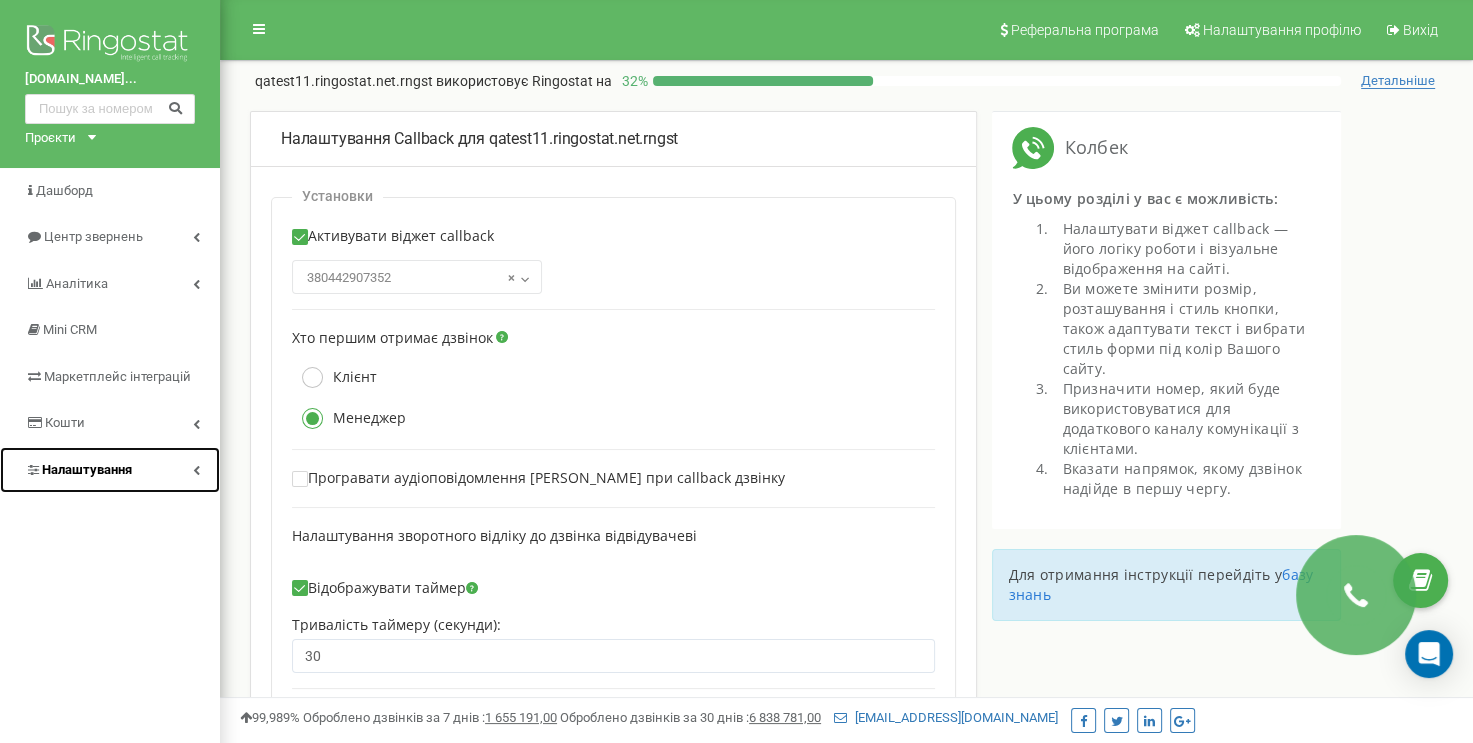 click on "Налаштування" at bounding box center (110, 470) 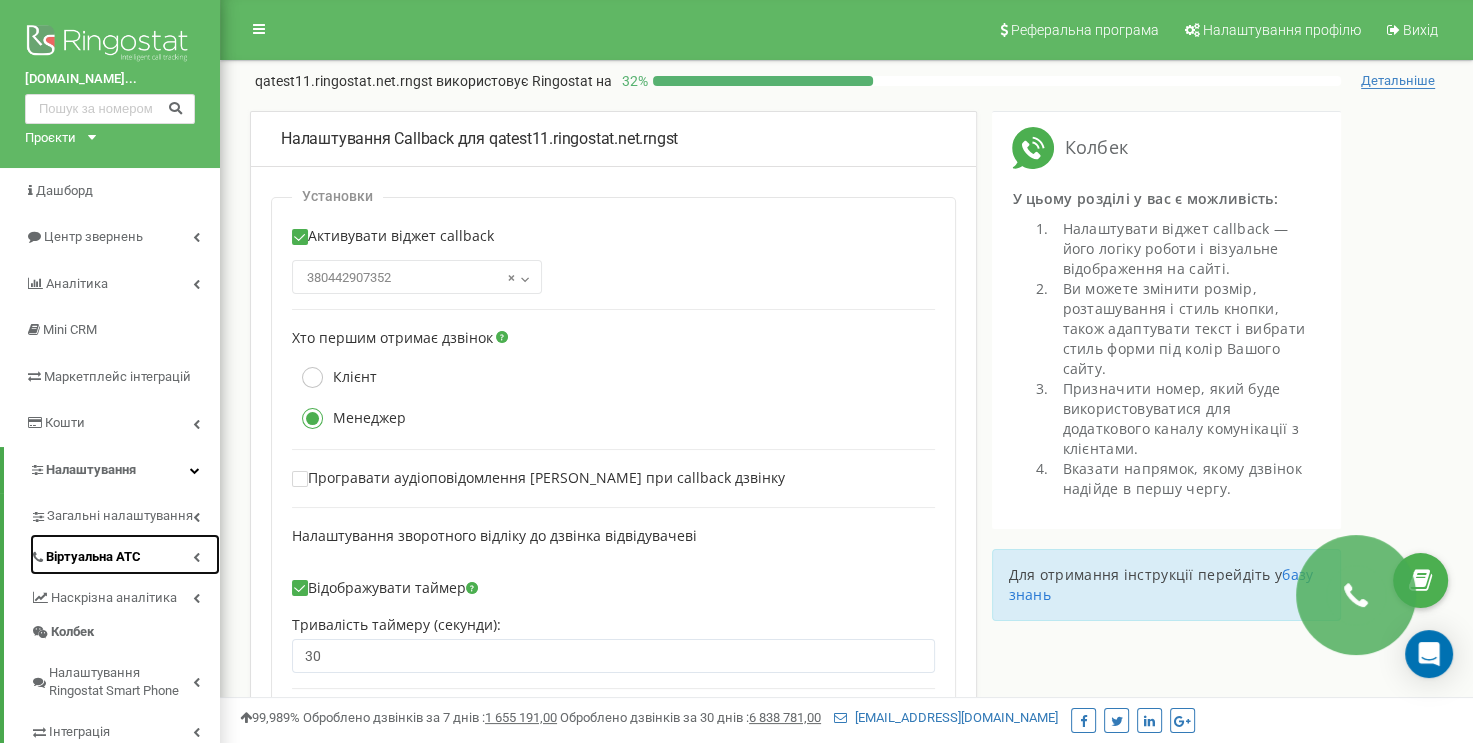 click at bounding box center [196, 557] 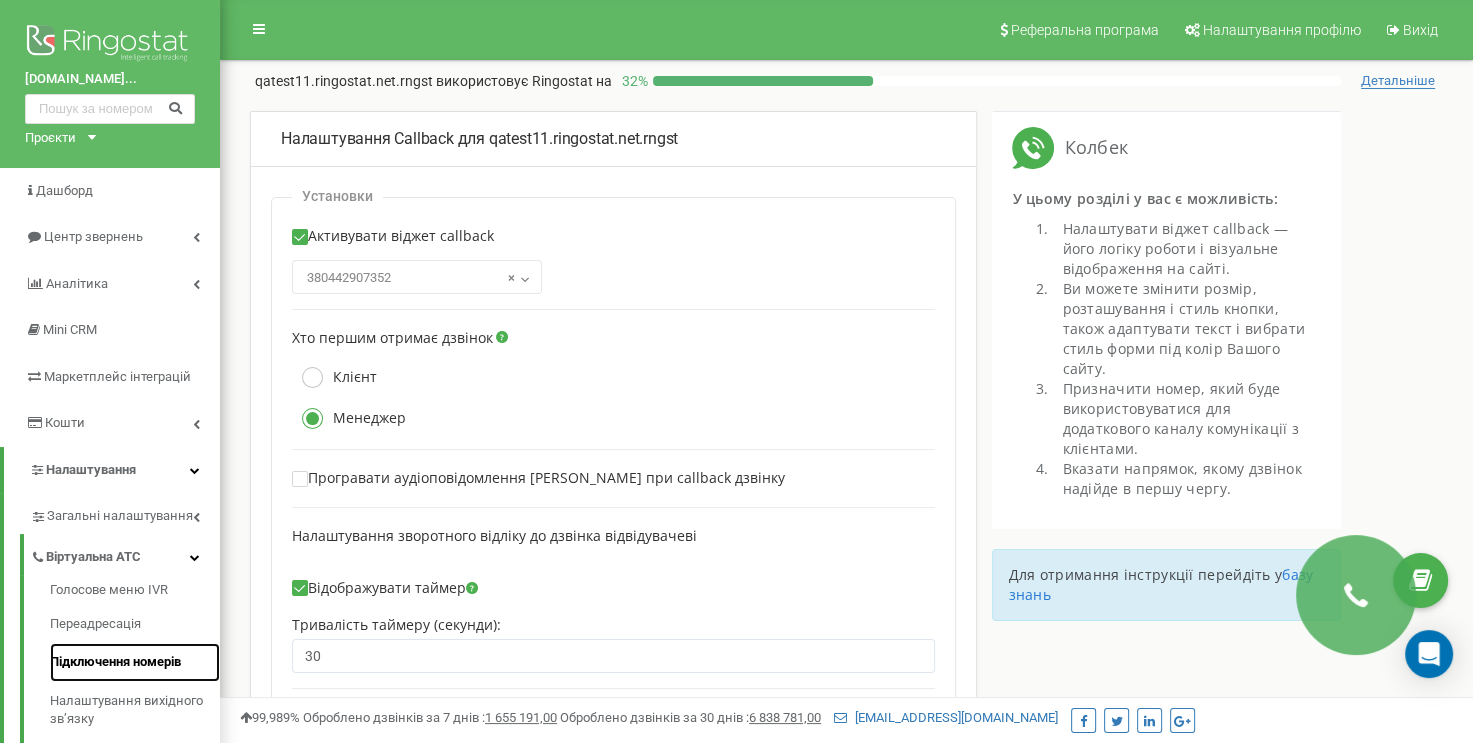click on "Підключення номерів" at bounding box center (135, 662) 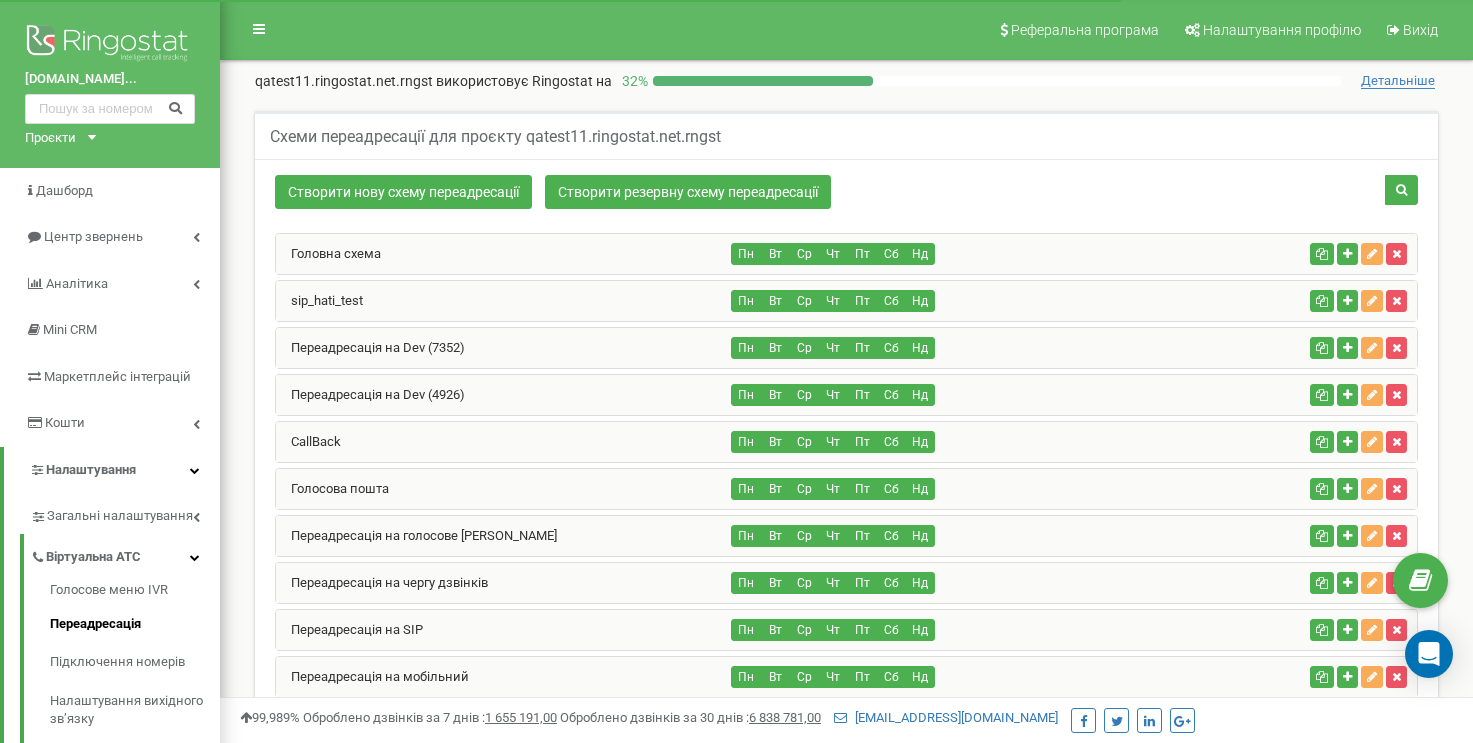 scroll, scrollTop: 1382, scrollLeft: 0, axis: vertical 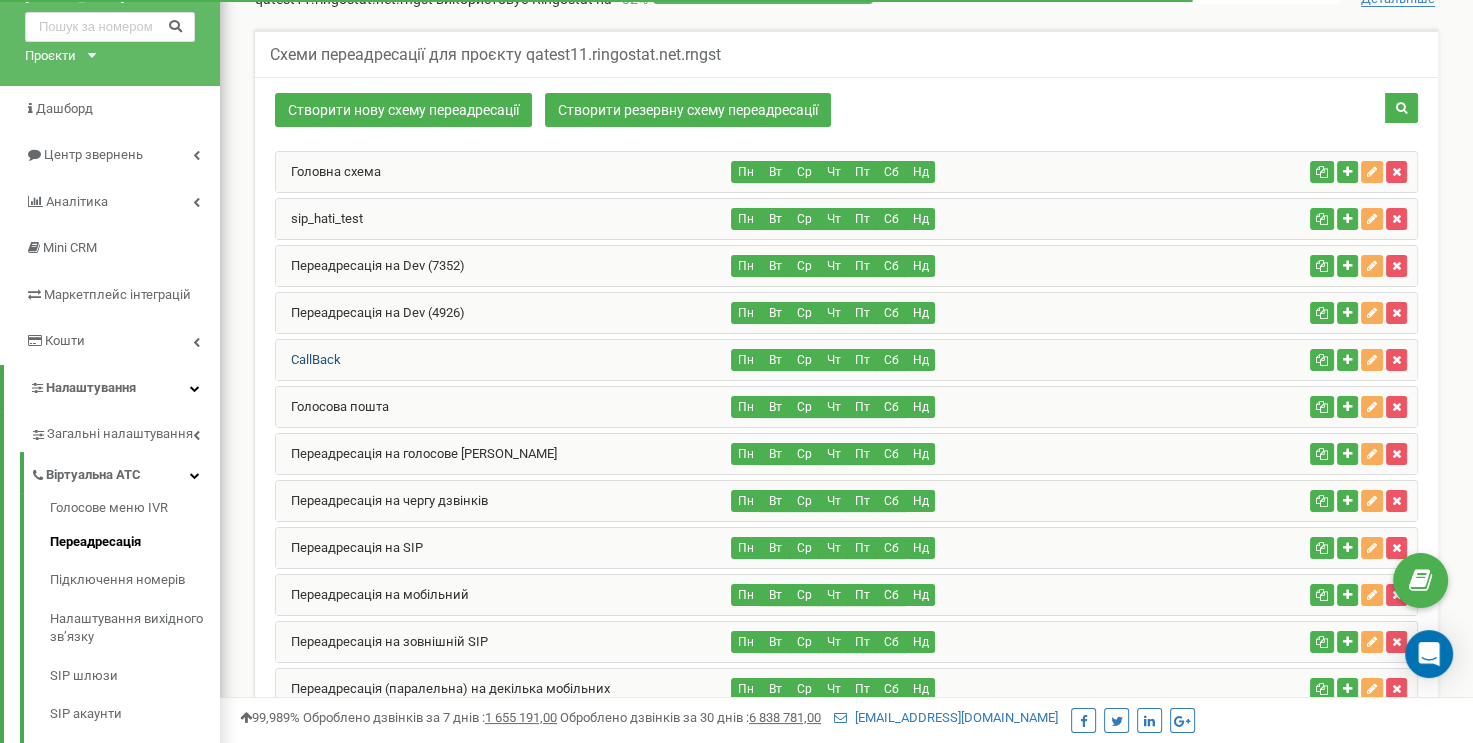 drag, startPoint x: 332, startPoint y: 362, endPoint x: 287, endPoint y: 363, distance: 45.01111 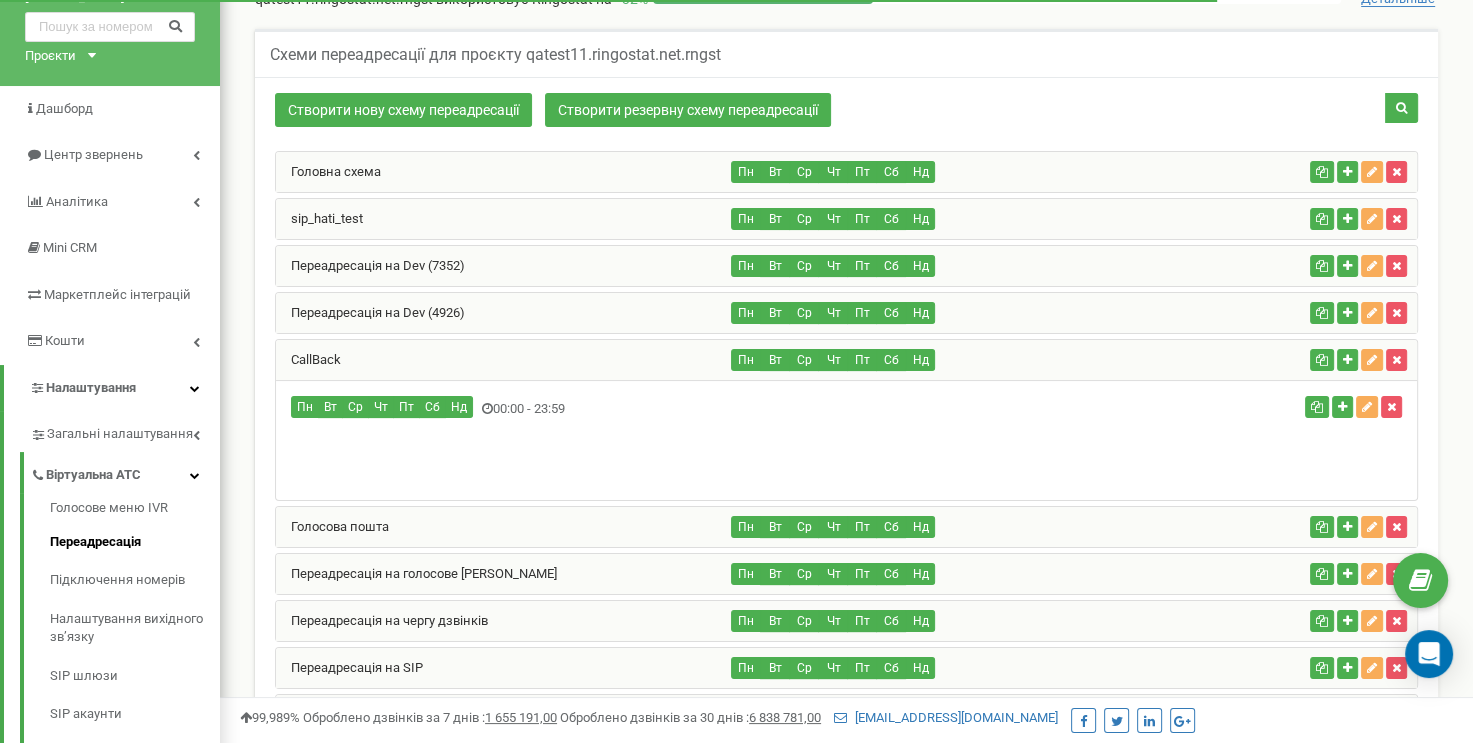 copy on "CallBack" 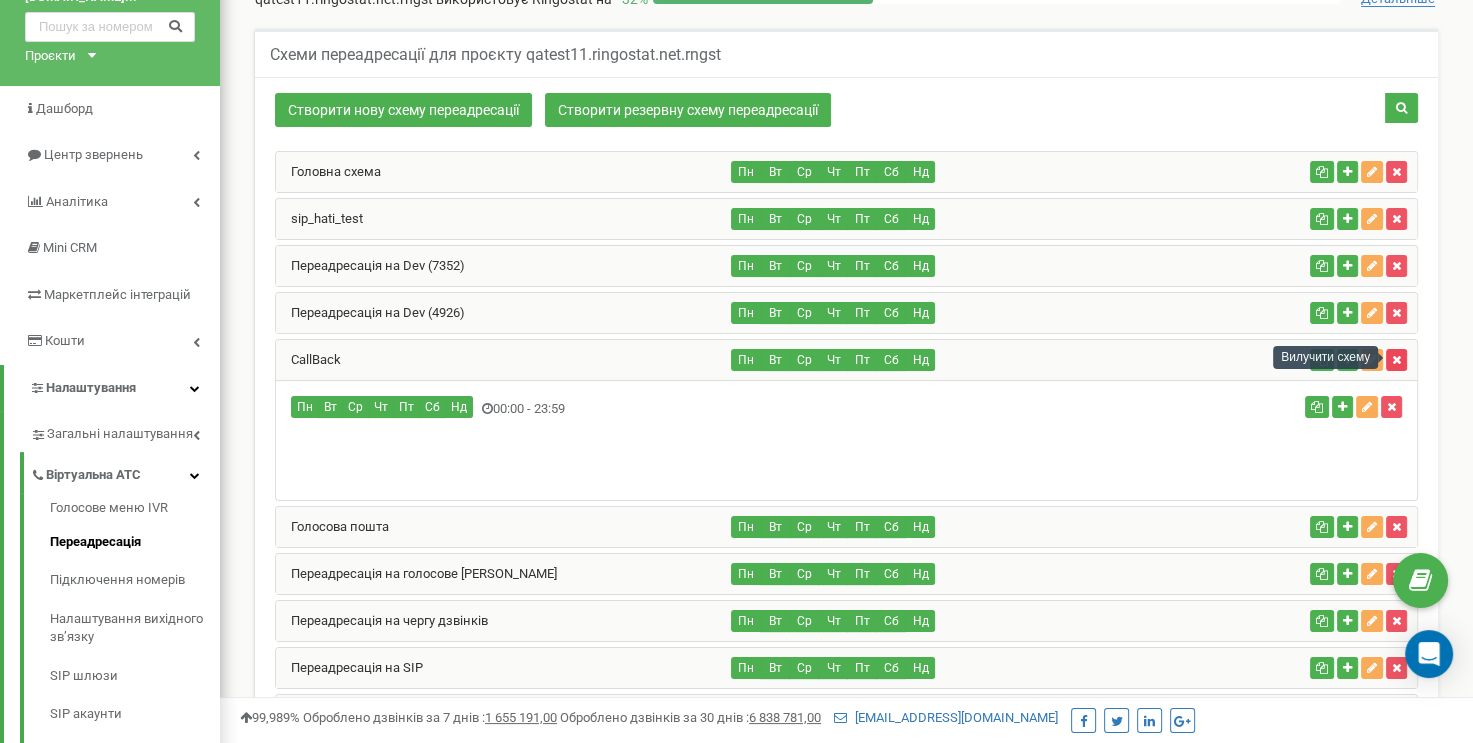 click at bounding box center [1396, 360] 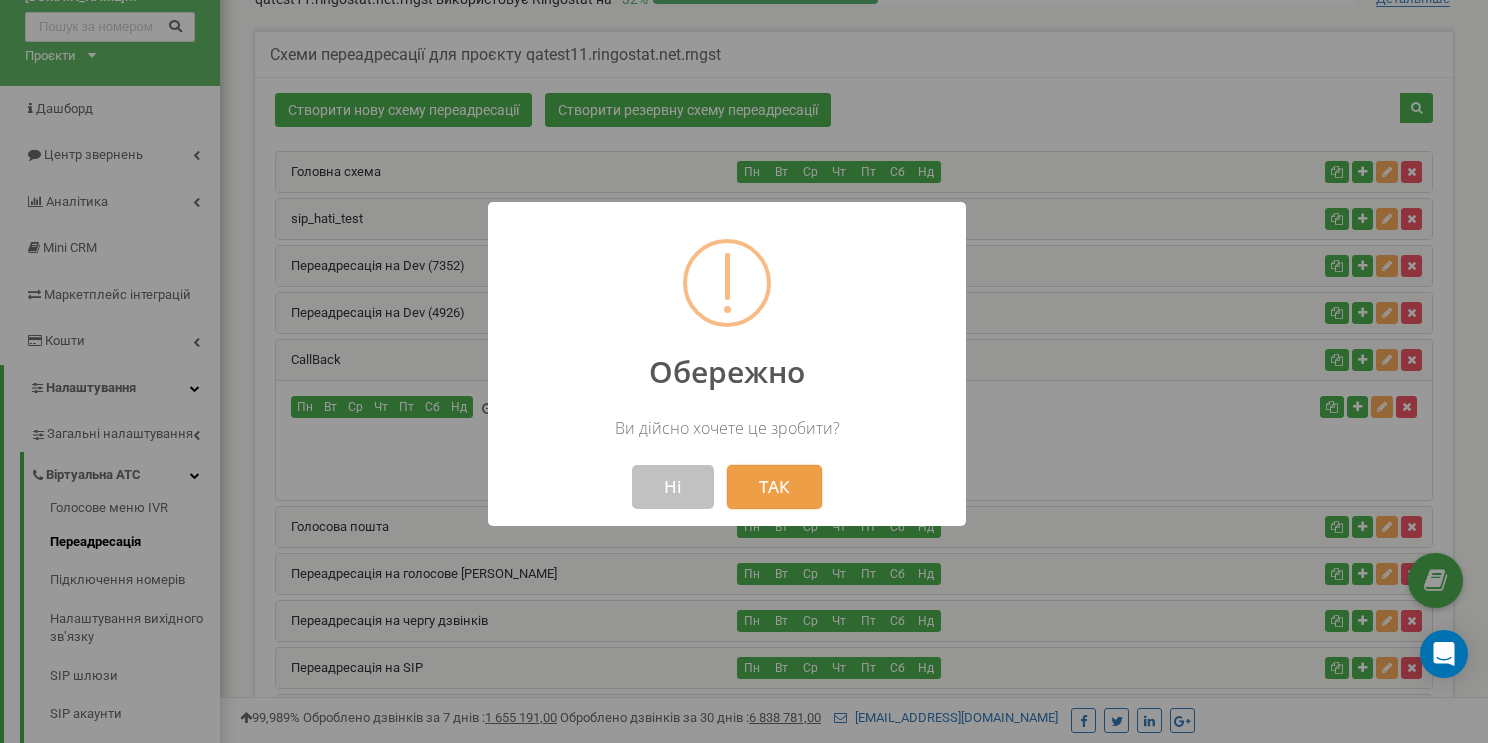 click on "ТАК" at bounding box center [774, 487] 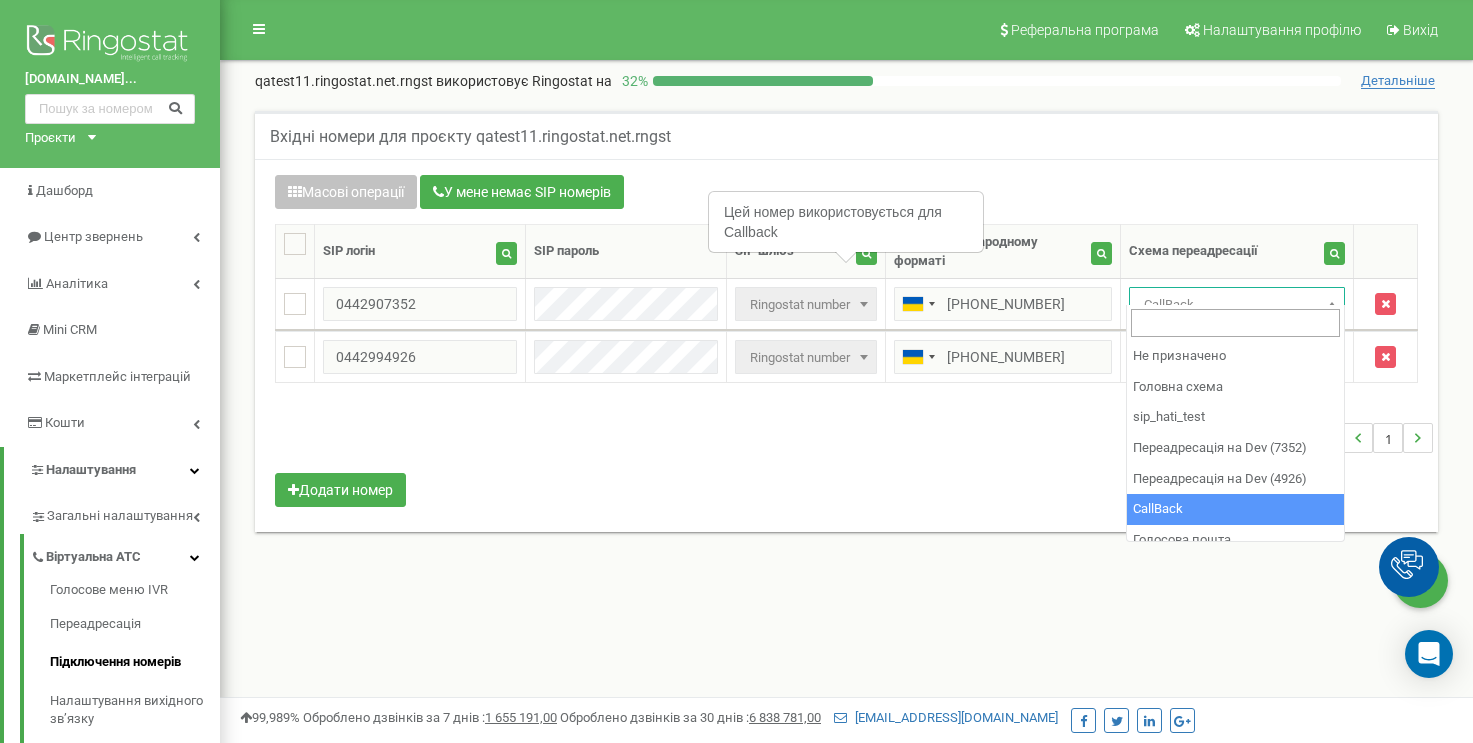 scroll, scrollTop: 0, scrollLeft: 0, axis: both 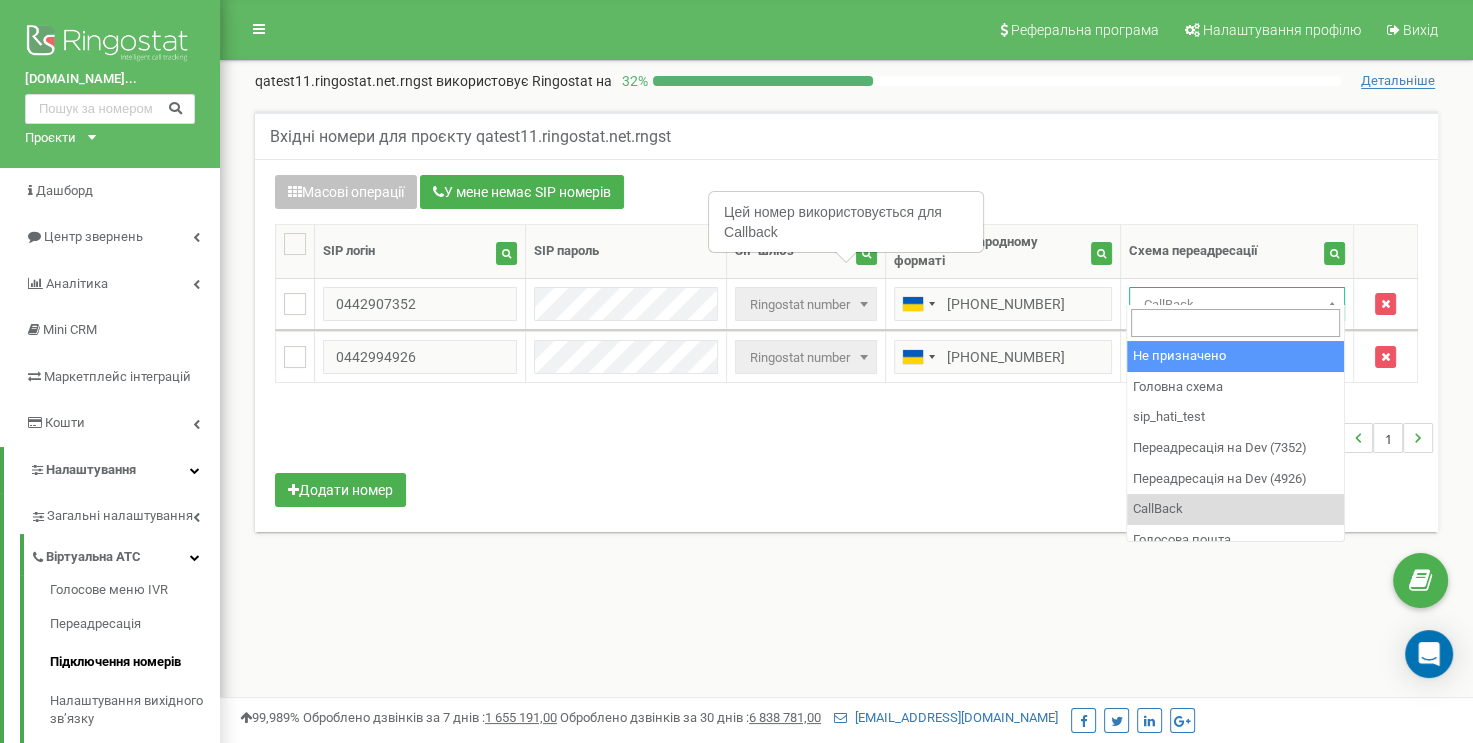 select on "0" 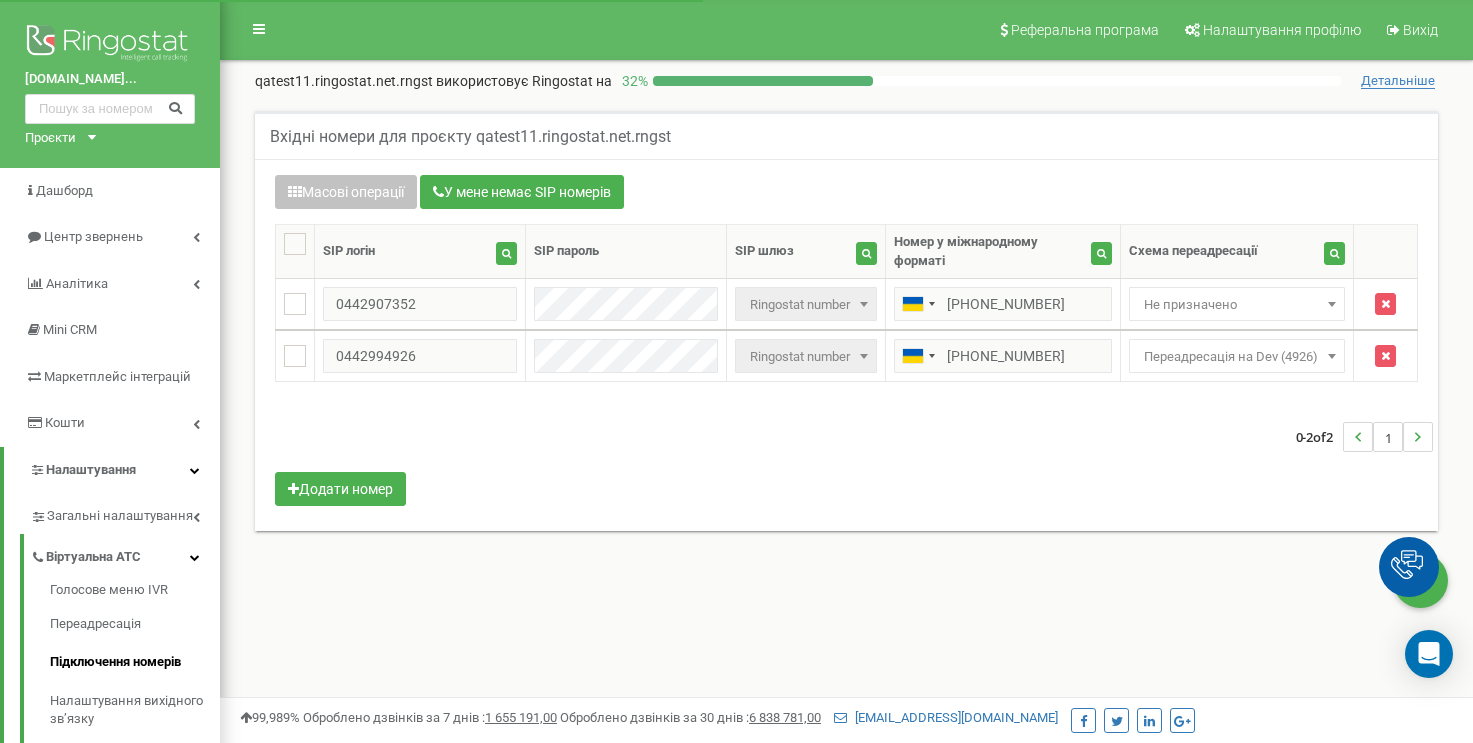 scroll, scrollTop: 0, scrollLeft: 0, axis: both 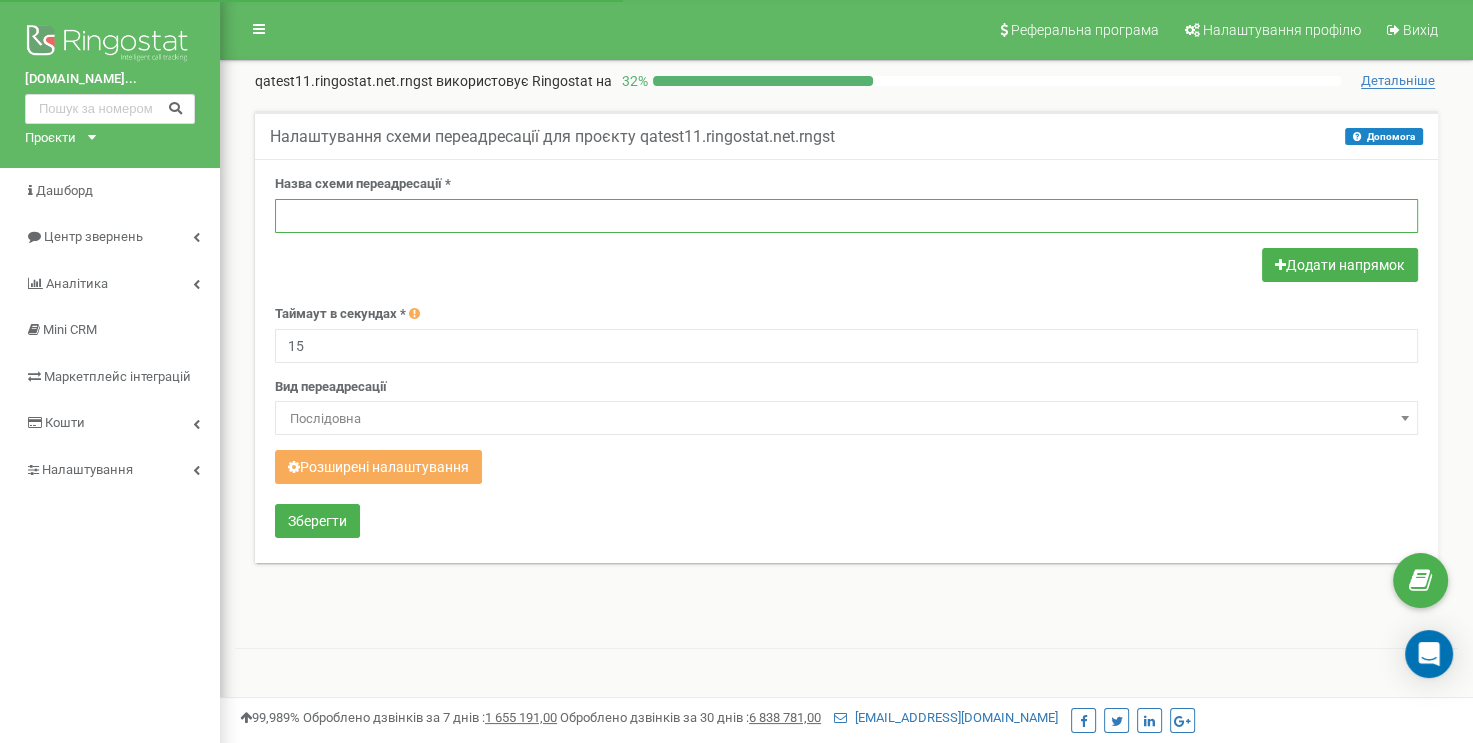drag, startPoint x: 0, startPoint y: 0, endPoint x: 381, endPoint y: 212, distance: 436.0103 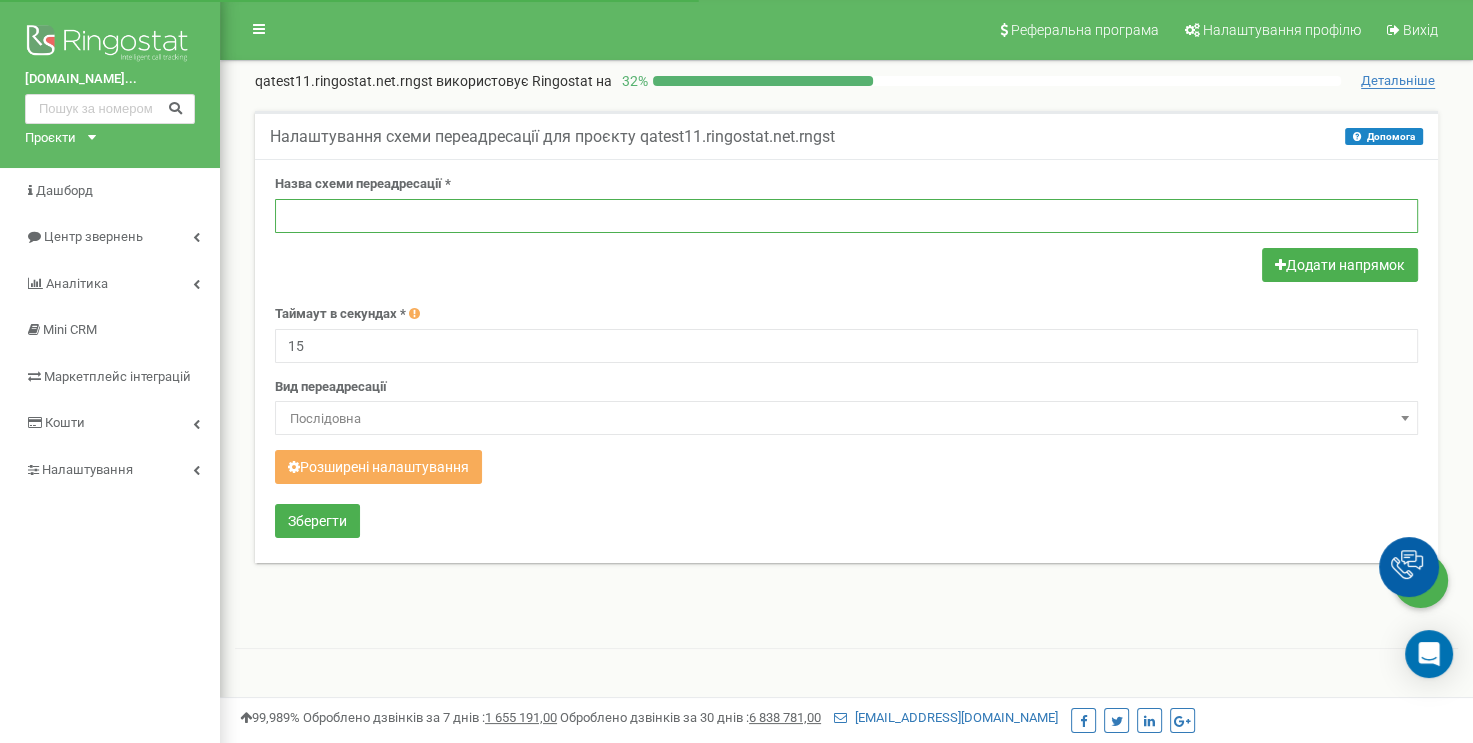 paste on "CallBack" 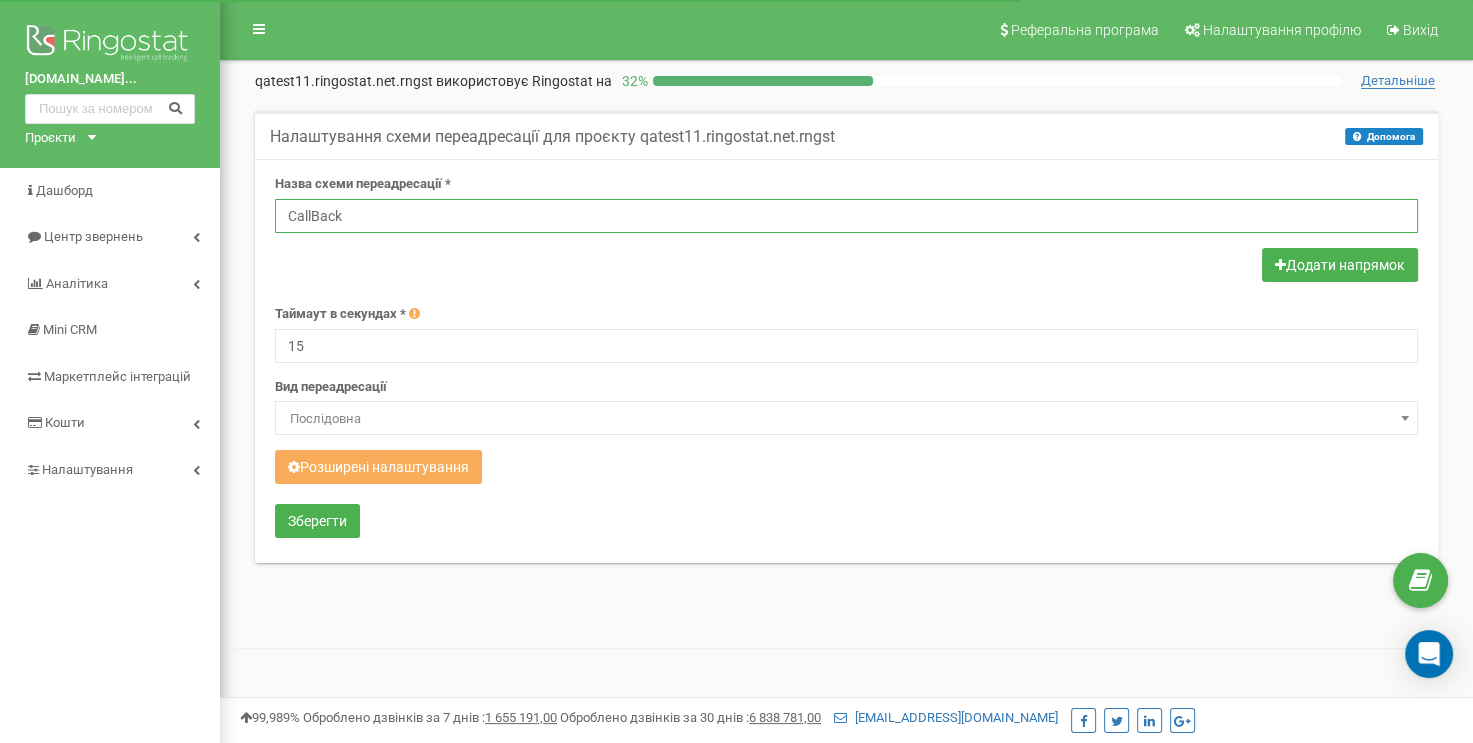 type on "CallBack" 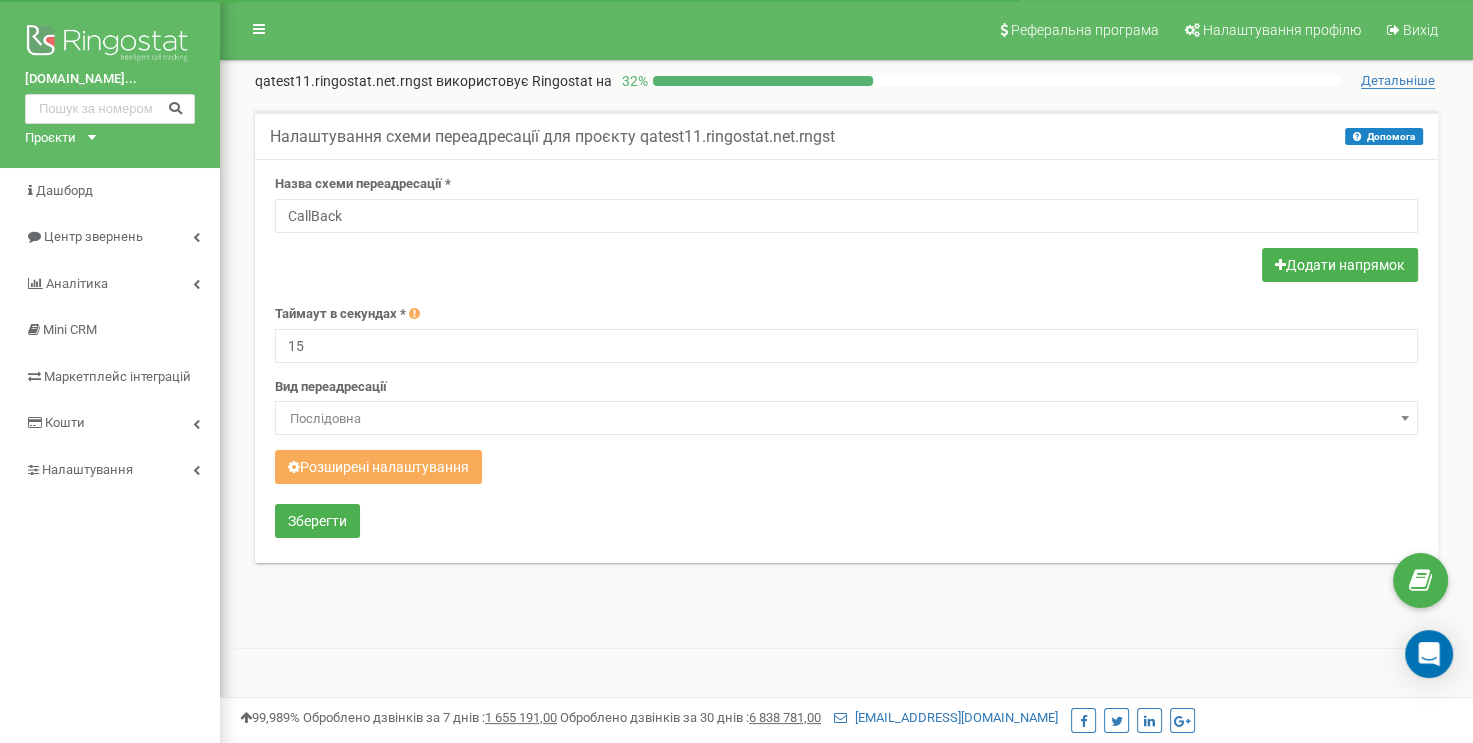 click at bounding box center (846, 267) 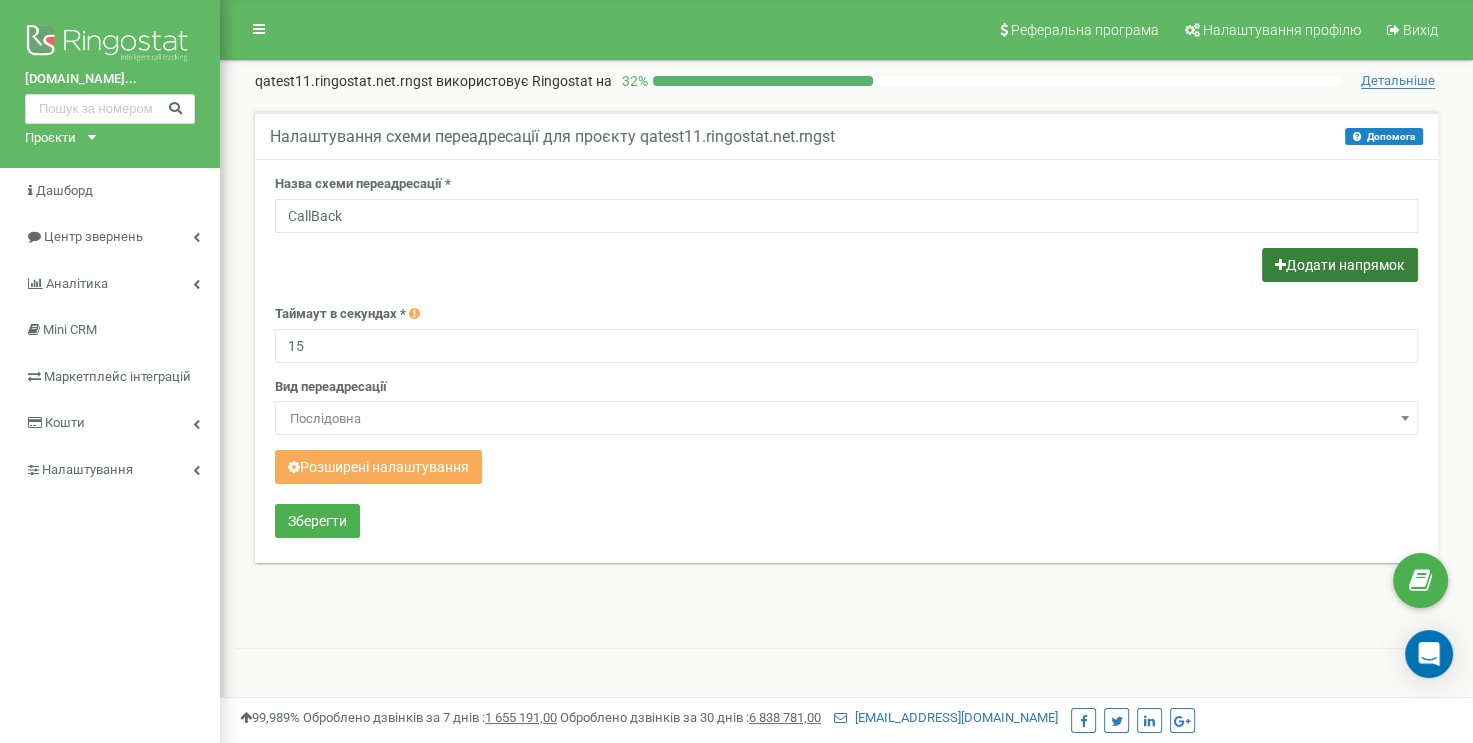 click on "Додати напрямок" at bounding box center [1340, 265] 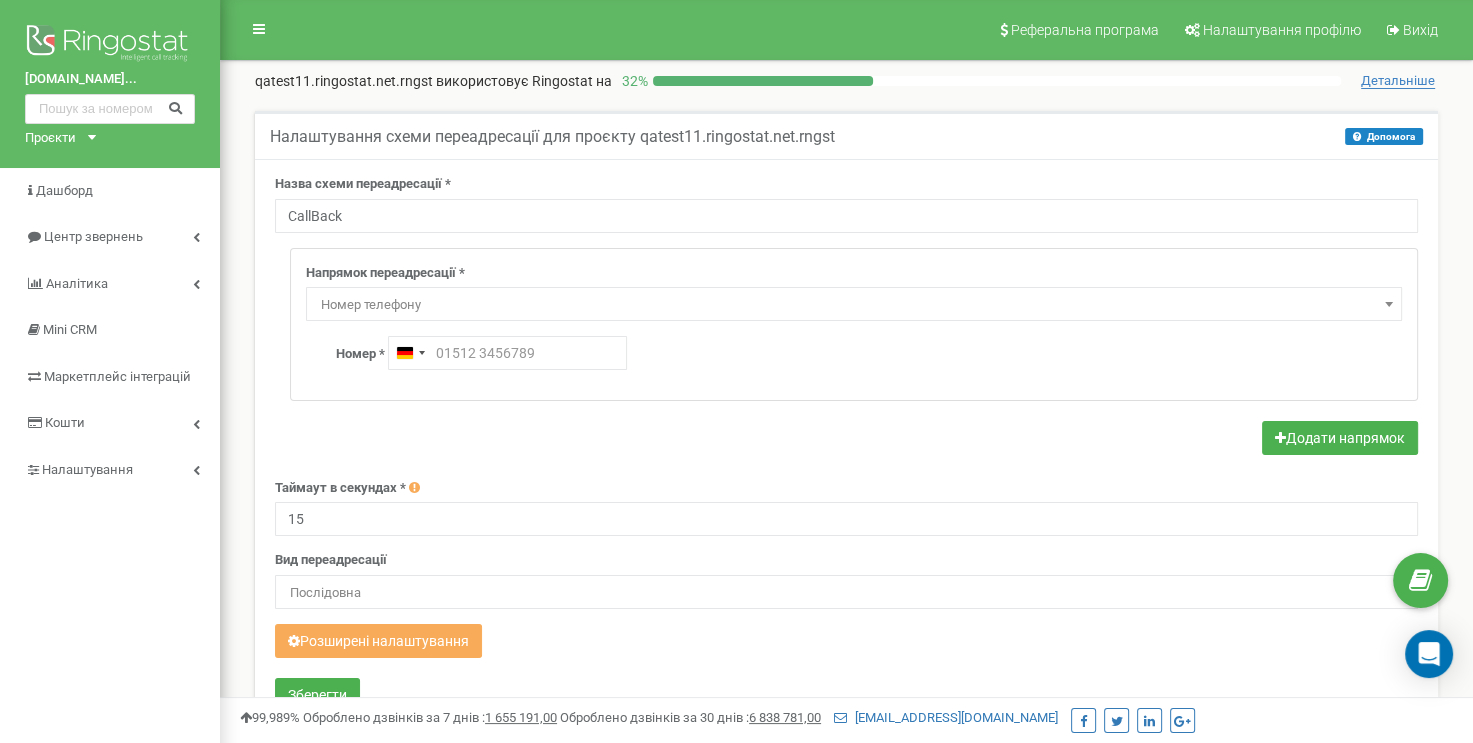click on "Номер телефону" at bounding box center (854, 305) 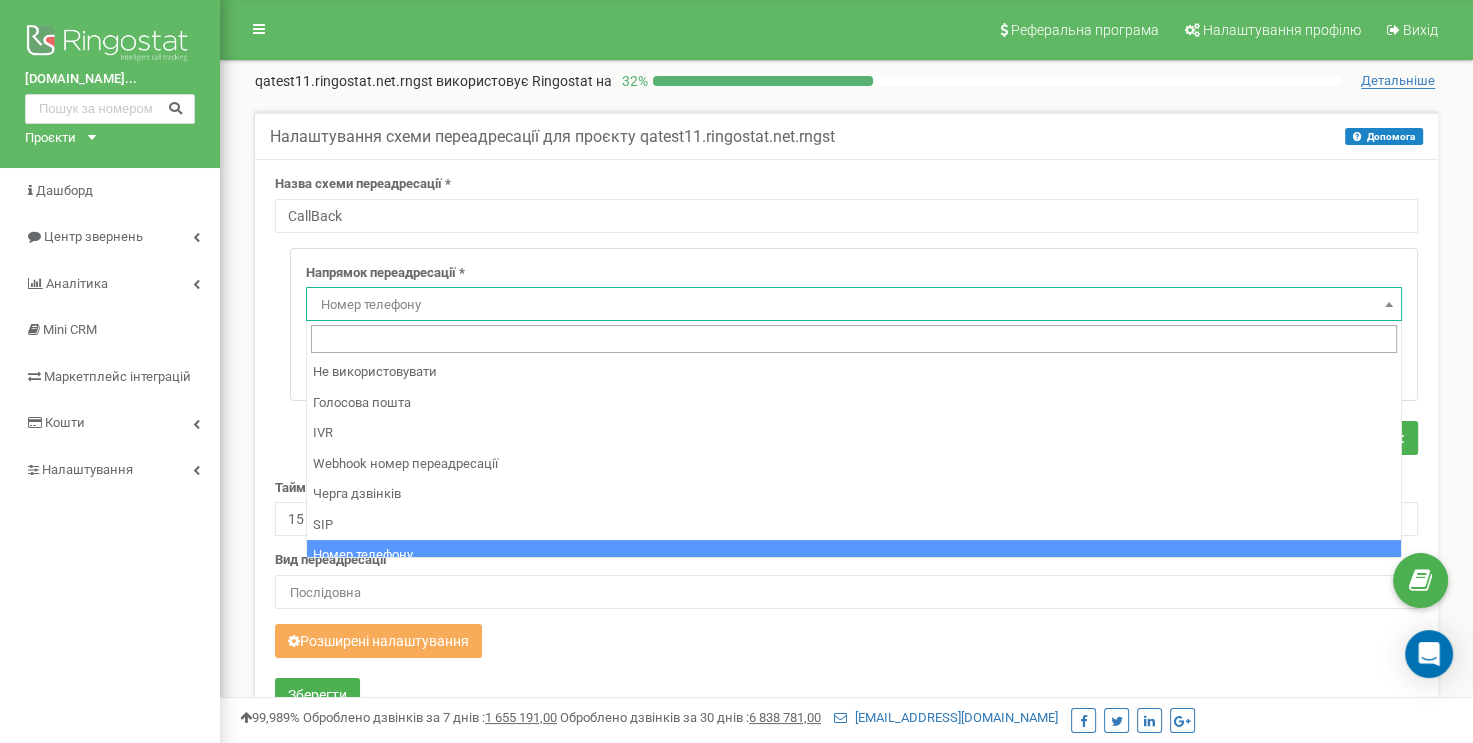 scroll, scrollTop: 0, scrollLeft: 0, axis: both 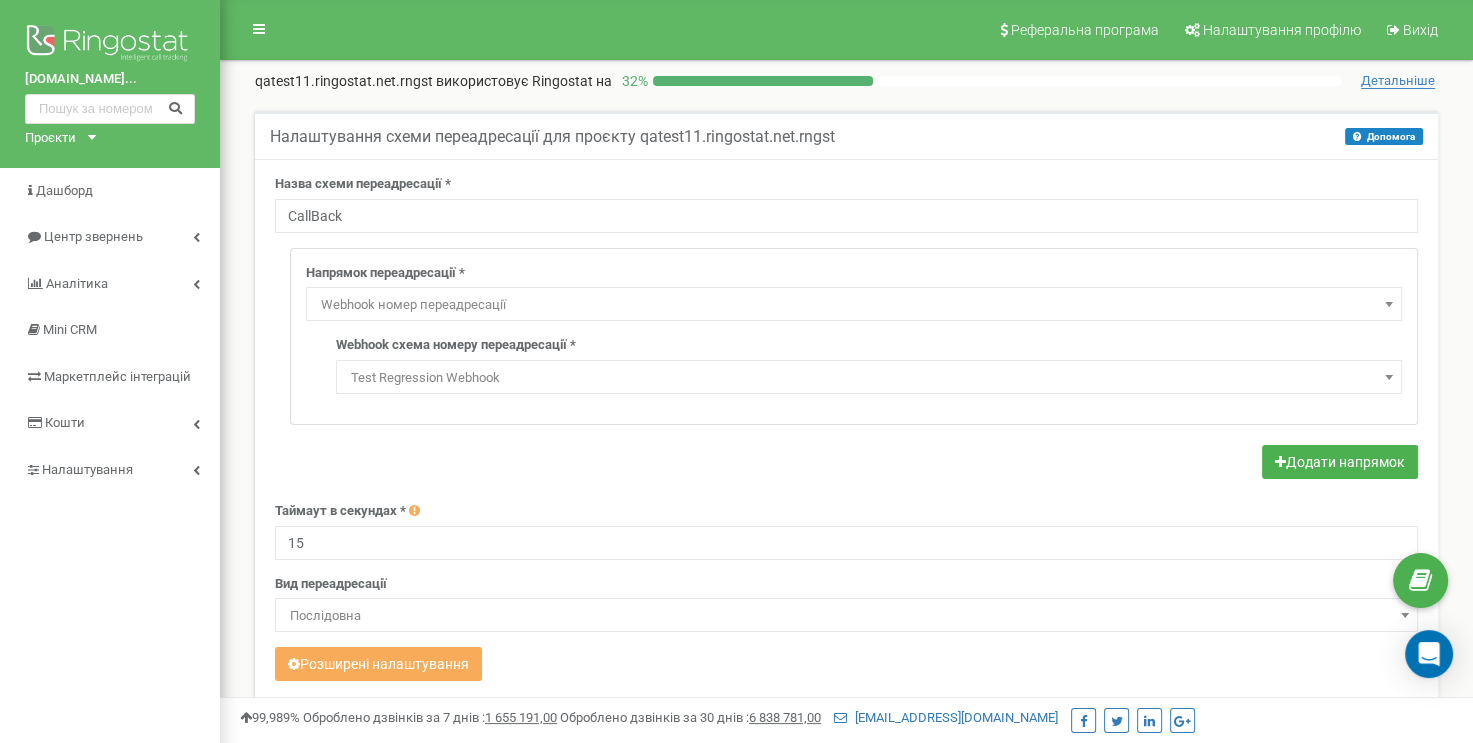 click on "Test Regression Webhook" at bounding box center [869, 378] 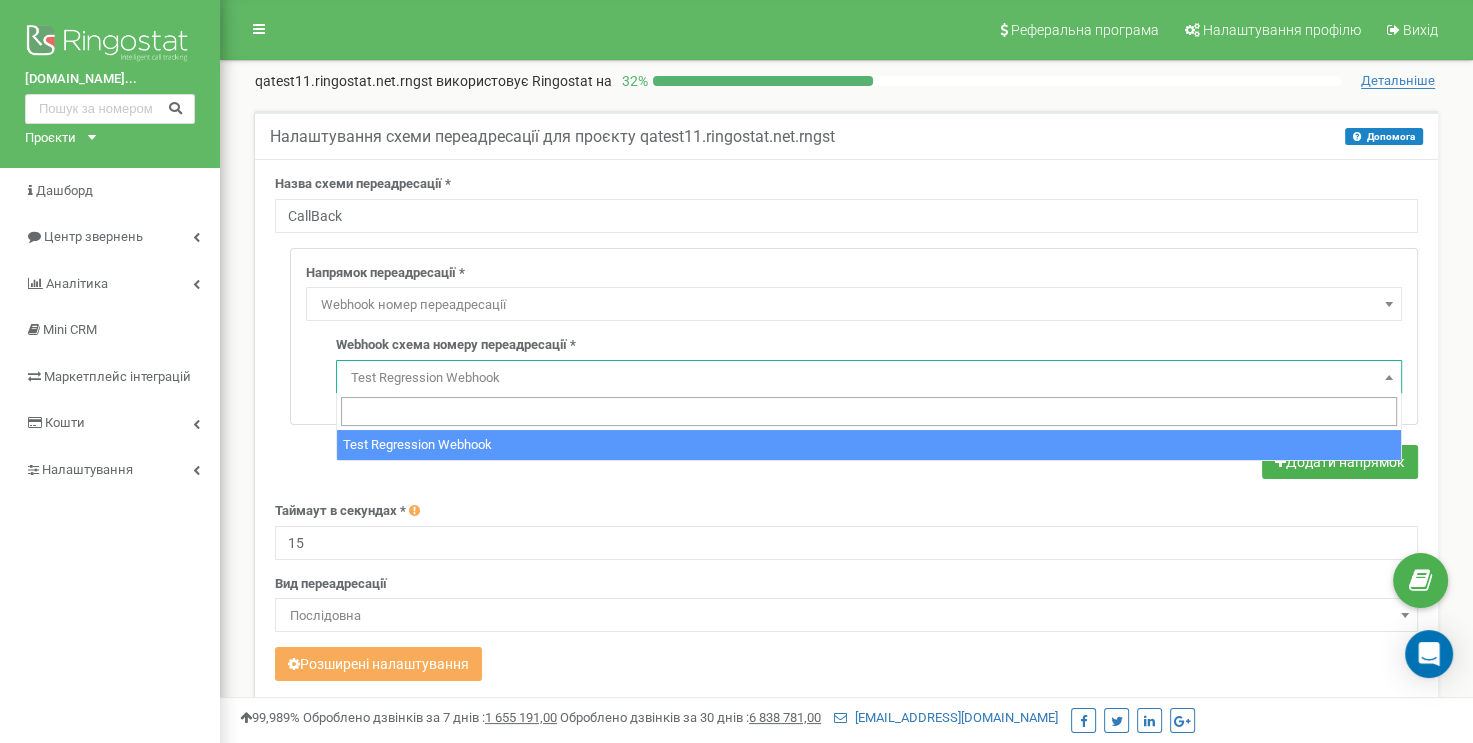 click on "Test Regression Webhook" at bounding box center [869, 378] 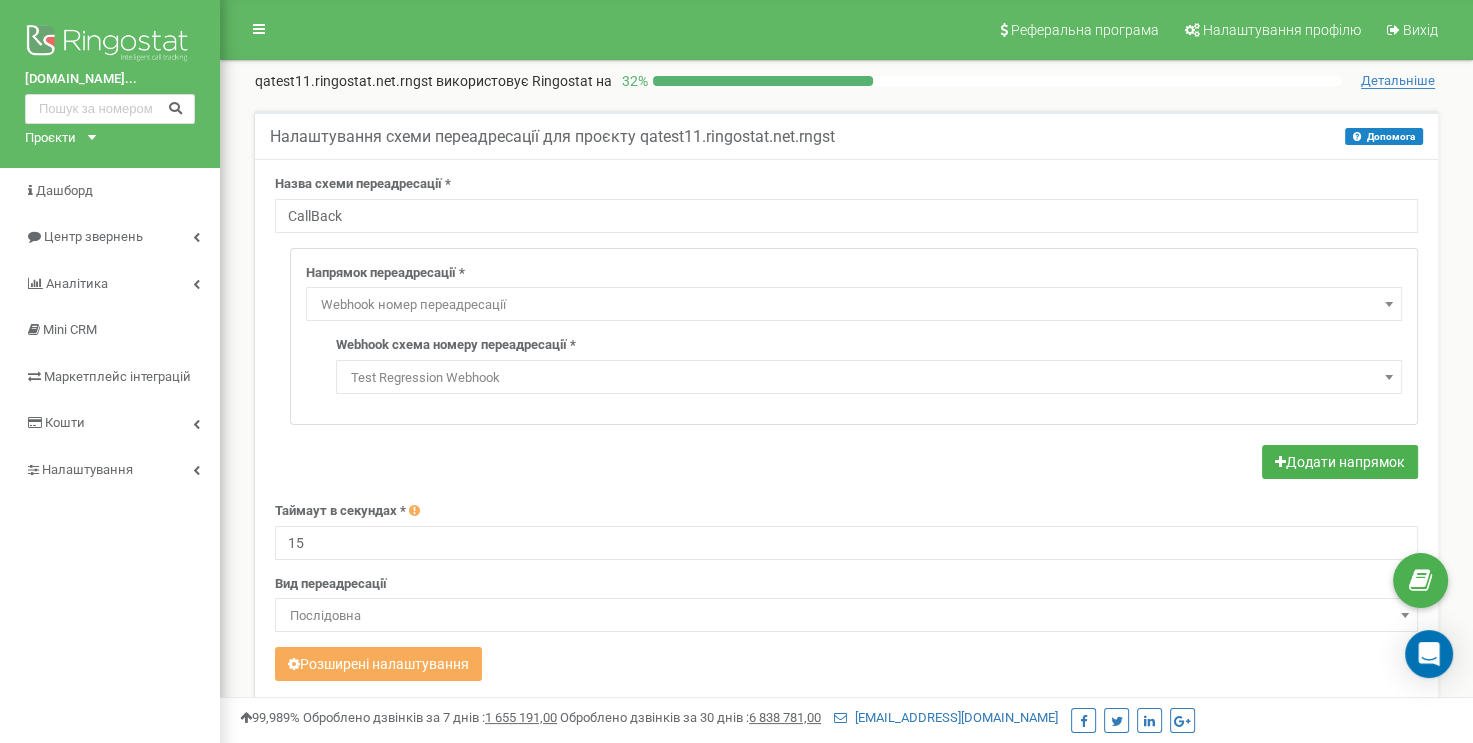 click on "Webhook номер переадресації" at bounding box center [854, 305] 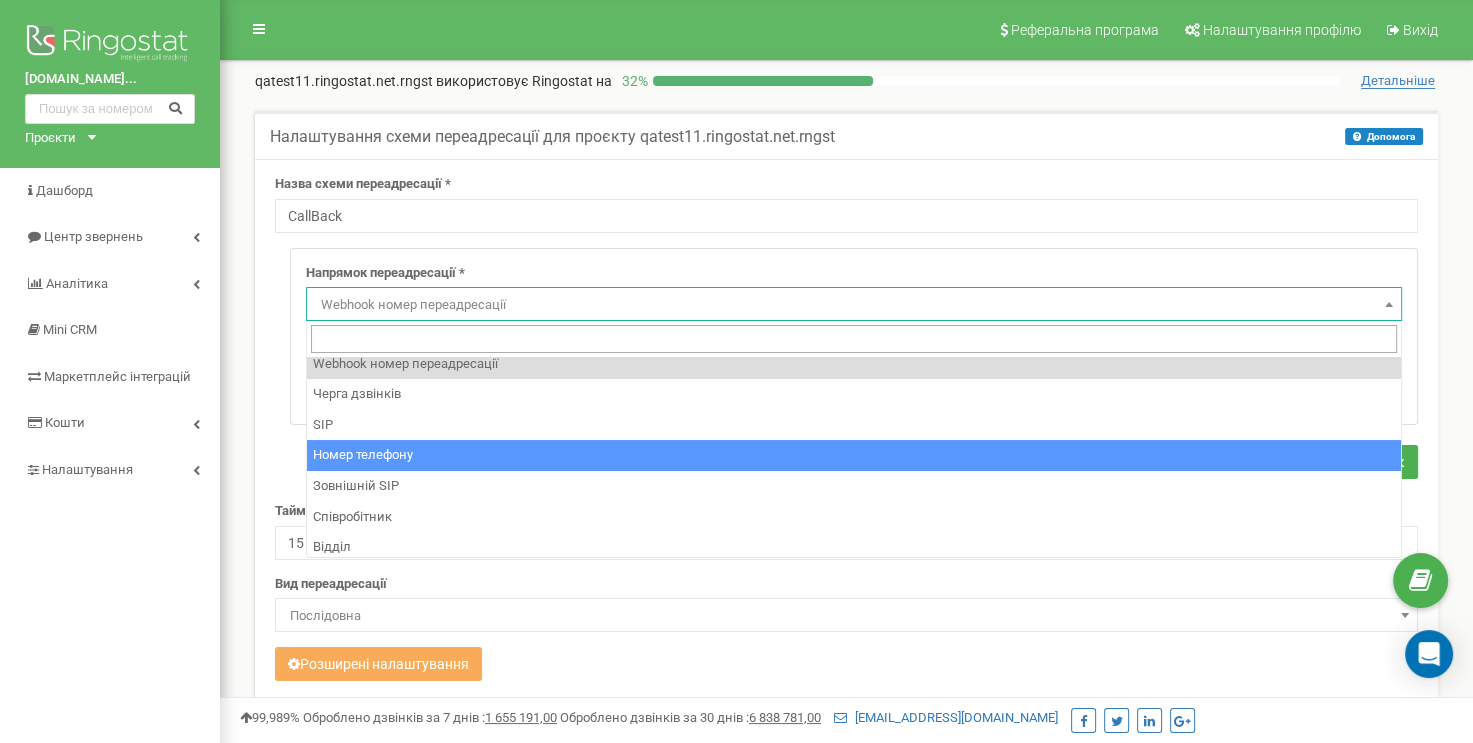 scroll, scrollTop: 105, scrollLeft: 0, axis: vertical 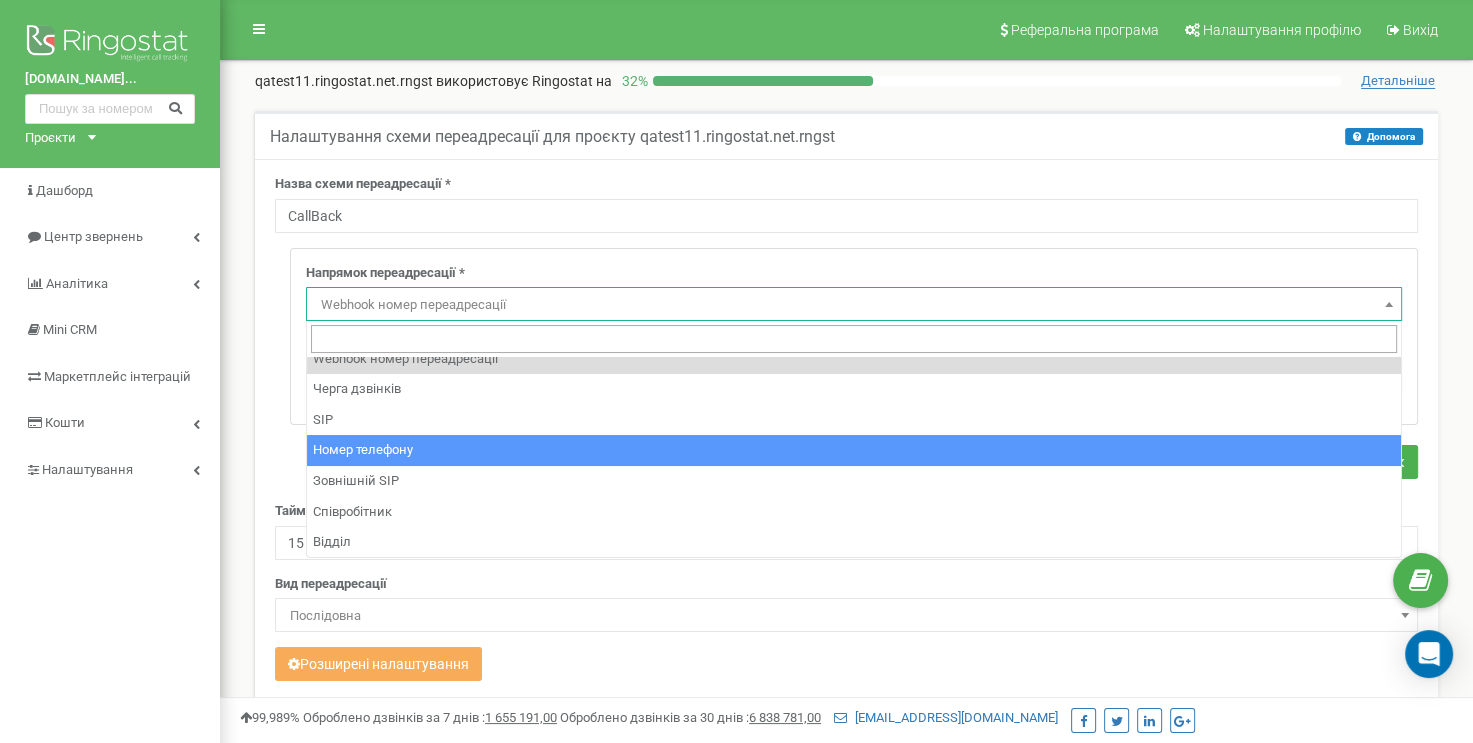 select on "Phone" 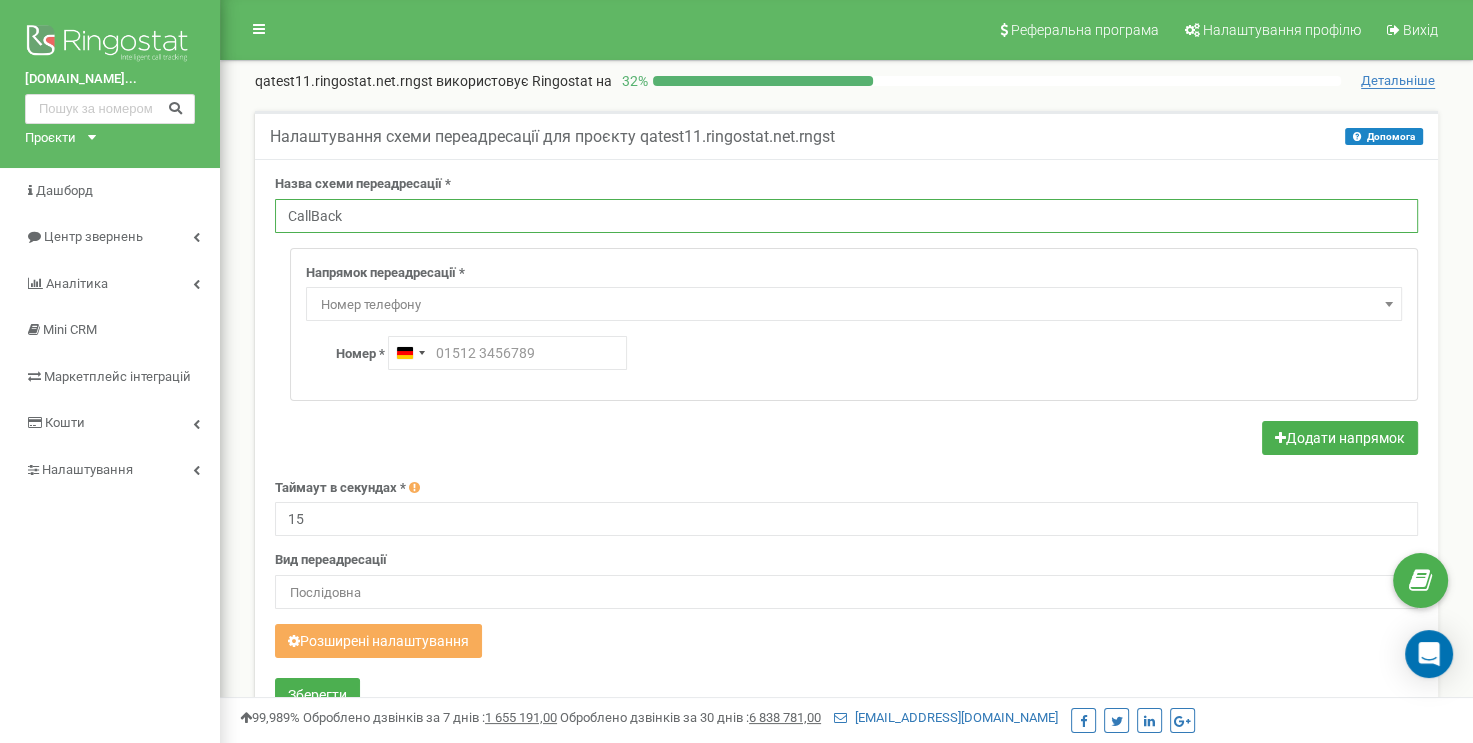 drag, startPoint x: 344, startPoint y: 218, endPoint x: 288, endPoint y: 219, distance: 56.008926 